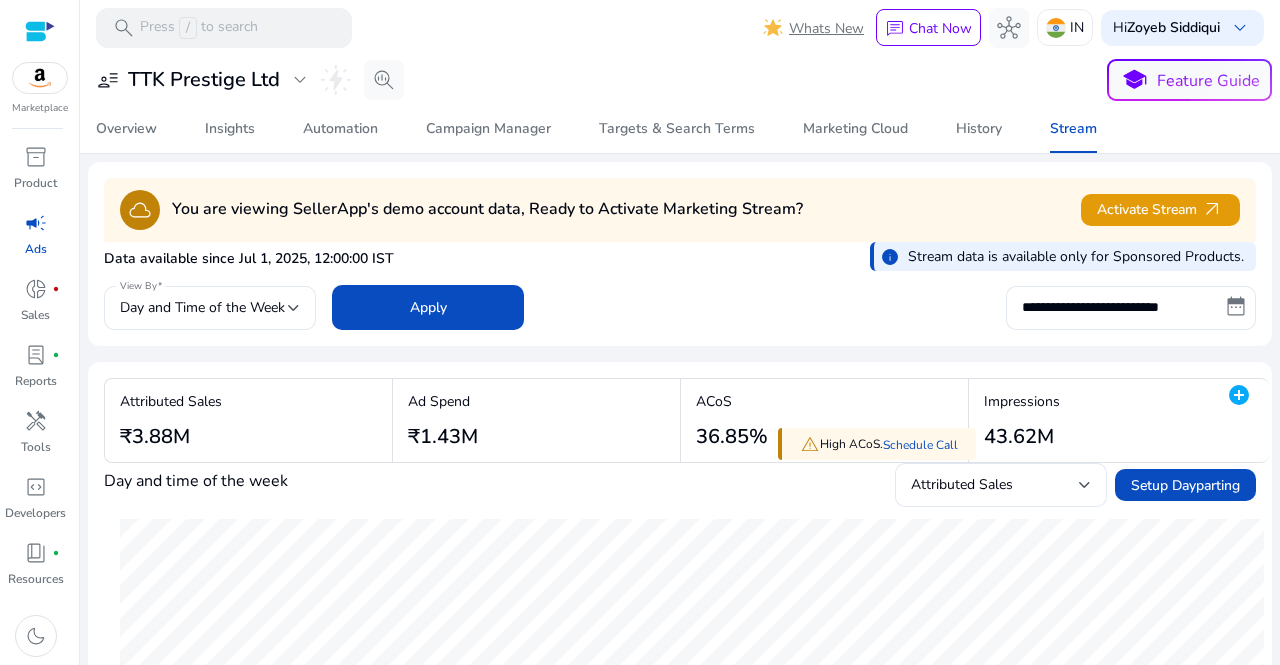 scroll, scrollTop: 0, scrollLeft: 0, axis: both 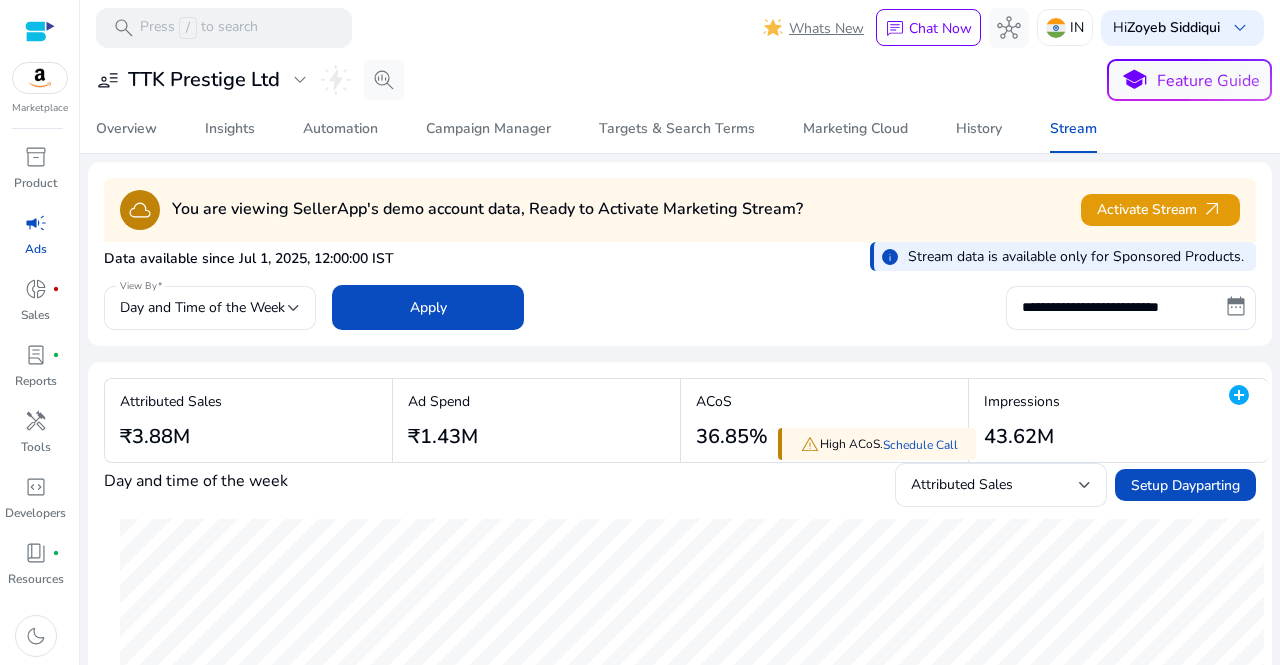 click on "Marketplace" at bounding box center (39, 58) 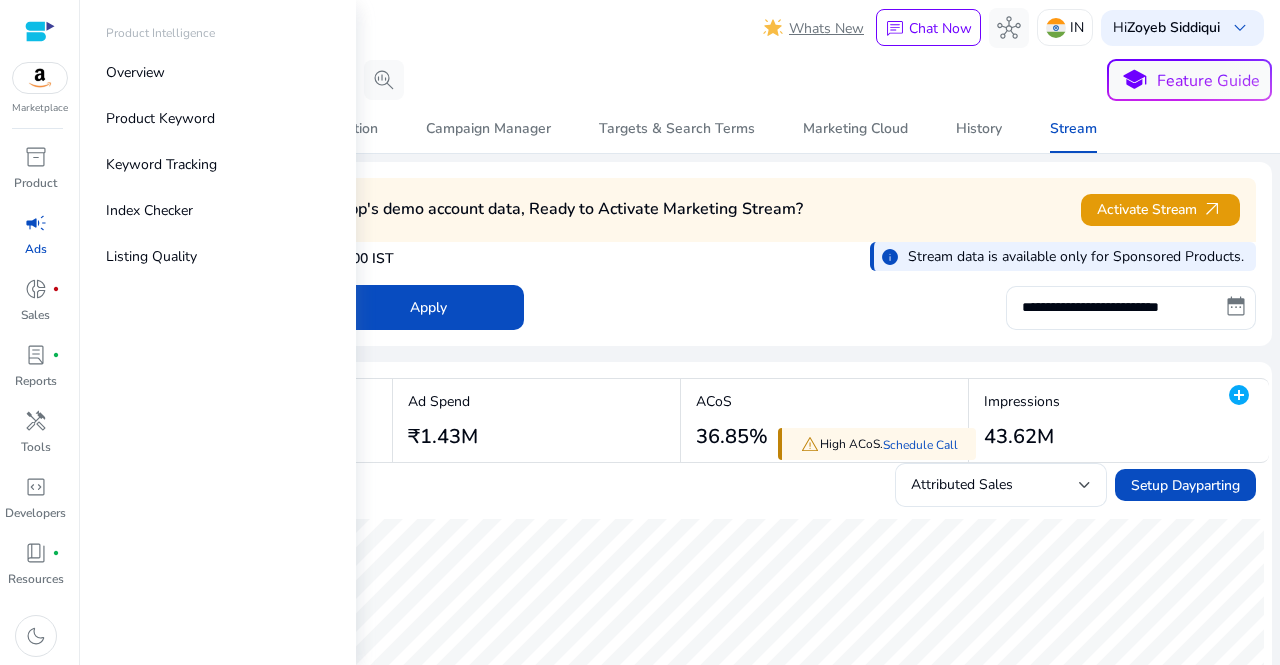 click at bounding box center (40, 78) 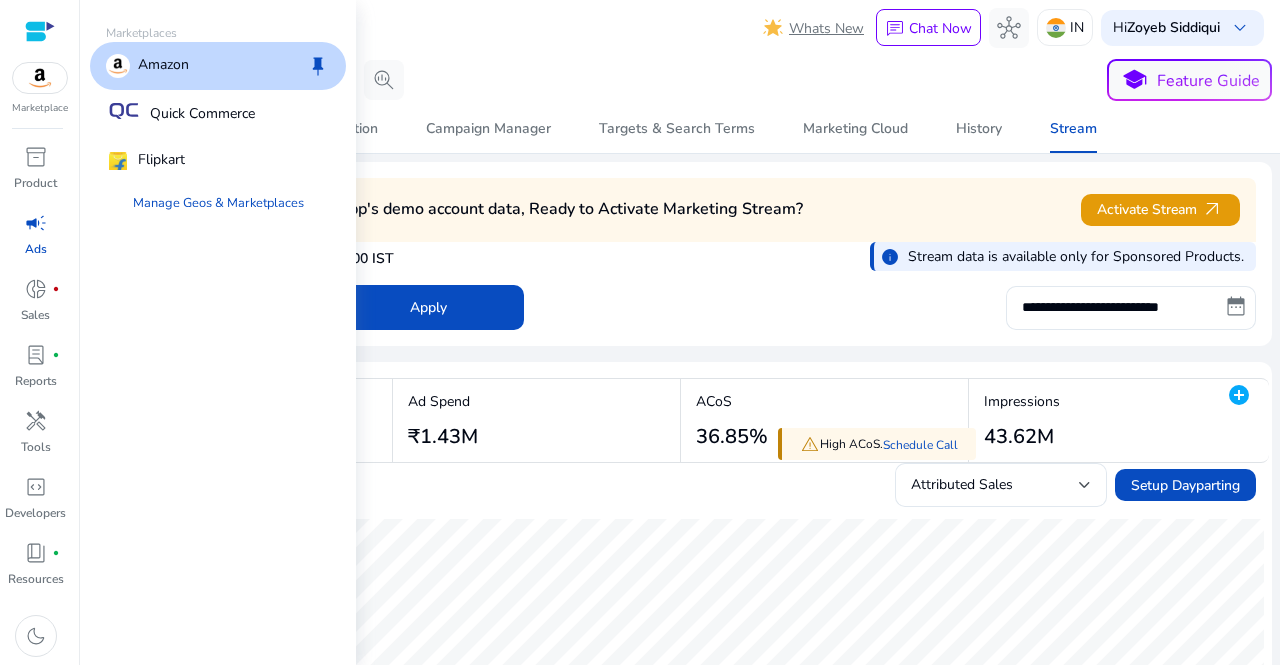 click on "Marketplace" at bounding box center [39, 58] 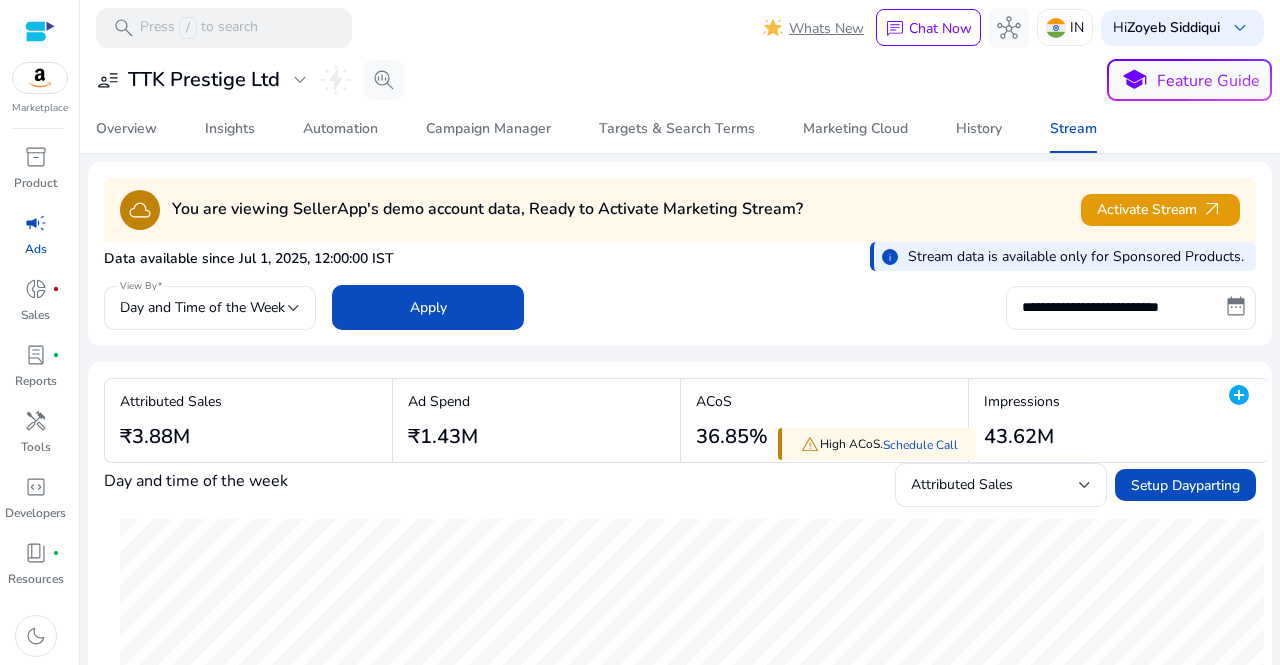 click on "Marketplace" at bounding box center (39, 58) 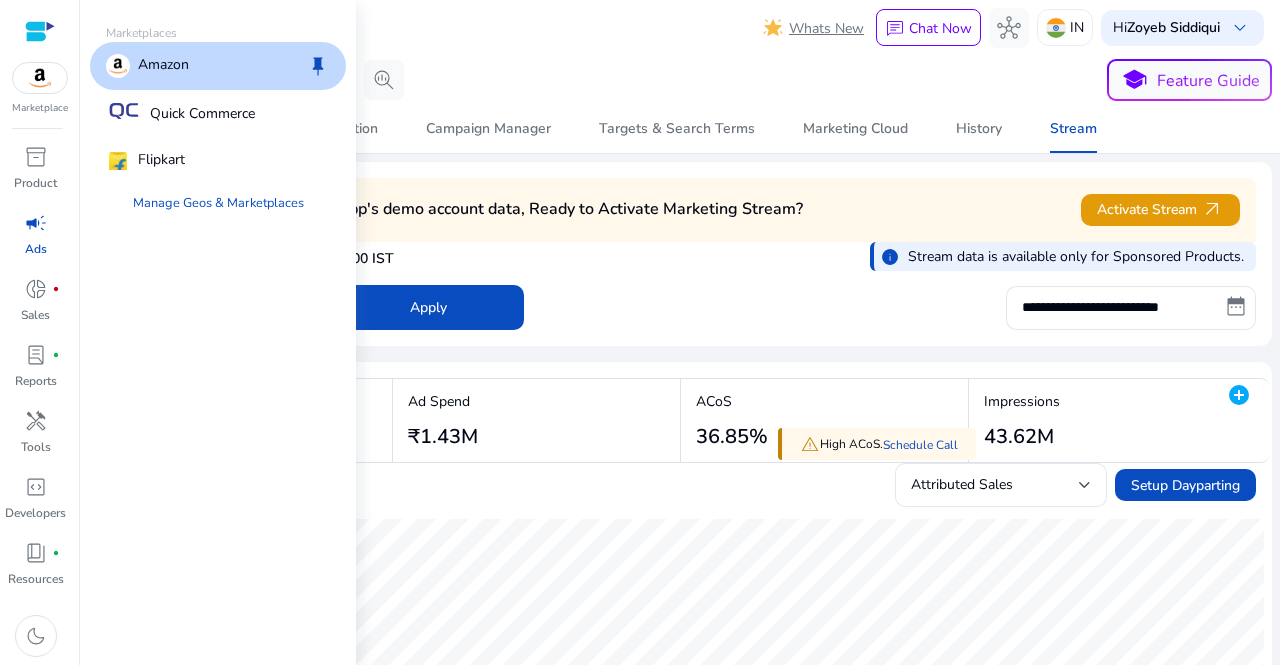 click on "Amazon" at bounding box center (163, 66) 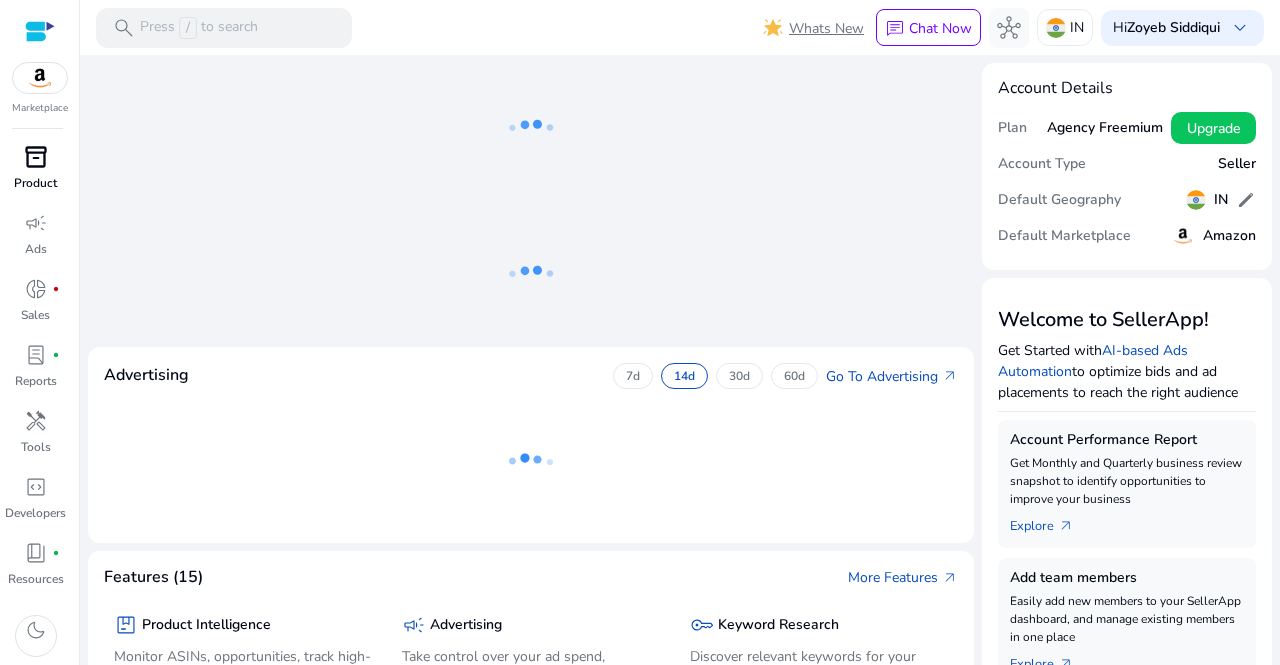click on "inventory_2" at bounding box center (36, 157) 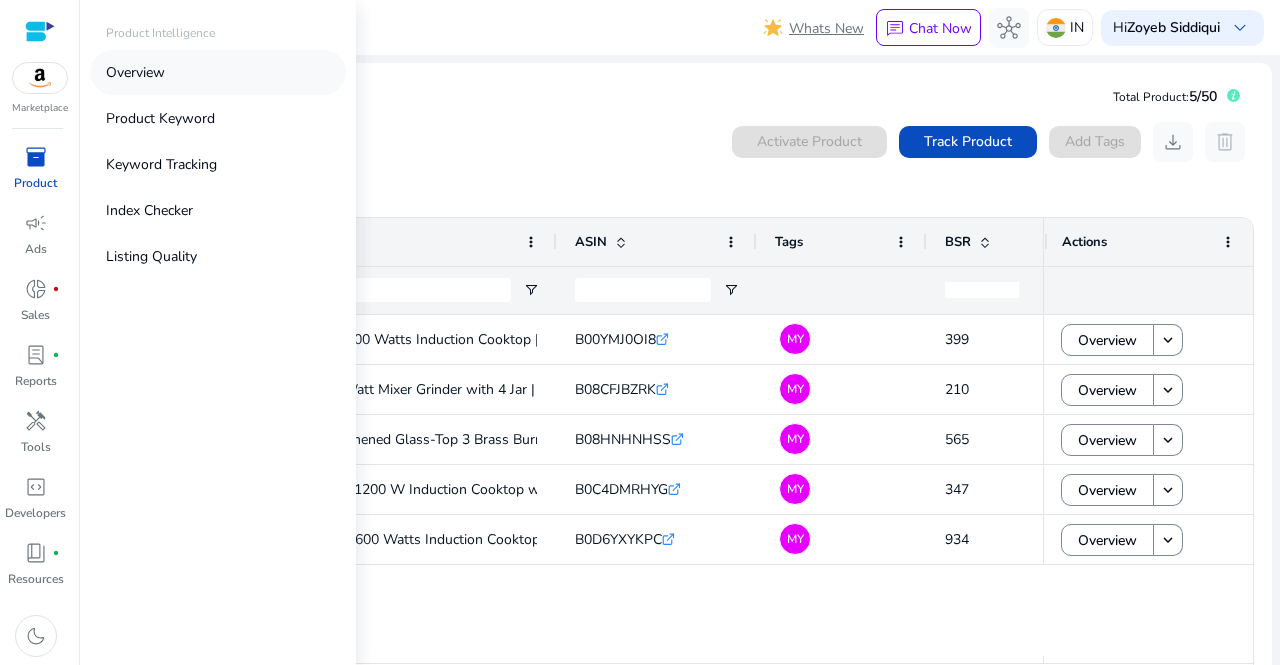 click on "Overview" at bounding box center (218, 72) 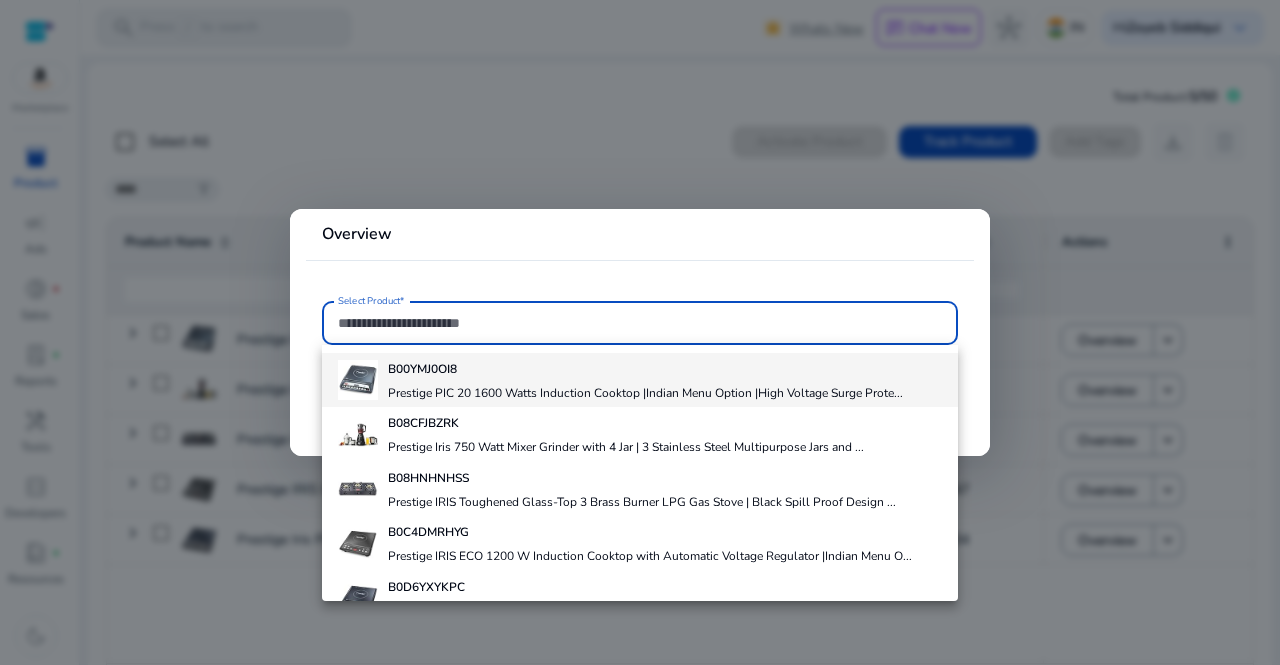click on "B00YMJ0OI8  Prestige PIC 20 1600 Watts Induction Cooktop |Indian Menu Option |High Voltage Surge Prote..." at bounding box center (645, 380) 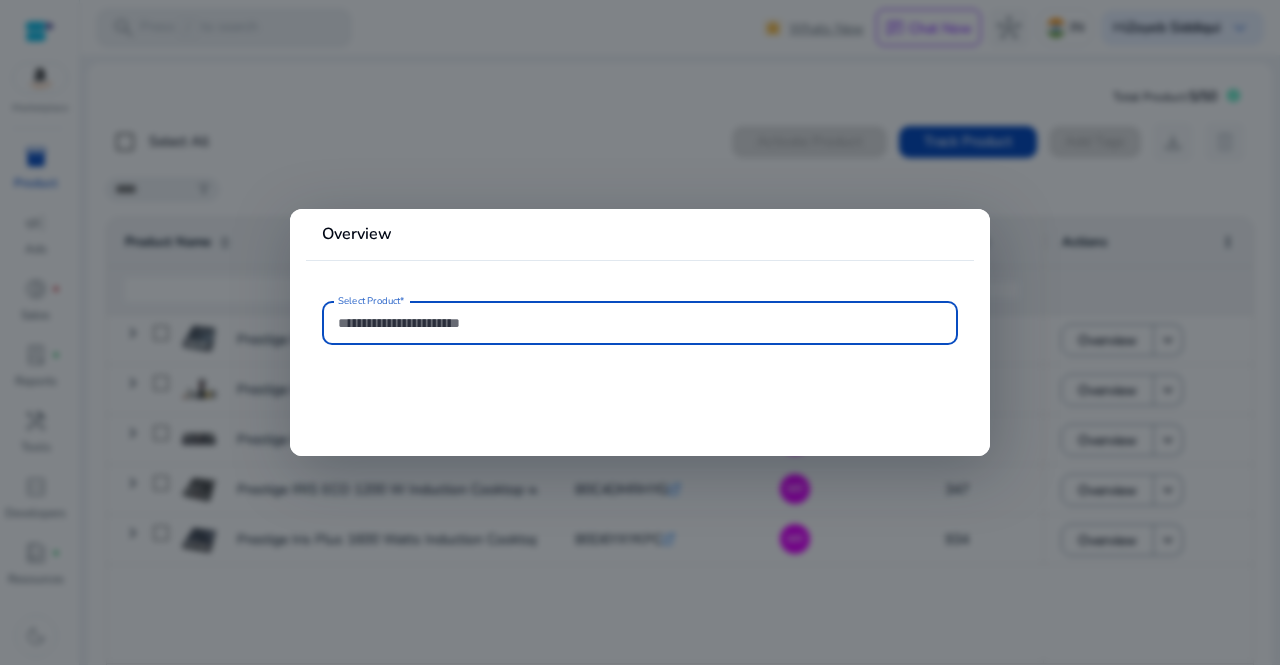 type on "**********" 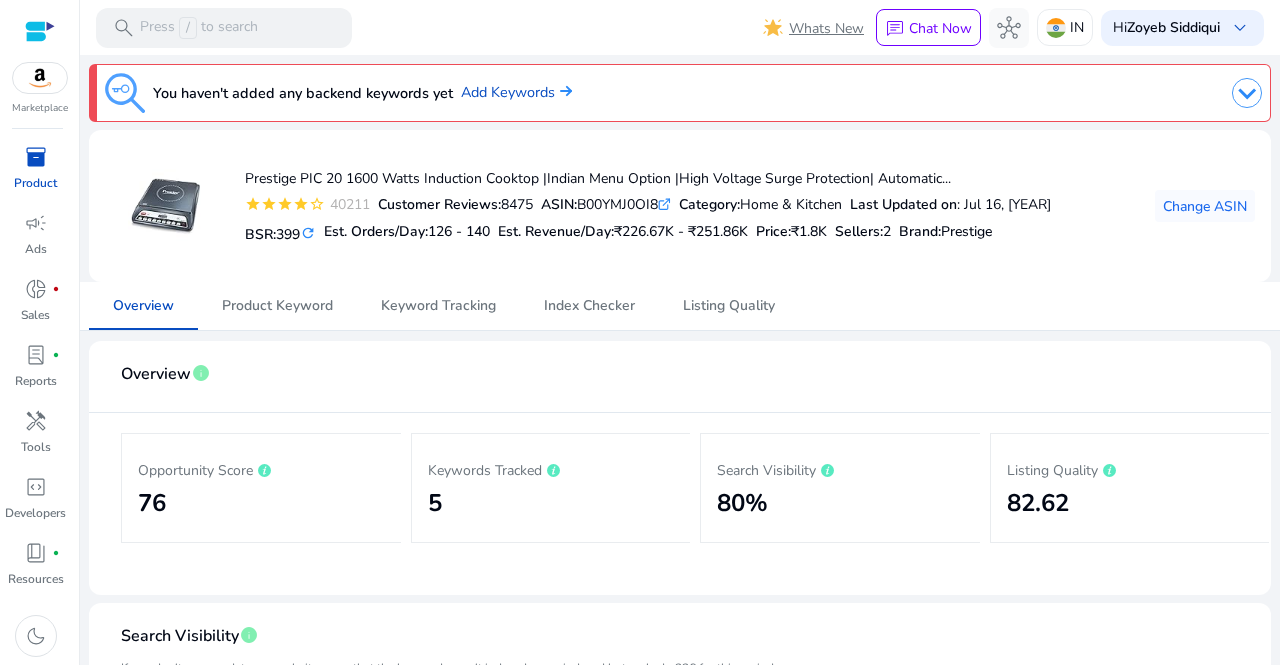 scroll, scrollTop: 357, scrollLeft: 0, axis: vertical 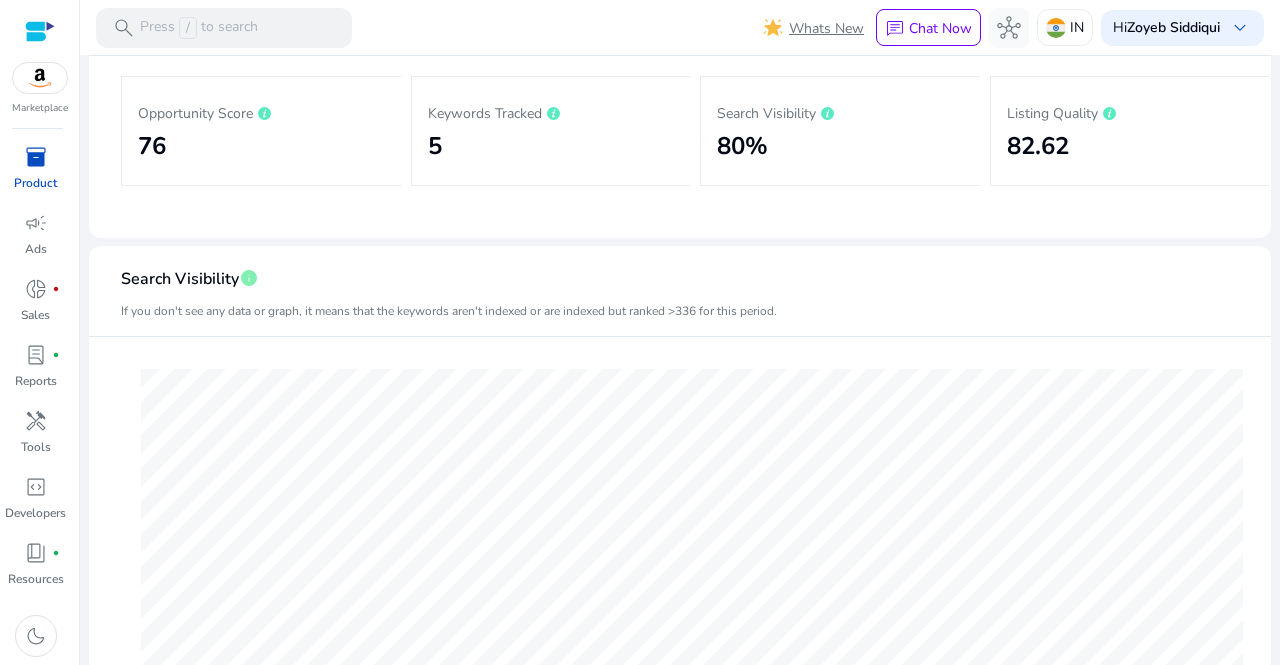 click on "Overview  info   Opportunity Score
76  Keywords Tracked
5  Search Visibility
80%  Listing Quality
82.62" 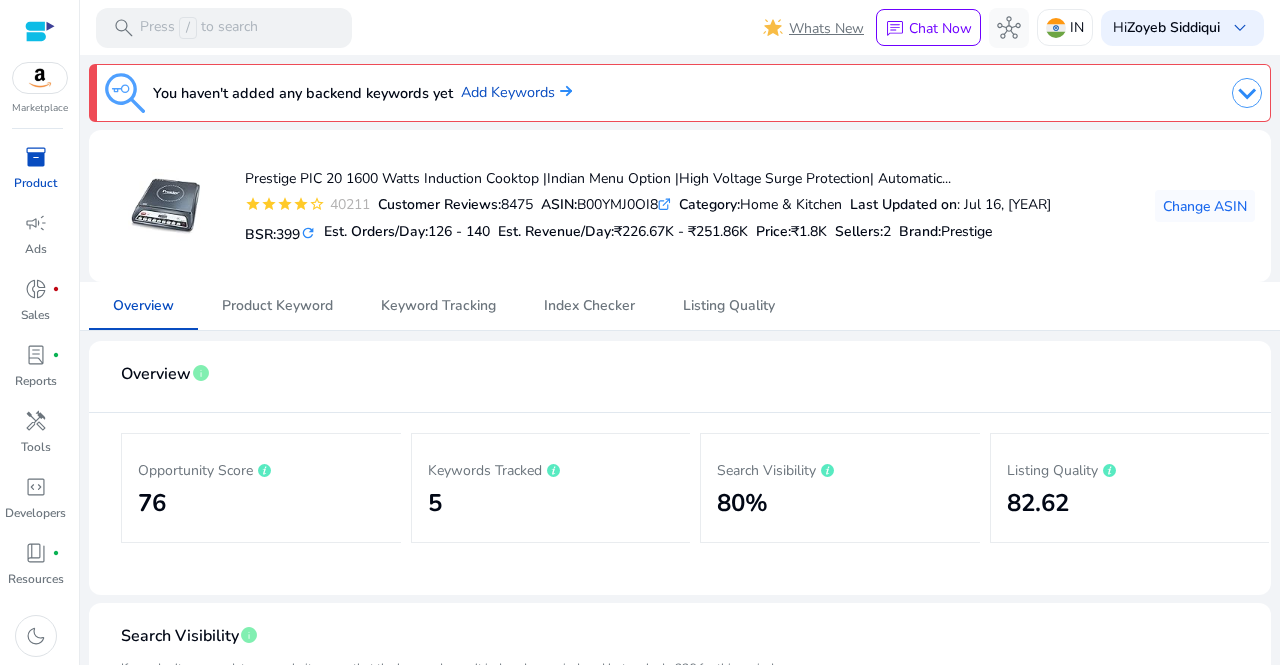 scroll, scrollTop: 40, scrollLeft: 0, axis: vertical 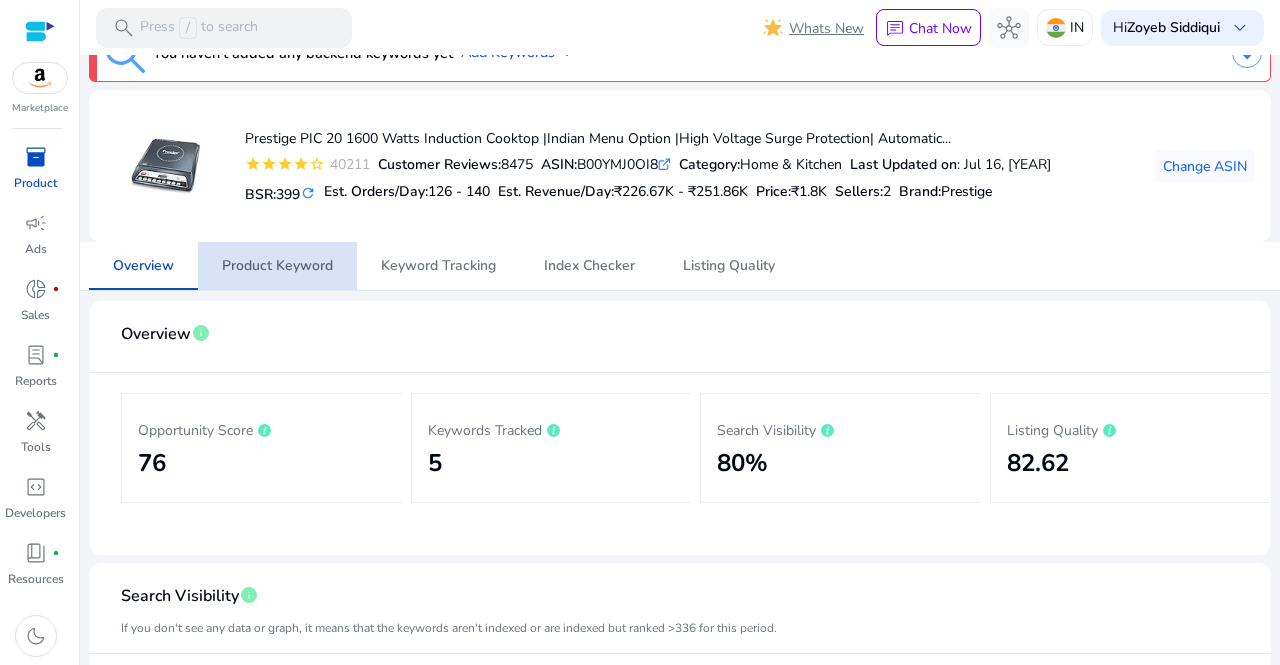 click on "Product Keyword" at bounding box center (277, 266) 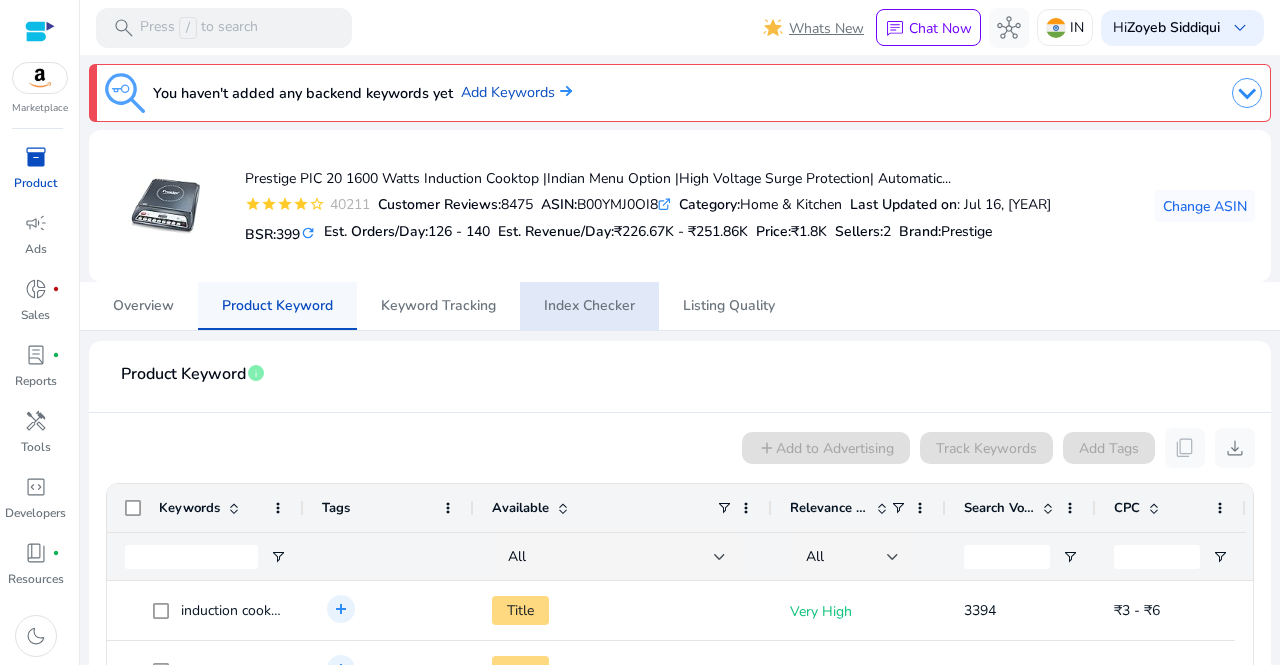 click on "Product Keyword" at bounding box center [277, 306] 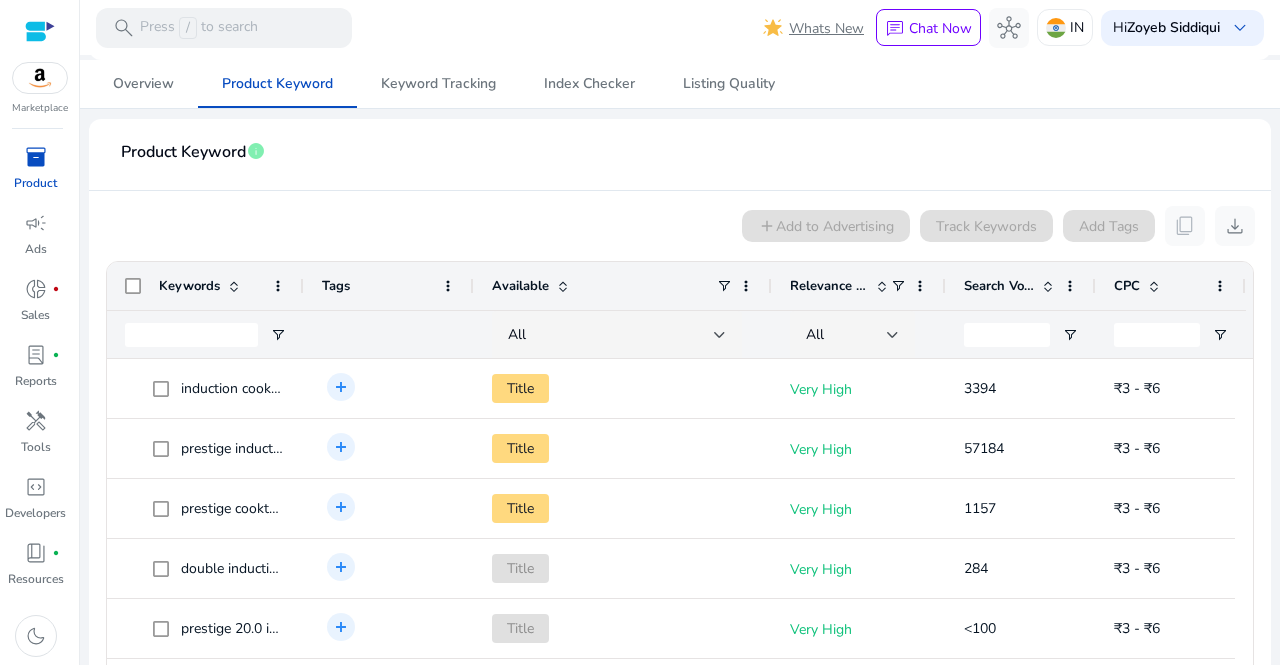 scroll, scrollTop: 338, scrollLeft: 0, axis: vertical 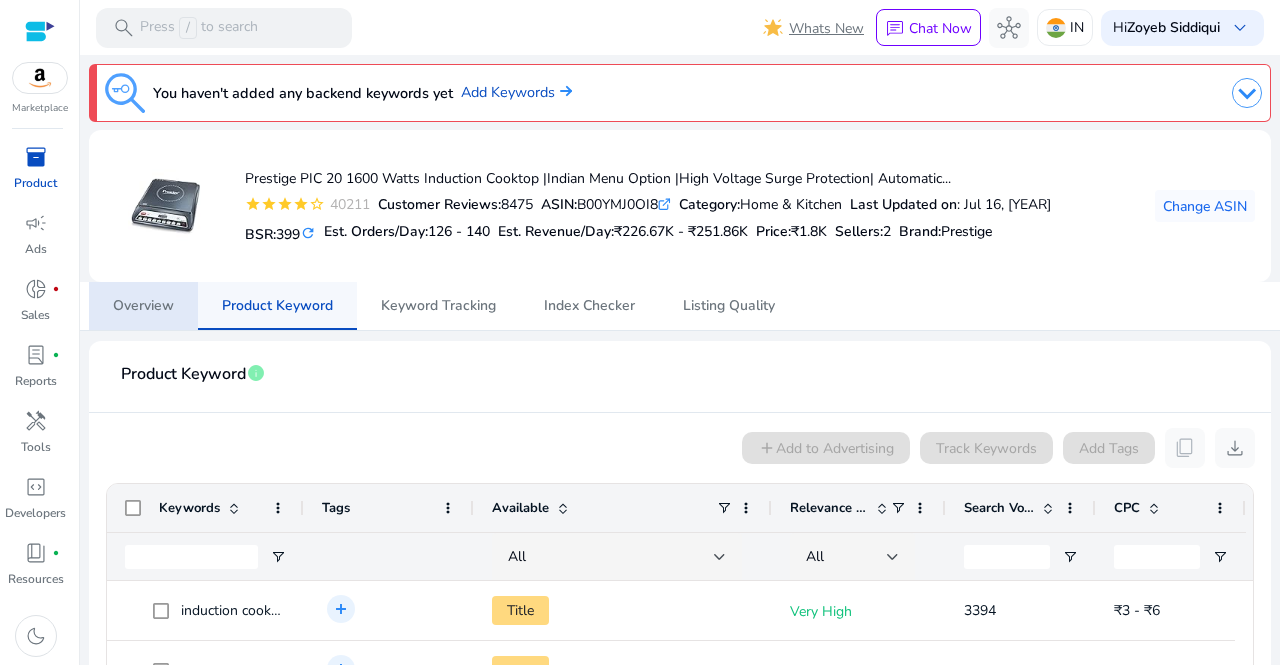 click on "Product Keyword" at bounding box center (277, 306) 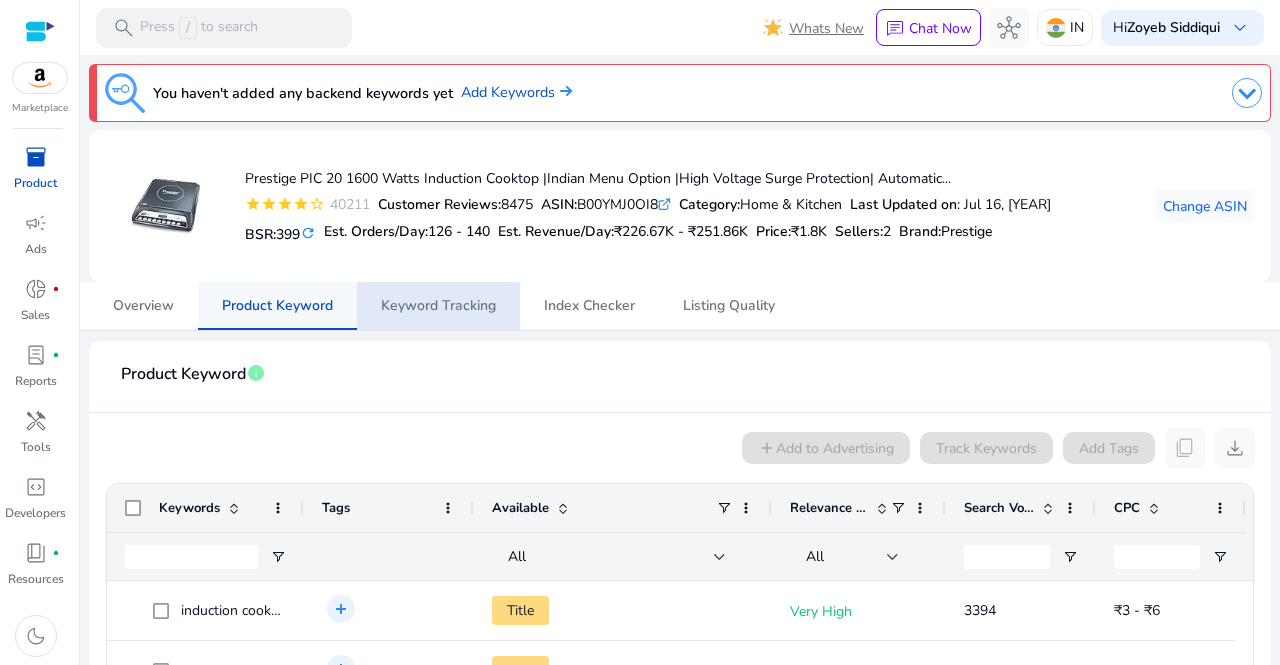 click on "Product Keyword" at bounding box center (277, 306) 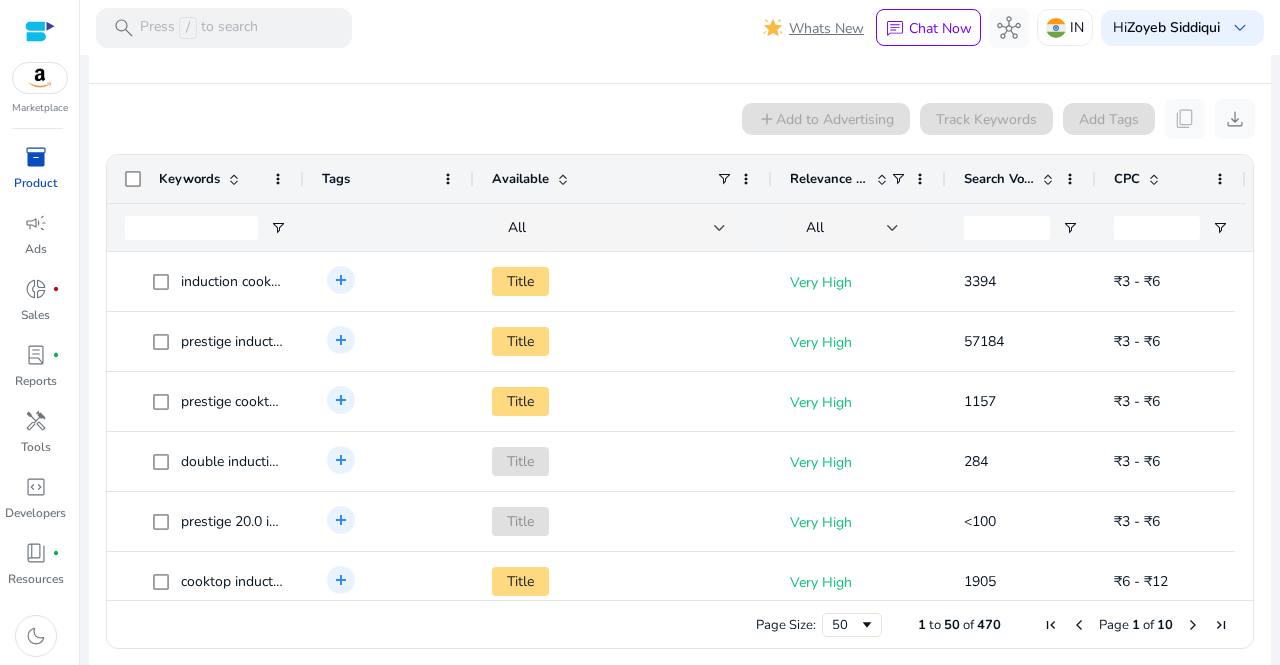 scroll, scrollTop: 338, scrollLeft: 0, axis: vertical 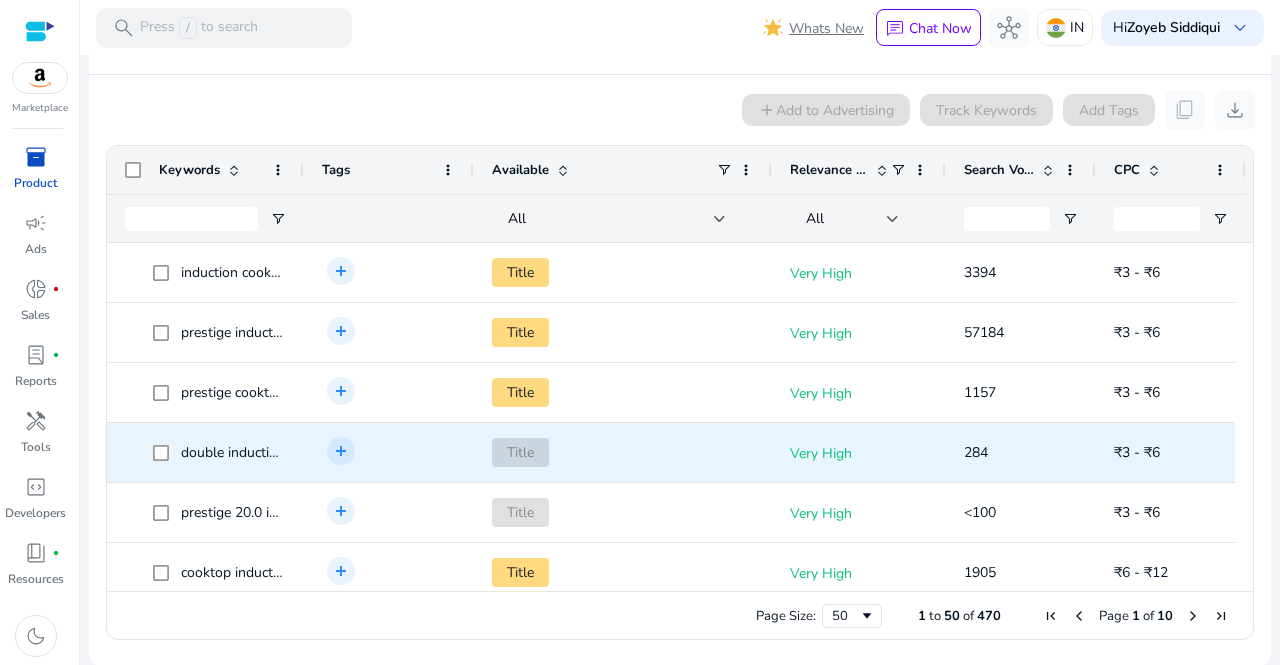 click on "Title" 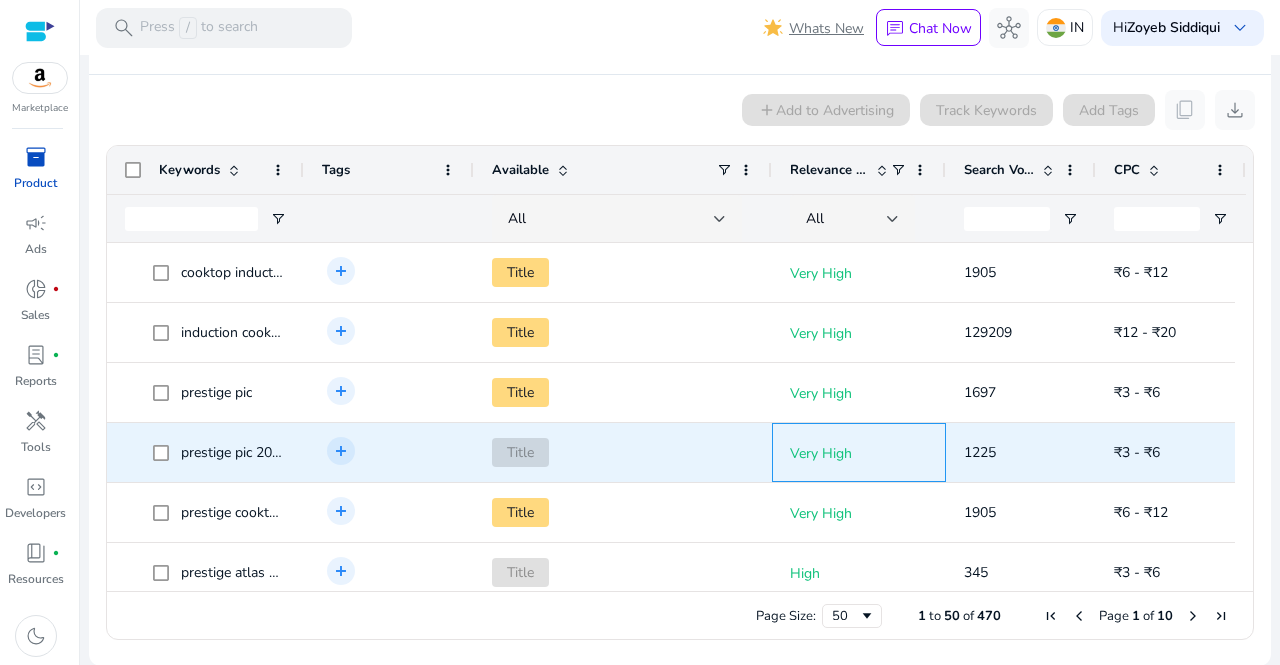 click on "Very High" 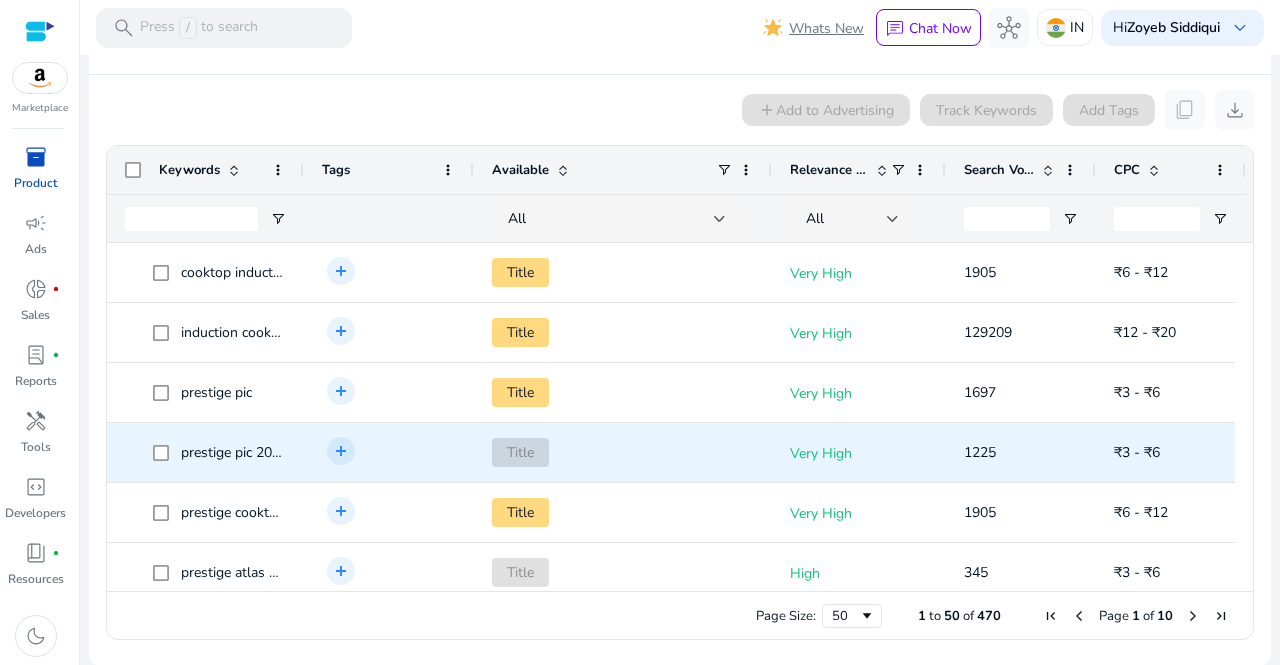 scroll, scrollTop: 0, scrollLeft: 18, axis: horizontal 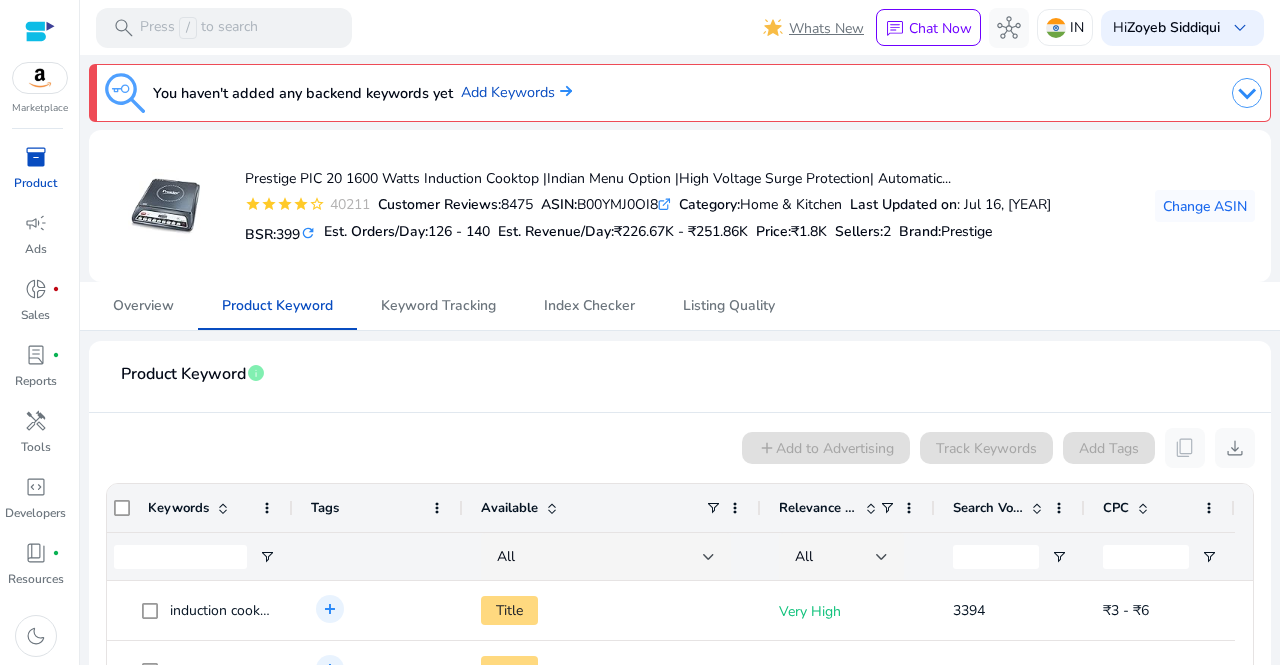 click on "You haven't added any backend keywords yet   Add Keywords   Prestige PIC 20 1600 Watts Induction Cooktop |Indian Menu Option |High Voltage Surge Protection| Automatic...  star star star star star_border  40211  Customer Reviews:  8475  ASIN:  B00YMJ0OI8  .st0{fill:#2c8af8} Category:  Home & Kitchen  Last Updated on : Jul 16, 2025   BSR:  399 refresh  Est. Orders/Day:  126 - 140  Est. Revenue/Day:  ₹226.67K - ₹251.86K  Price:  ₹1.8K  Sellers:  2 Brand :  Prestige  Change ASIN   Overview   Product Keyword   Keyword Tracking   Index Checker   Listing Quality  Product Keyword  info  add  Add to Advertising   Track Keywords   Add Tags   content_copy   download  Press SPACE to select this row.. Press ENTER to sort. Press ALT DOWN to open column menu. Press CTRL ENTER to open filter
Drag here to set row groups Drag here to set column labels
CPC" 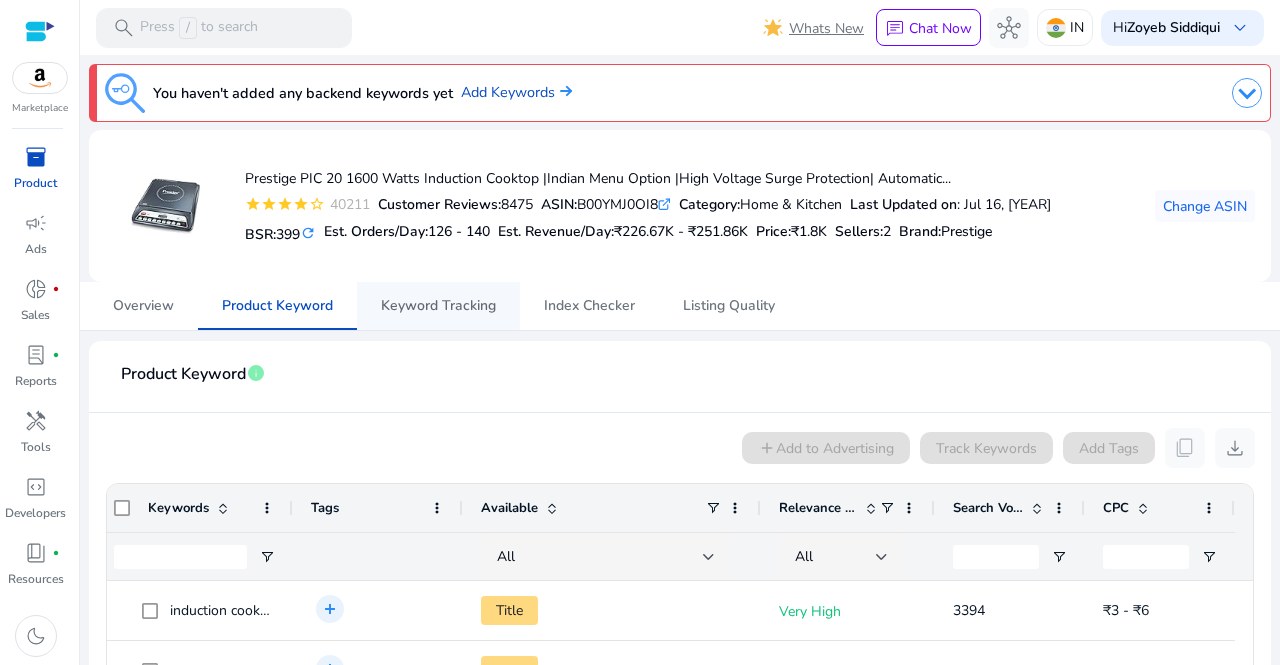 click on "Keyword Tracking" at bounding box center (438, 306) 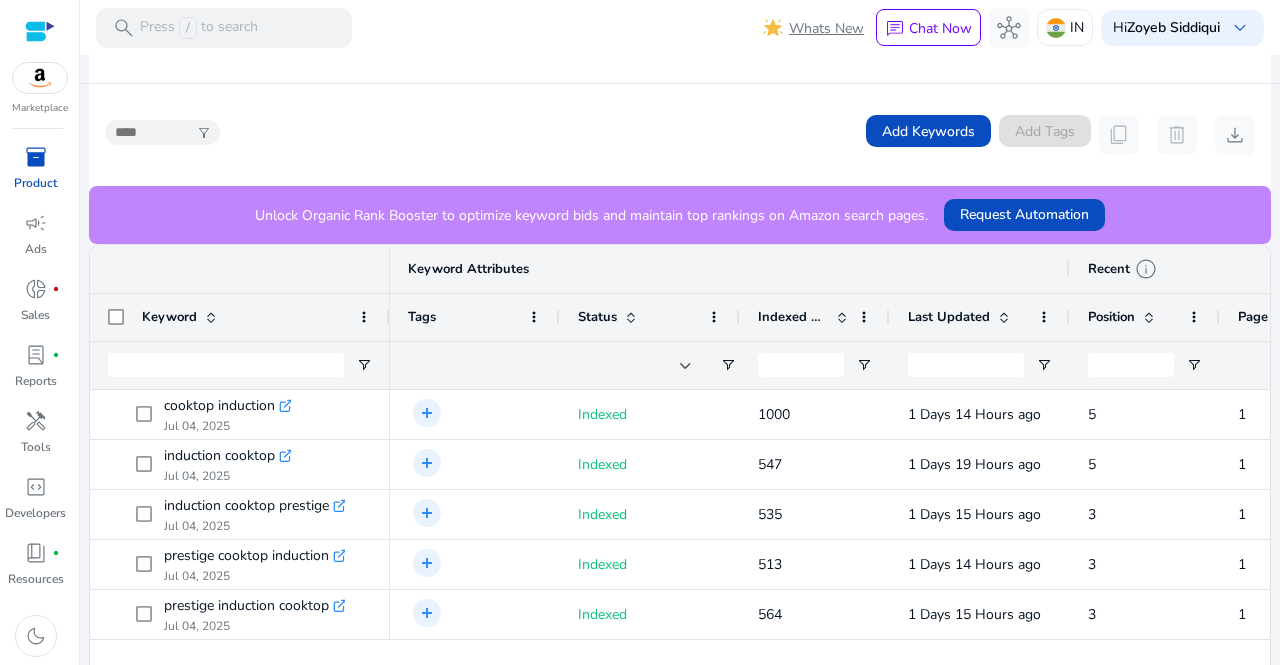 scroll, scrollTop: 328, scrollLeft: 0, axis: vertical 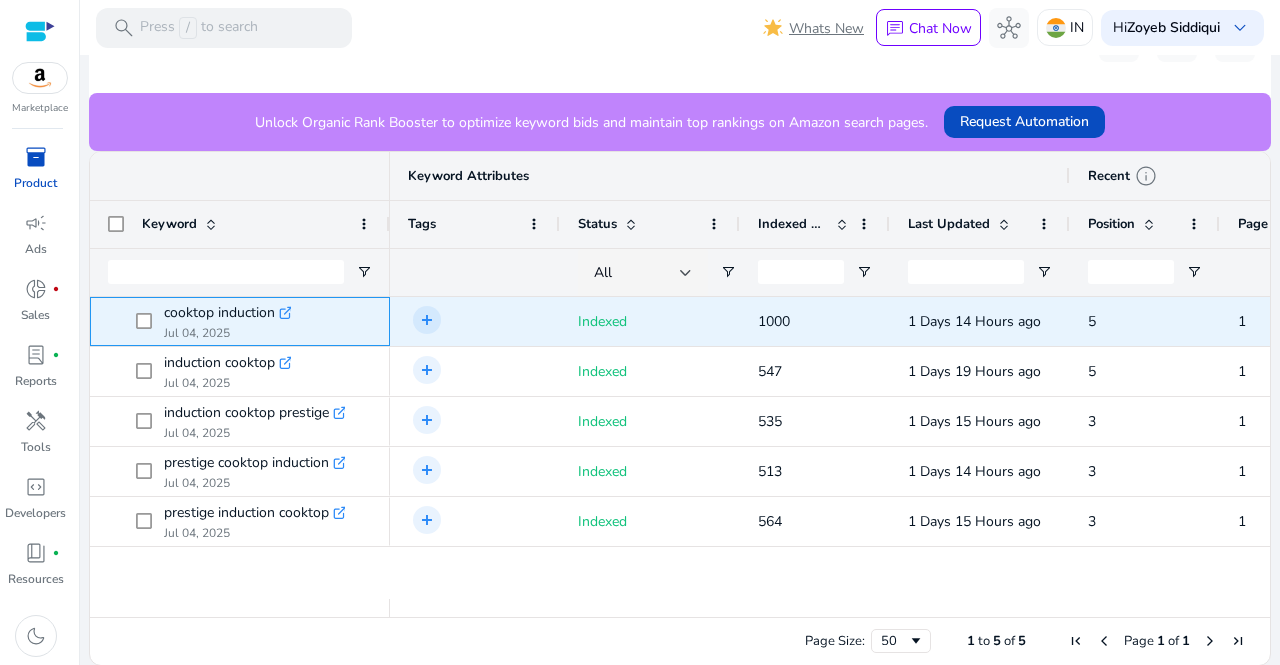 click on ".st0{fill:#2c8af8}" 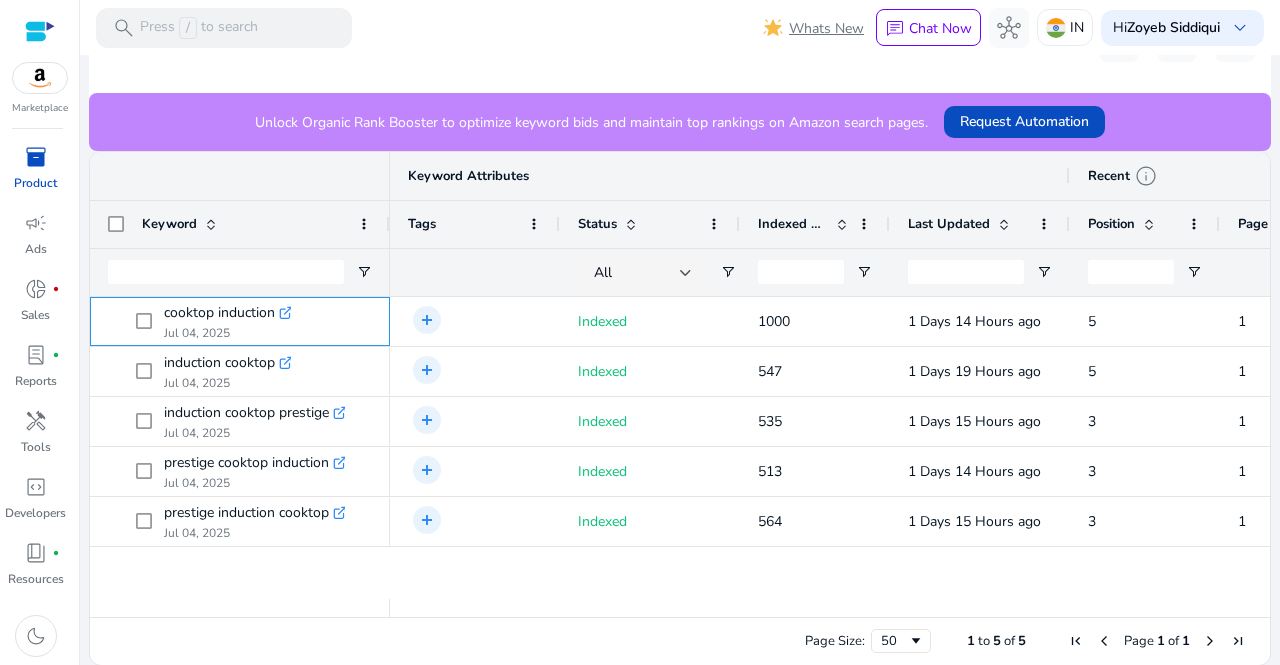 scroll, scrollTop: 0, scrollLeft: 75, axis: horizontal 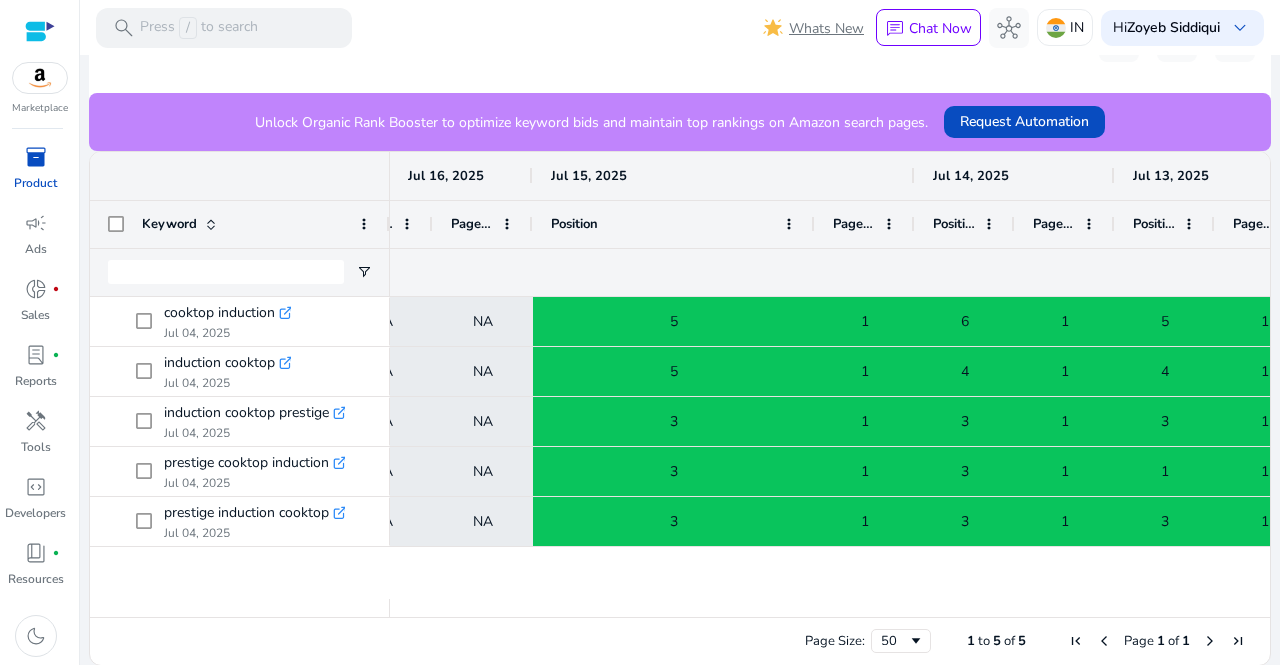 drag, startPoint x: 629, startPoint y: 224, endPoint x: 811, endPoint y: 231, distance: 182.13457 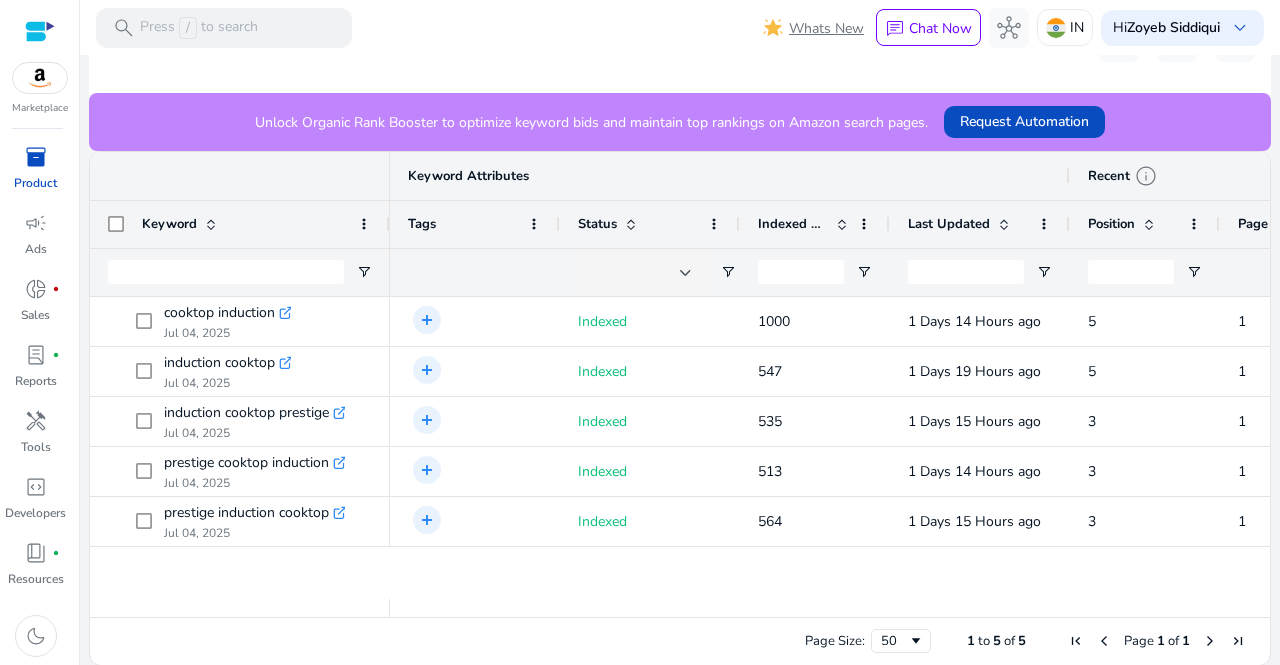 click 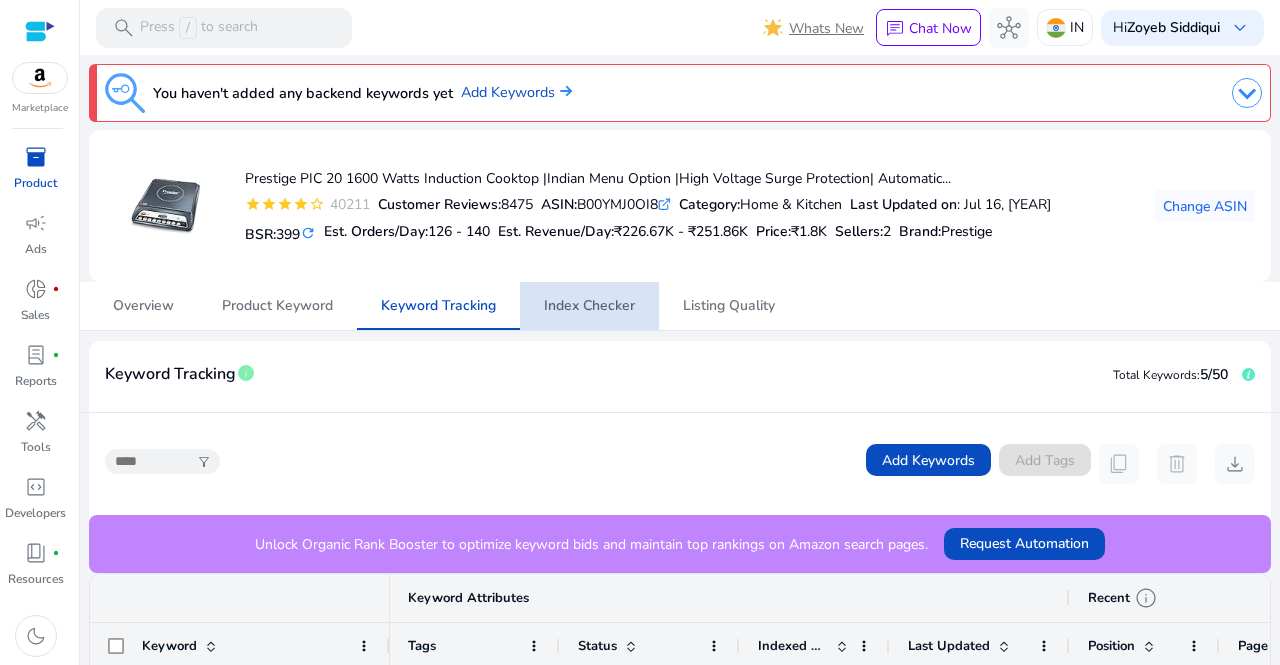 click on "Index Checker" at bounding box center (589, 306) 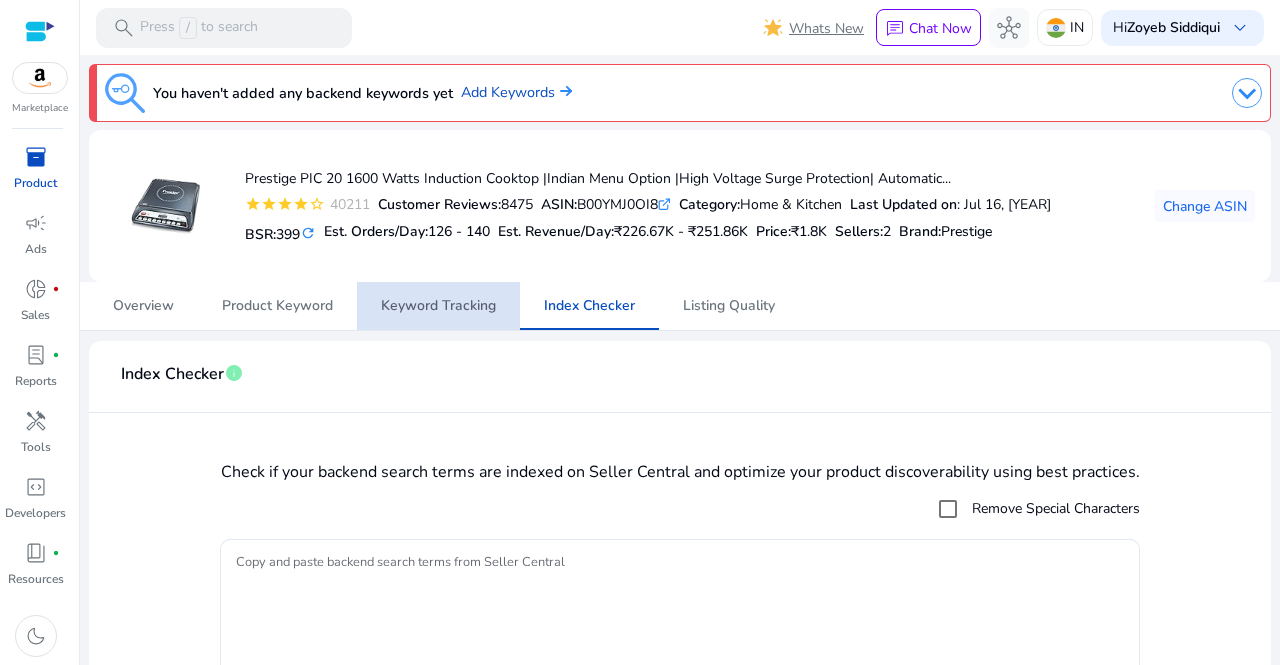 click on "Keyword Tracking" at bounding box center (438, 306) 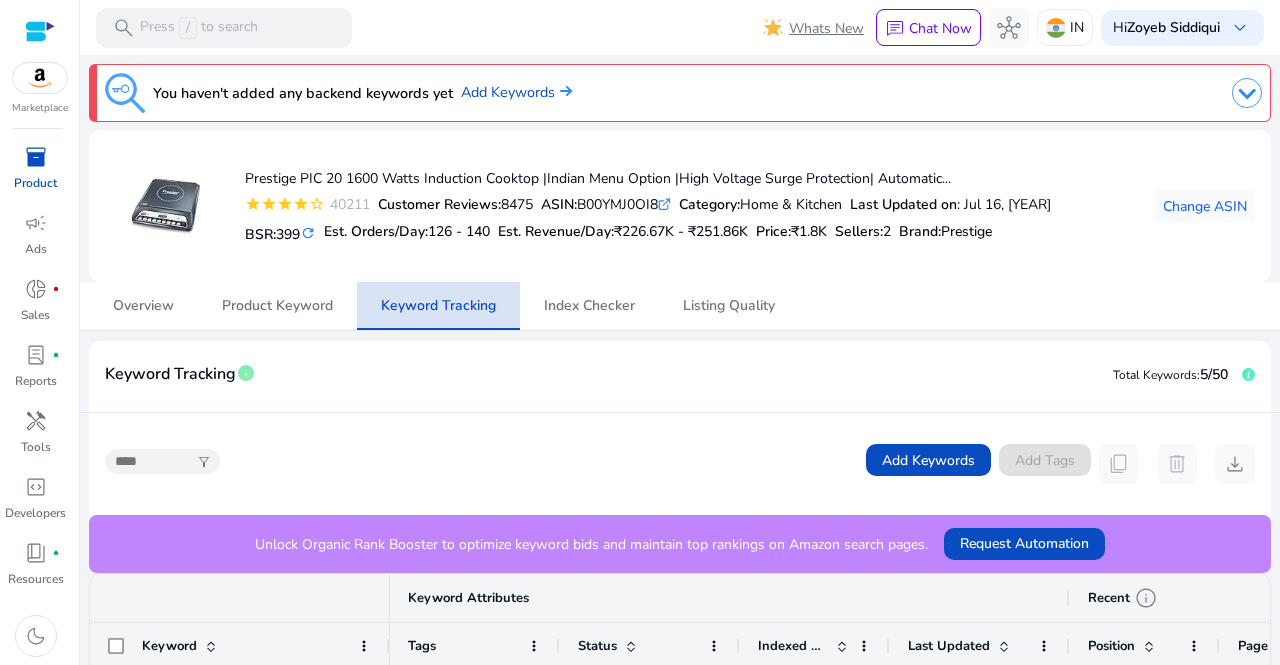 click on "Keyword Tracking" at bounding box center (438, 306) 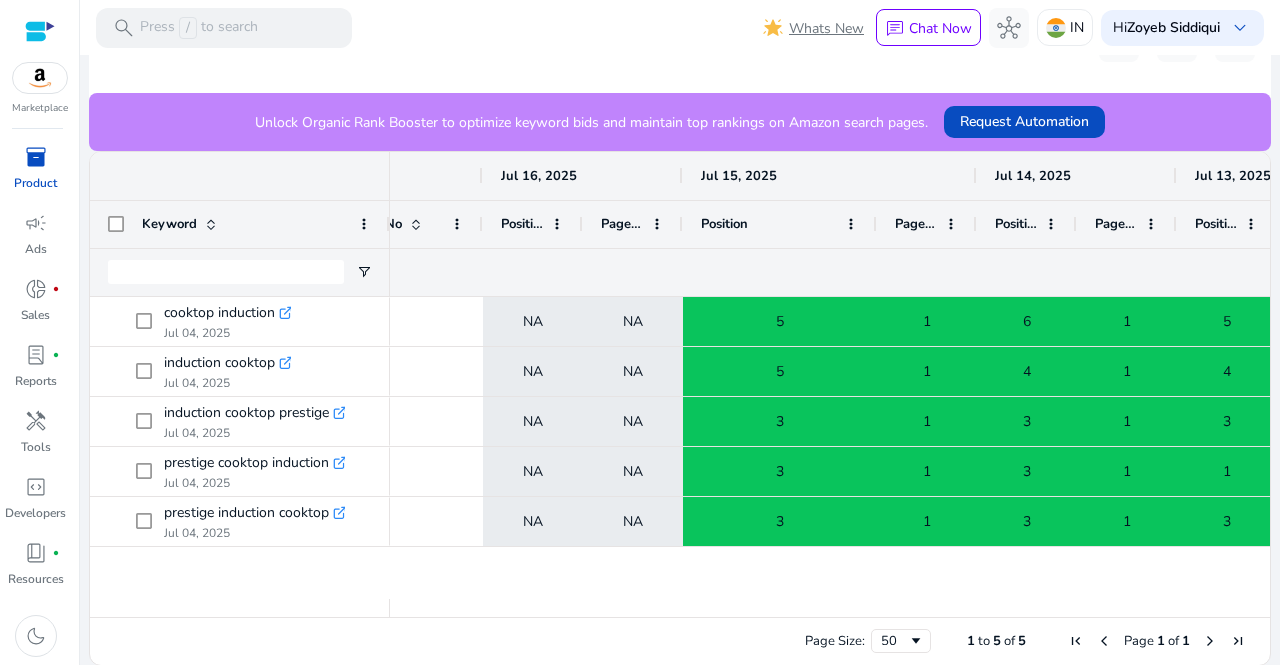 drag, startPoint x: 780, startPoint y: 217, endPoint x: 903, endPoint y: 211, distance: 123.146255 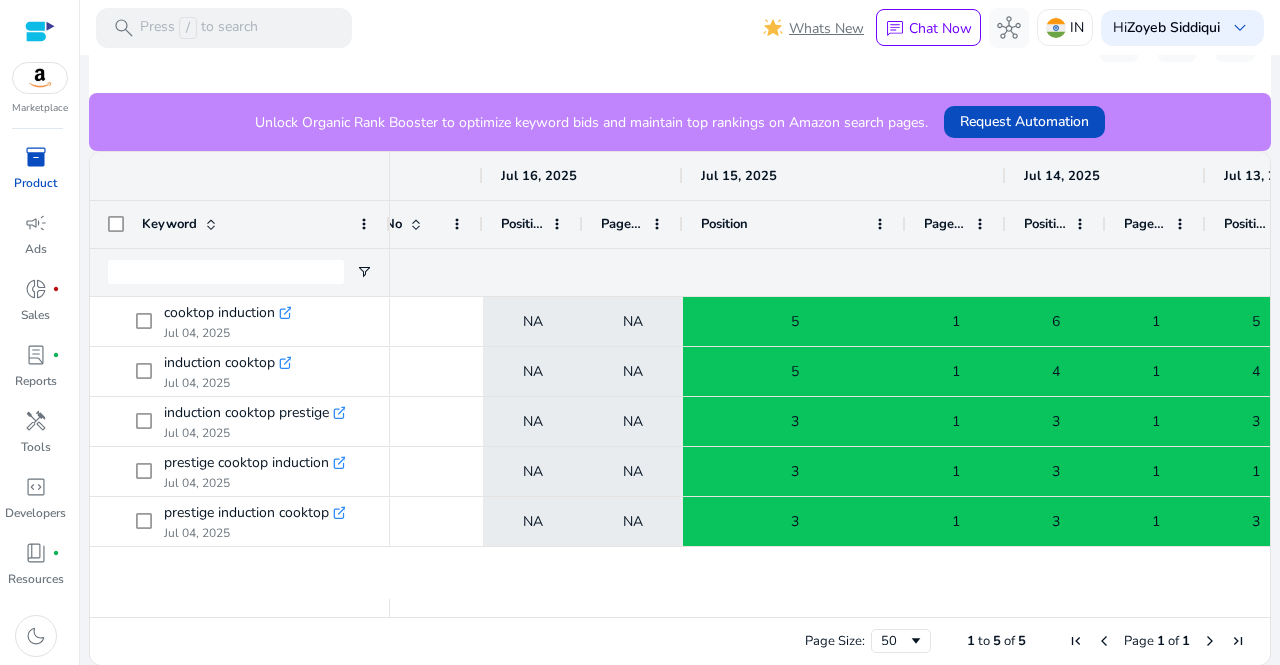click on "Page No" 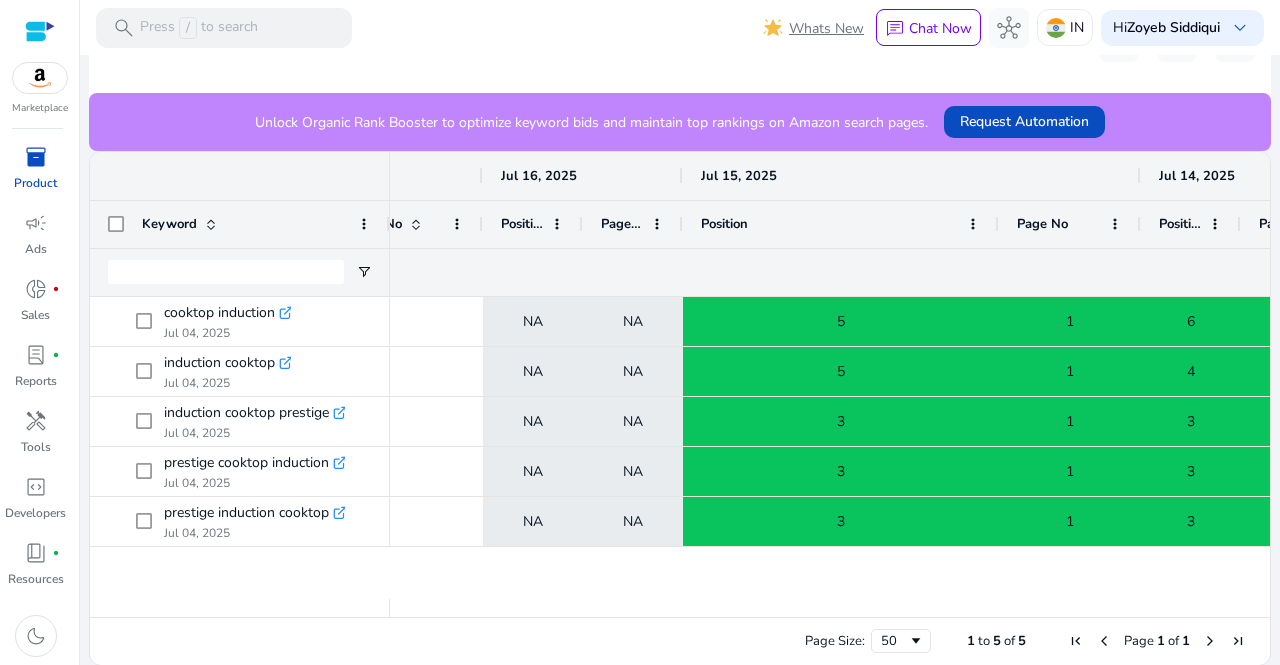 drag, startPoint x: 1002, startPoint y: 164, endPoint x: 1136, endPoint y: 176, distance: 134.53624 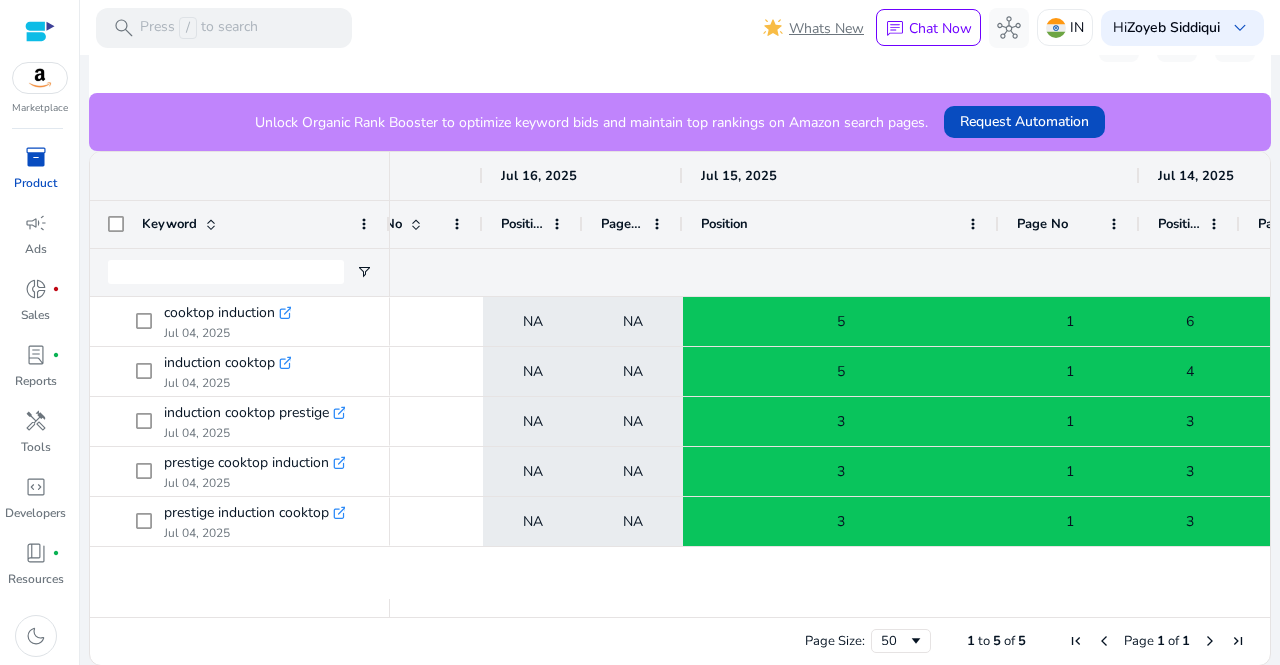 scroll, scrollTop: 0, scrollLeft: 737, axis: horizontal 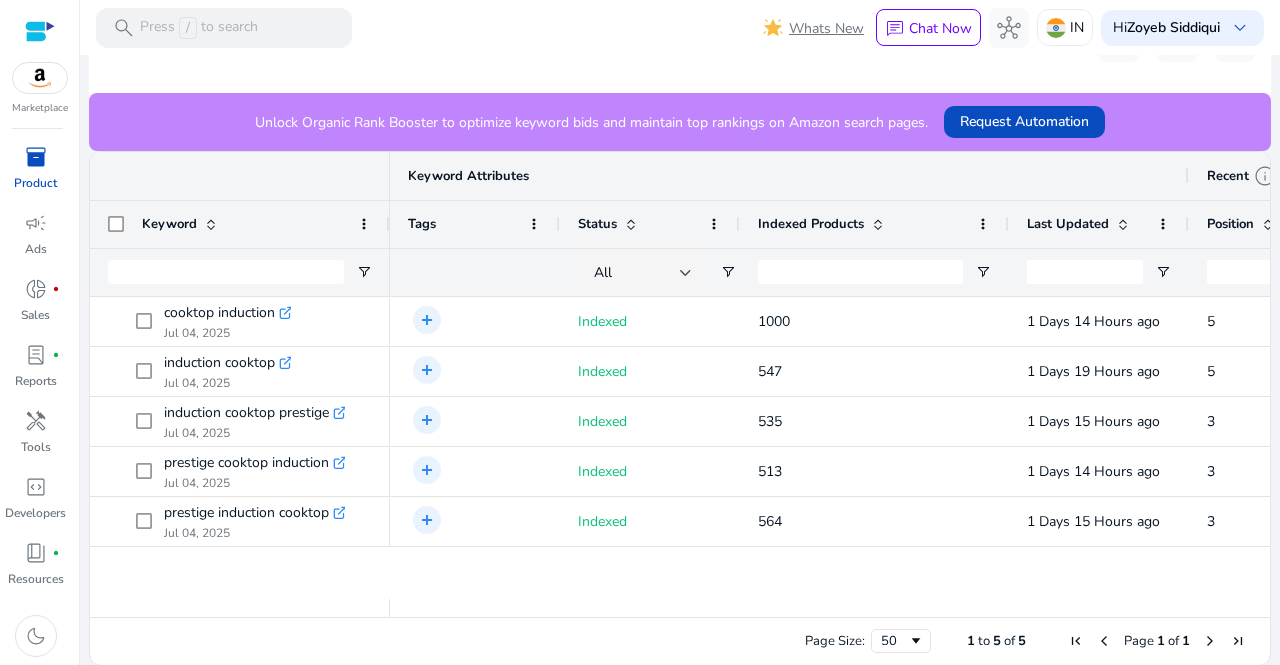 drag, startPoint x: 885, startPoint y: 219, endPoint x: 1022, endPoint y: 225, distance: 137.13132 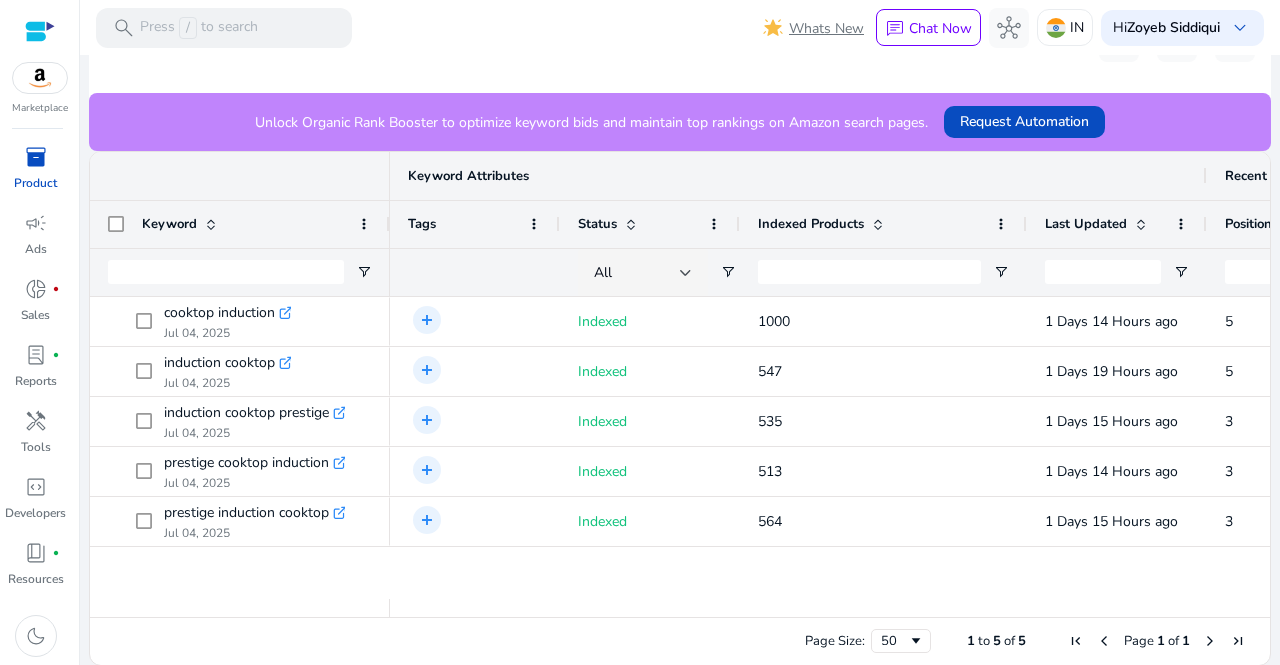 click 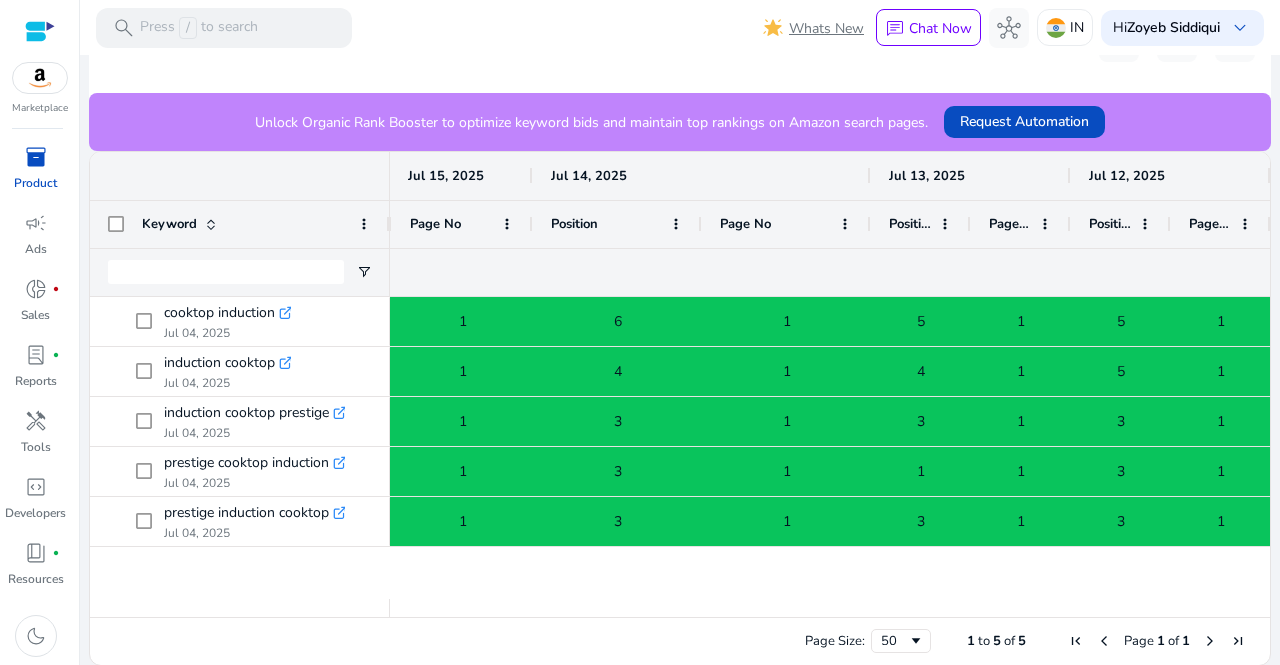 drag, startPoint x: 730, startPoint y: 173, endPoint x: 870, endPoint y: 176, distance: 140.03214 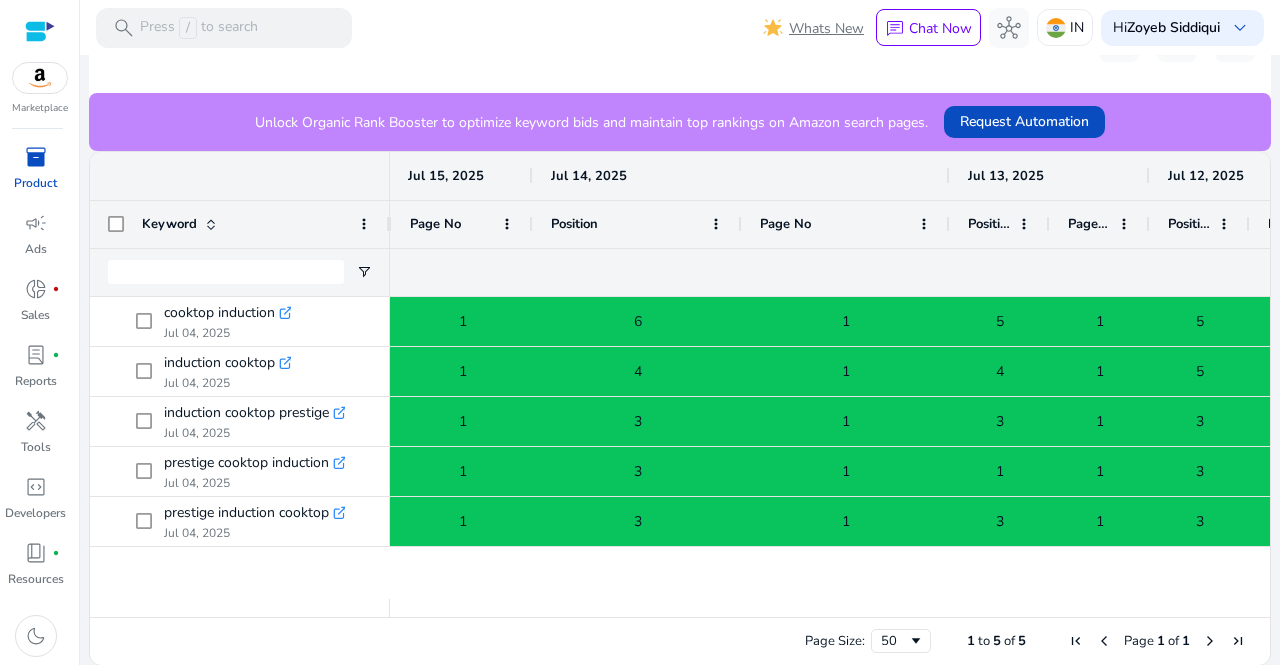 drag, startPoint x: 867, startPoint y: 173, endPoint x: 944, endPoint y: 175, distance: 77.02597 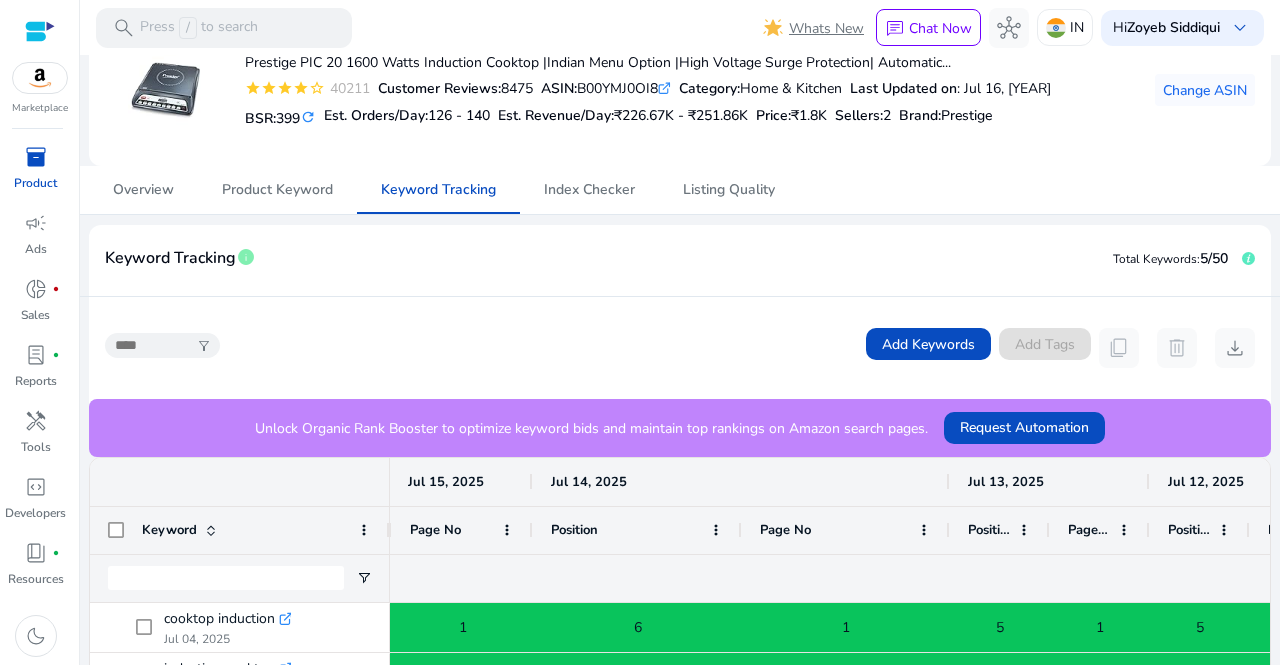 scroll, scrollTop: 0, scrollLeft: 0, axis: both 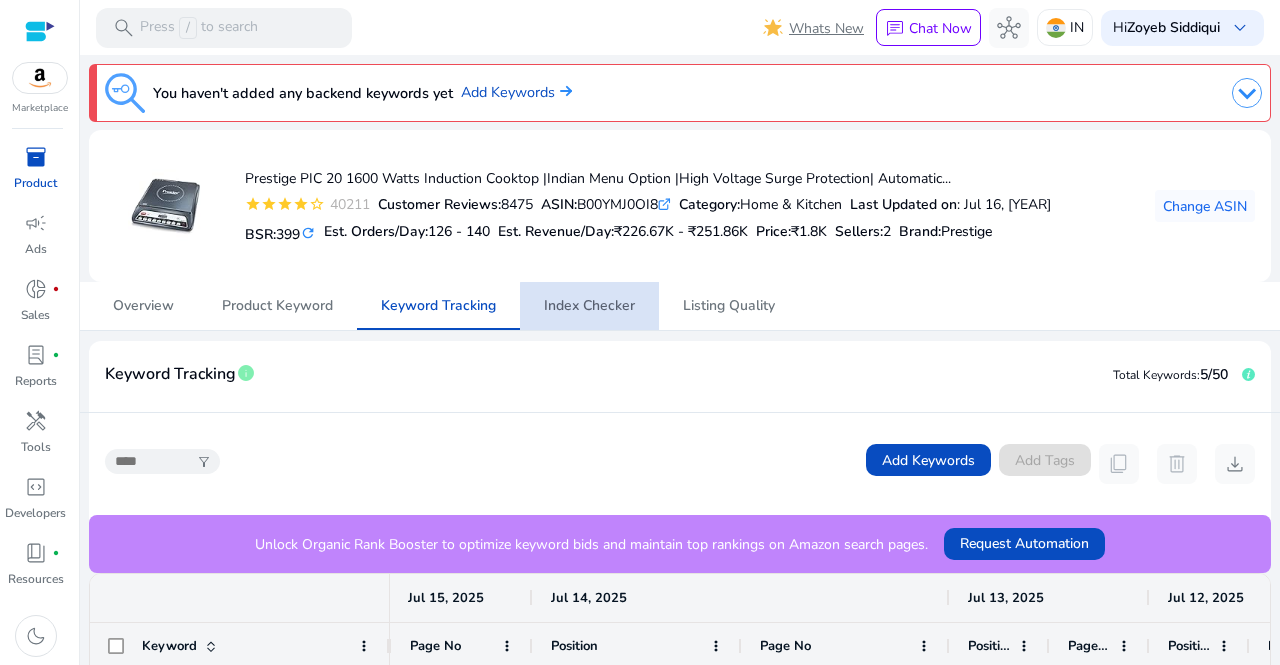 click on "Index Checker" at bounding box center (589, 306) 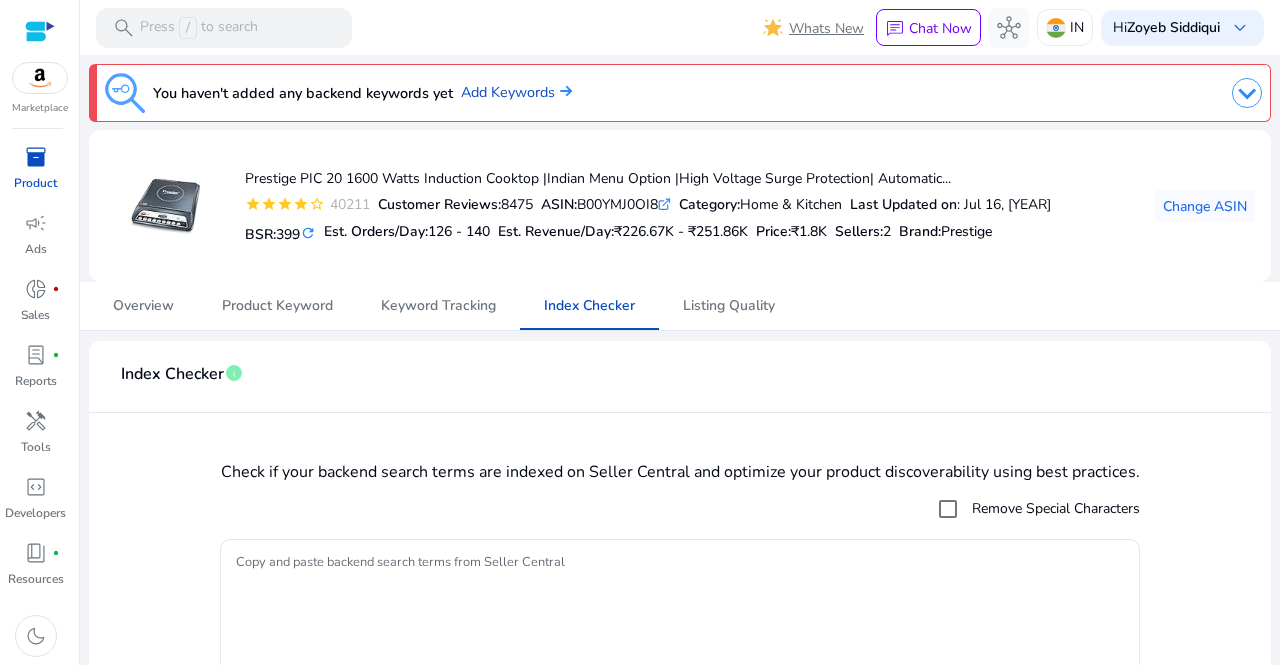 scroll, scrollTop: 94, scrollLeft: 0, axis: vertical 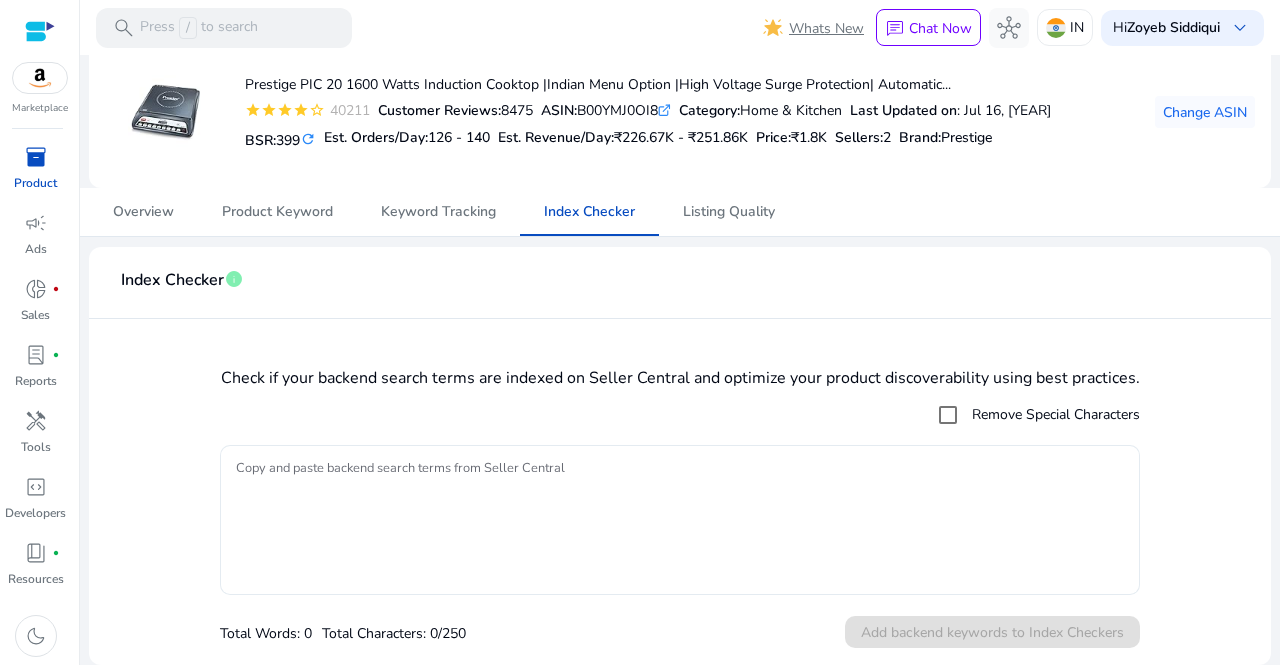 click on "Copy and paste backend search terms from Seller Central" at bounding box center [680, 520] 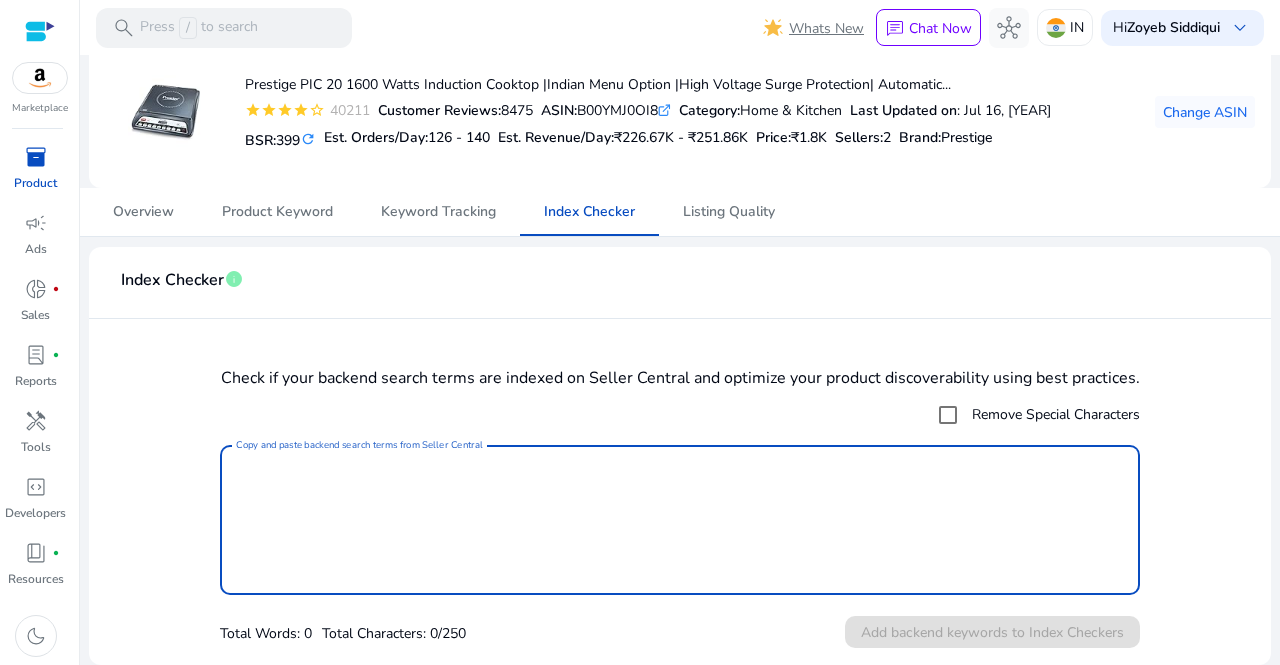 paste on "**********" 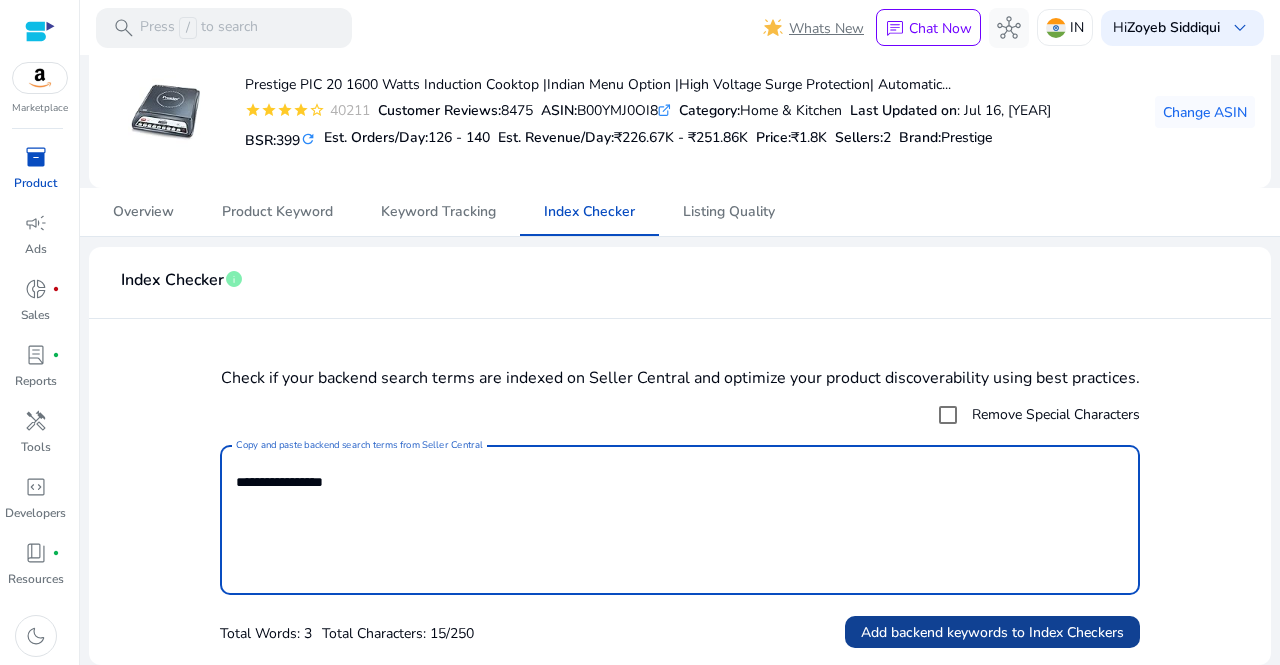 type on "**********" 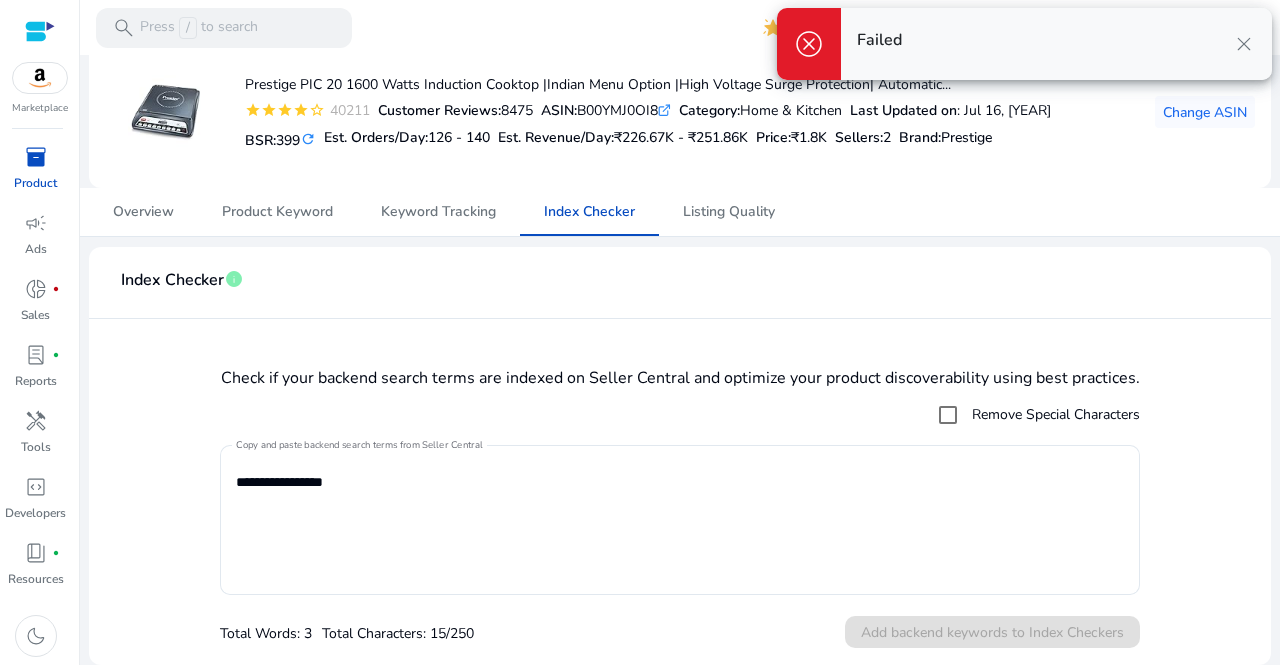 click on "close" at bounding box center (1244, 44) 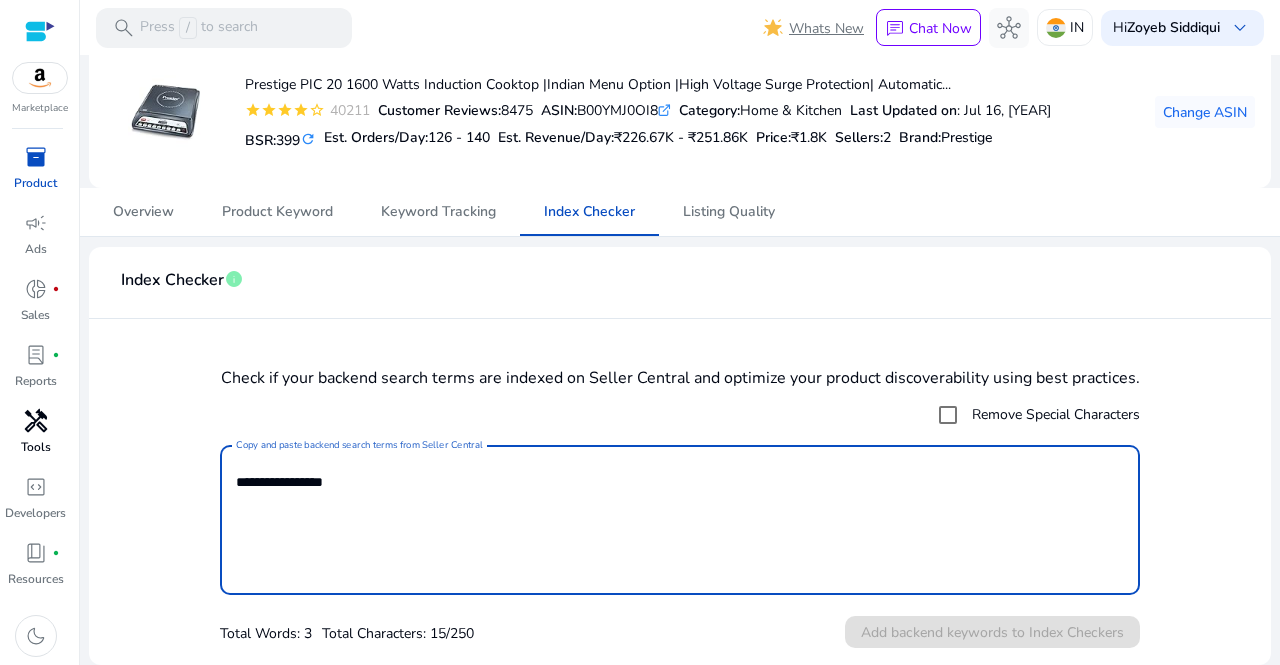 drag, startPoint x: 424, startPoint y: 480, endPoint x: 9, endPoint y: 407, distance: 421.37158 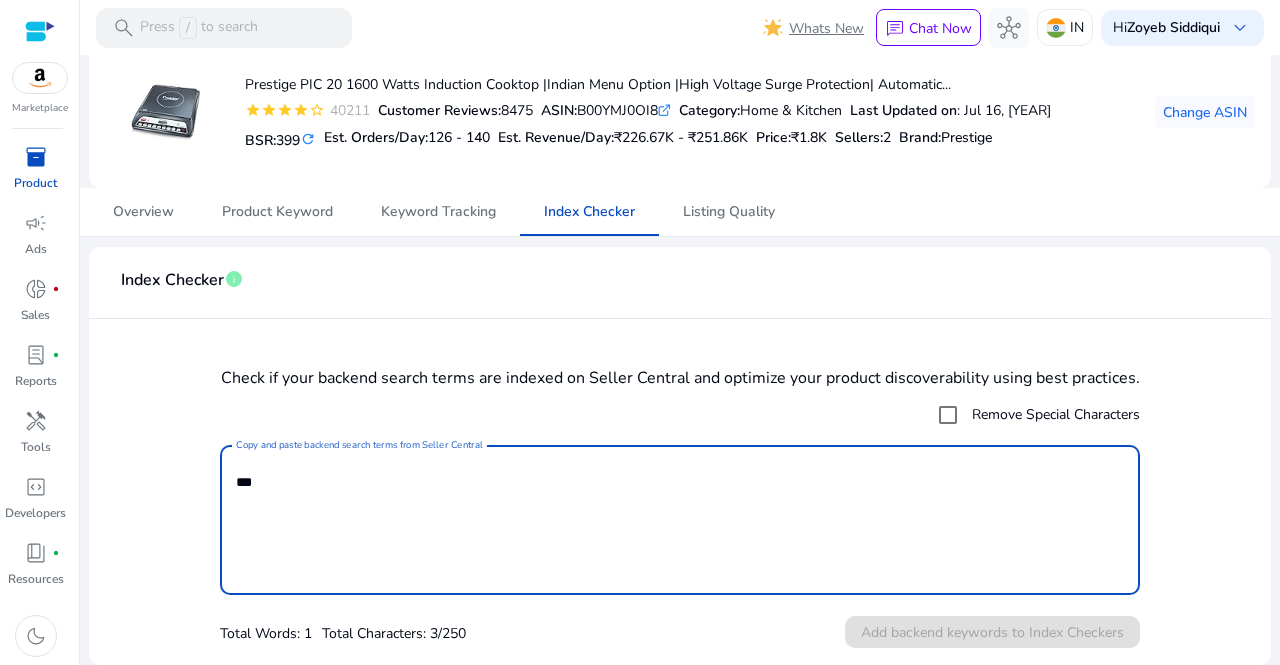 type on "***" 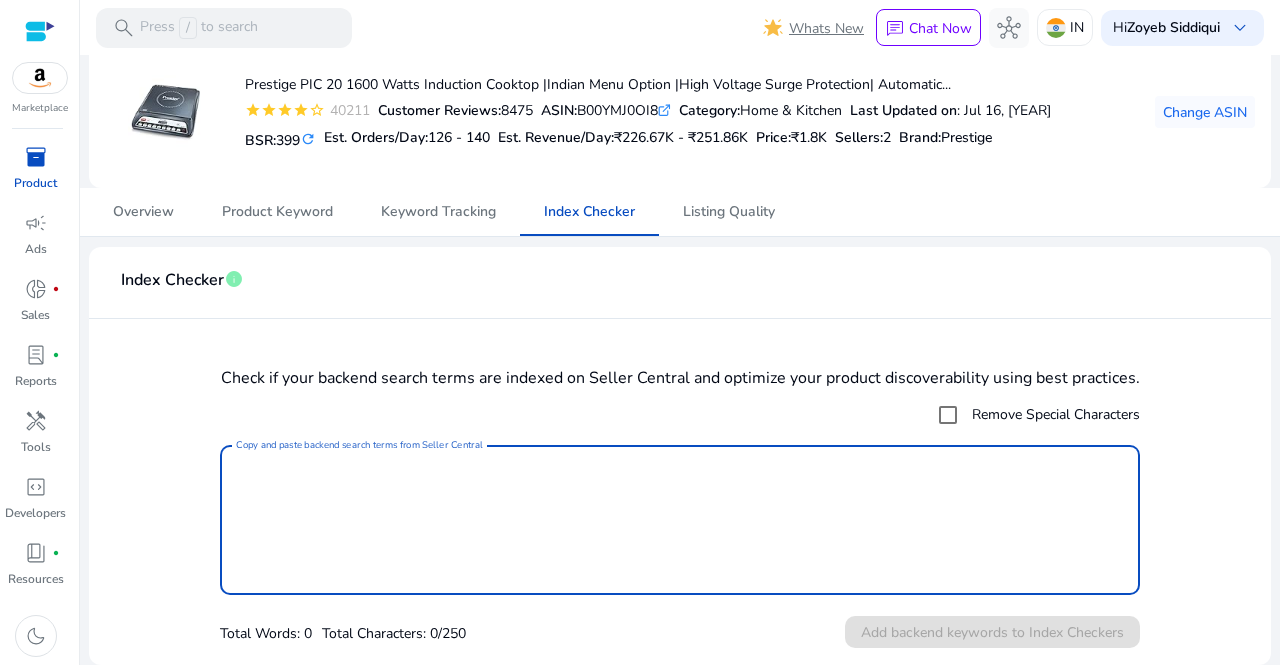 paste on "**********" 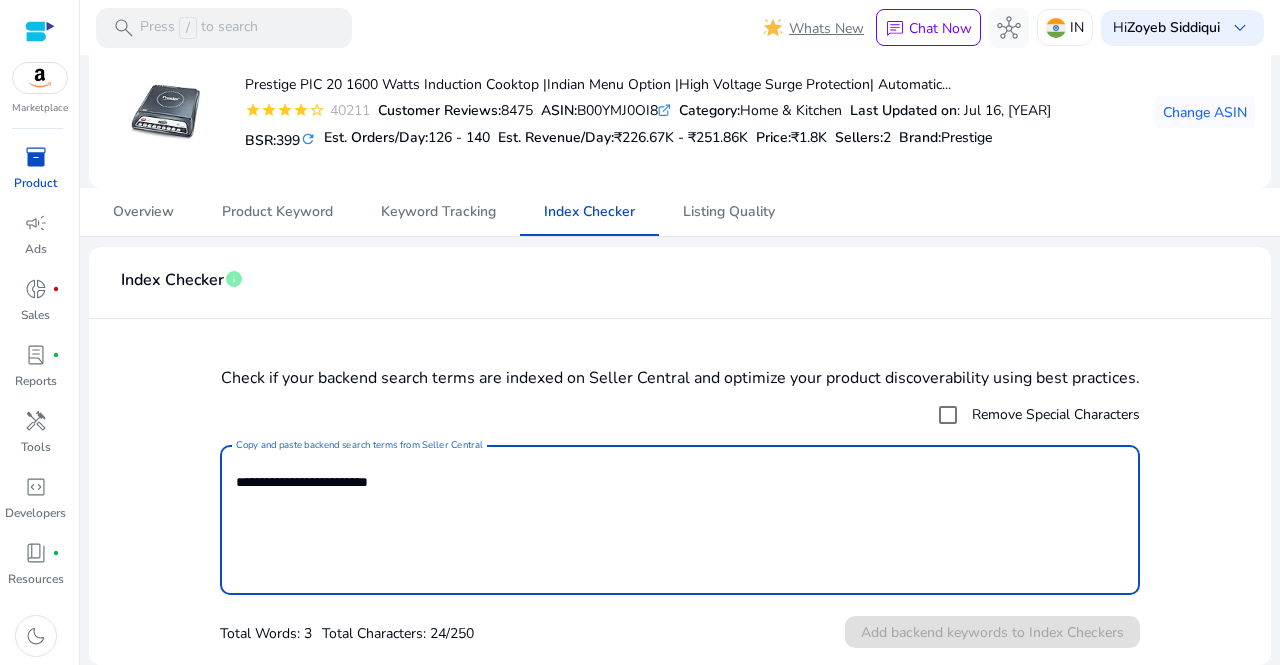 click on "**********" at bounding box center (680, 520) 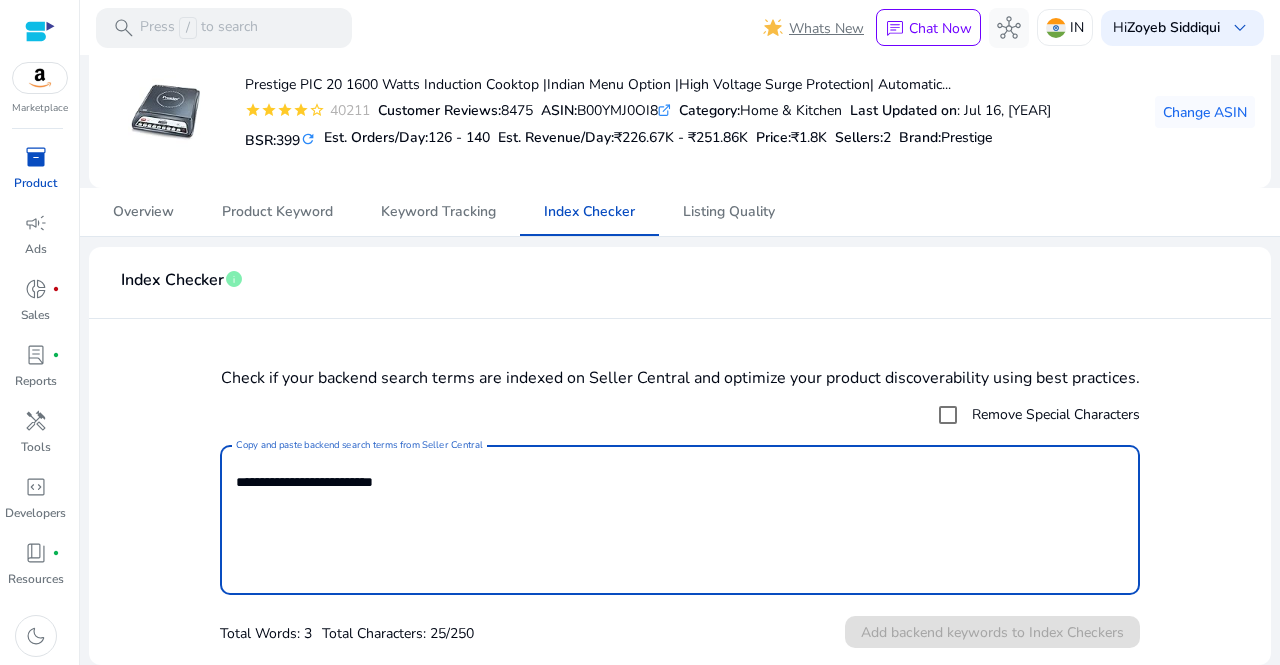 type on "**********" 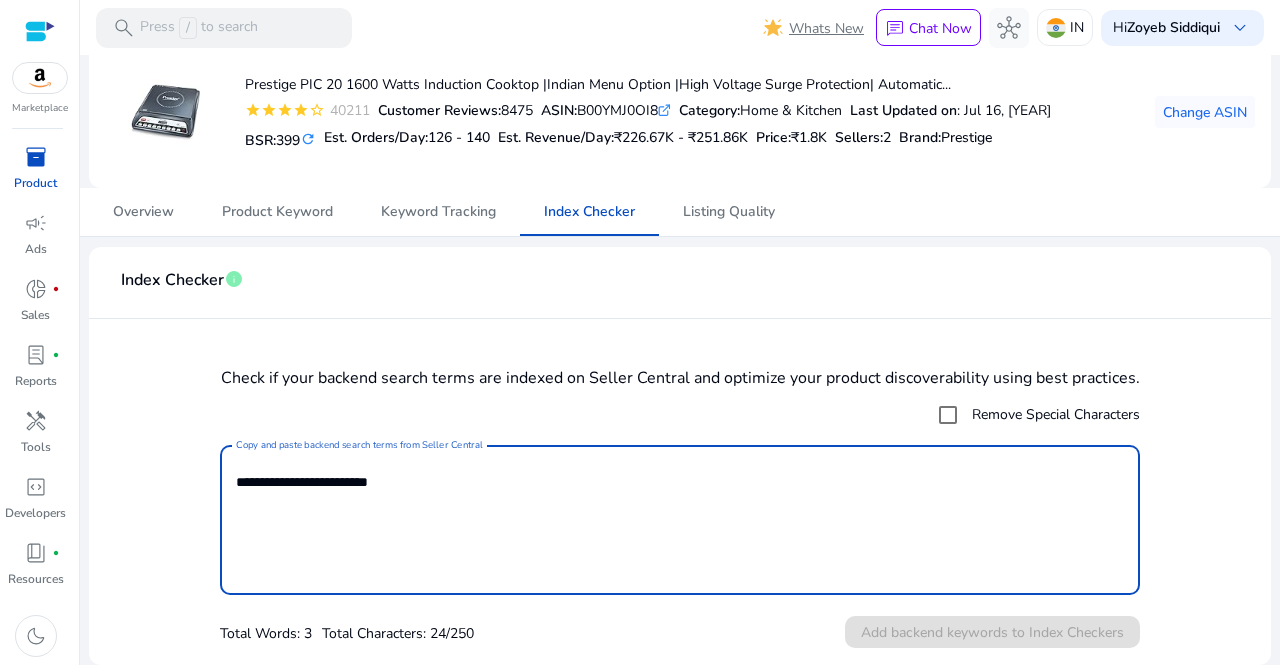 click on "Total Words: 3   Total Characters: 24/250   Add backend keywords to Index Checkers" at bounding box center (680, 633) 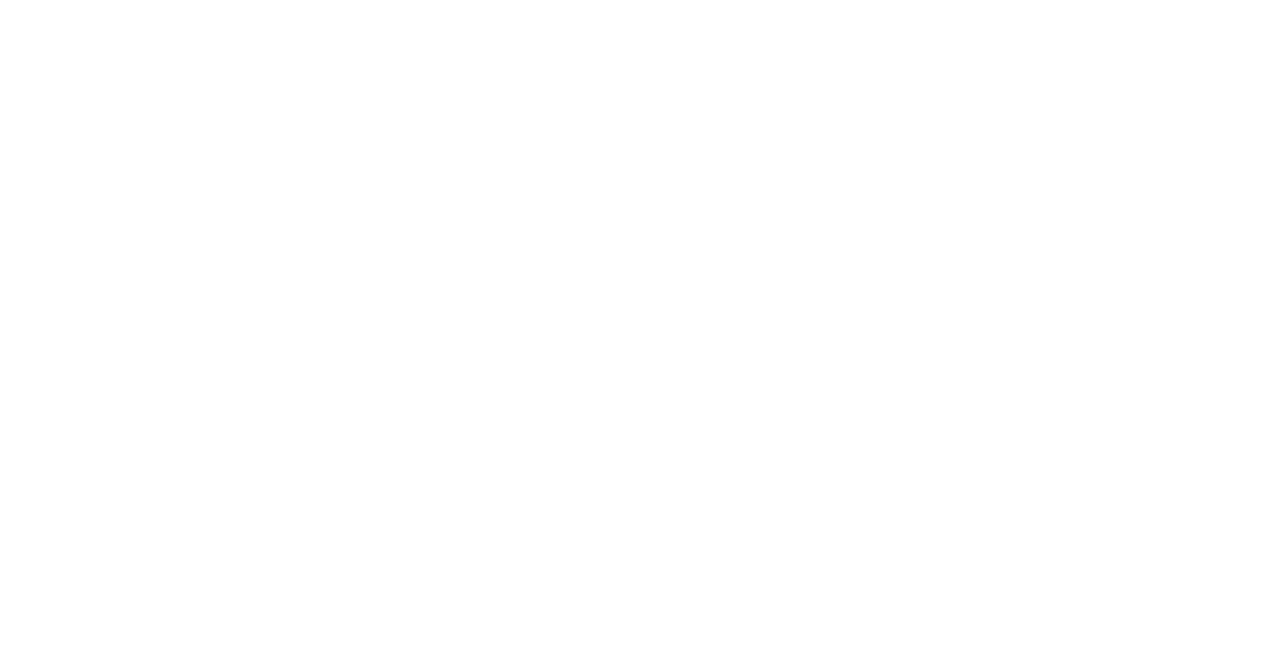 scroll, scrollTop: 0, scrollLeft: 0, axis: both 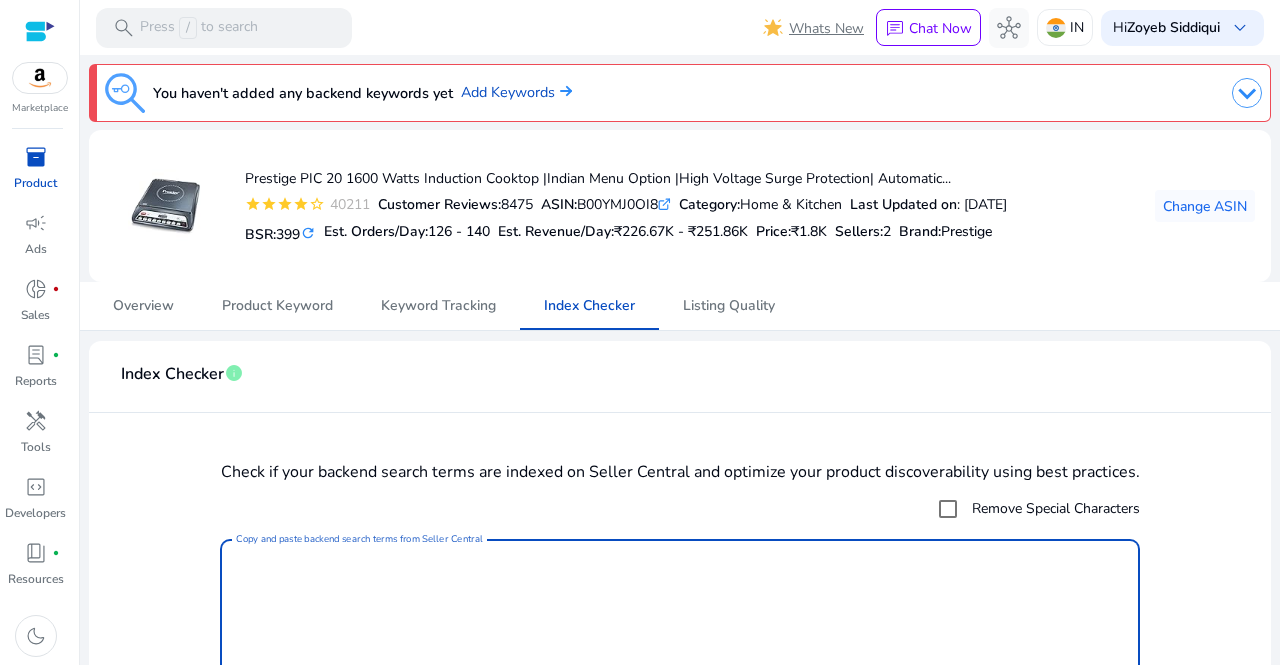click on "Copy and paste backend search terms from Seller Central" at bounding box center (680, 614) 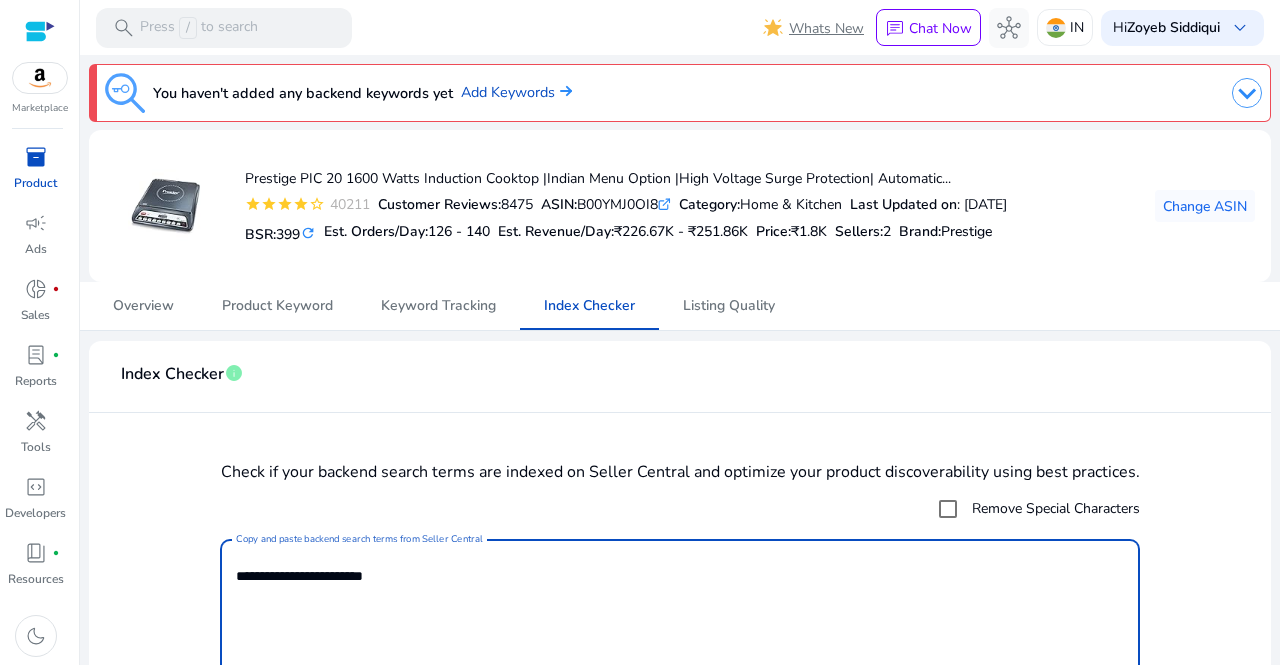 scroll, scrollTop: 94, scrollLeft: 0, axis: vertical 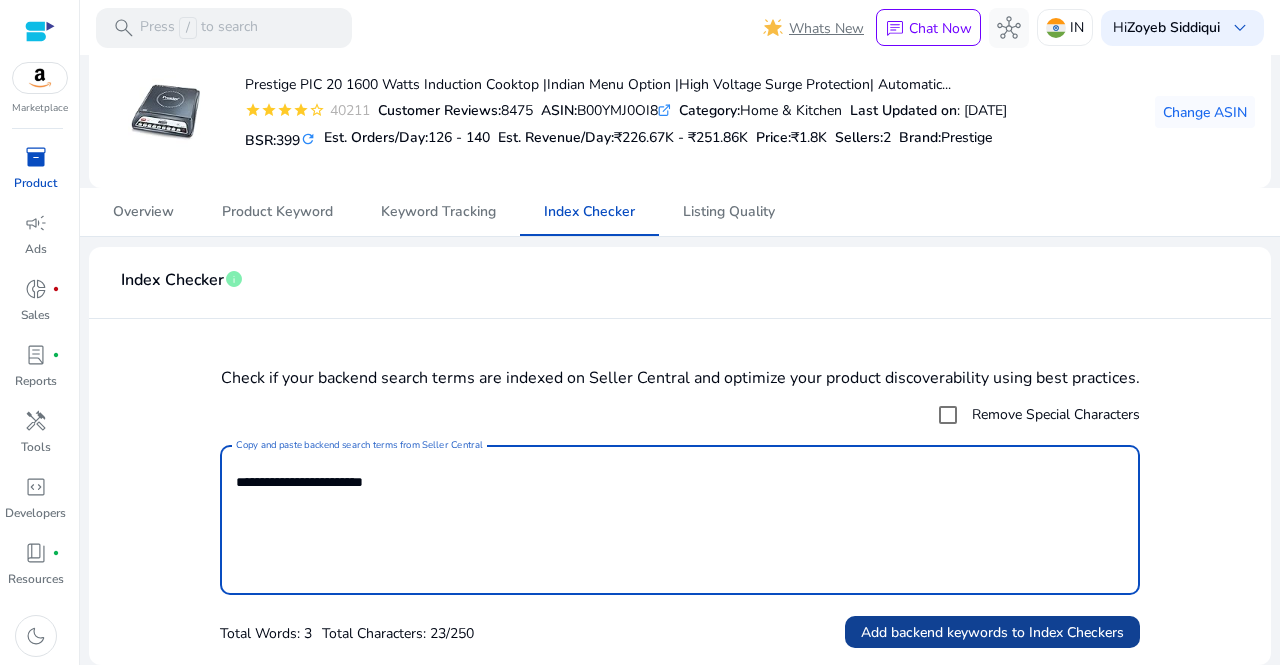 type on "**********" 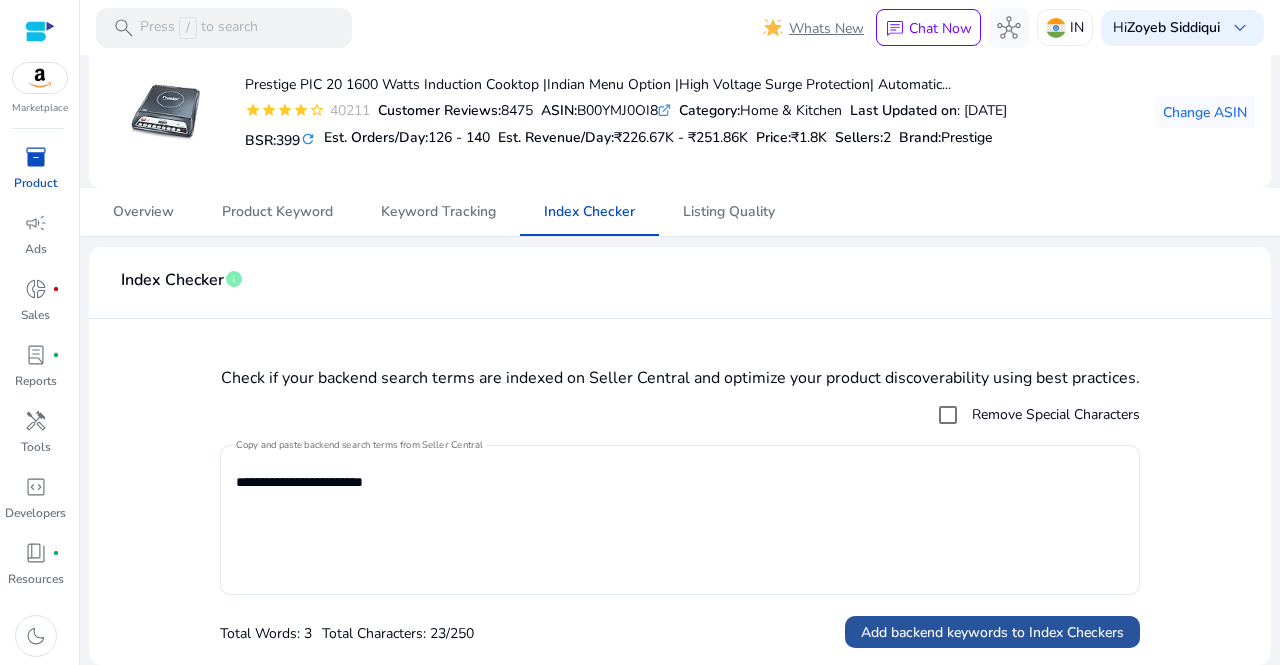 click on "Add backend keywords to Index Checkers" at bounding box center (992, 632) 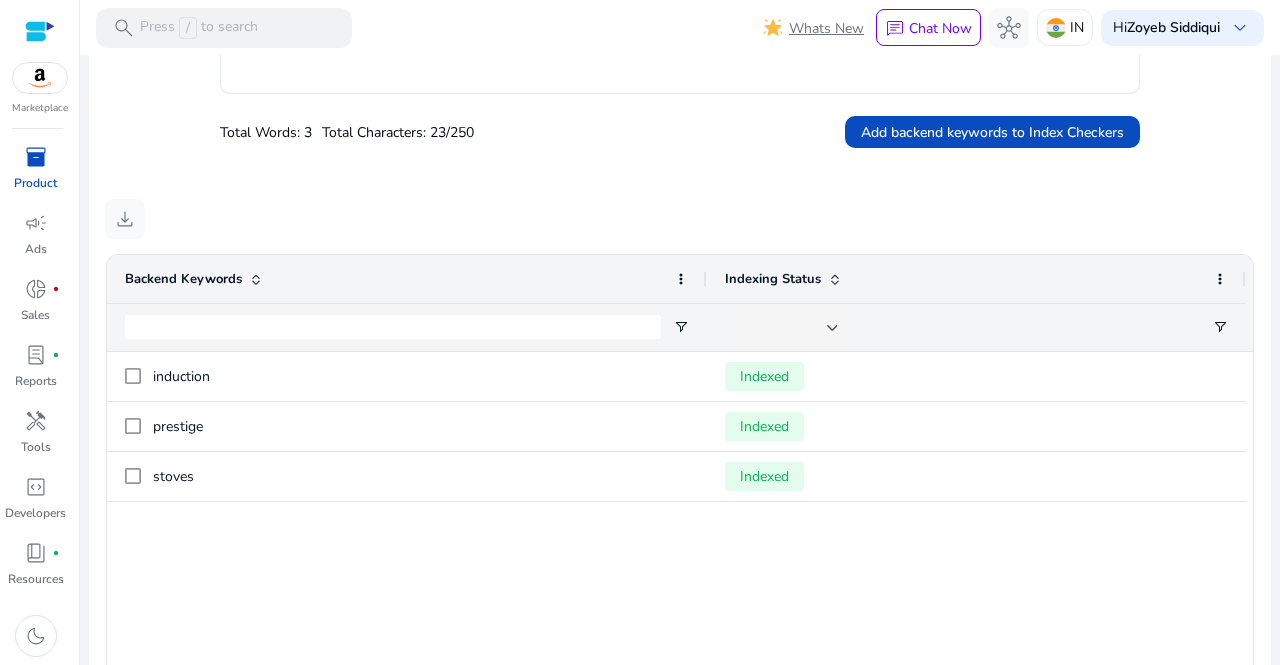 scroll, scrollTop: 735, scrollLeft: 0, axis: vertical 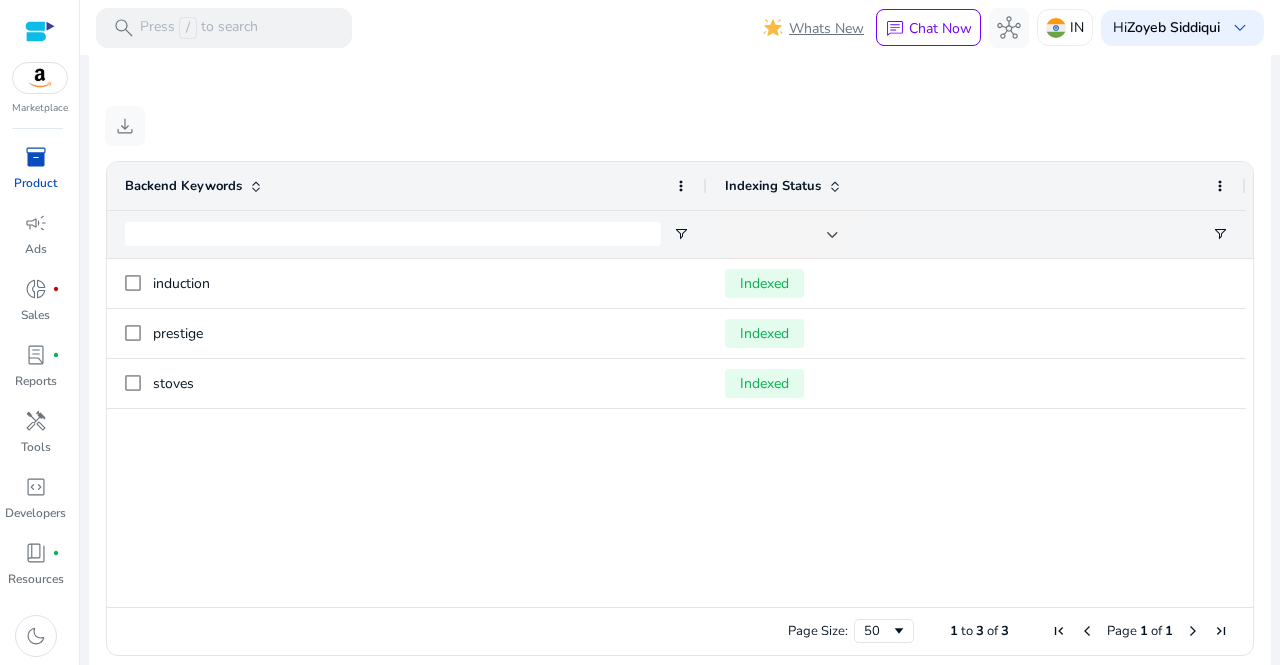 click on "3" at bounding box center (980, 631) 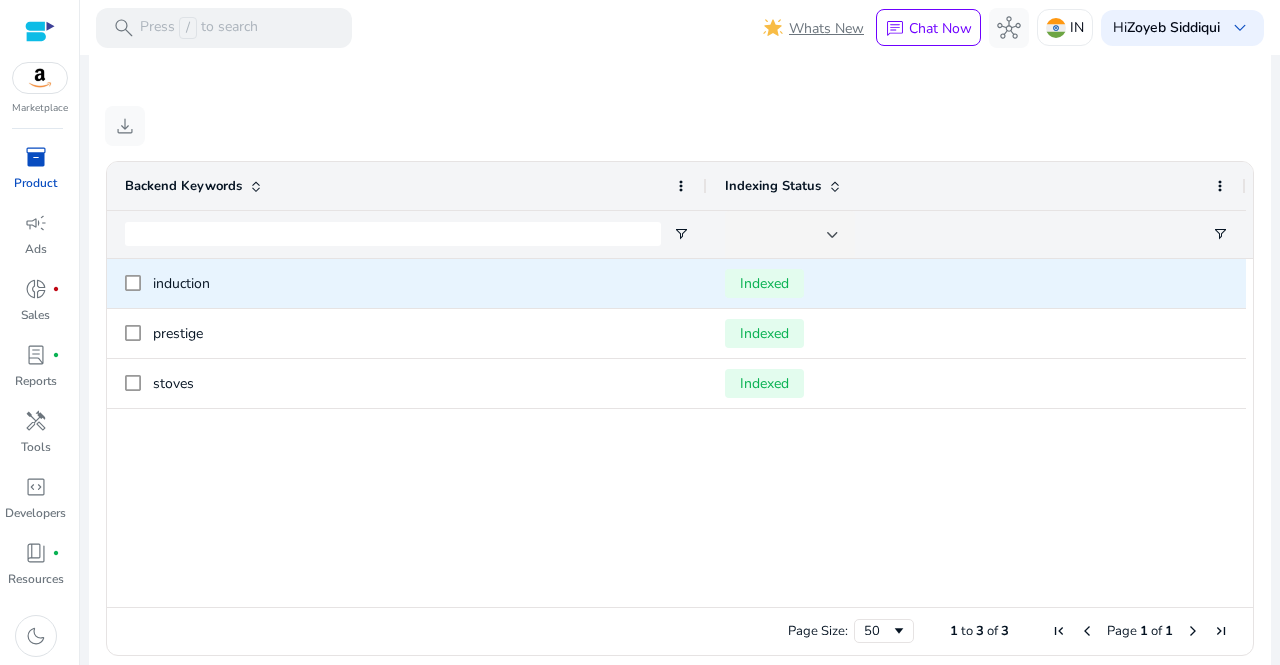 scroll, scrollTop: 0, scrollLeft: 0, axis: both 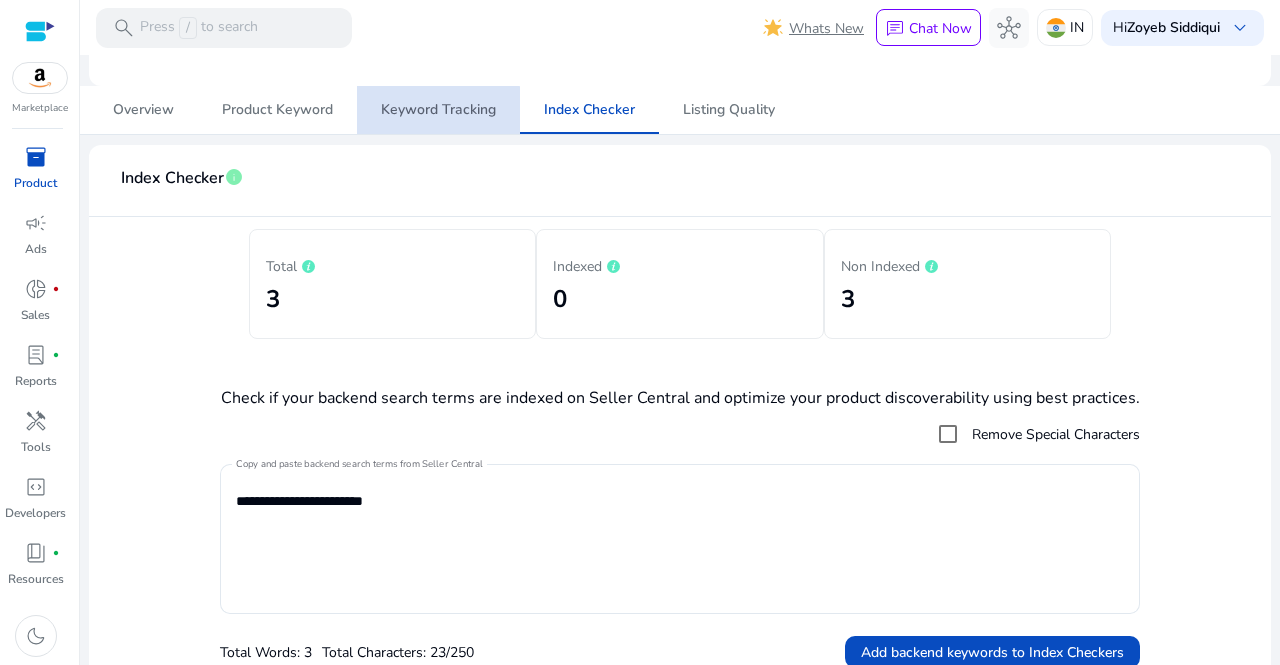 click on "Keyword Tracking" at bounding box center [438, 110] 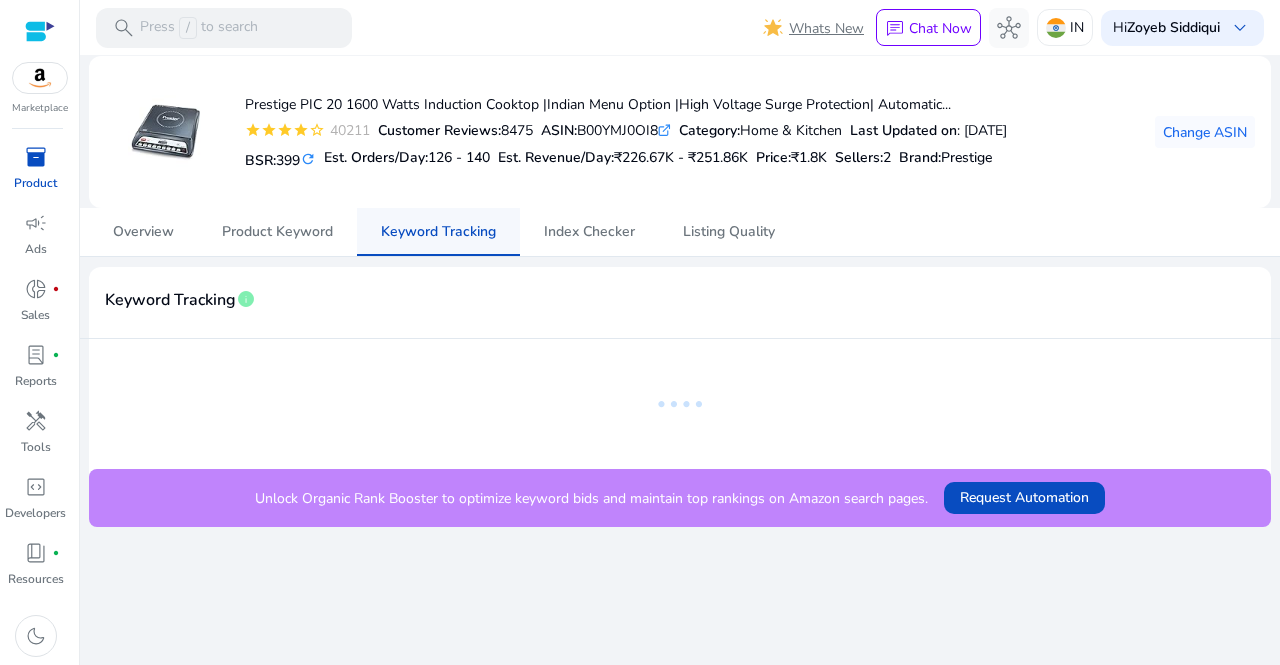 scroll, scrollTop: 0, scrollLeft: 0, axis: both 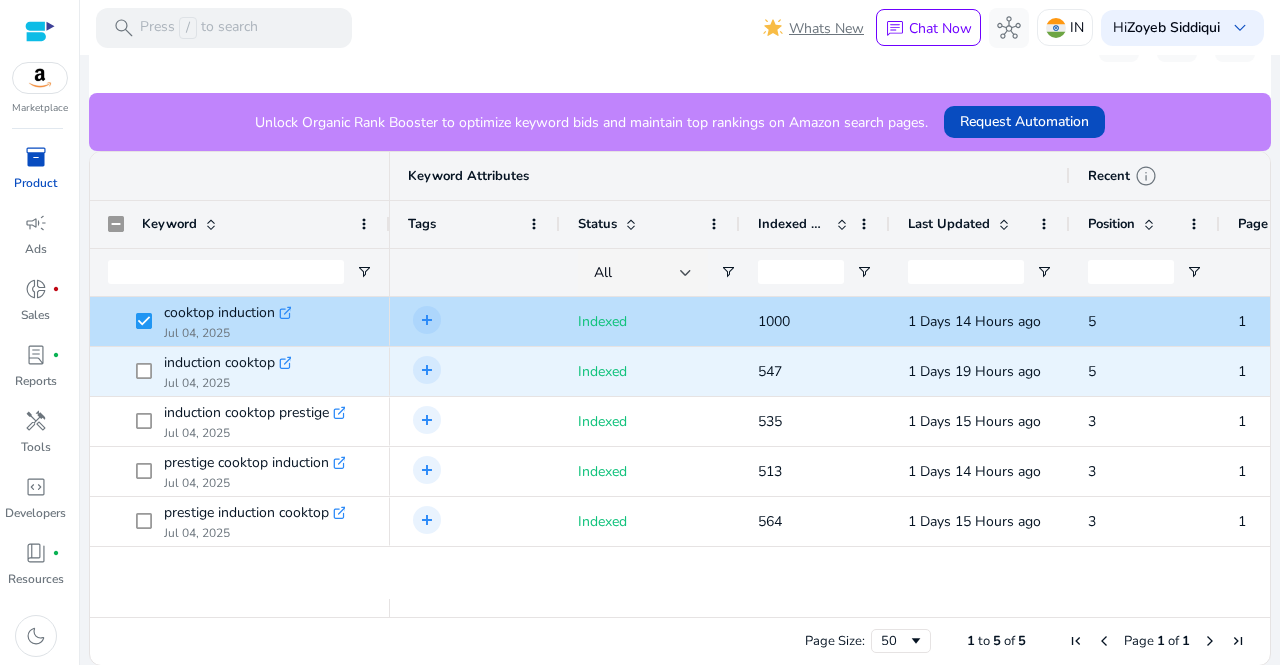 click 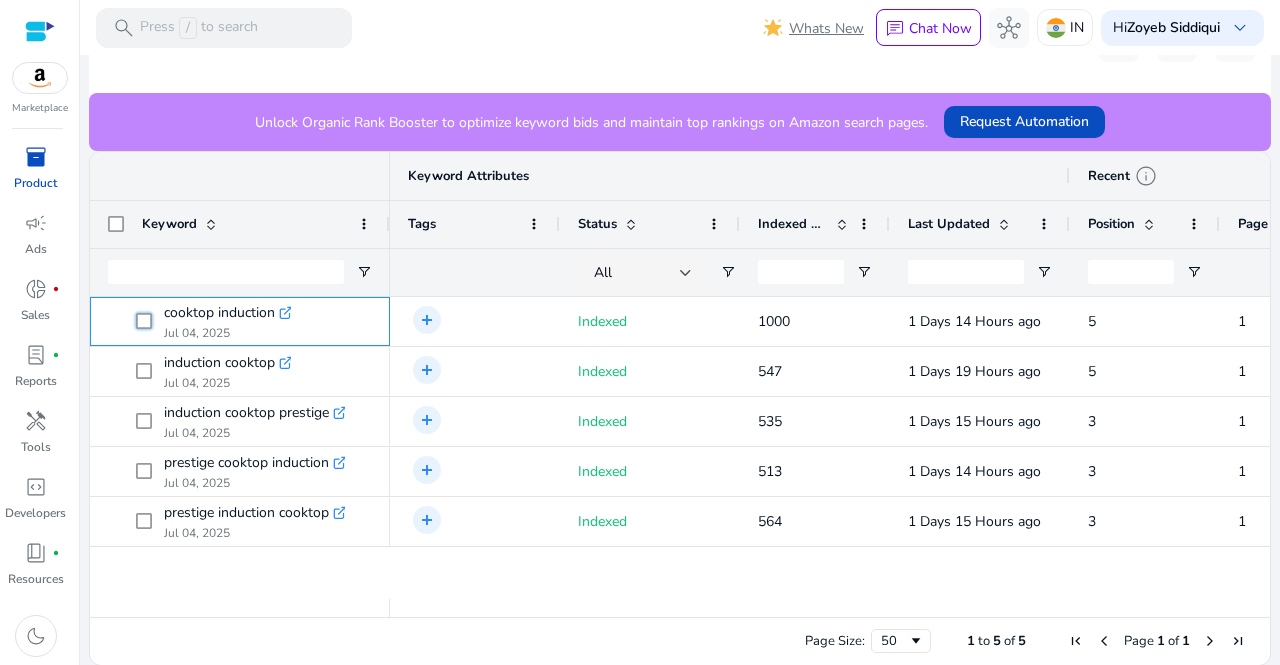 scroll, scrollTop: 0, scrollLeft: 291, axis: horizontal 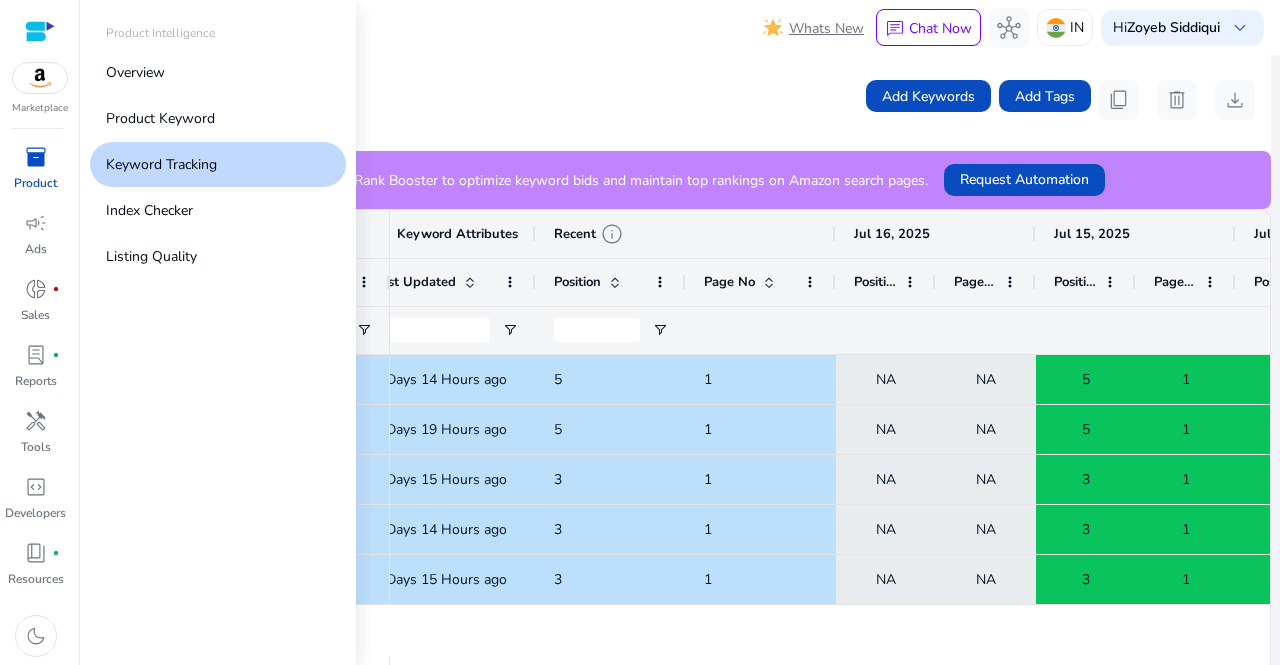 click on "inventory_2" at bounding box center [36, 157] 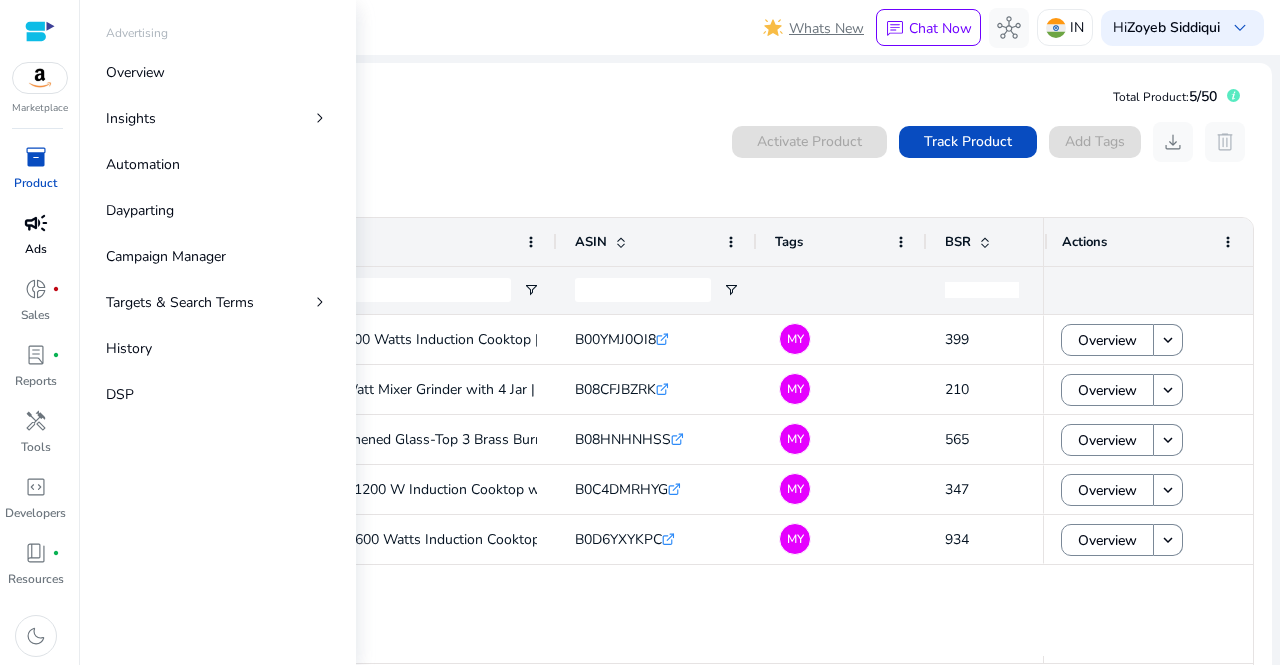 click on "Ads" at bounding box center (36, 249) 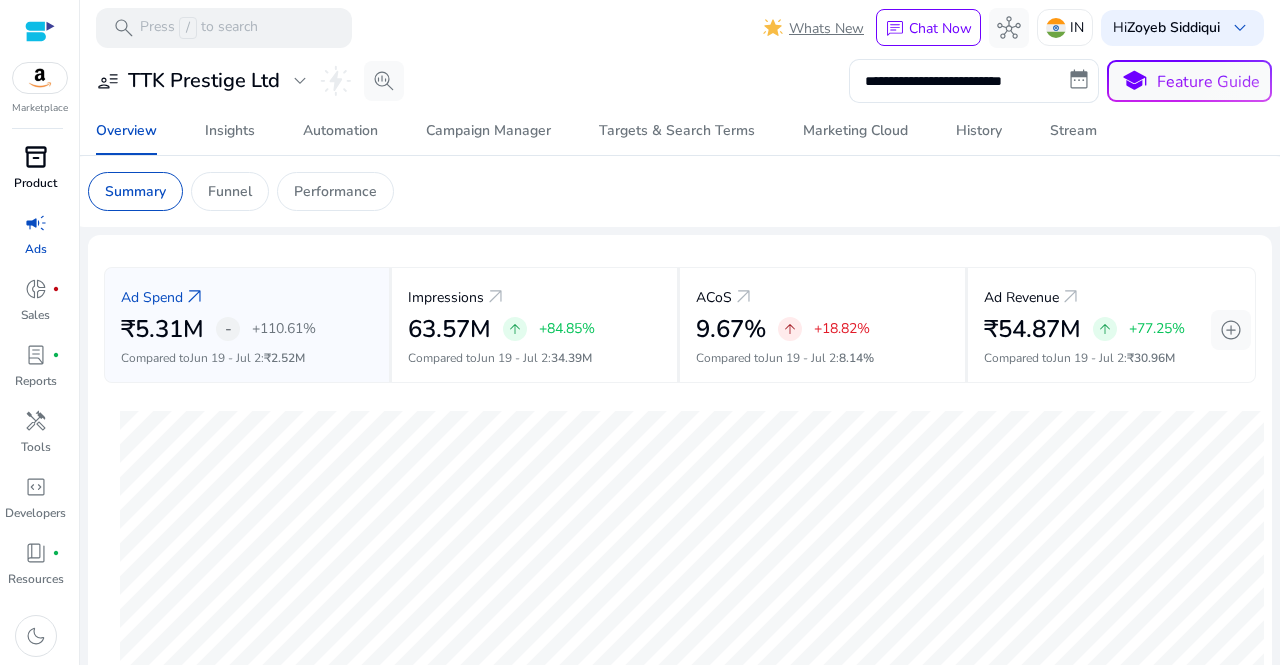 click on "inventory_2" at bounding box center [36, 157] 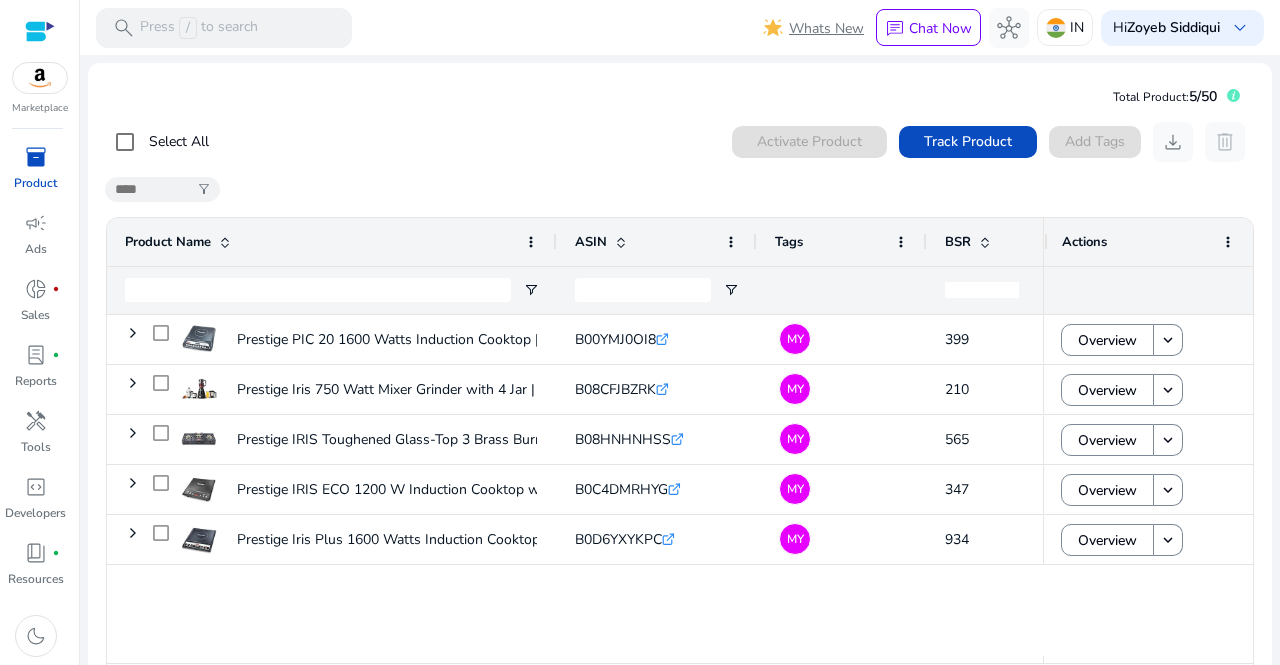 click on "Product" at bounding box center [35, 183] 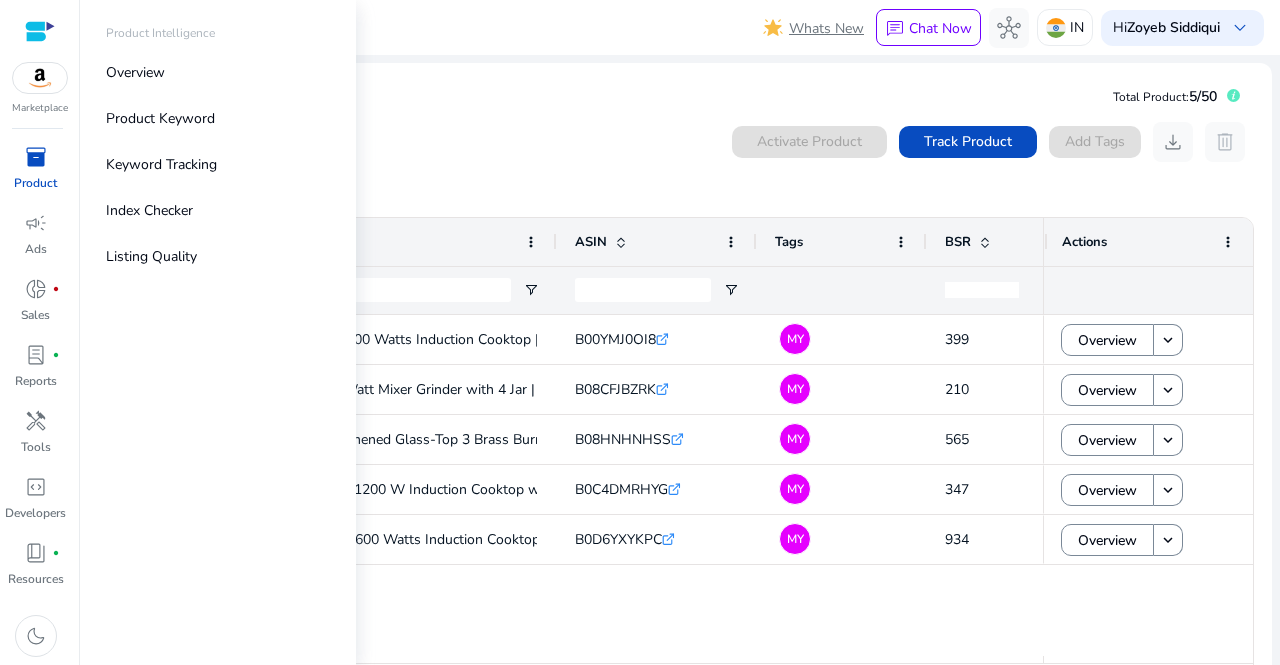 click on "Product" at bounding box center [35, 183] 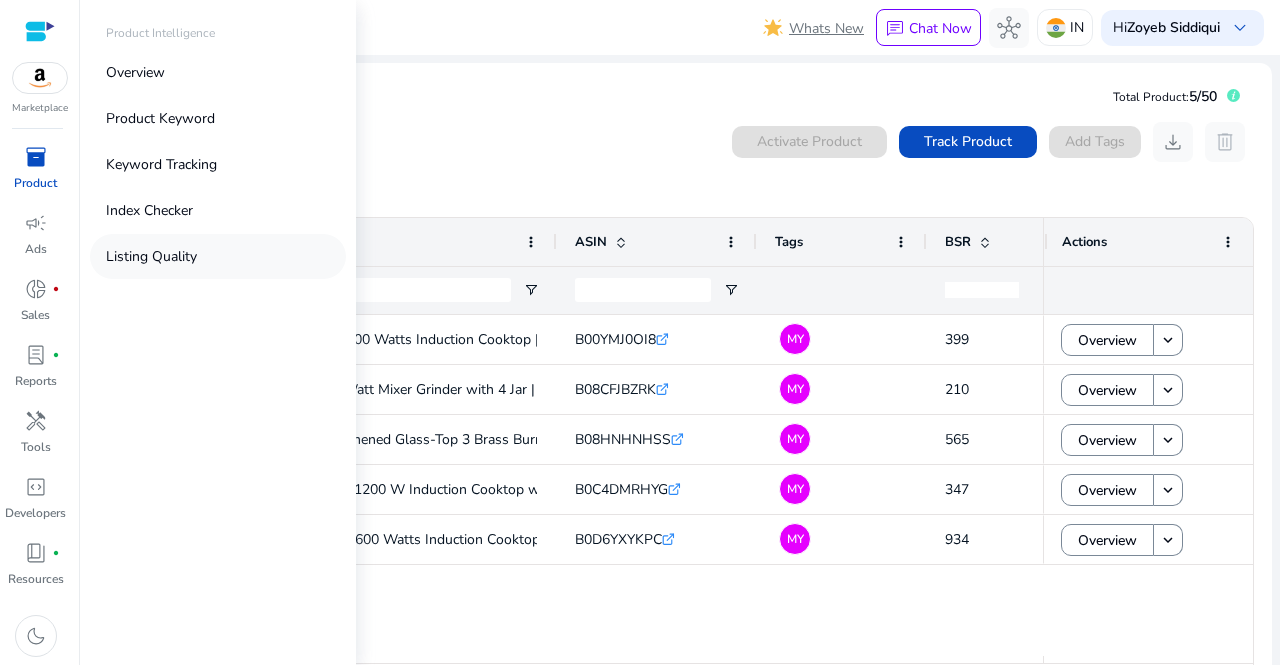 click on "Listing Quality" at bounding box center (151, 256) 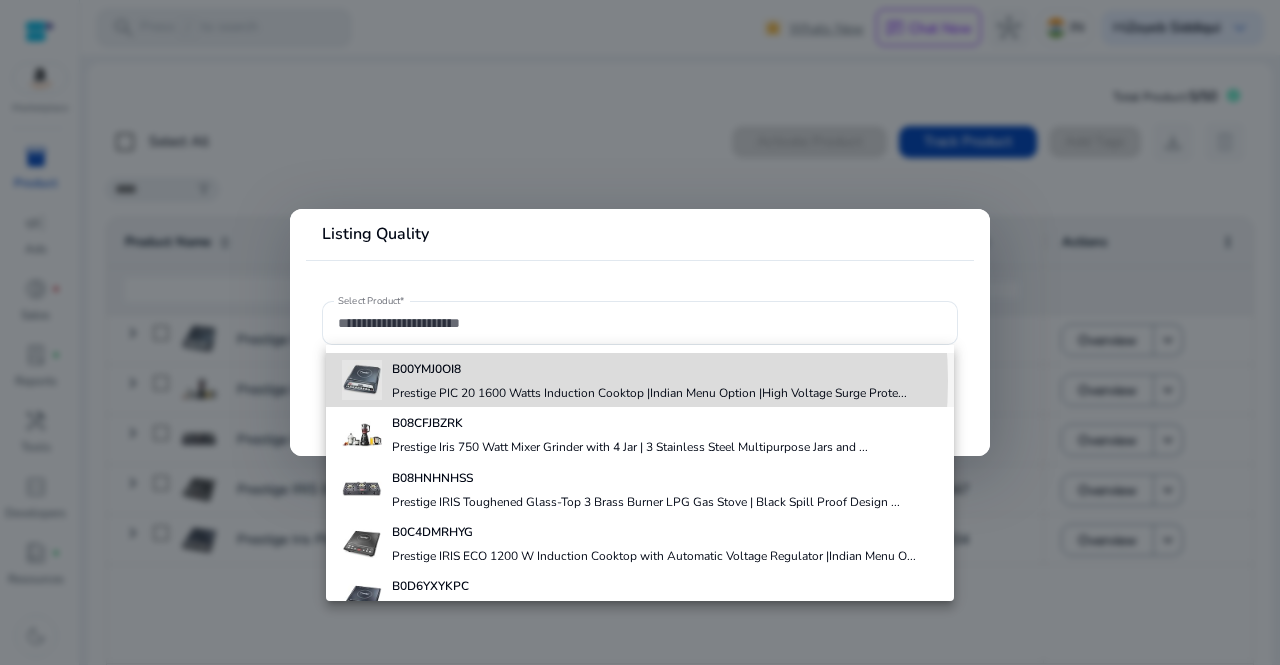 click on "B00YMJ0OI8  Prestige PIC 20 1600 Watts Induction Cooktop |Indian Menu Option |High Voltage Surge Prote..." at bounding box center (649, 380) 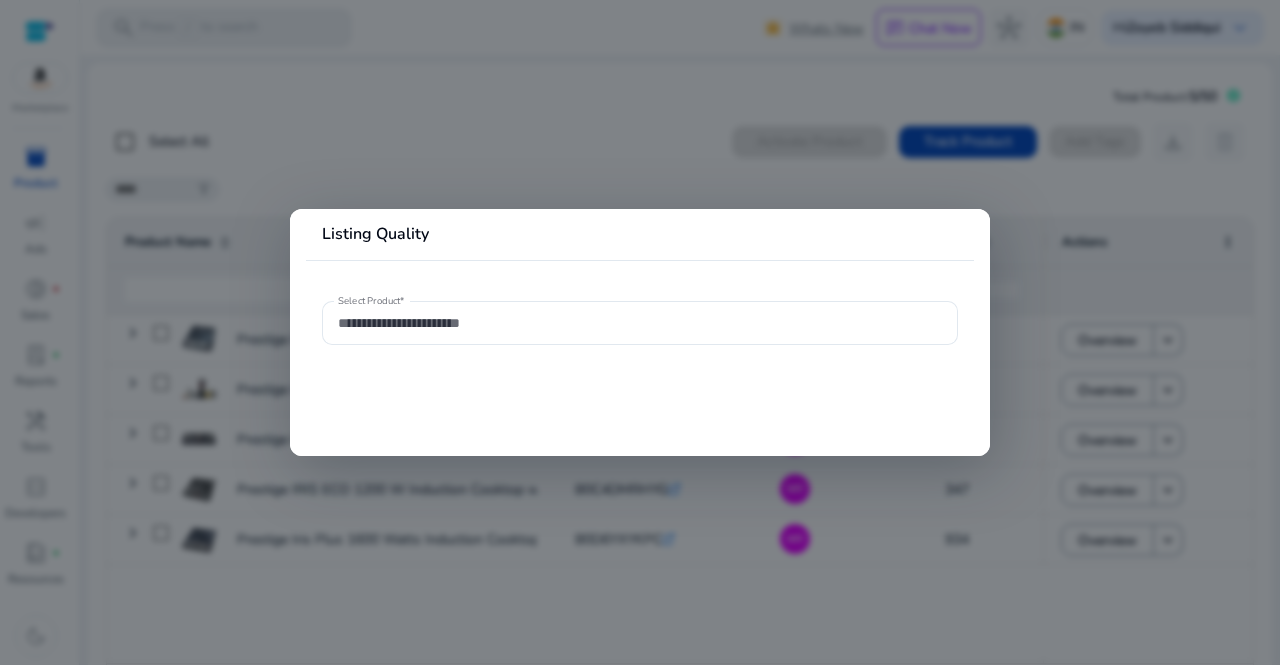 type on "**********" 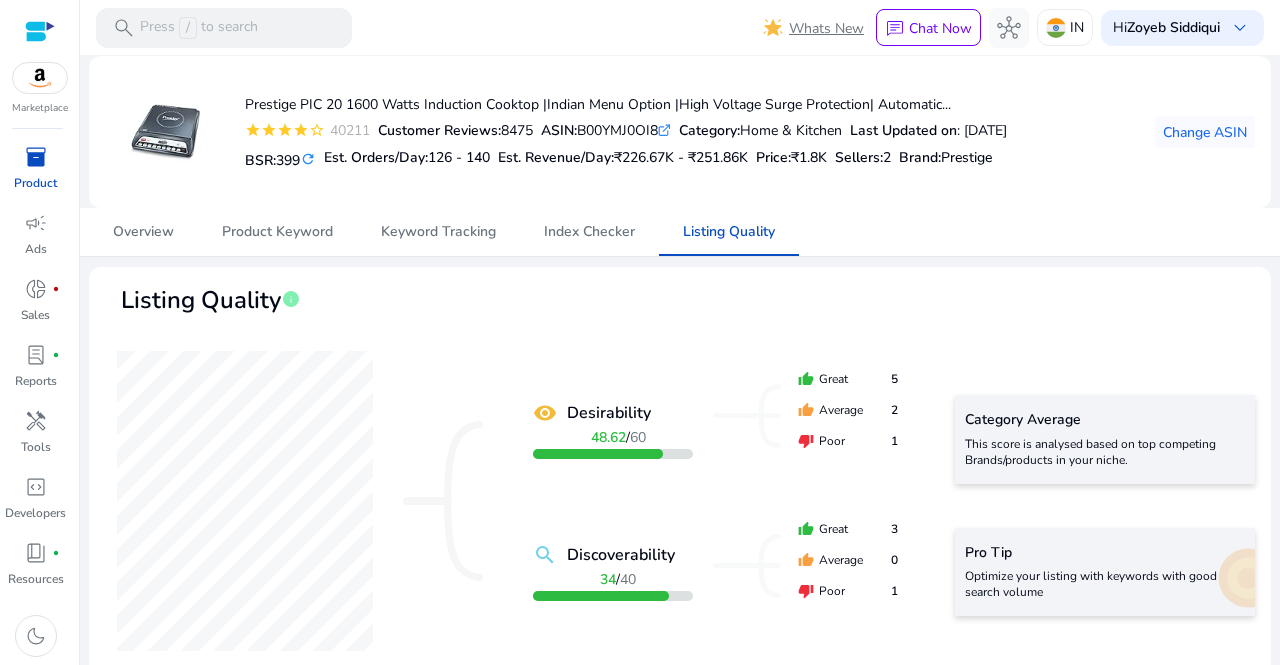 click on "remove_red_eye Desirability 48.62 / 60 search Discoverability 34 / 40 thumb_up  Great  5 thumb_up  Average  2 thumb_down  Poor  1 thumb_up  Great  3 thumb_up  Average  0 thumb_down  Poor  1 Category Average  This score is analysed based on top competing Brands/products in your niche.  Pro Tip  Optimize your listing with keywords with good search volume" 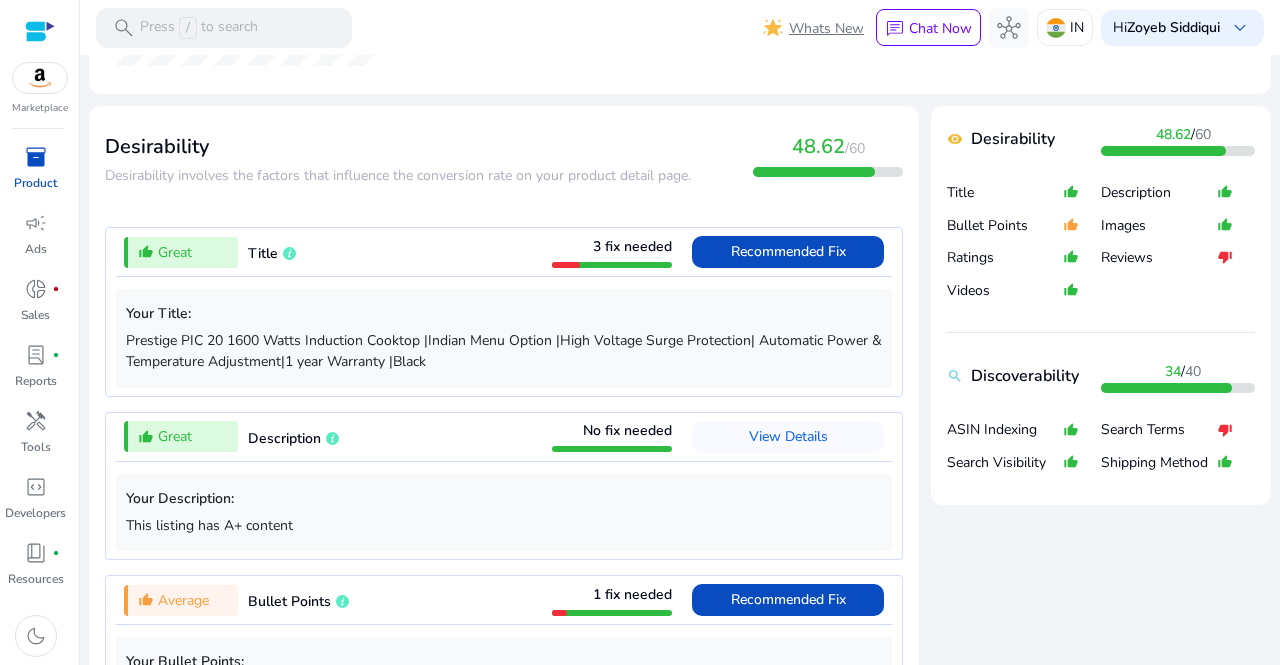 scroll, scrollTop: 560, scrollLeft: 0, axis: vertical 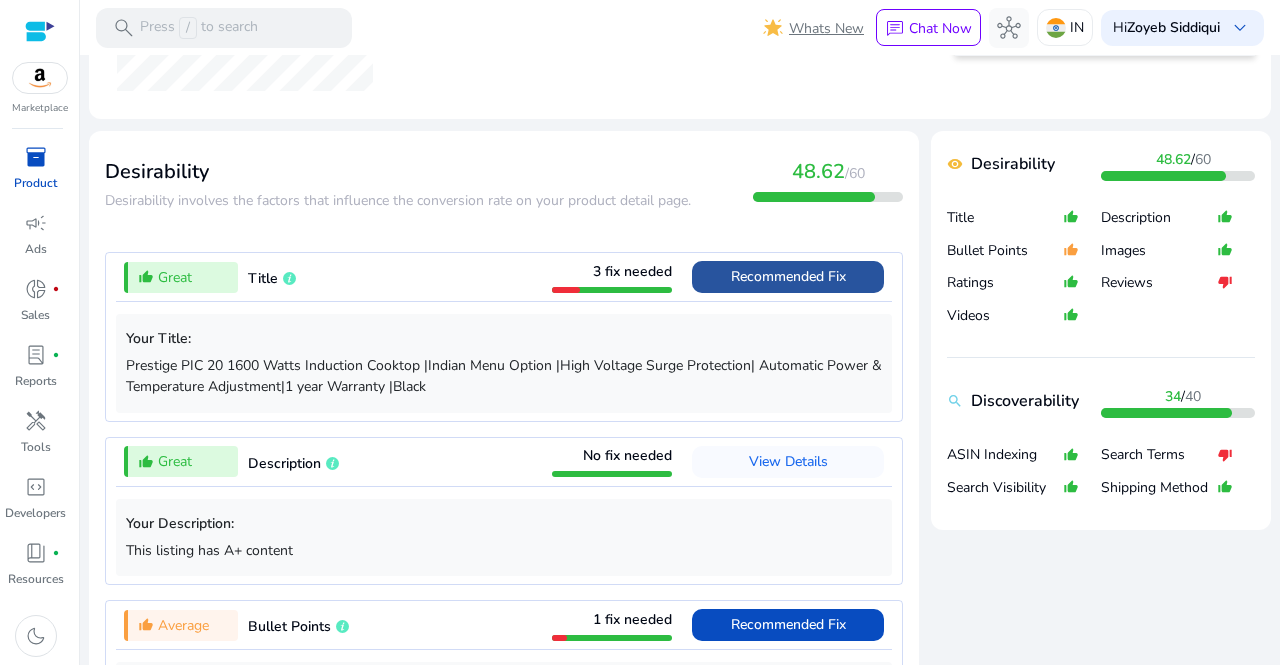 click on "Recommended Fix" at bounding box center (788, 276) 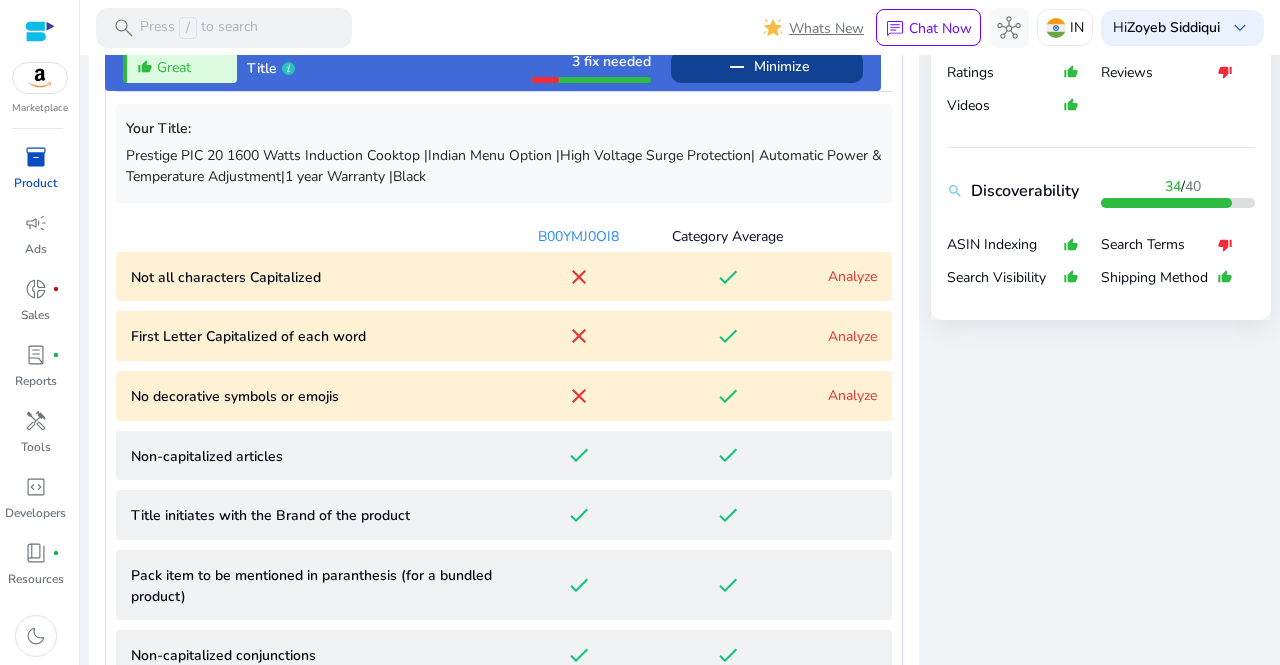 scroll, scrollTop: 812, scrollLeft: 0, axis: vertical 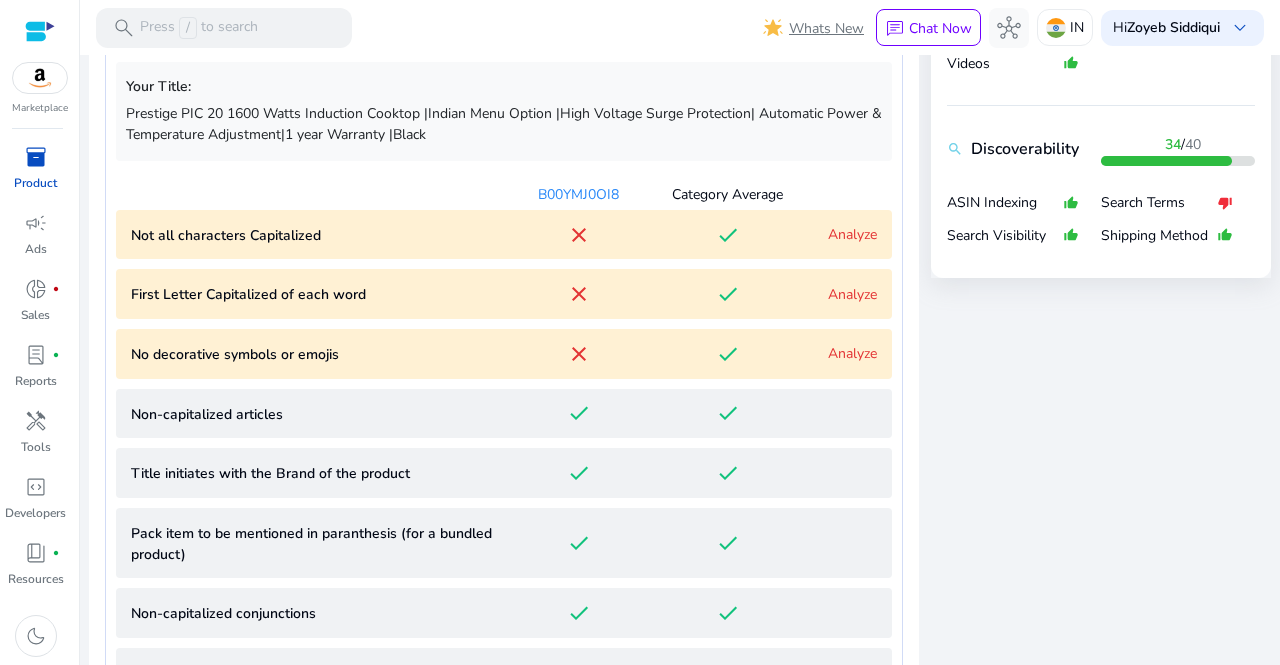 click on "Analyze" at bounding box center [852, 234] 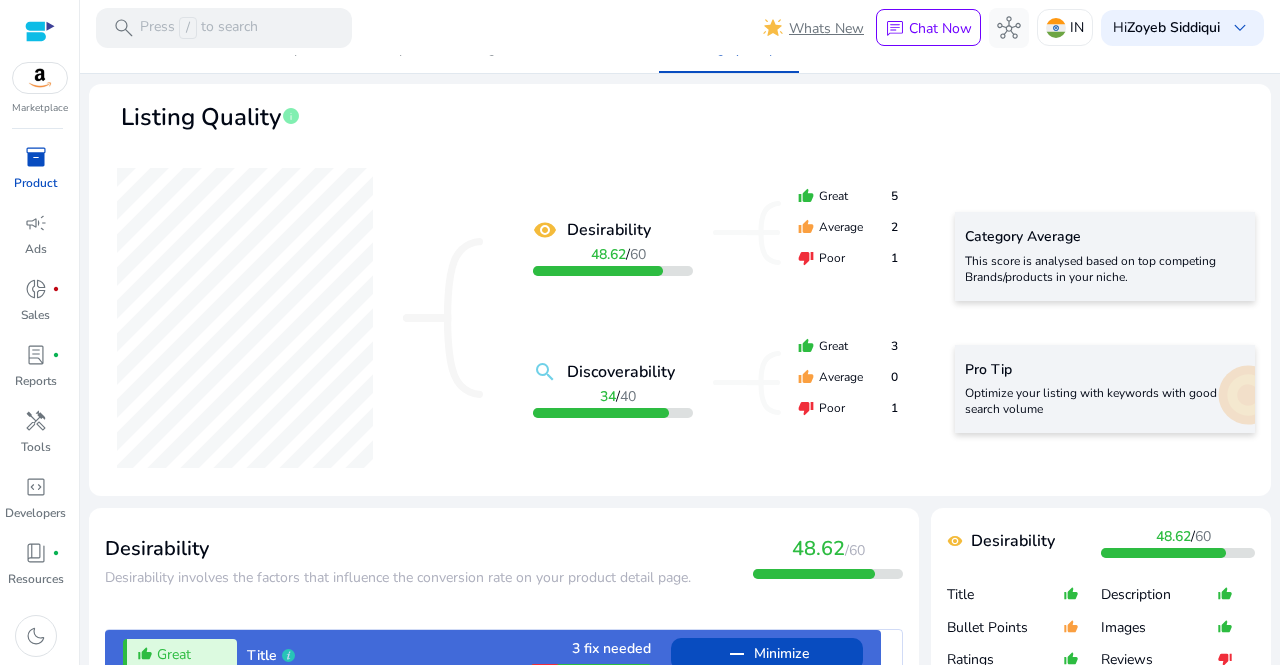 scroll, scrollTop: 180, scrollLeft: 0, axis: vertical 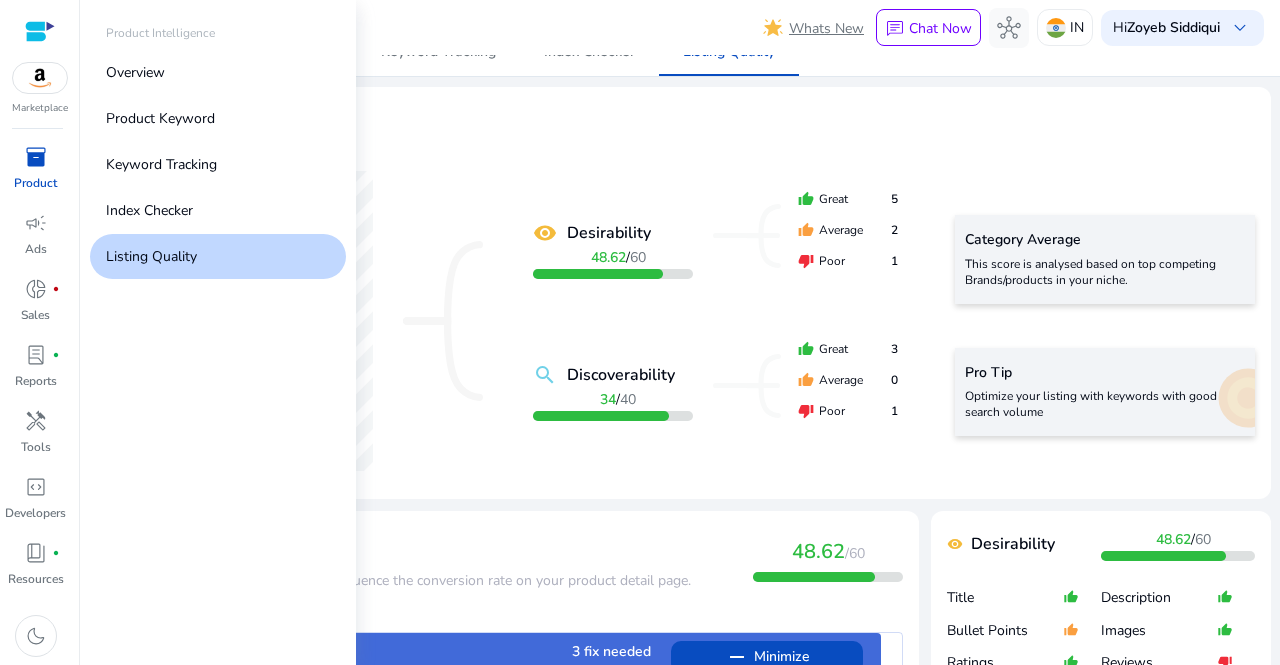 click on "inventory_2" at bounding box center (36, 157) 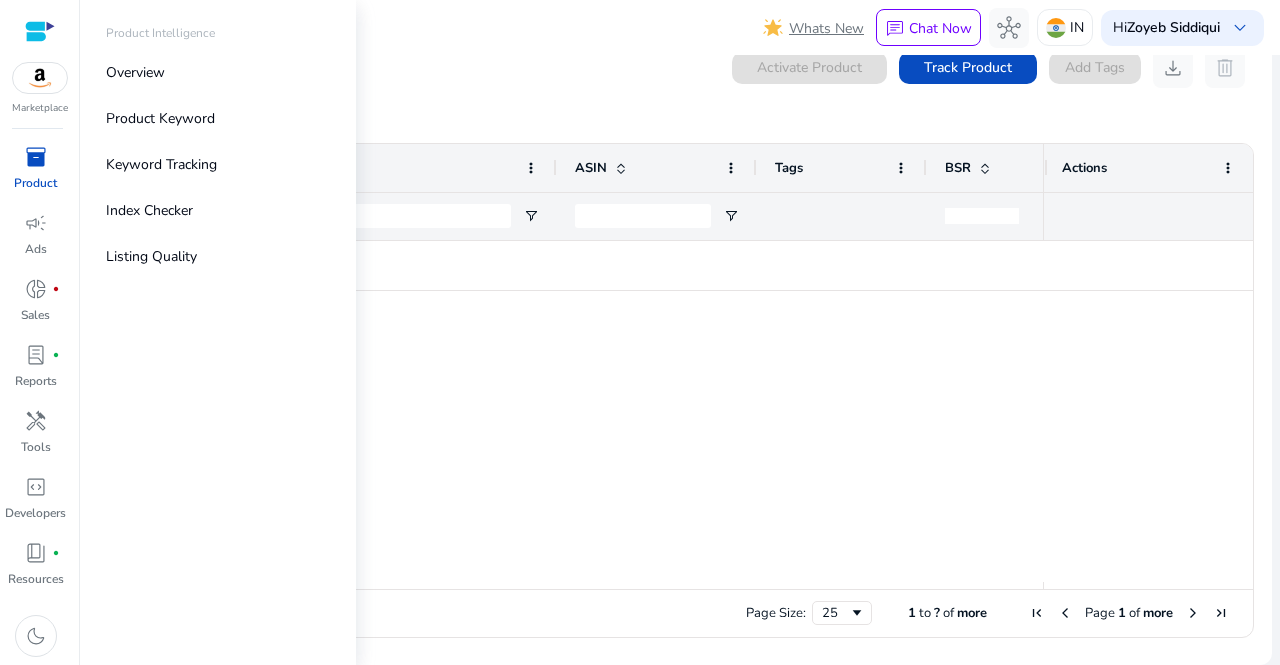 scroll, scrollTop: 0, scrollLeft: 0, axis: both 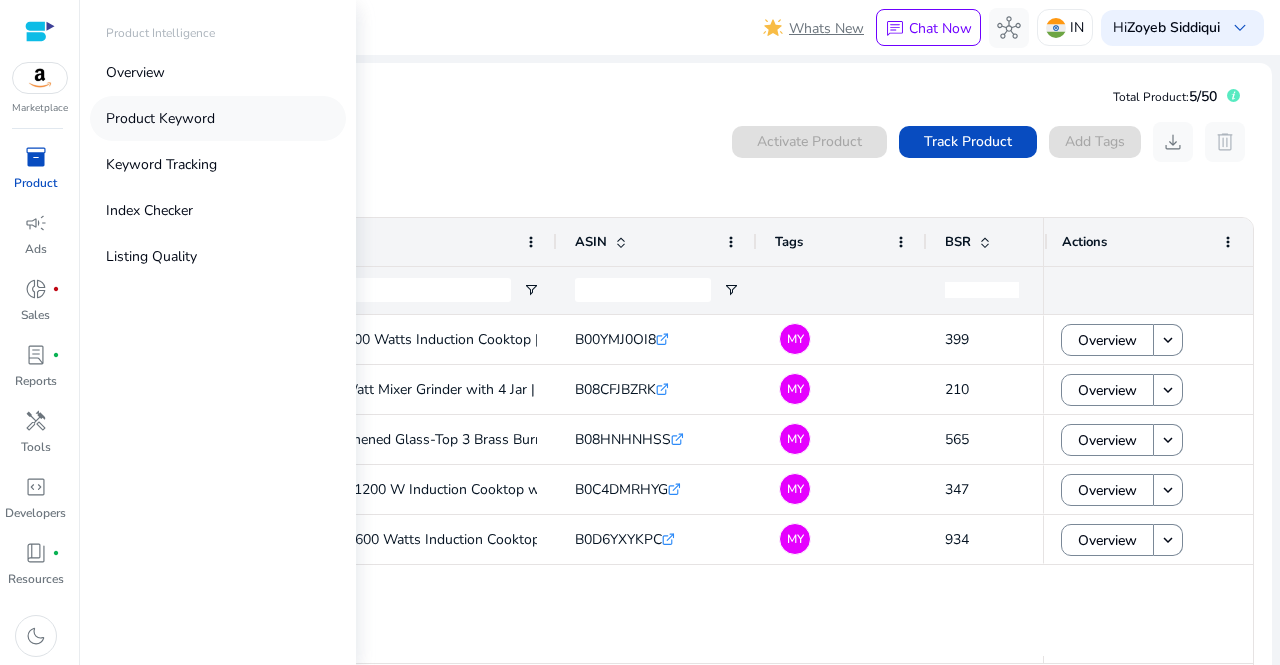 click on "Product Keyword" at bounding box center (218, 118) 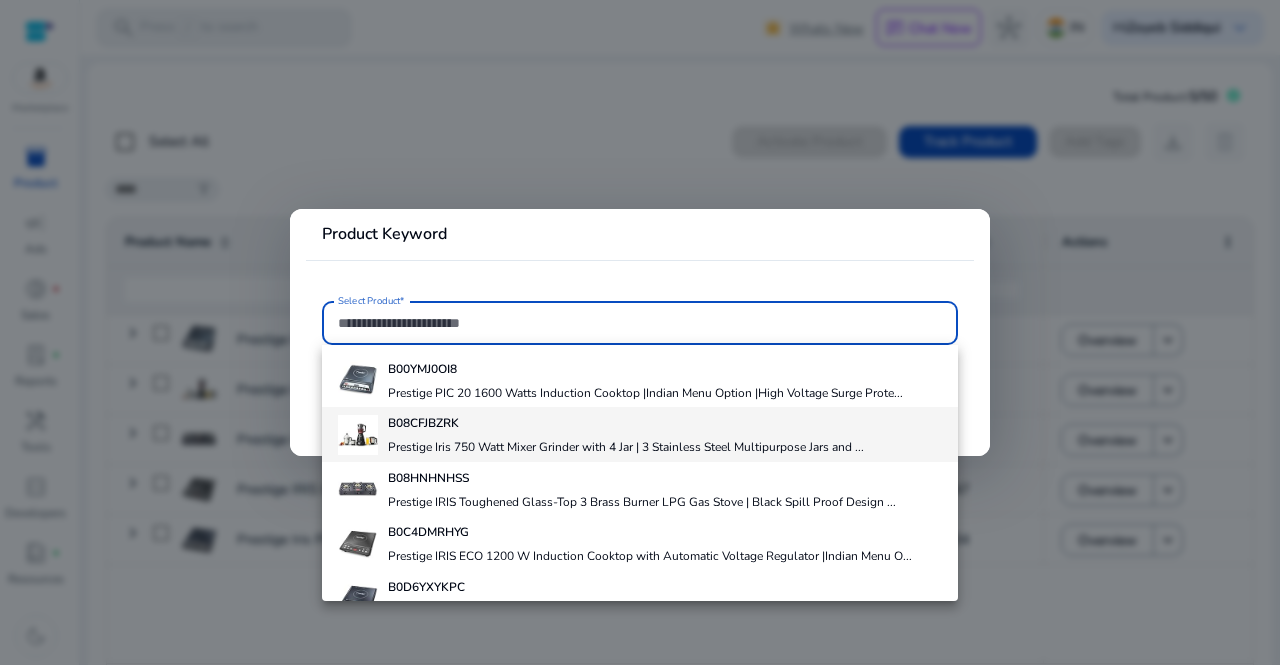 click on "B08CFJBZRK" at bounding box center (626, 423) 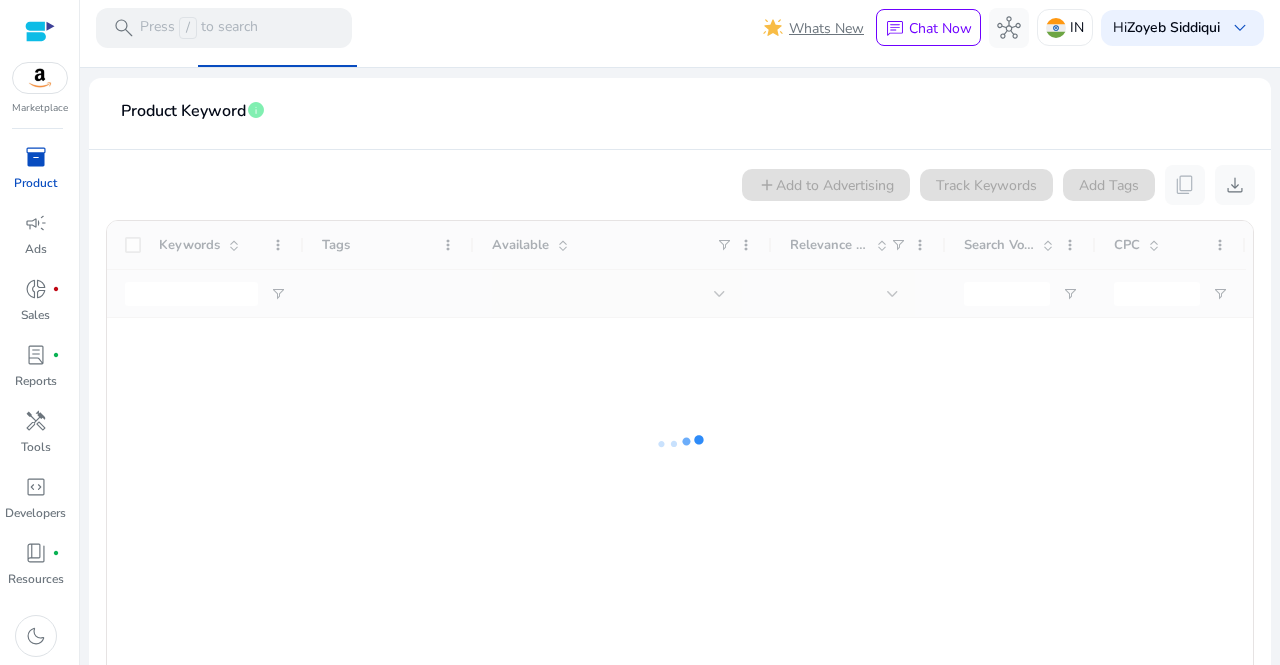 scroll, scrollTop: 338, scrollLeft: 0, axis: vertical 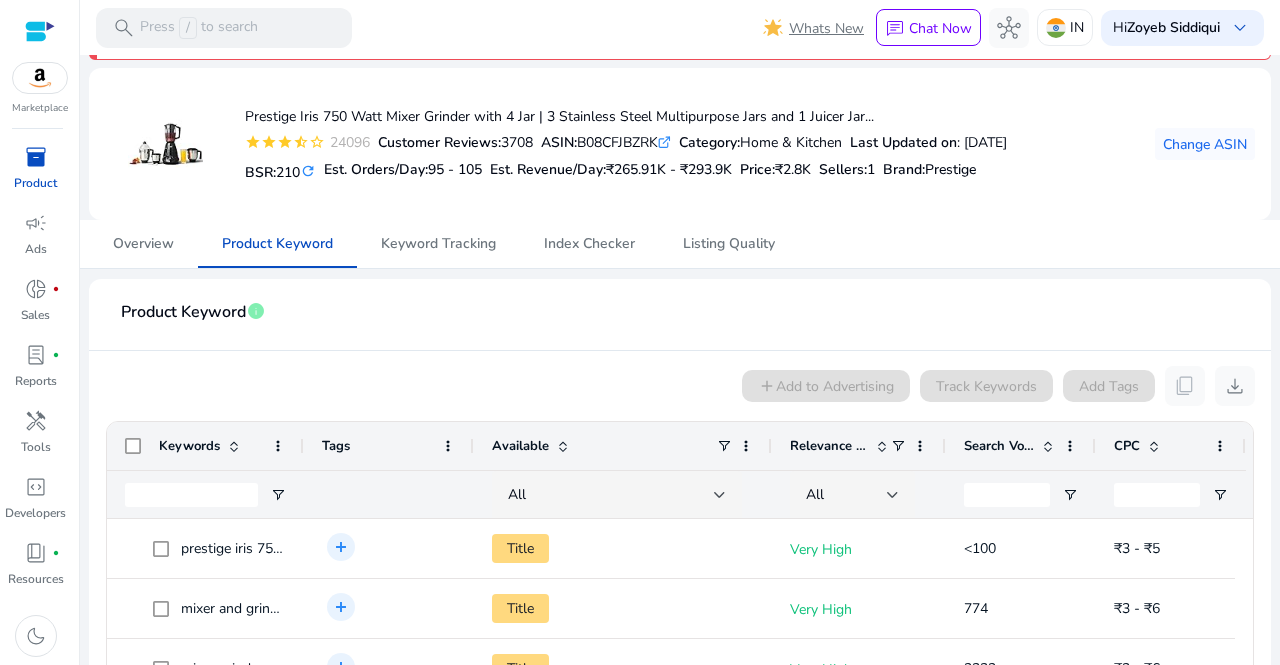 click on "inventory_2" at bounding box center [36, 157] 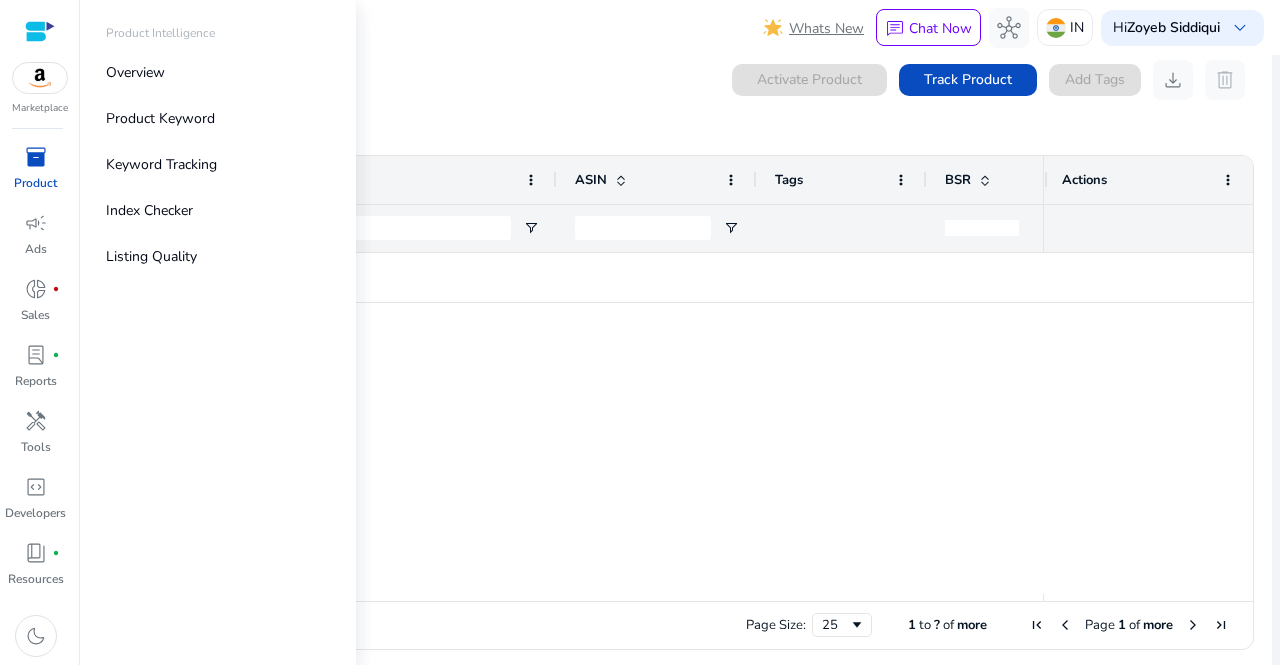 scroll, scrollTop: 0, scrollLeft: 0, axis: both 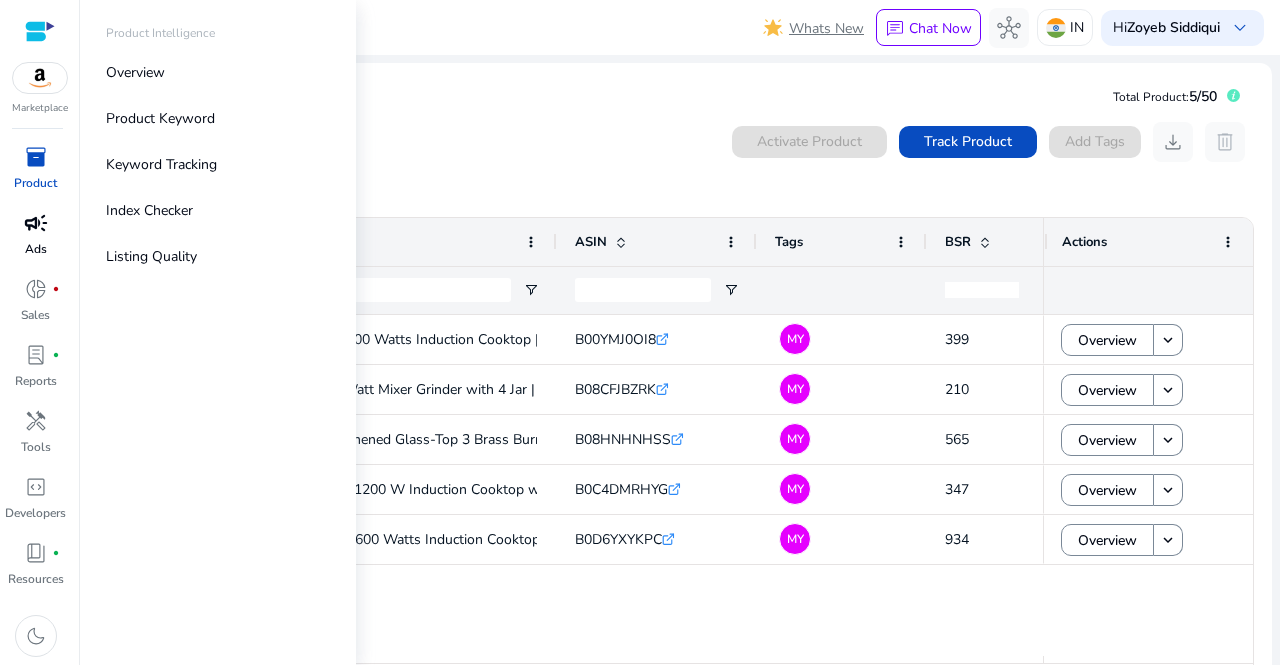click on "campaign   Ads" at bounding box center (35, 240) 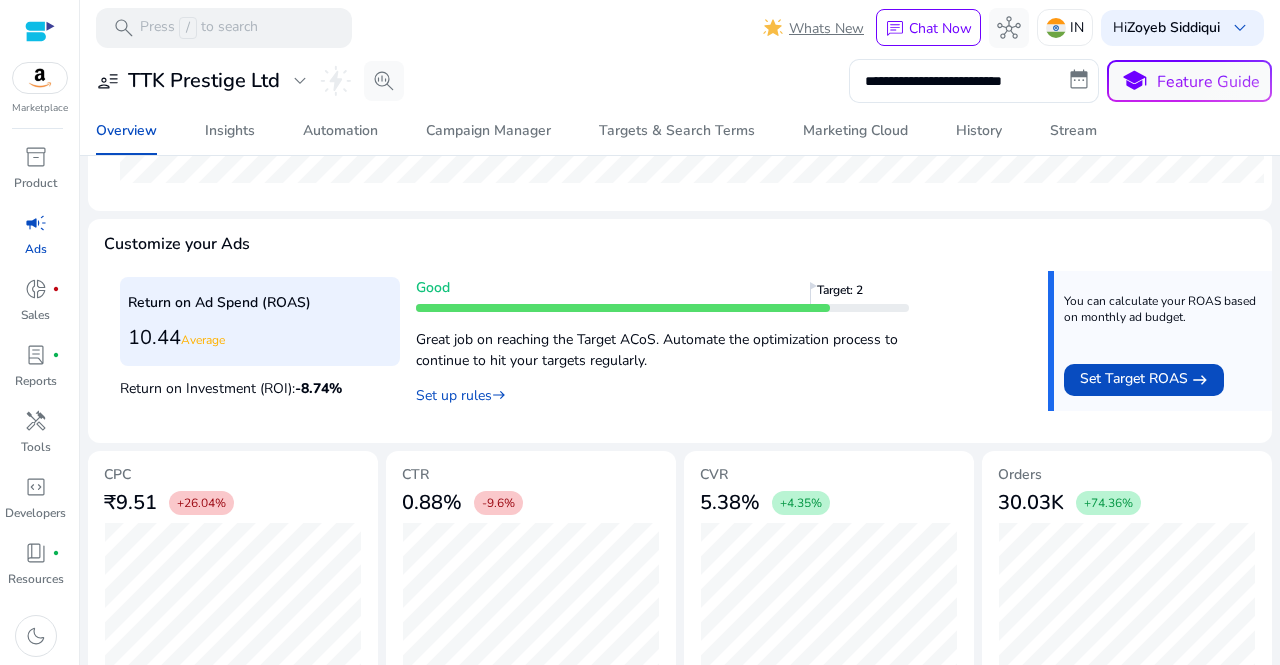 scroll, scrollTop: 694, scrollLeft: 0, axis: vertical 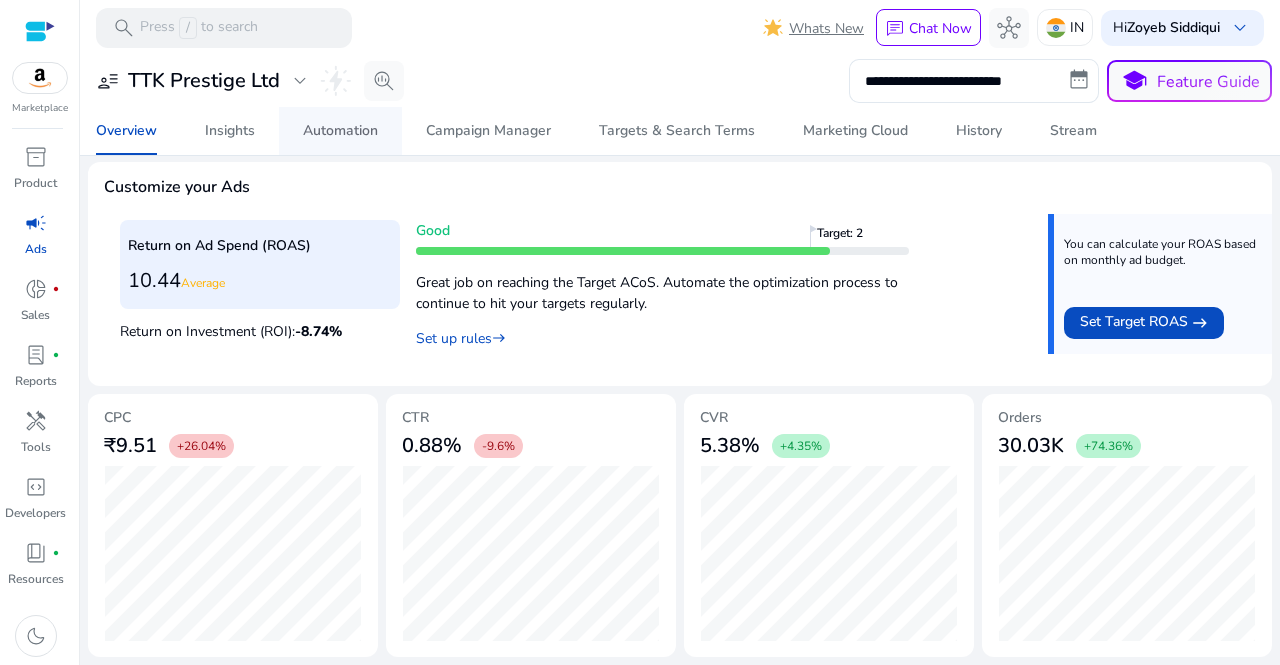 click on "Automation" at bounding box center [340, 131] 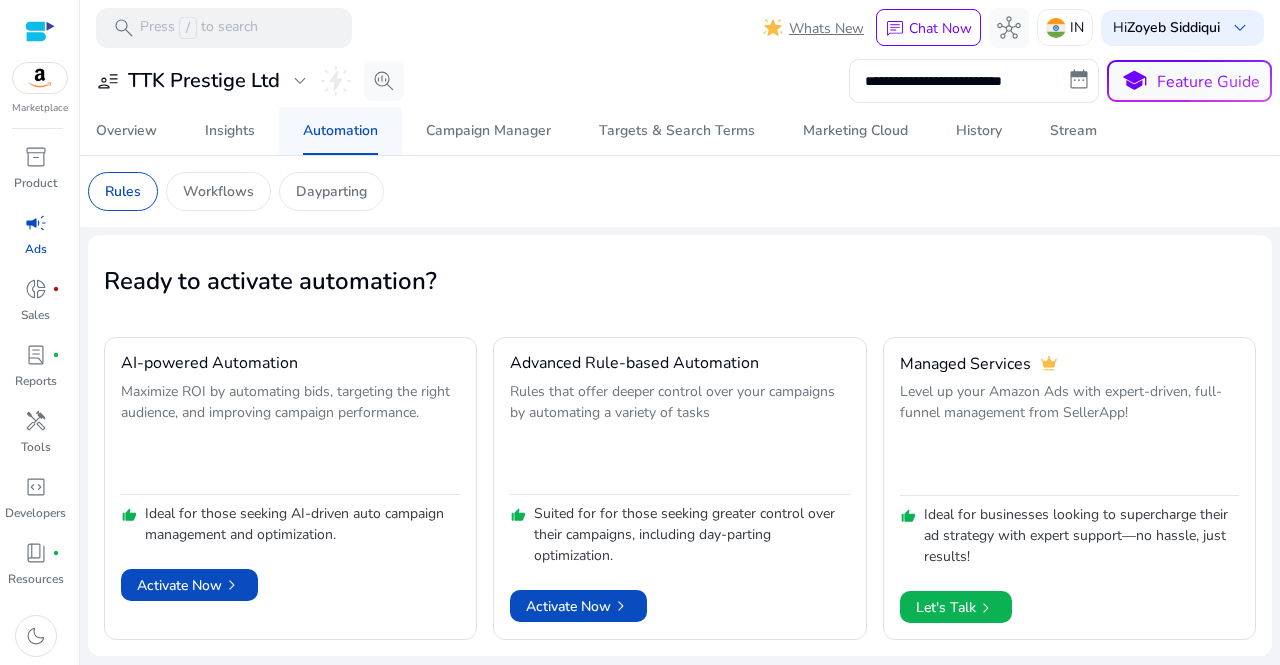 scroll, scrollTop: 0, scrollLeft: 0, axis: both 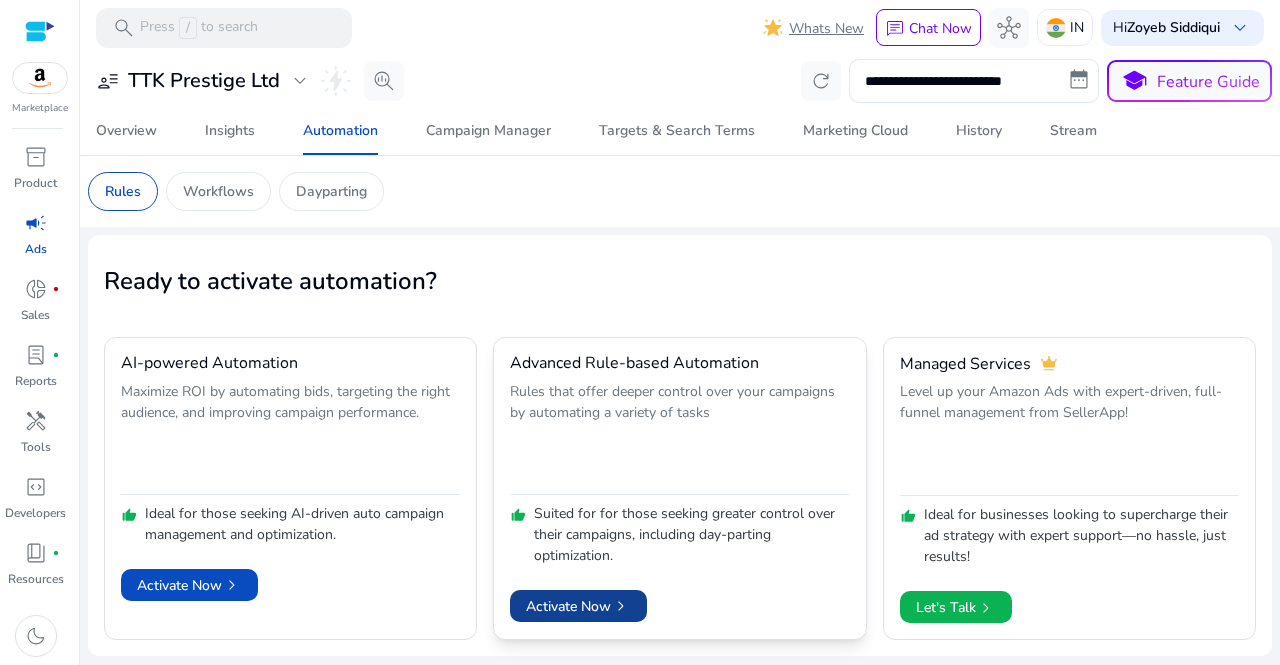 click on "Activate Now   chevron_right" at bounding box center [578, 606] 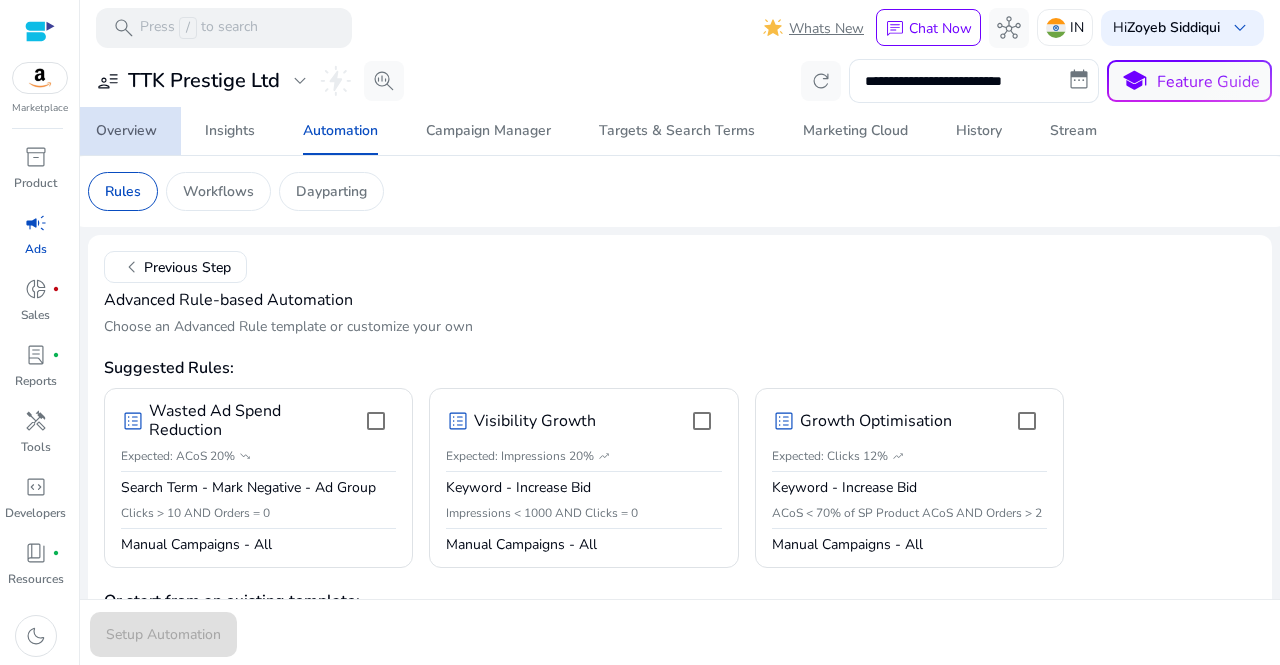 click on "Overview" at bounding box center (126, 131) 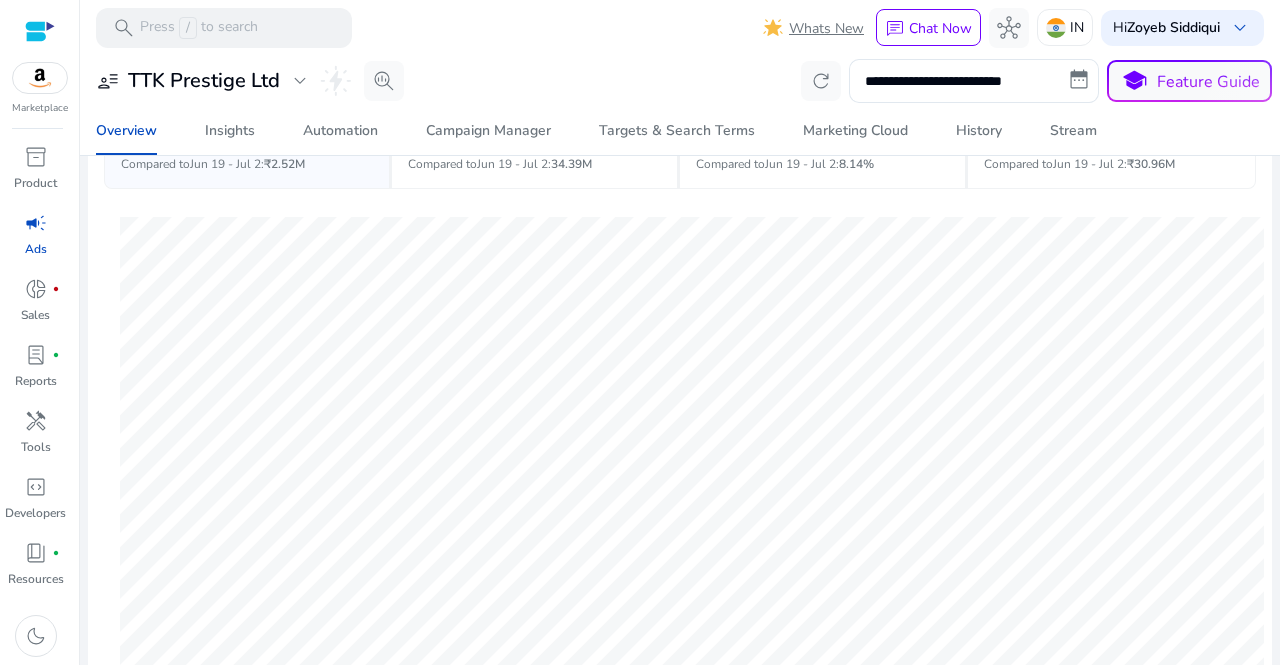 scroll, scrollTop: 0, scrollLeft: 0, axis: both 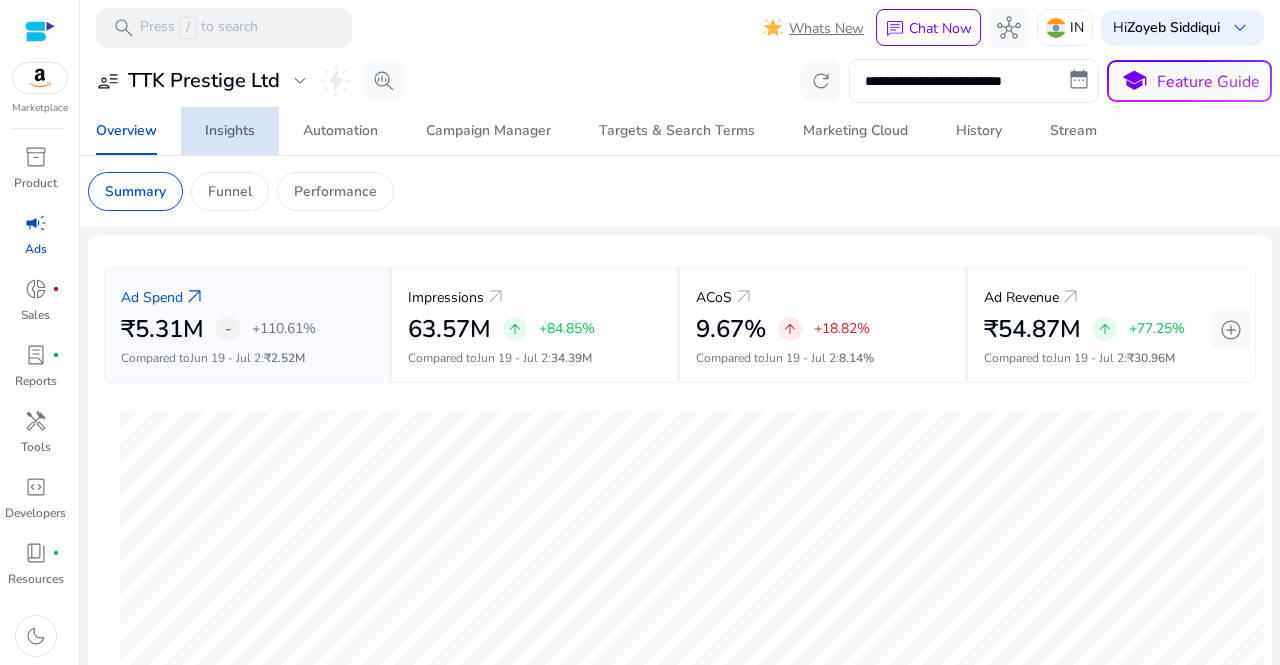 click on "Insights" at bounding box center (230, 131) 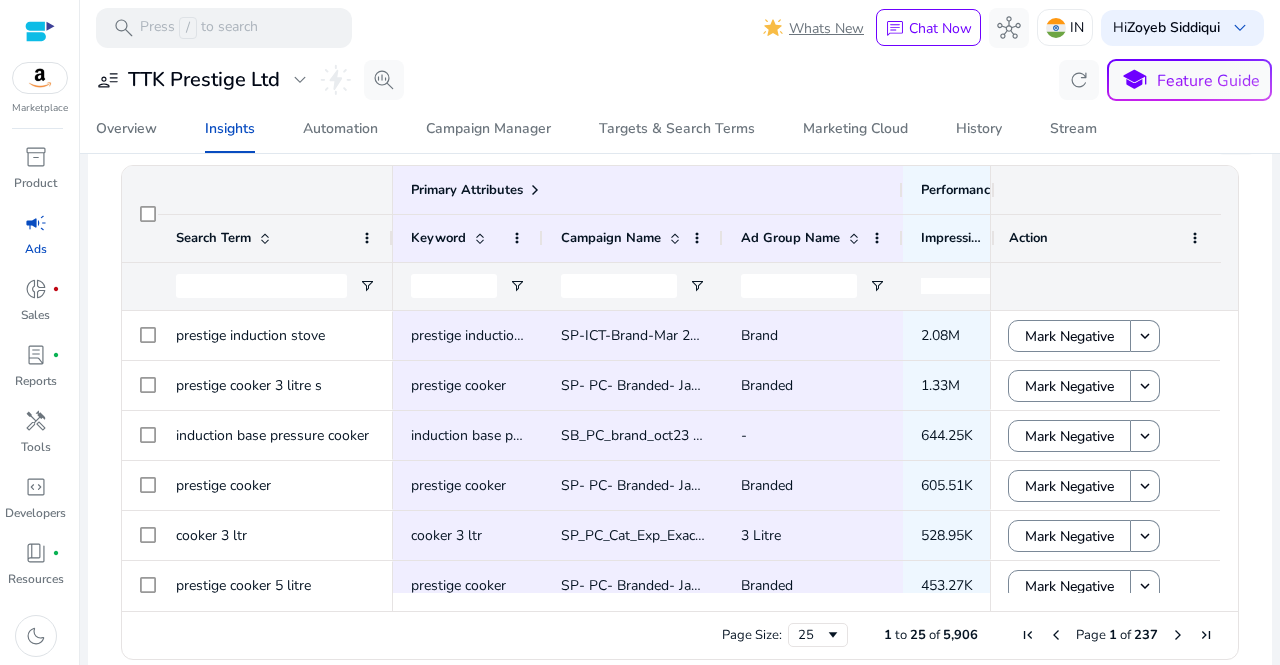 scroll, scrollTop: 396, scrollLeft: 0, axis: vertical 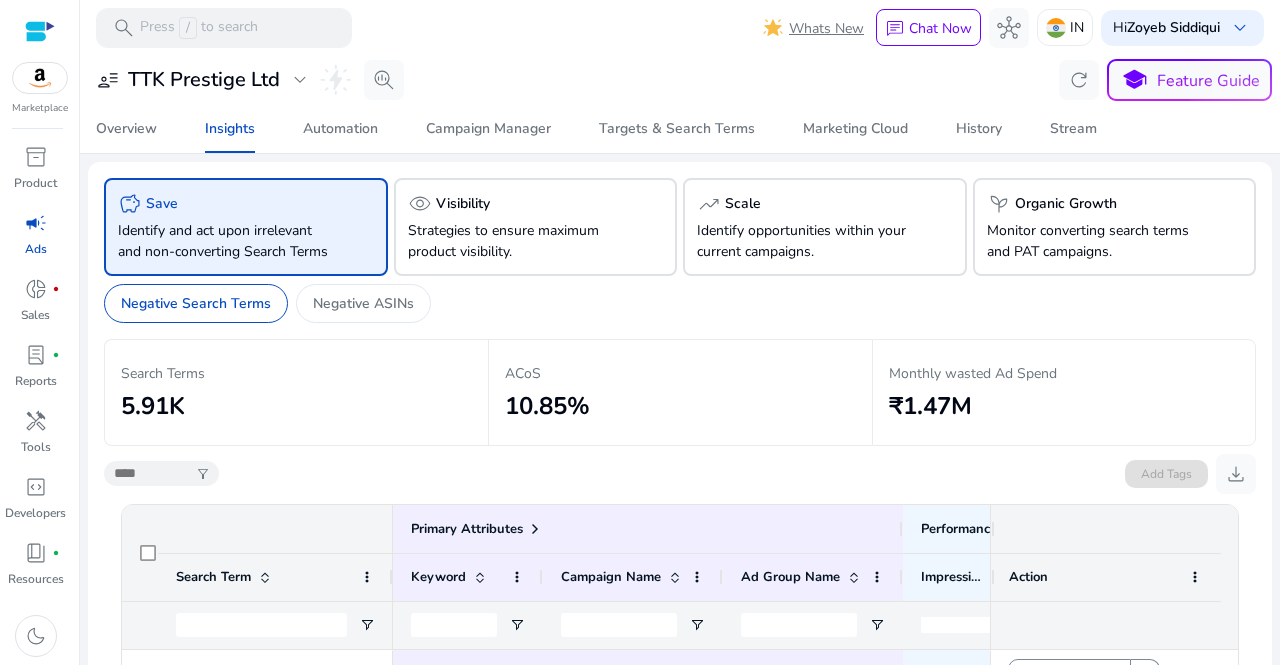 click on "Identify and act upon irrelevant and non-converting Search Terms" 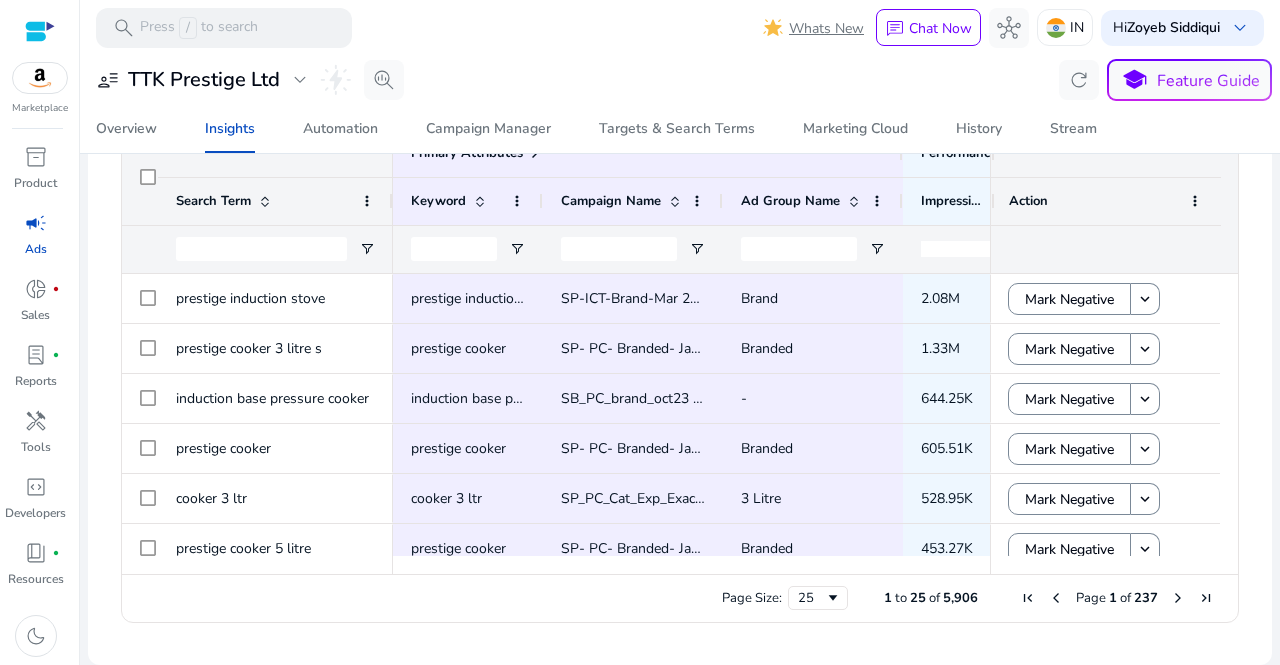 scroll, scrollTop: 0, scrollLeft: 76, axis: horizontal 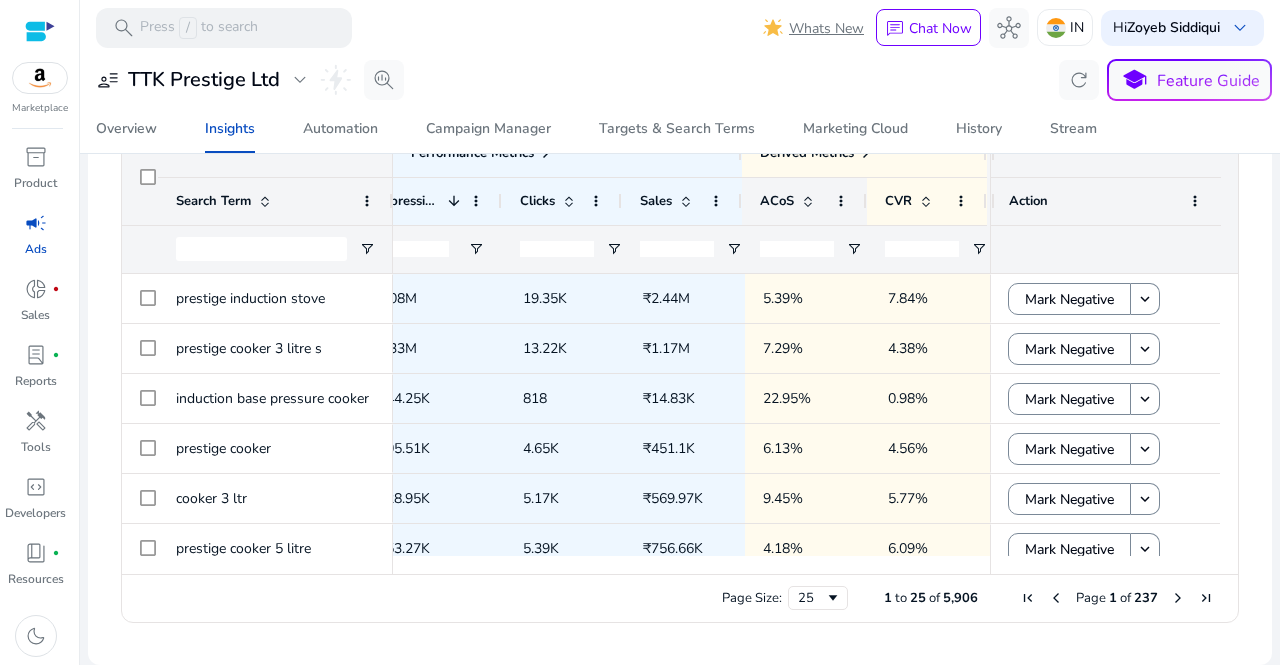 click 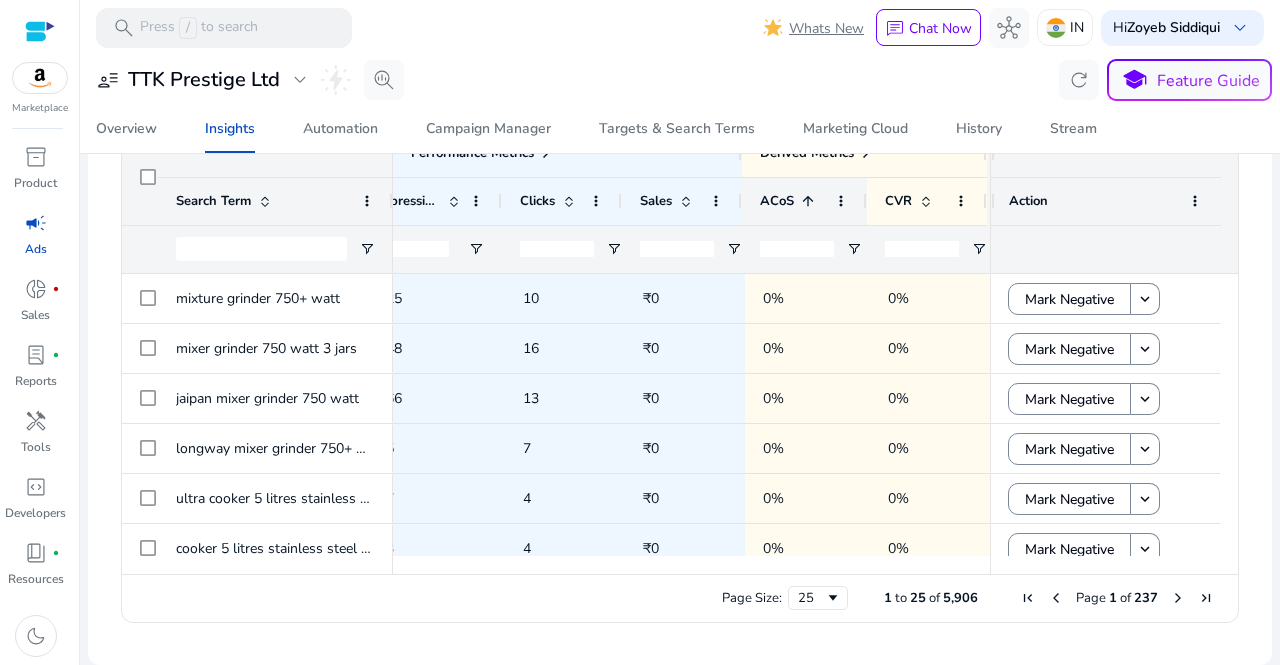 click 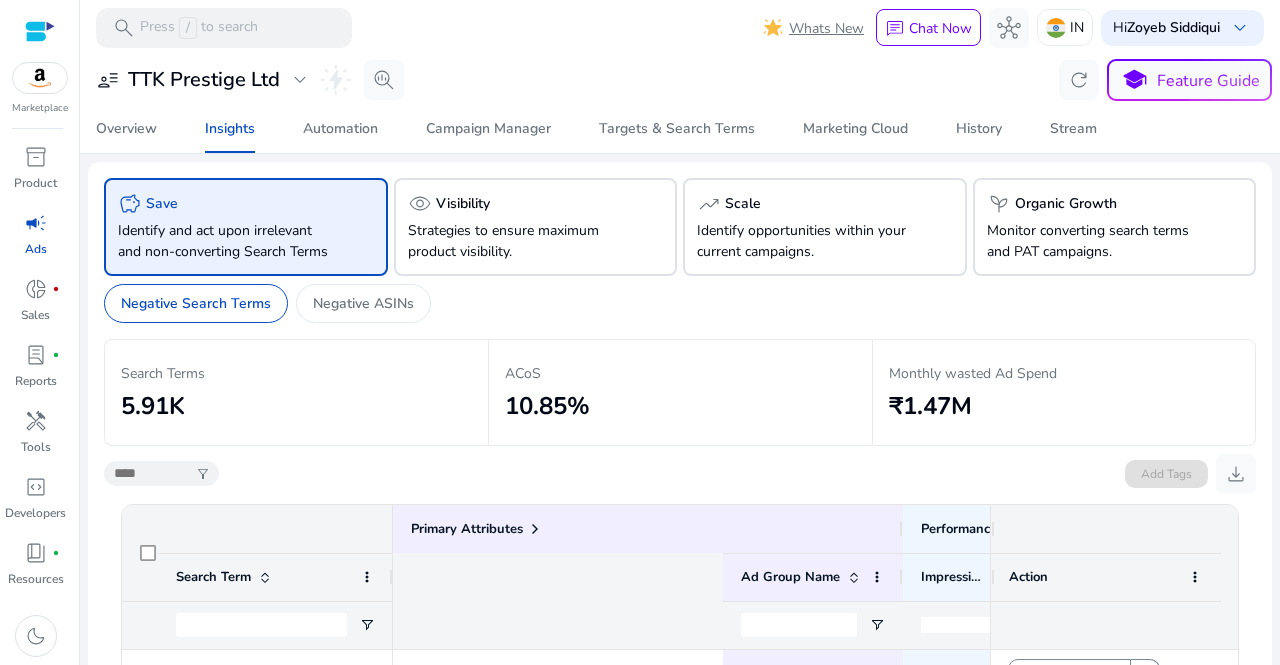 scroll, scrollTop: 0, scrollLeft: 0, axis: both 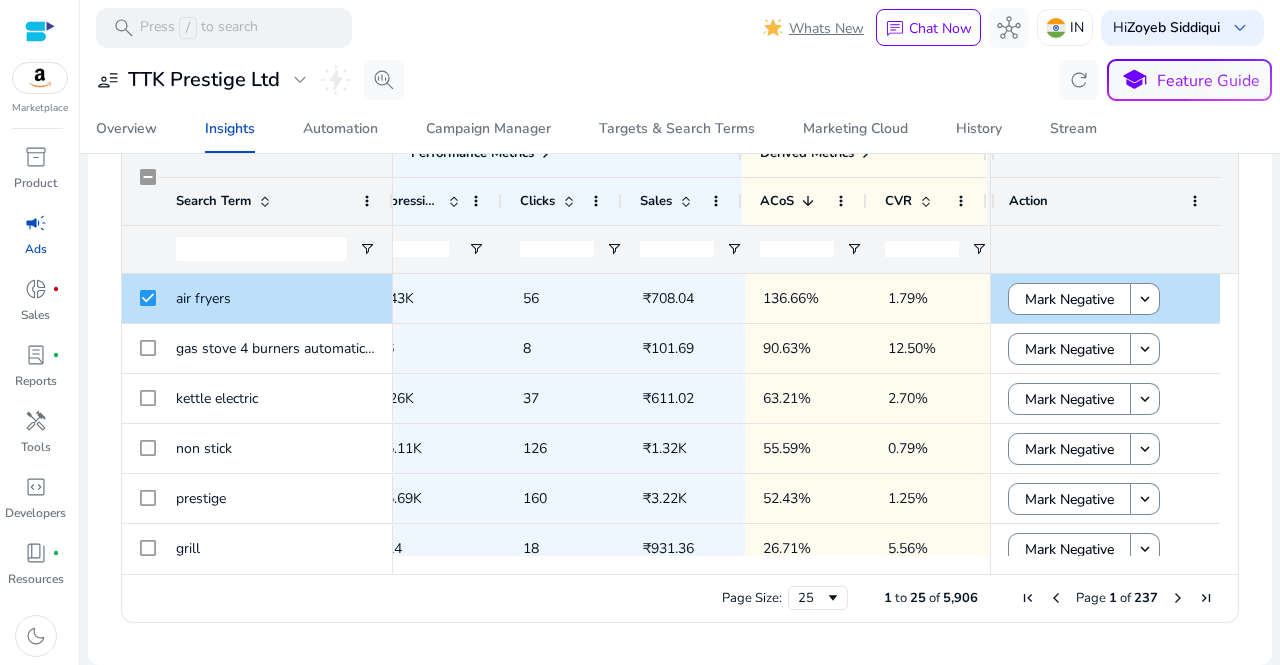 click on "Page Size:
25
1
to
25
of
5,906
Page
1
of
237" at bounding box center [680, 598] 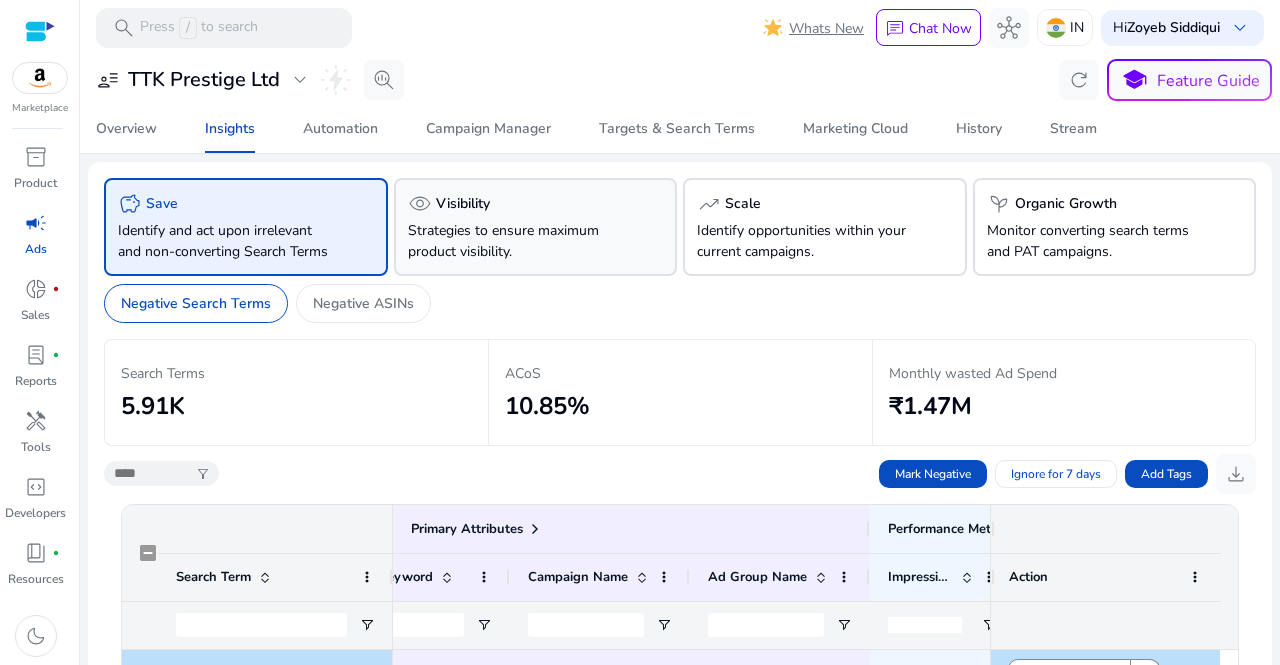 click on "Strategies to ensure maximum product visibility." 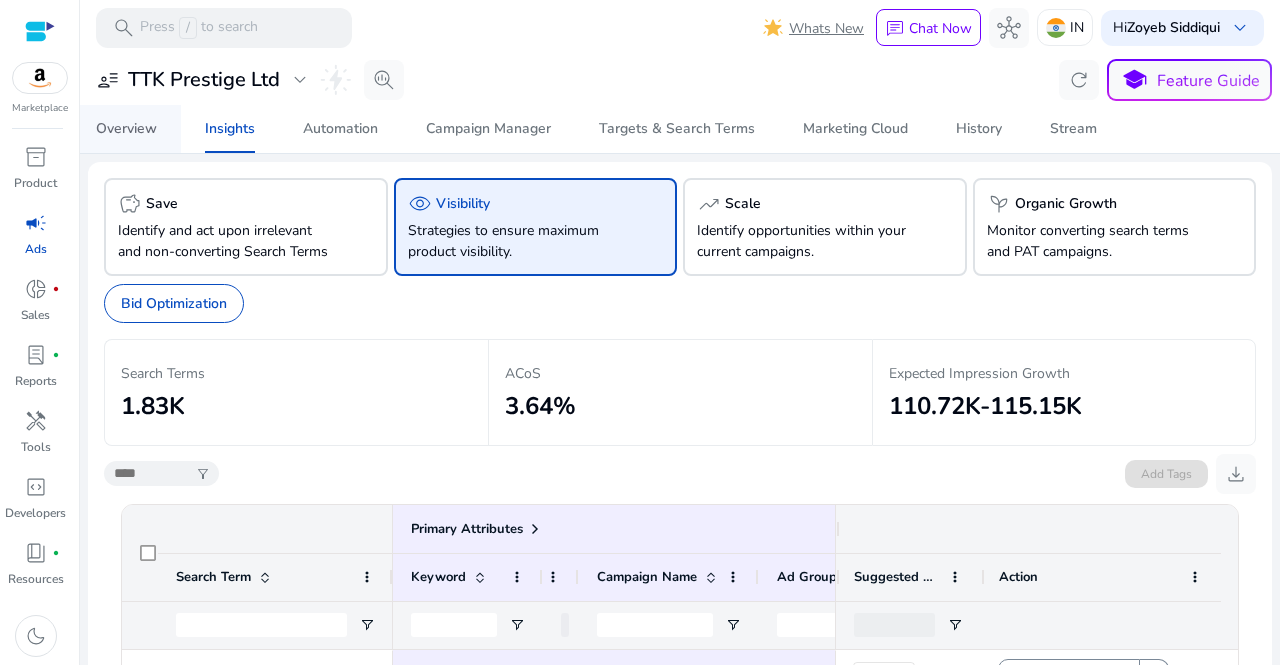 click on "Overview" at bounding box center (126, 129) 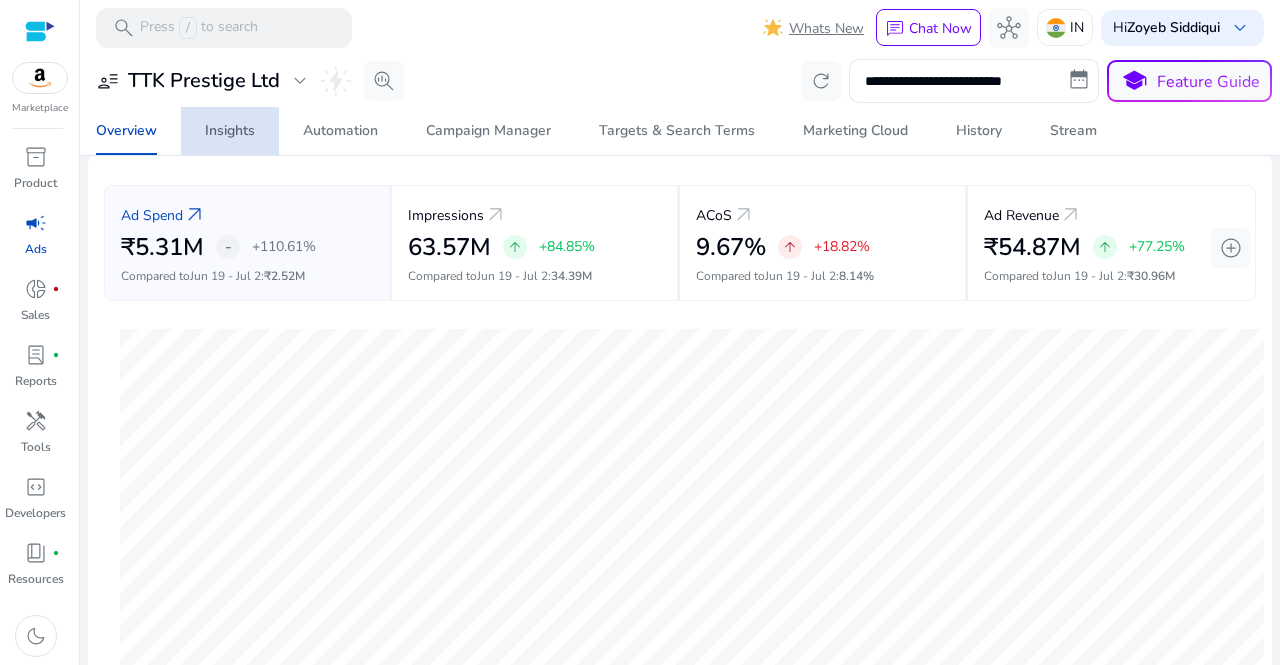 click on "Insights" at bounding box center [230, 131] 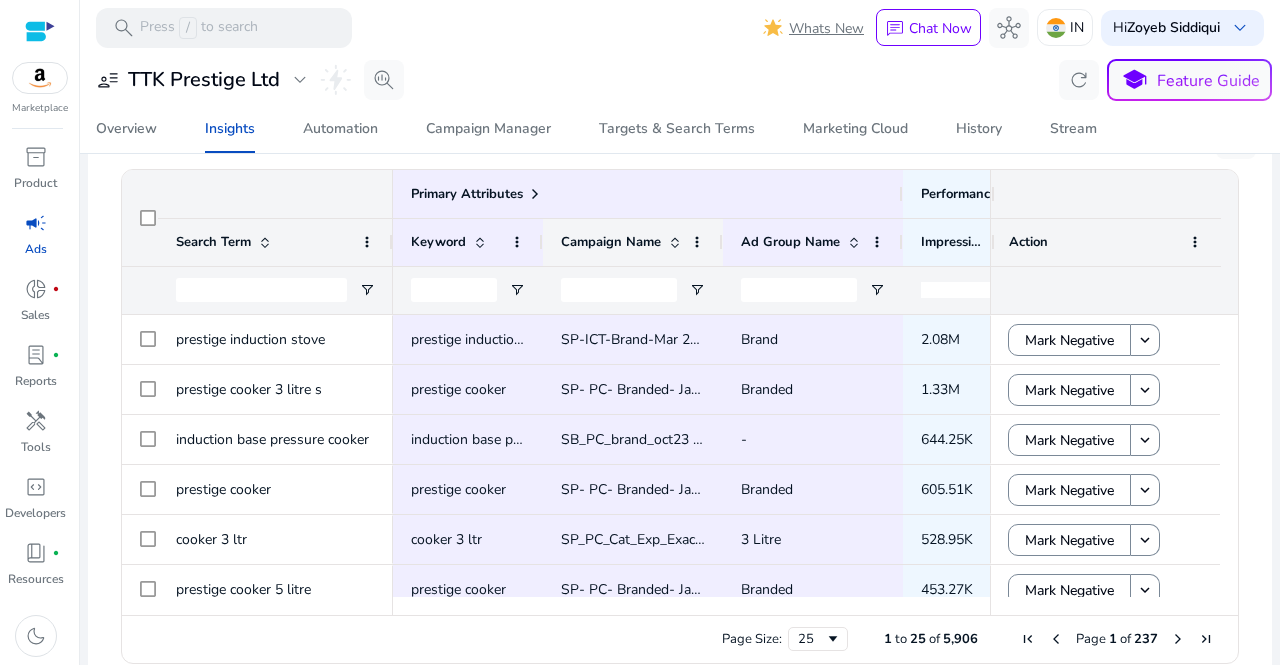click 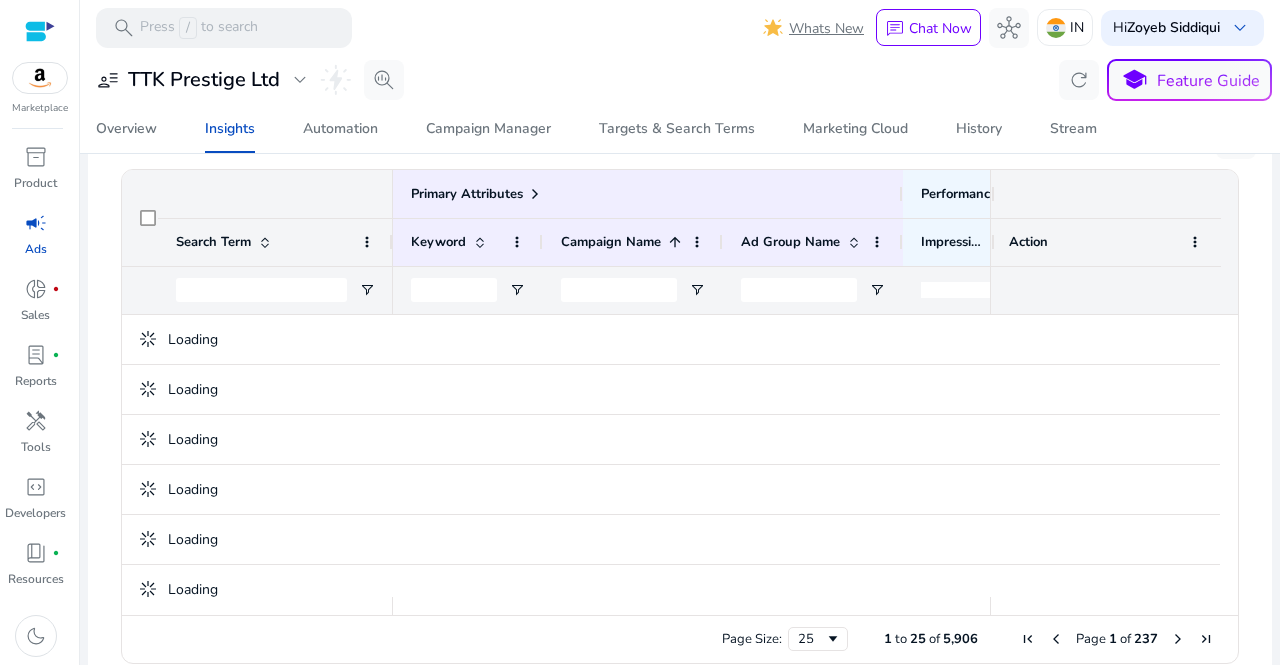 click 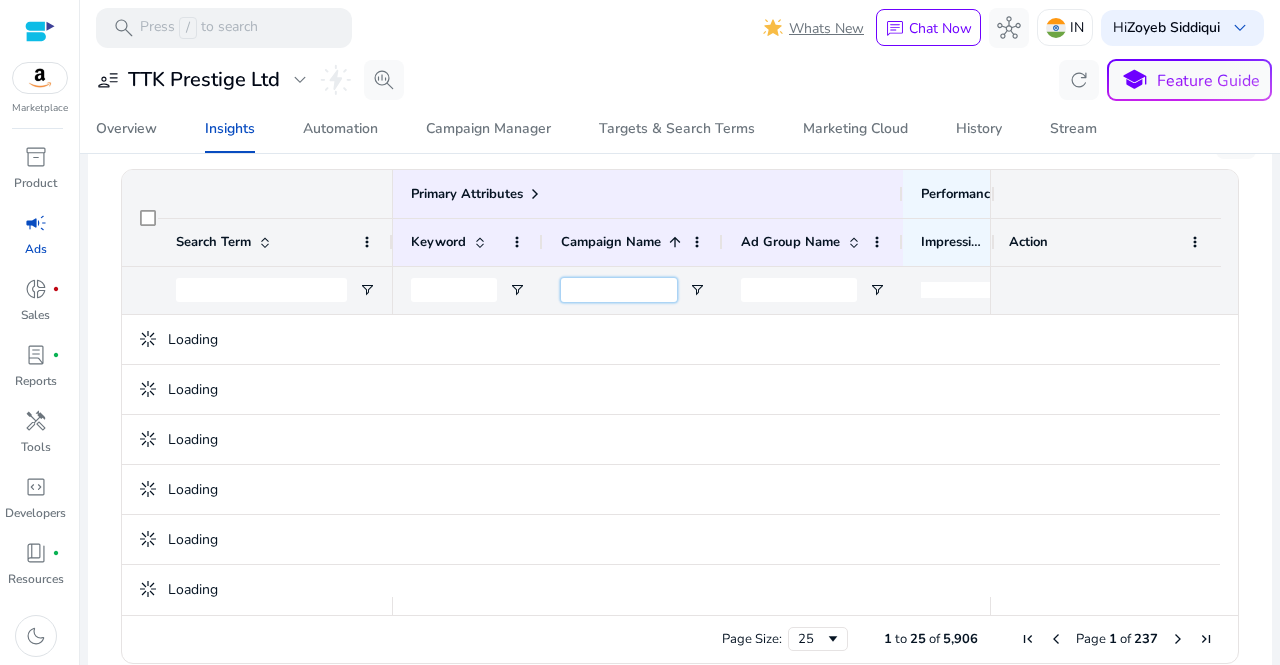 click at bounding box center (619, 290) 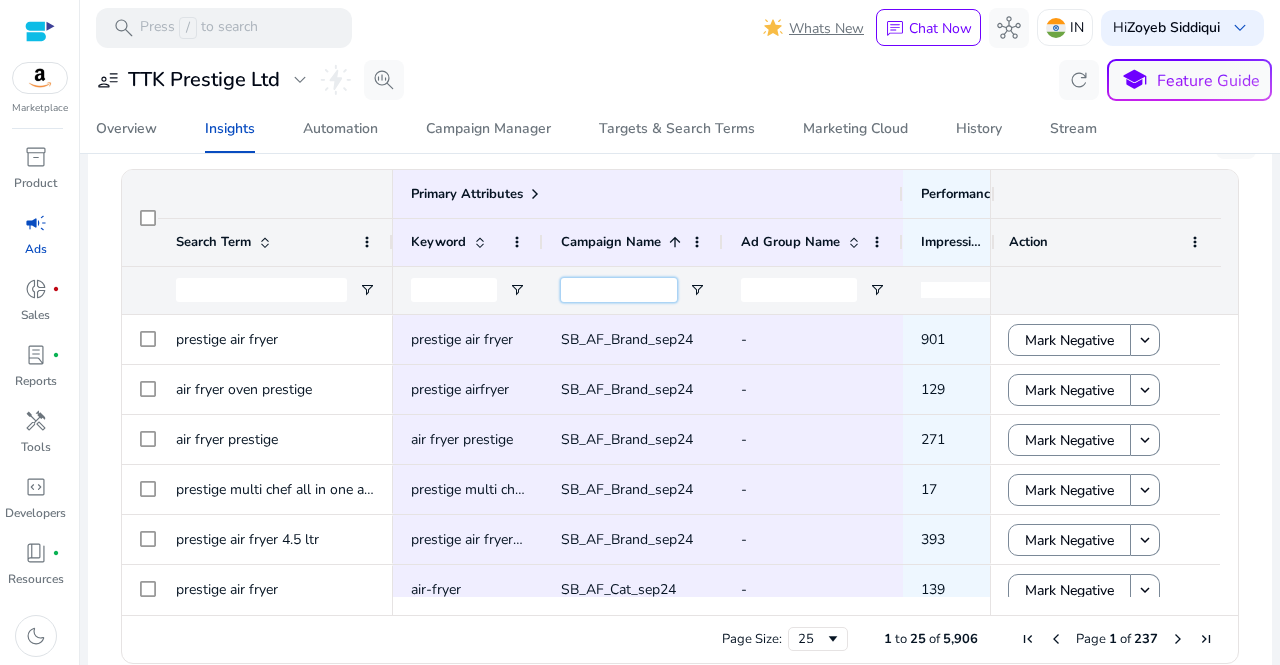 type on "*" 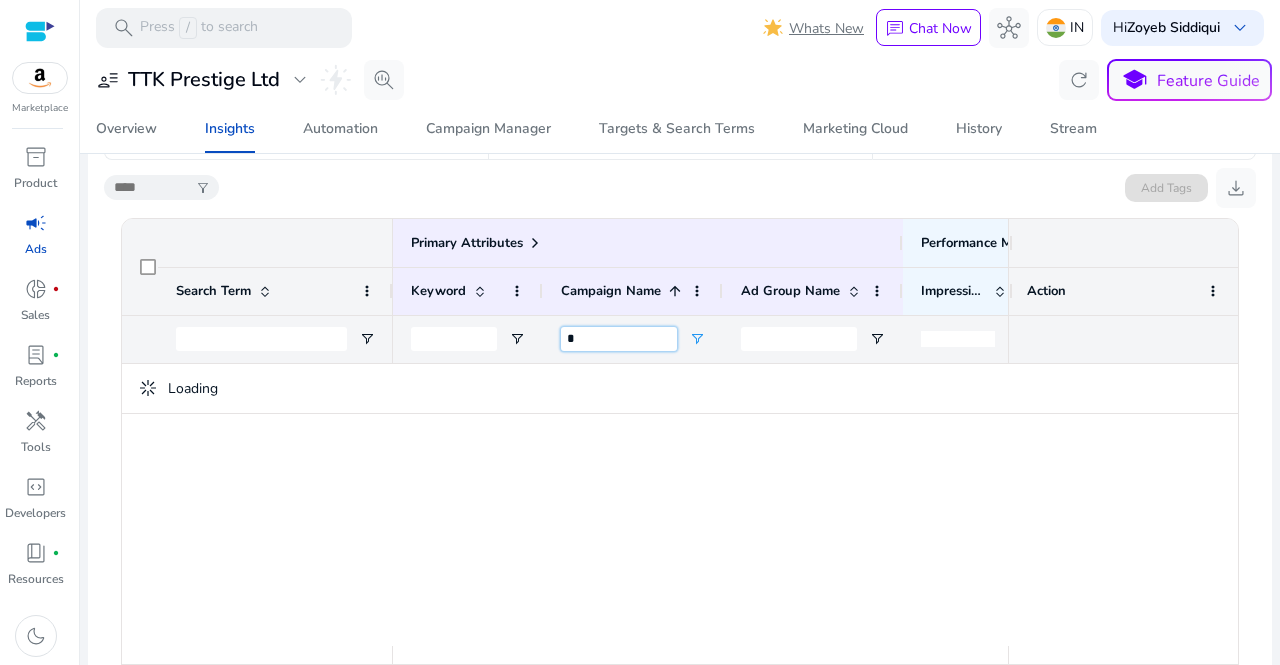 scroll, scrollTop: 281, scrollLeft: 0, axis: vertical 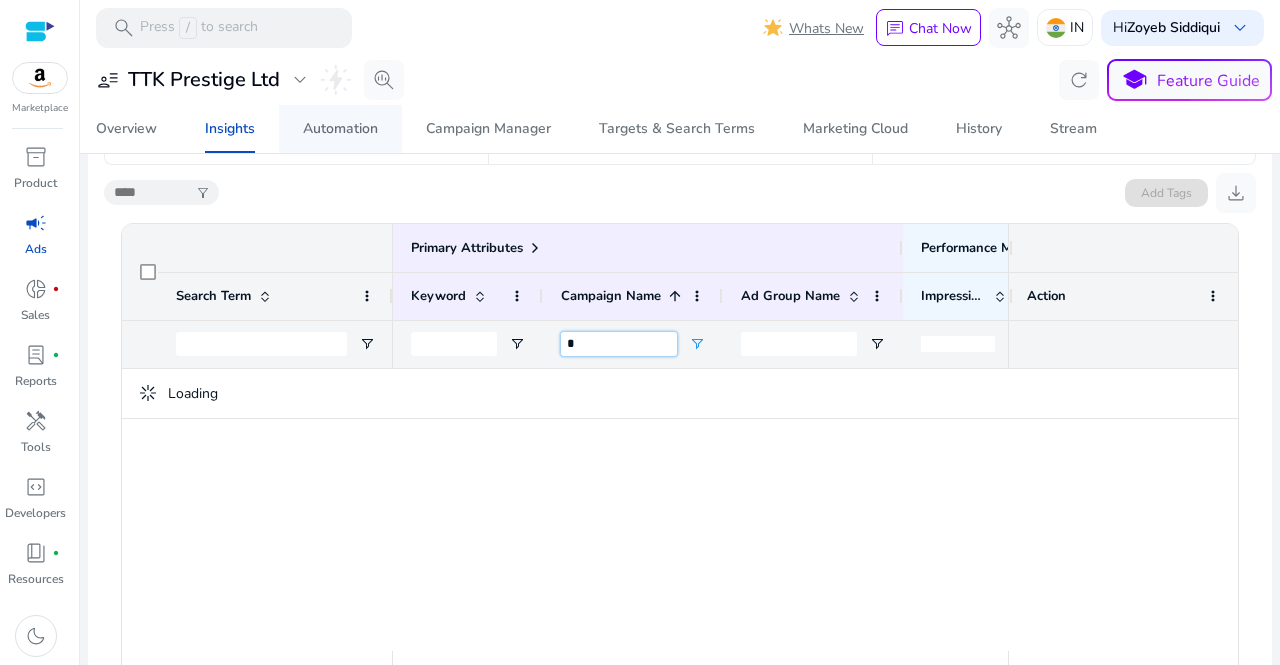 type on "*" 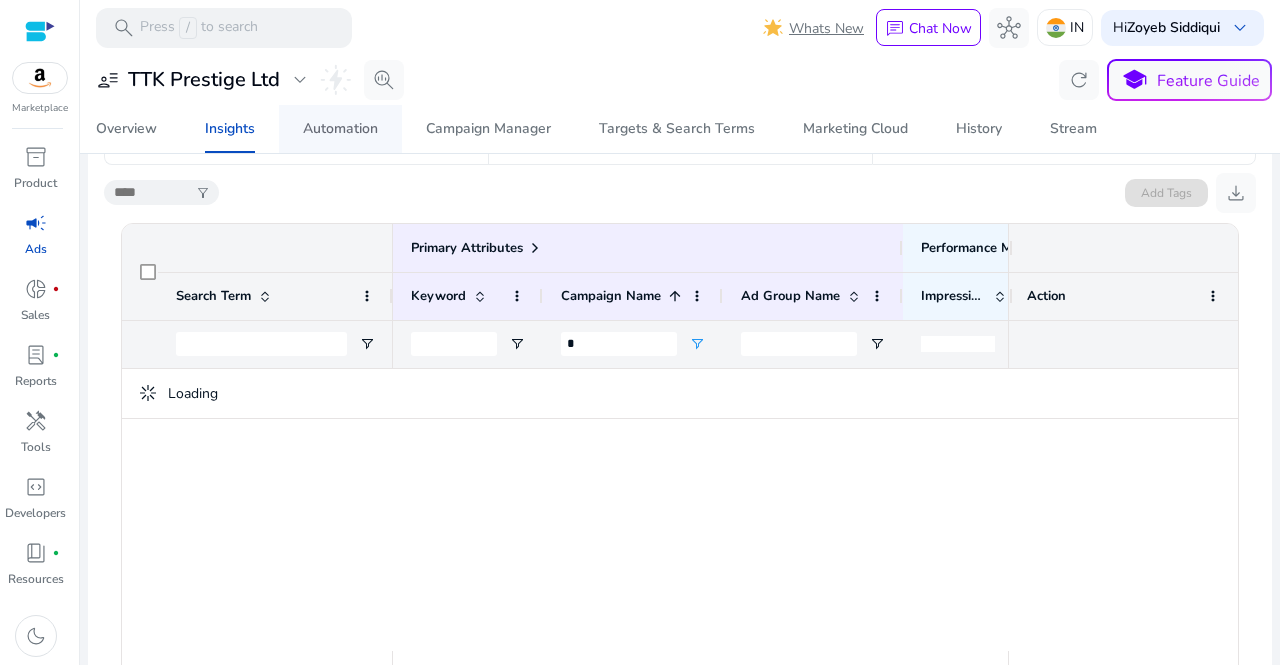 click on "Automation" at bounding box center (340, 129) 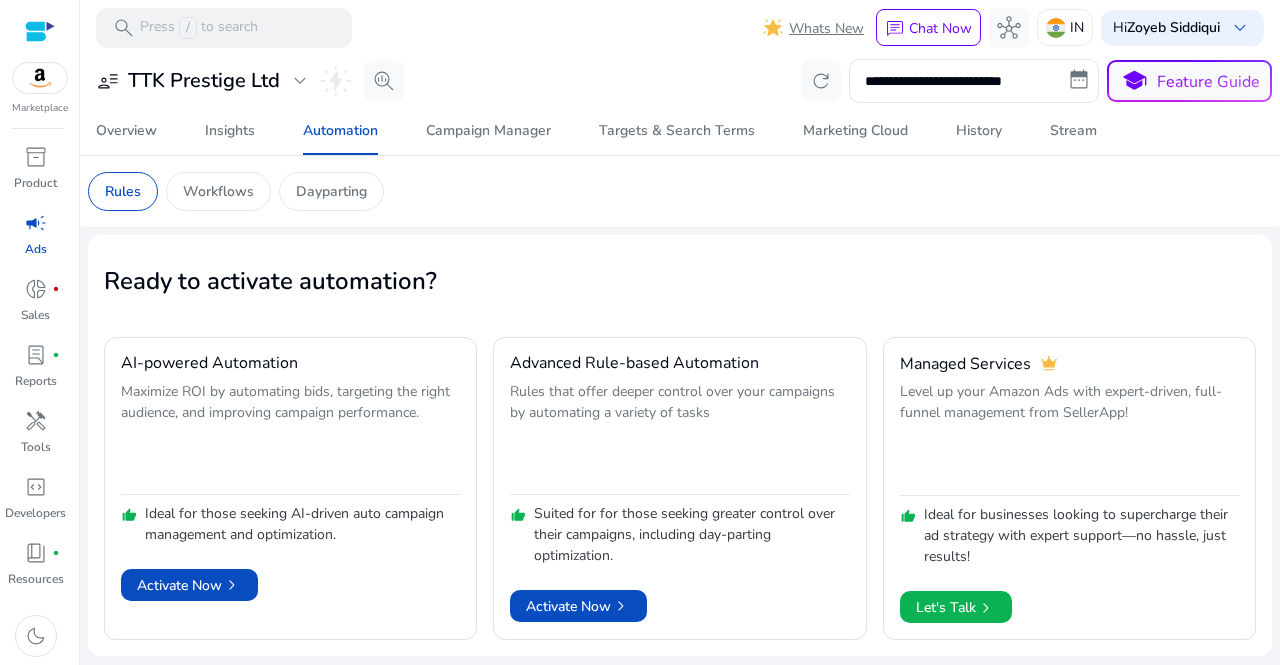 scroll, scrollTop: 0, scrollLeft: 0, axis: both 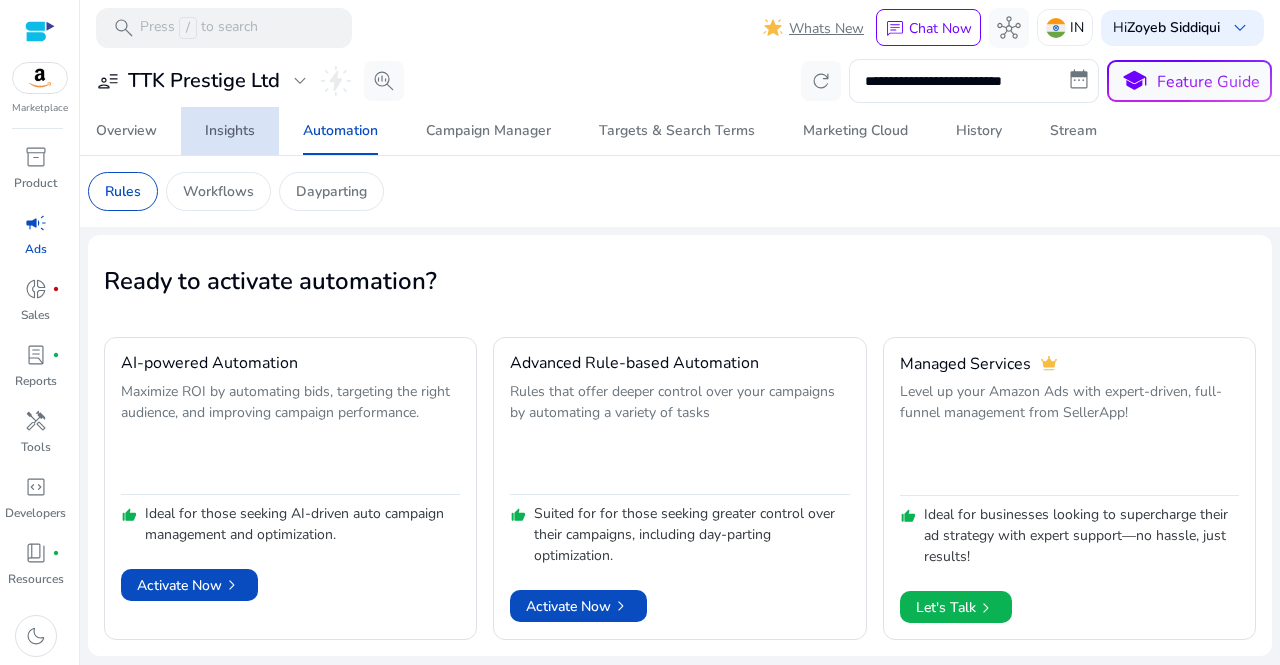 click on "Insights" at bounding box center [230, 131] 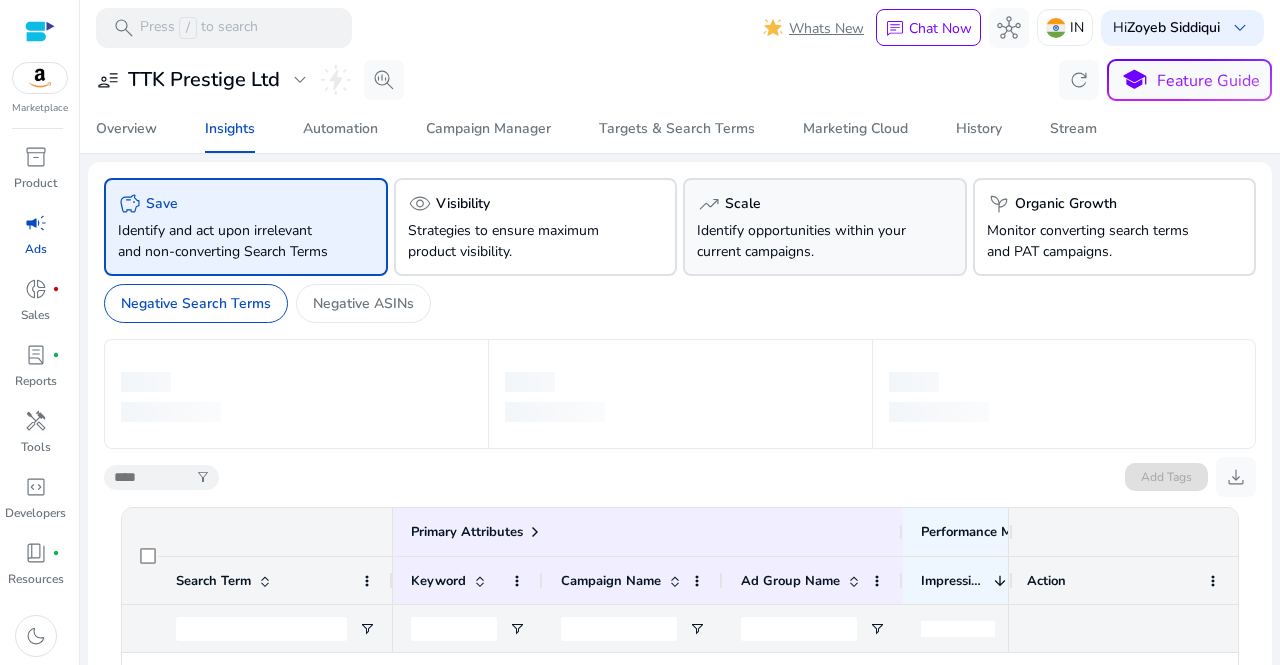 click on "Identify opportunities within your current campaigns." 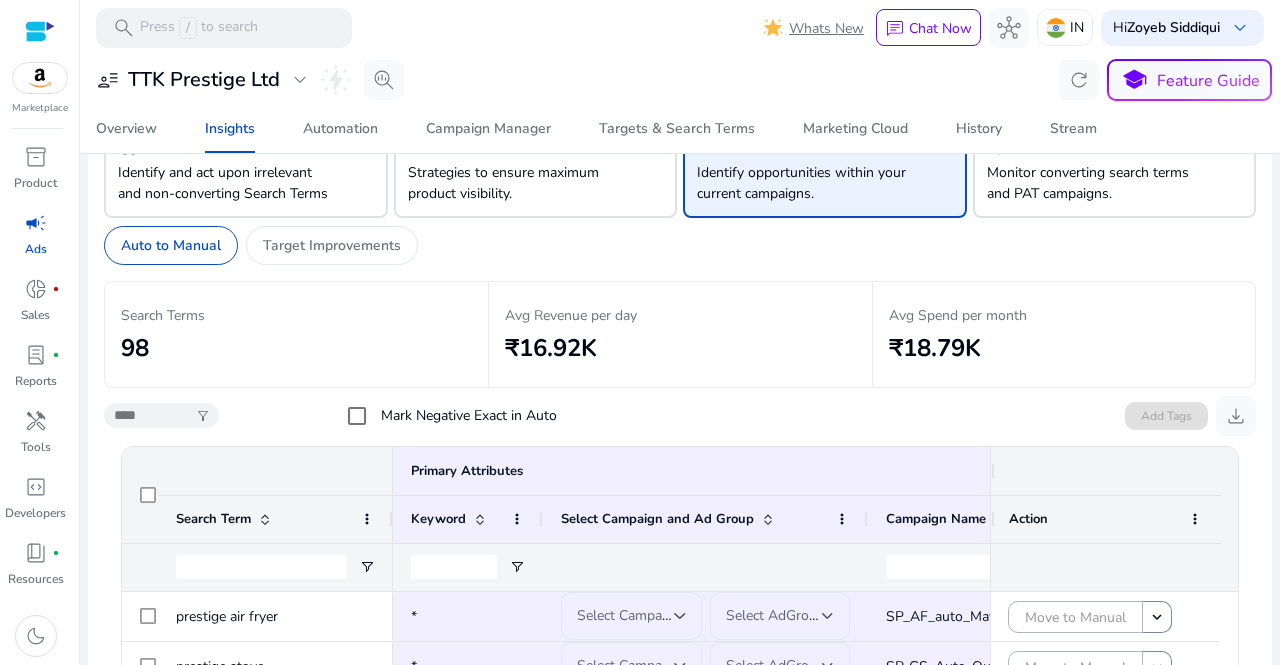 scroll, scrollTop: 0, scrollLeft: 0, axis: both 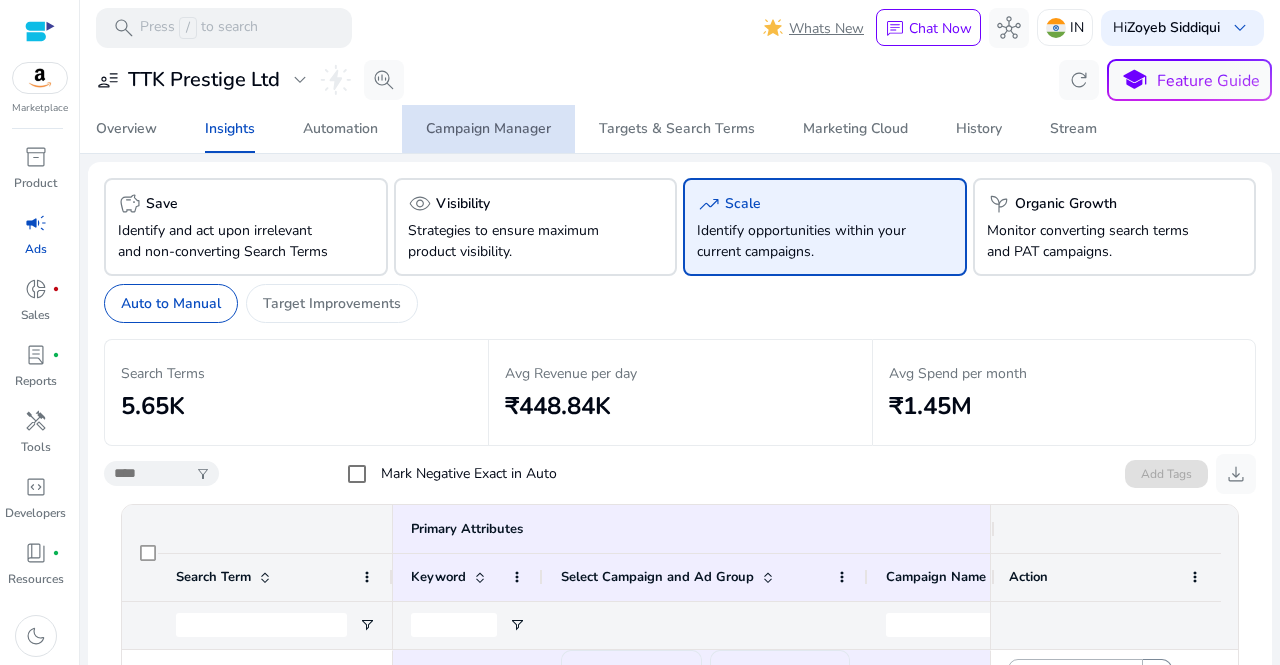 click on "Campaign Manager" at bounding box center [488, 129] 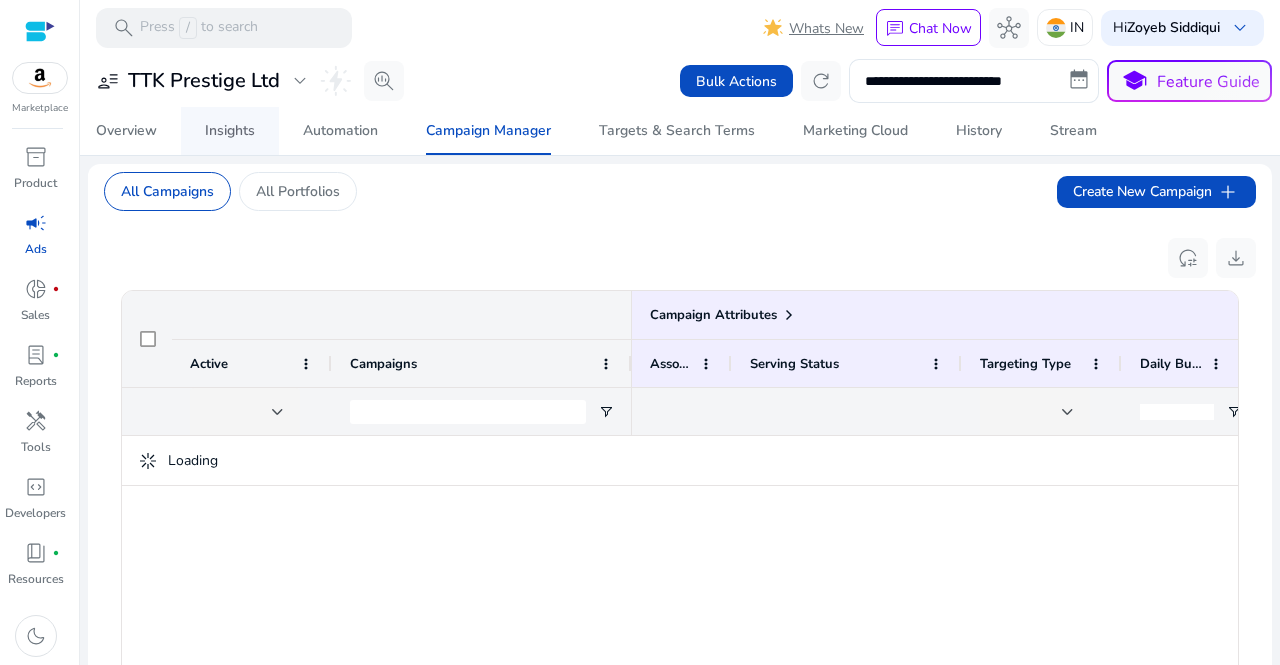 click on "Insights" at bounding box center [230, 131] 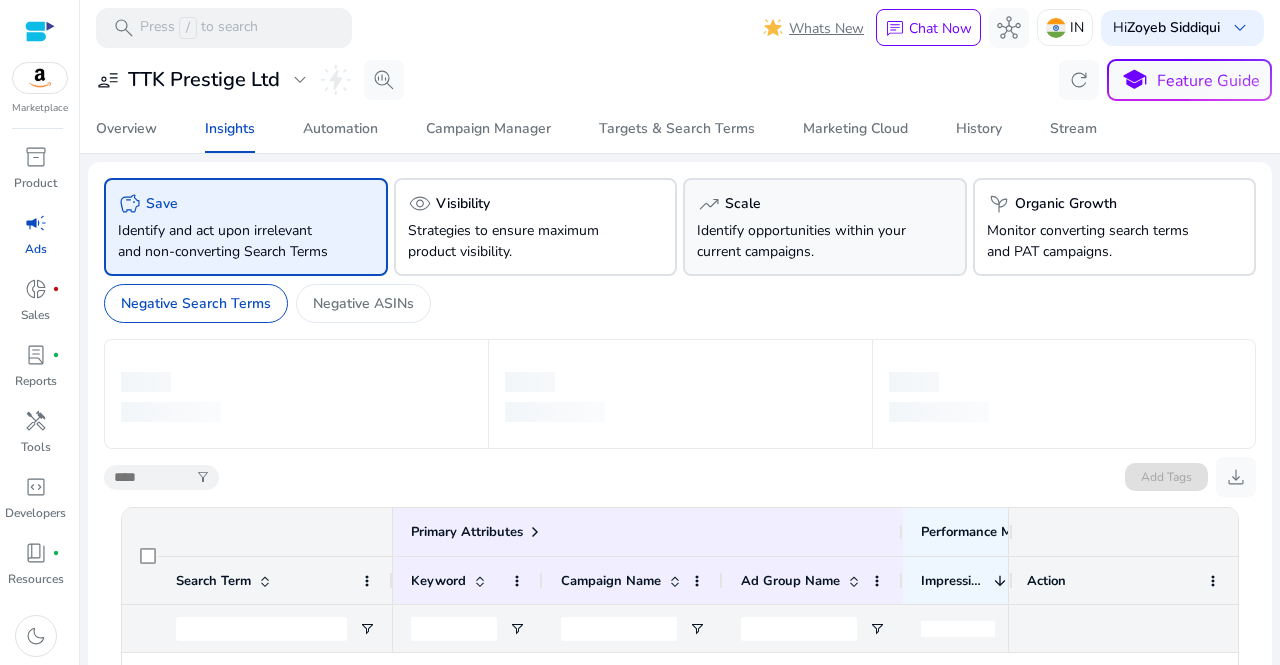 click on "Identify opportunities within your current campaigns." 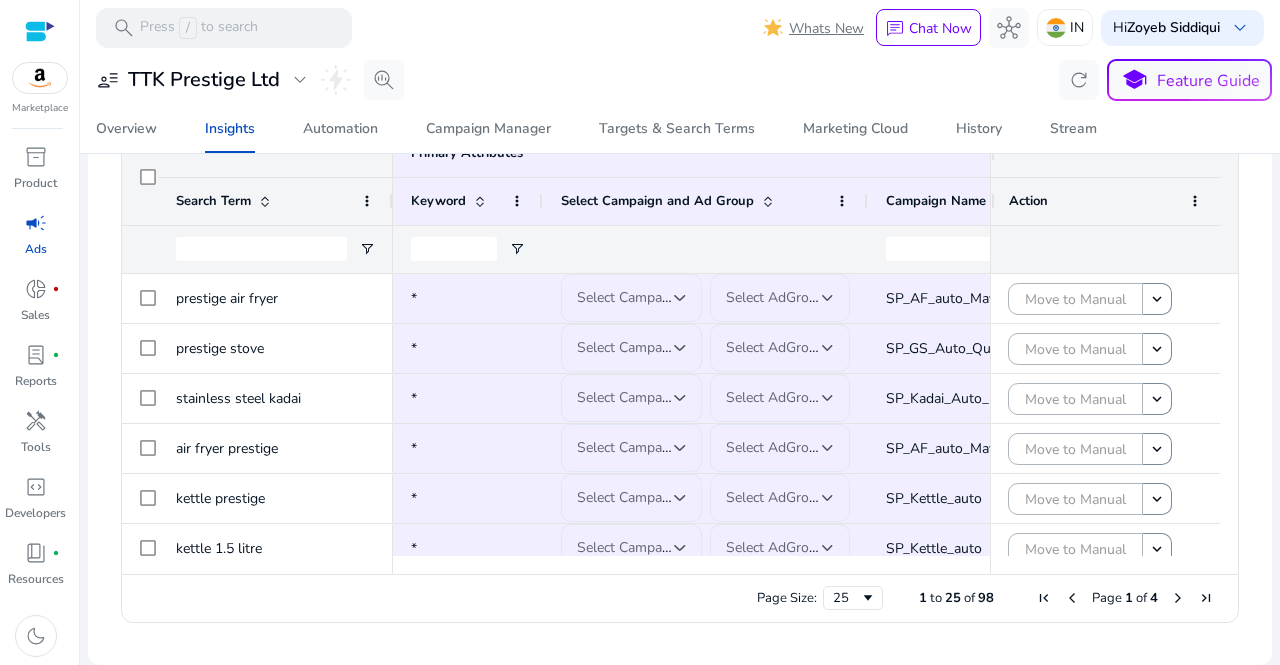 scroll, scrollTop: 396, scrollLeft: 0, axis: vertical 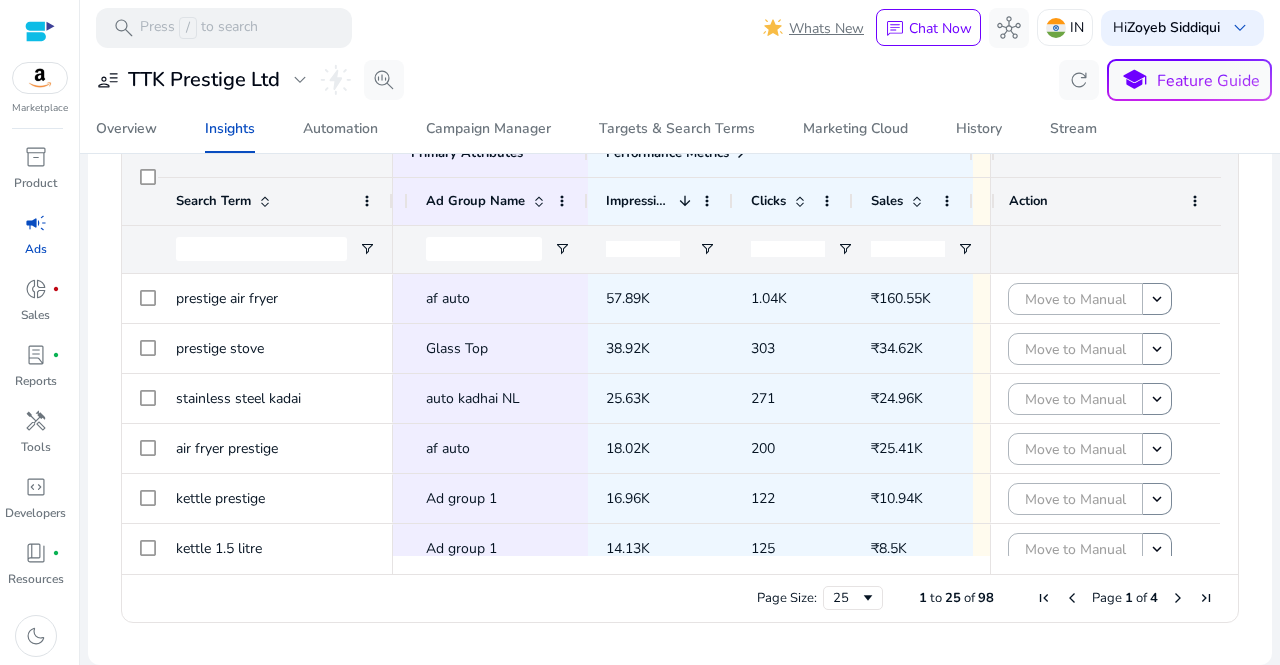 drag, startPoint x: 827, startPoint y: 565, endPoint x: 1004, endPoint y: 557, distance: 177.1807 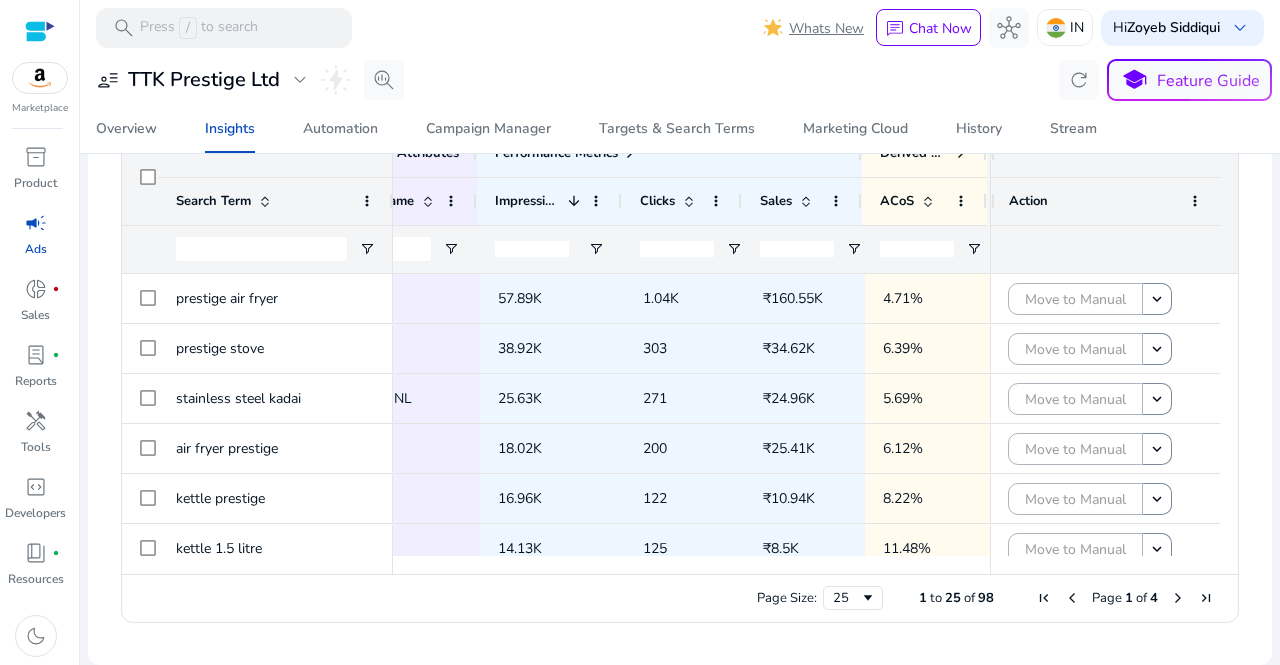 drag, startPoint x: 877, startPoint y: 566, endPoint x: 1036, endPoint y: 565, distance: 159.00314 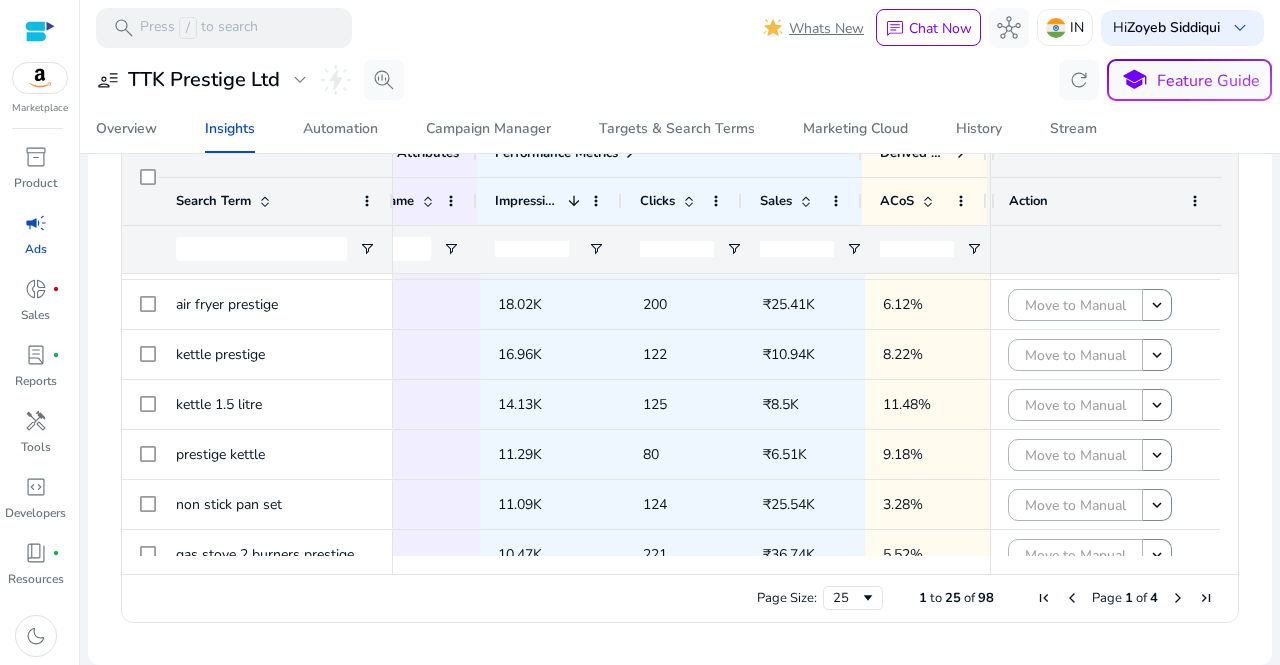 scroll, scrollTop: 209, scrollLeft: 0, axis: vertical 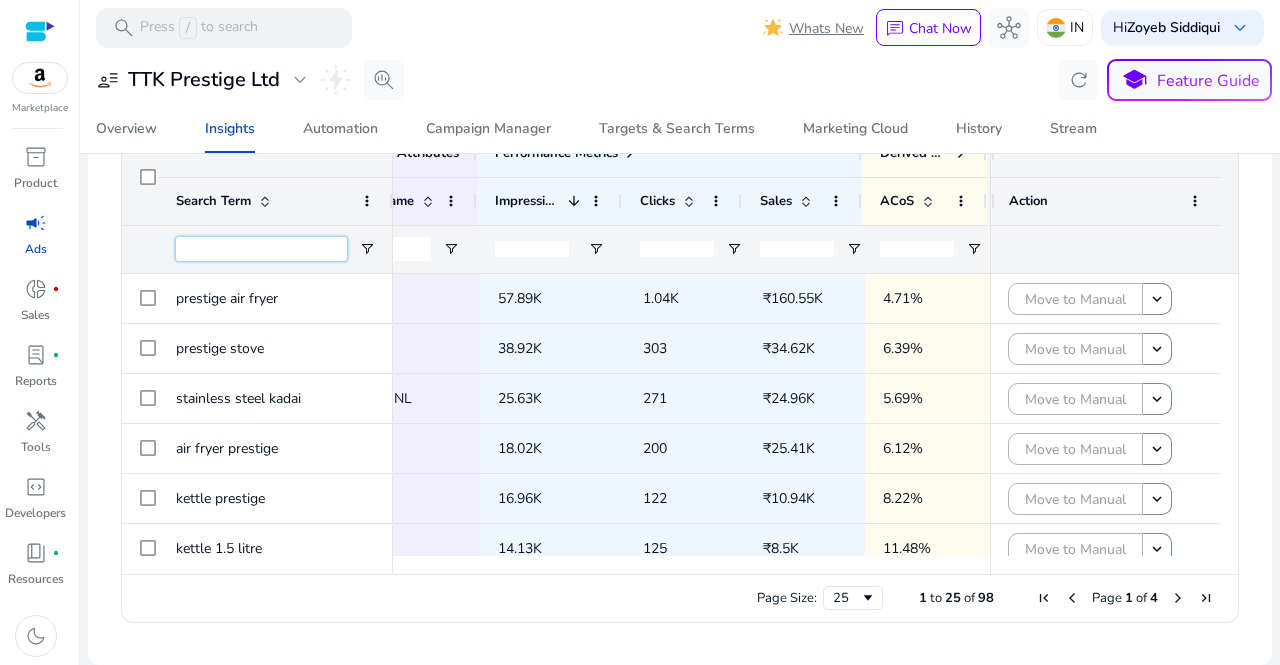 click at bounding box center [261, 249] 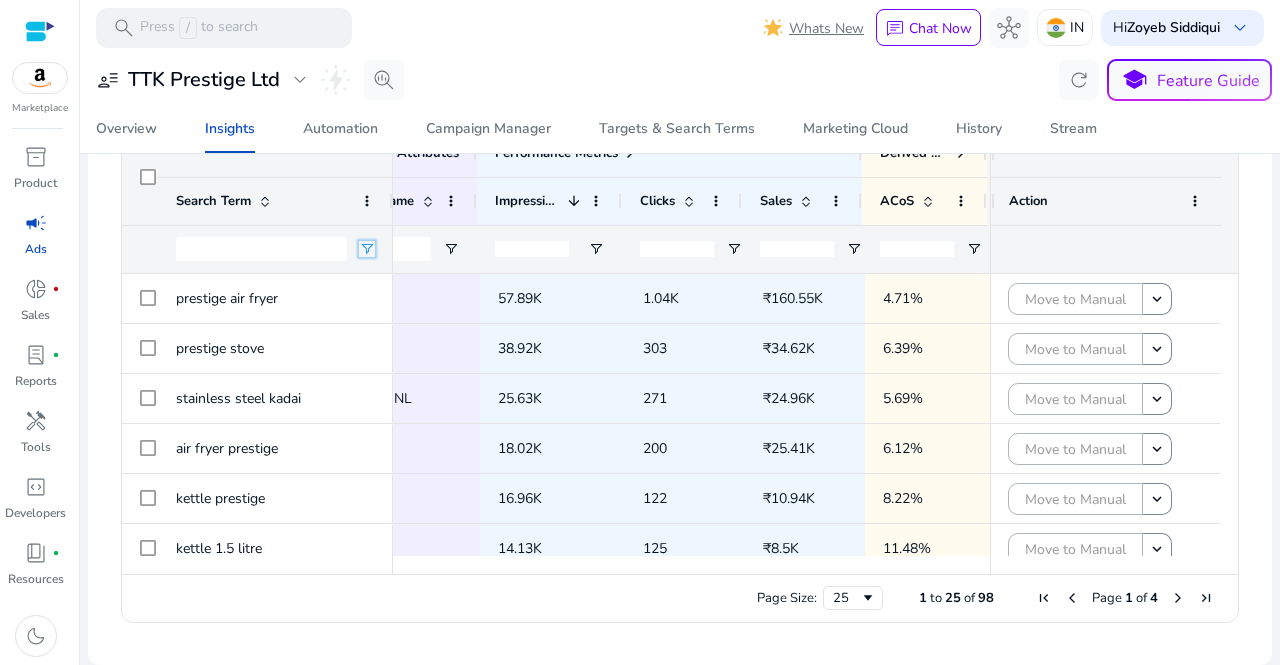 click 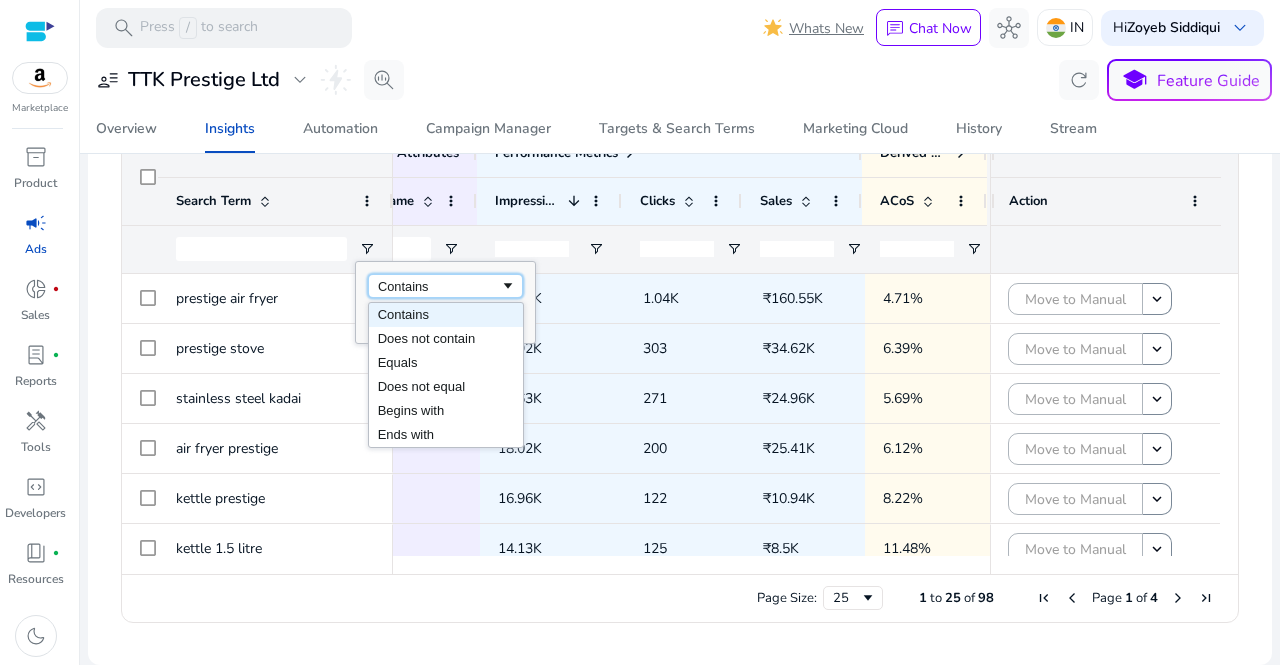 click on "Contains" at bounding box center (439, 286) 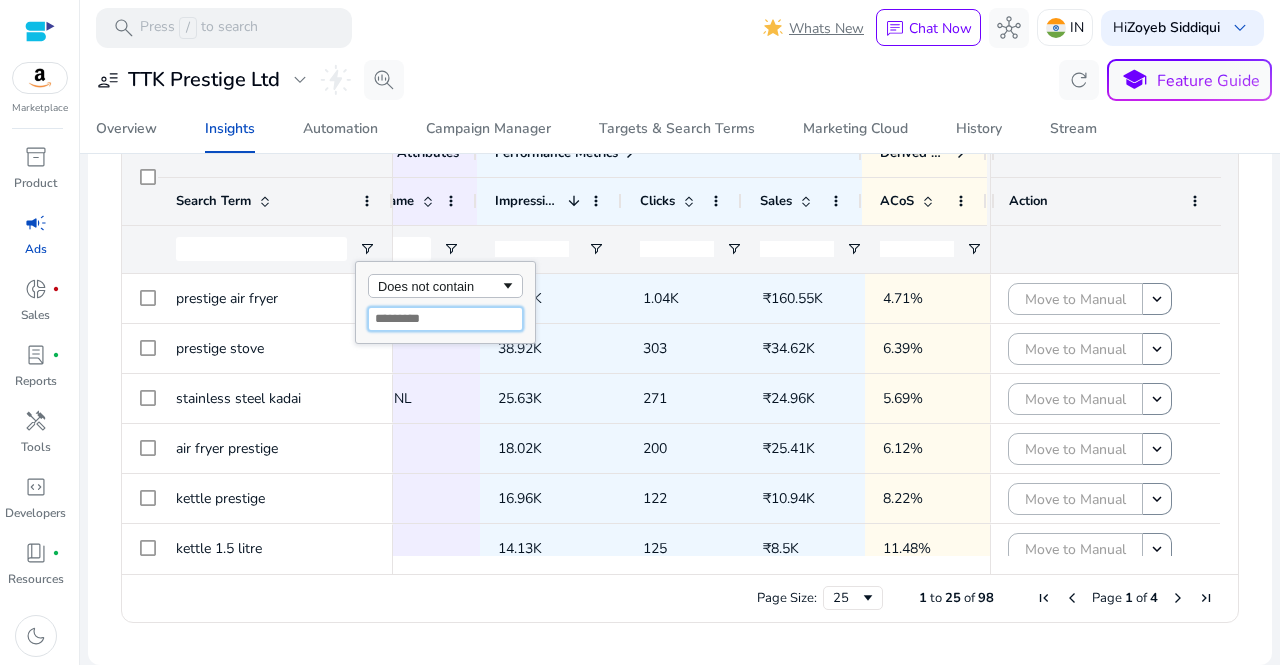 click at bounding box center [445, 319] 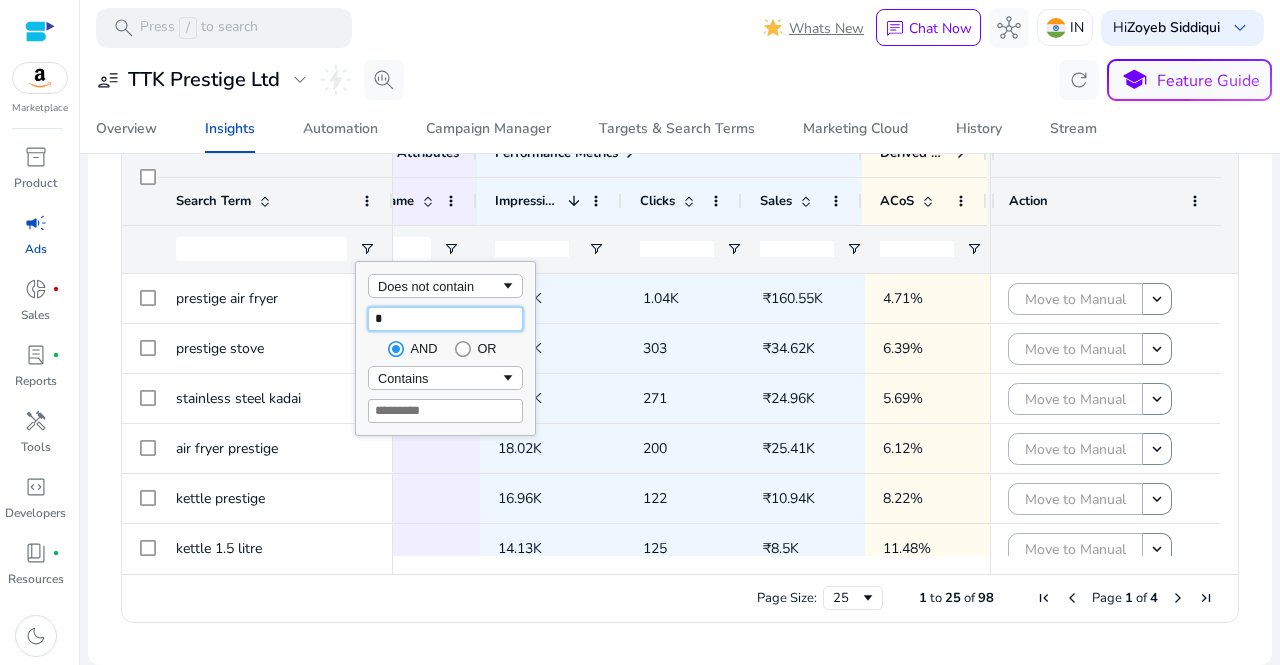 type on "*" 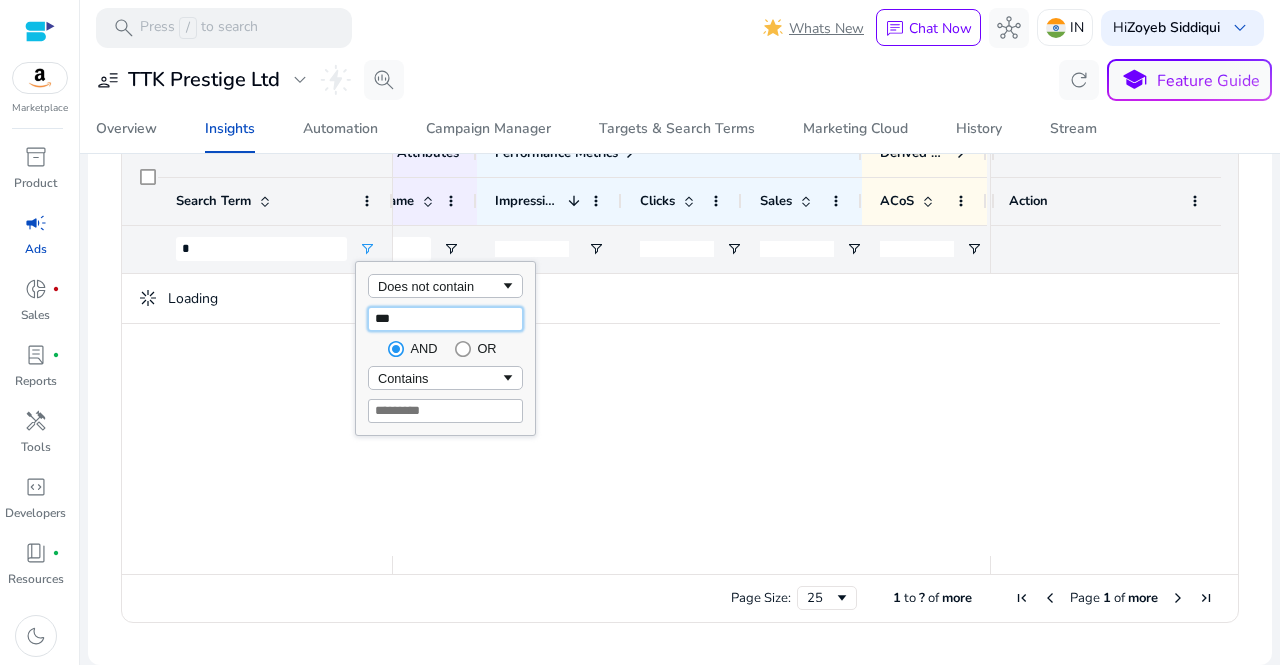 type on "****" 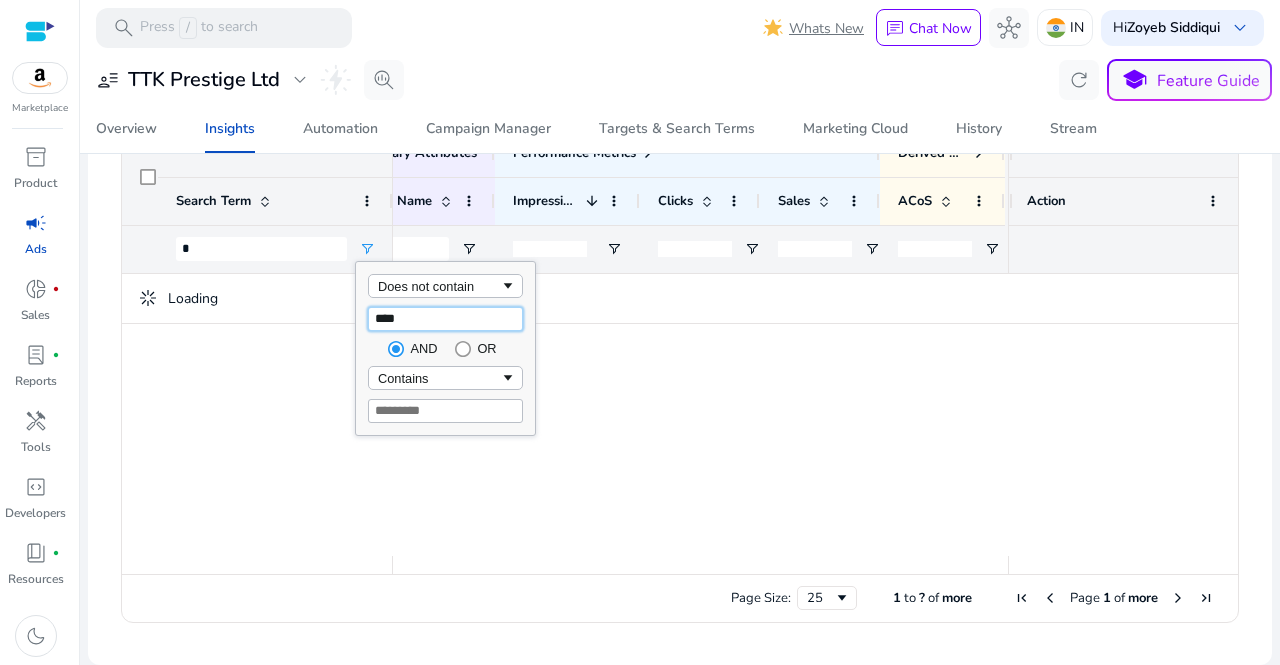 type on "****" 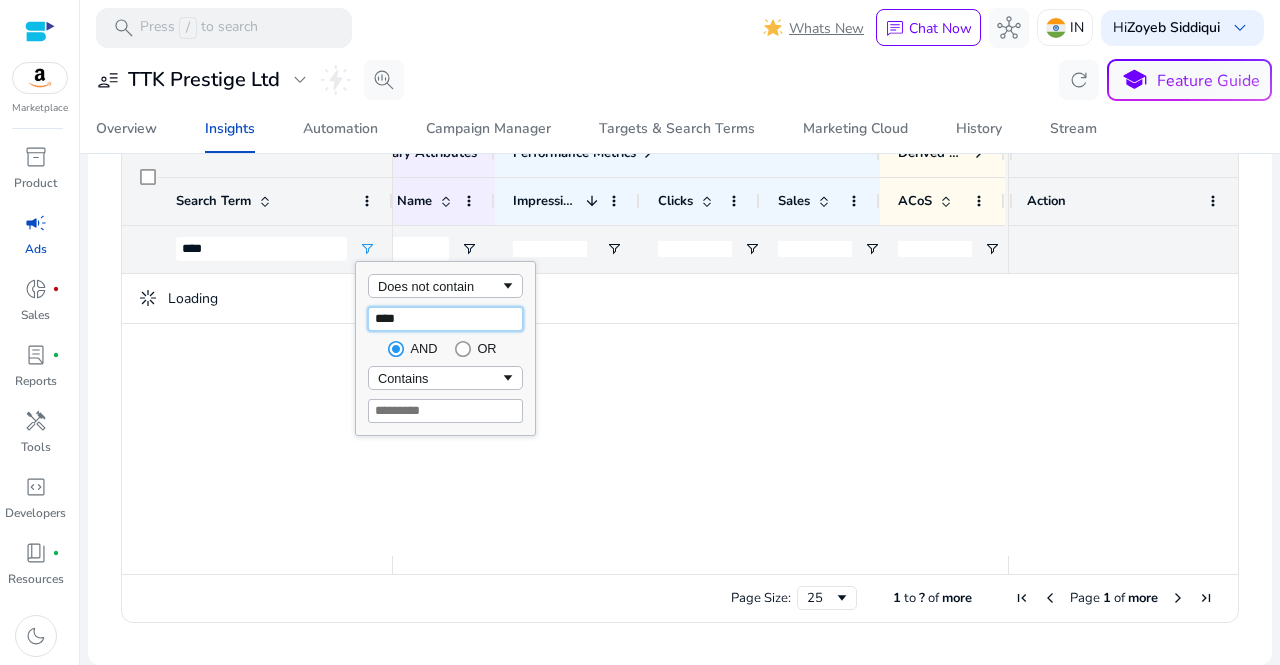 type on "*****" 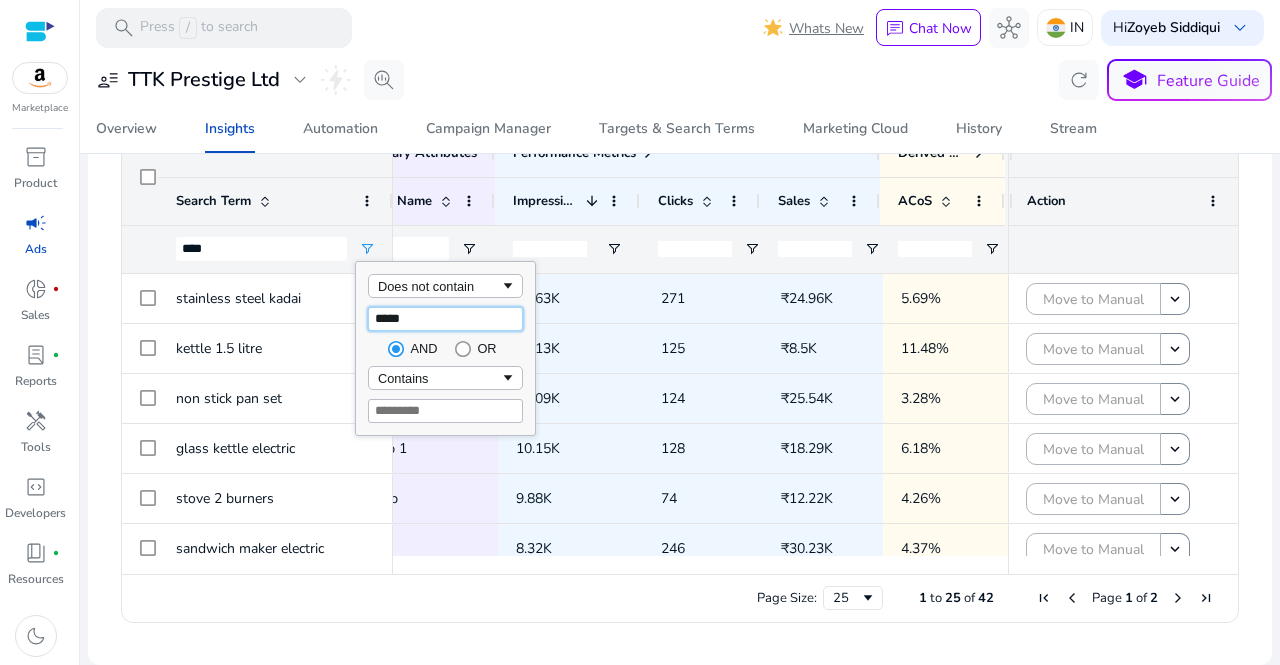 type on "*****" 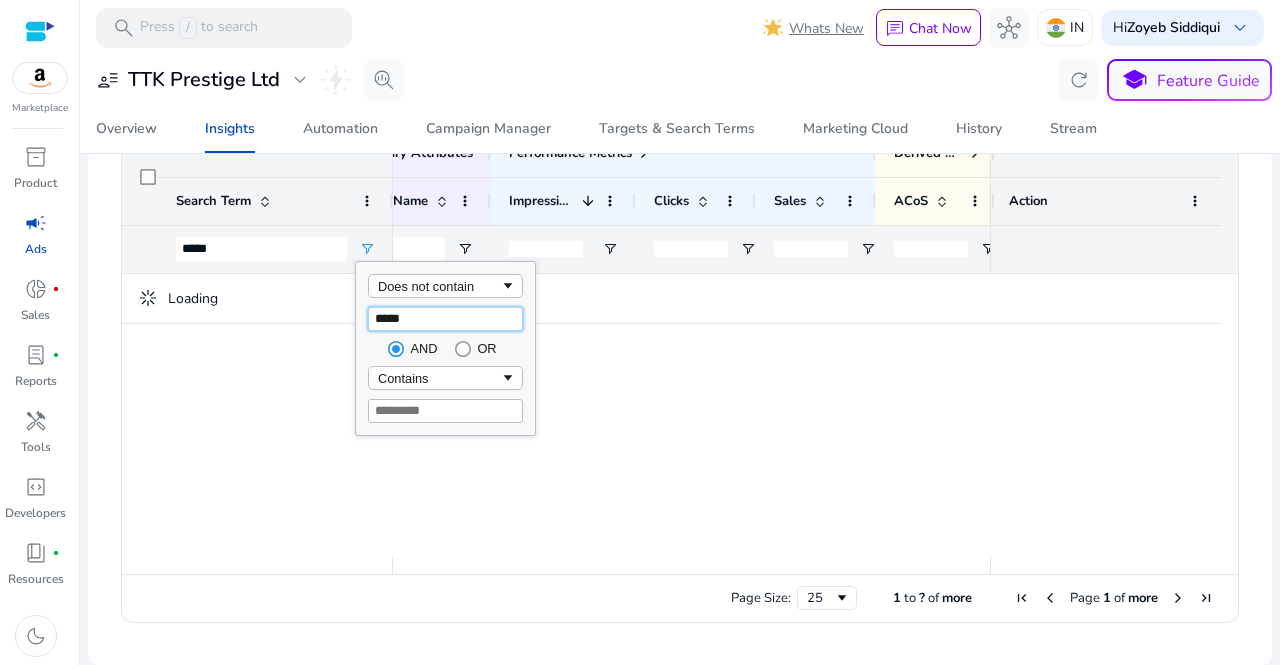 type on "******" 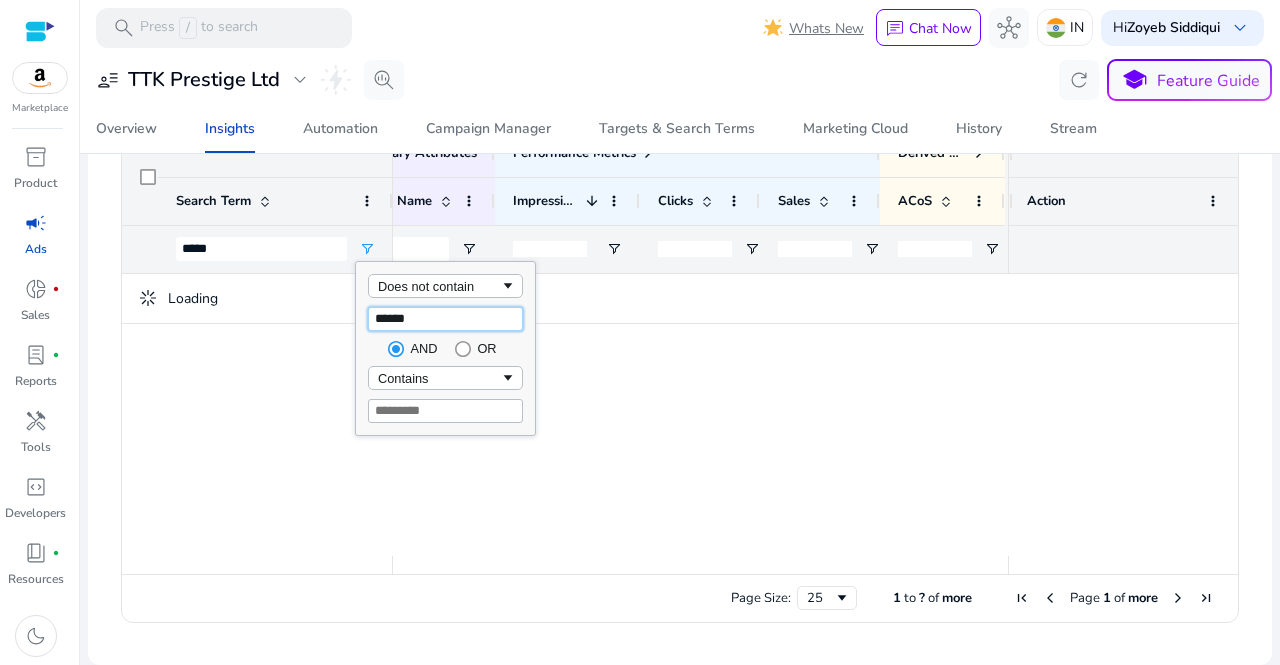 type on "******" 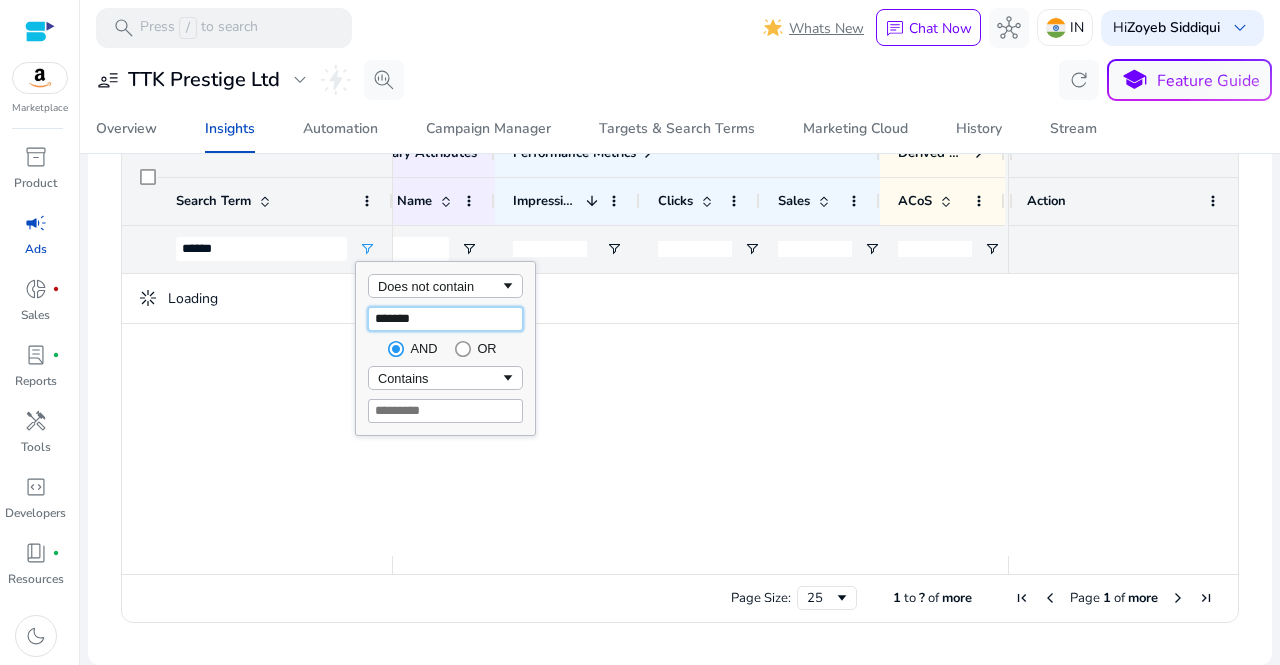 type on "********" 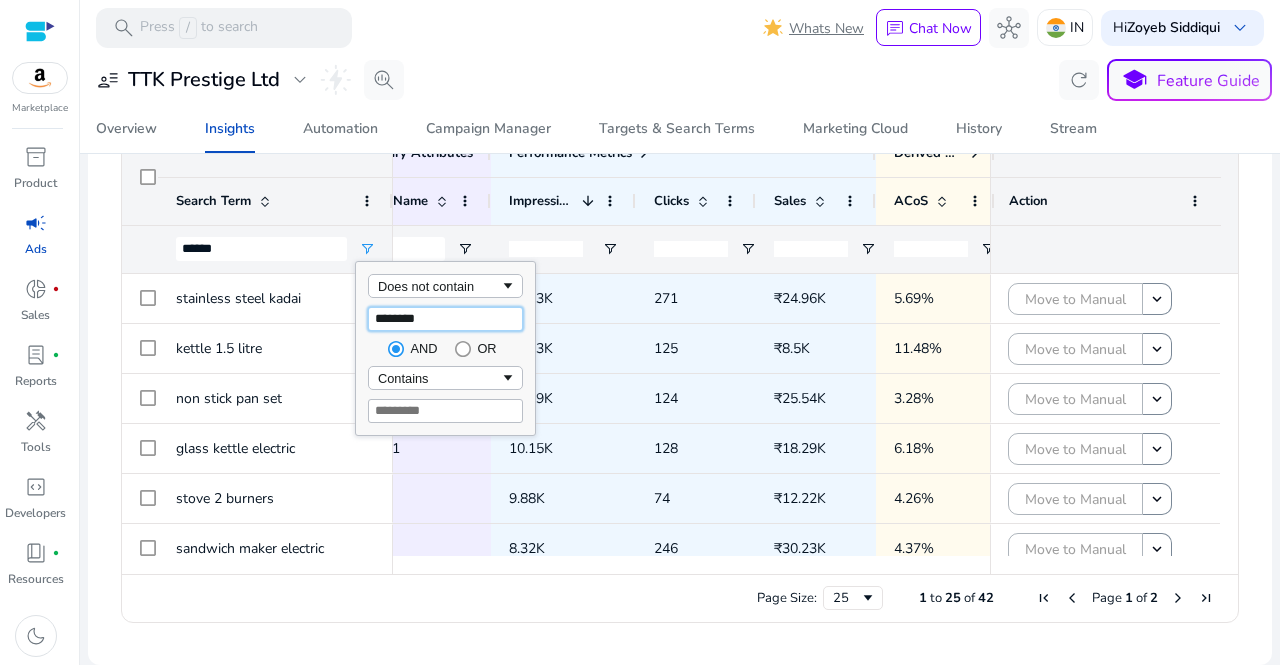 type on "********" 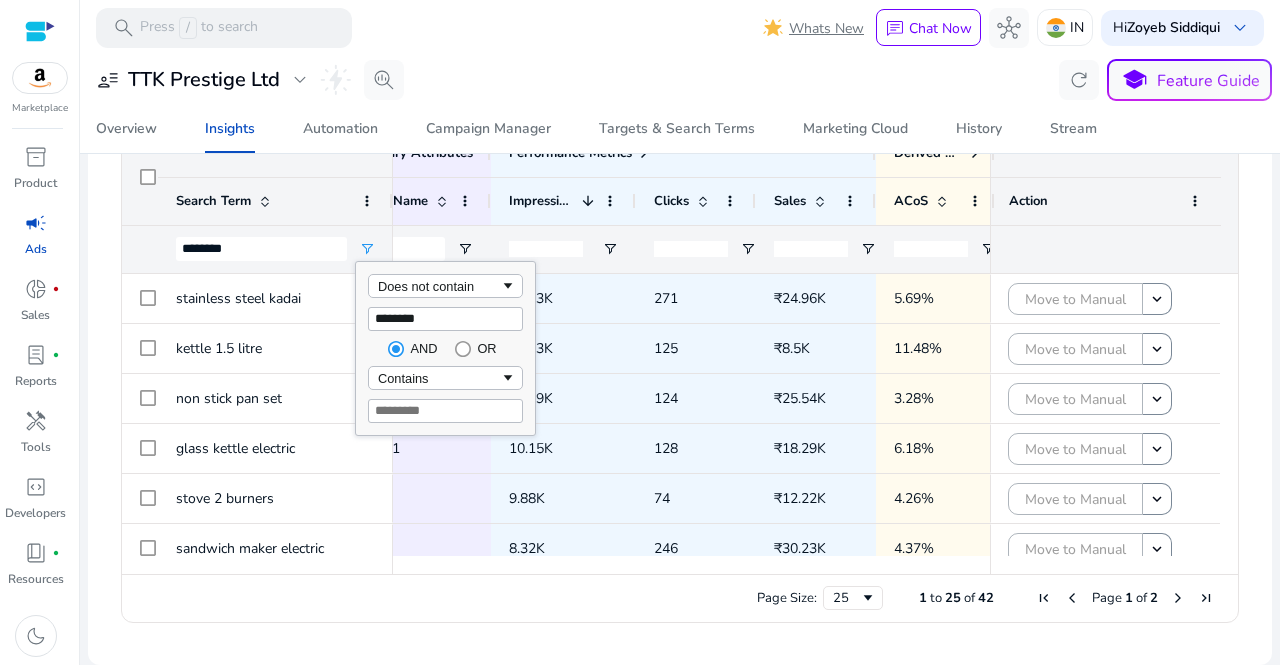 click 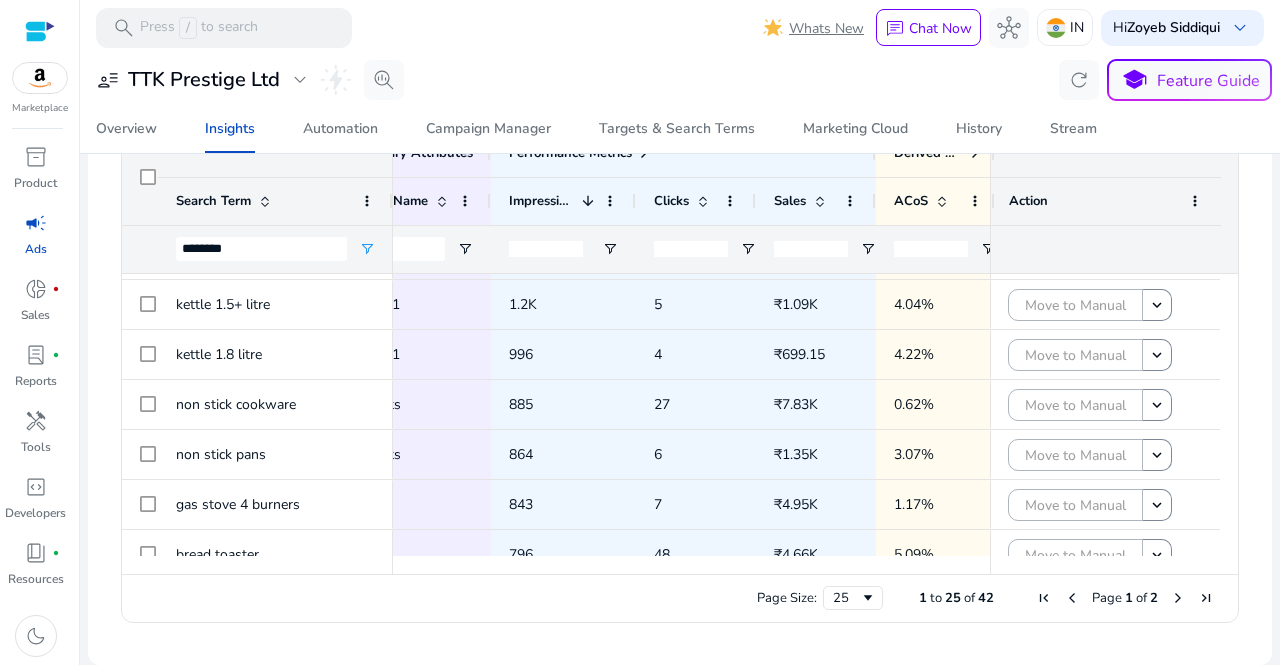drag, startPoint x: 1231, startPoint y: 519, endPoint x: 1226, endPoint y: 549, distance: 30.413813 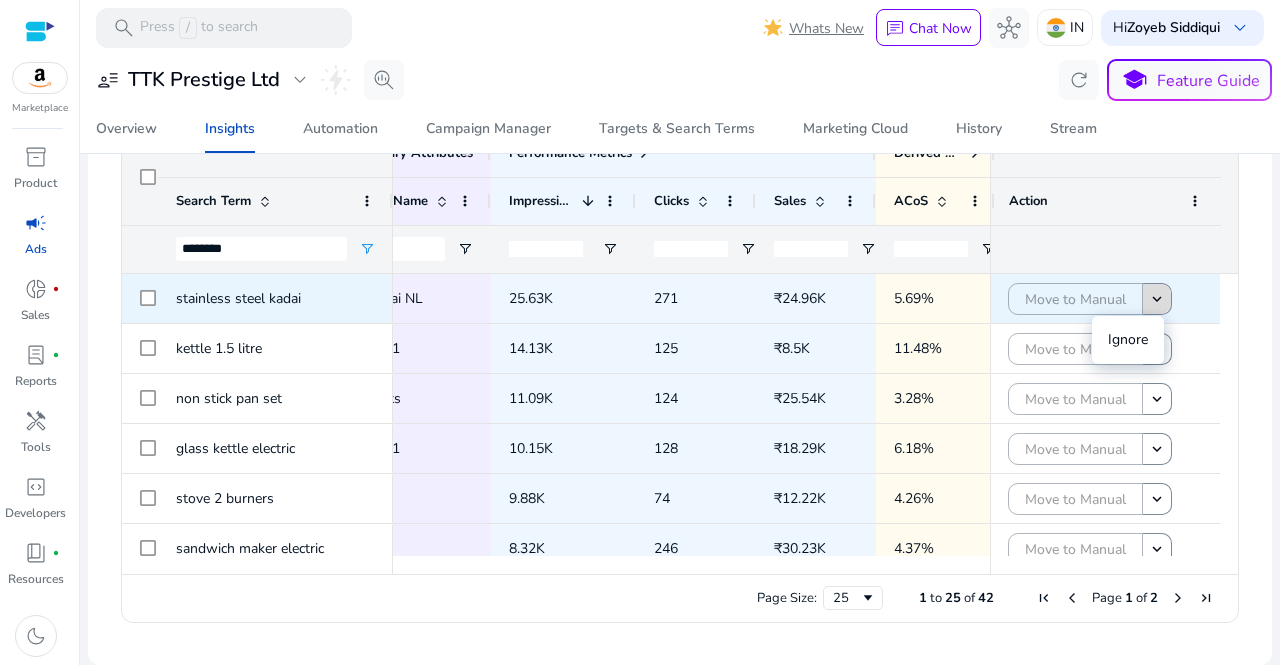 click on "keyboard_arrow_down" 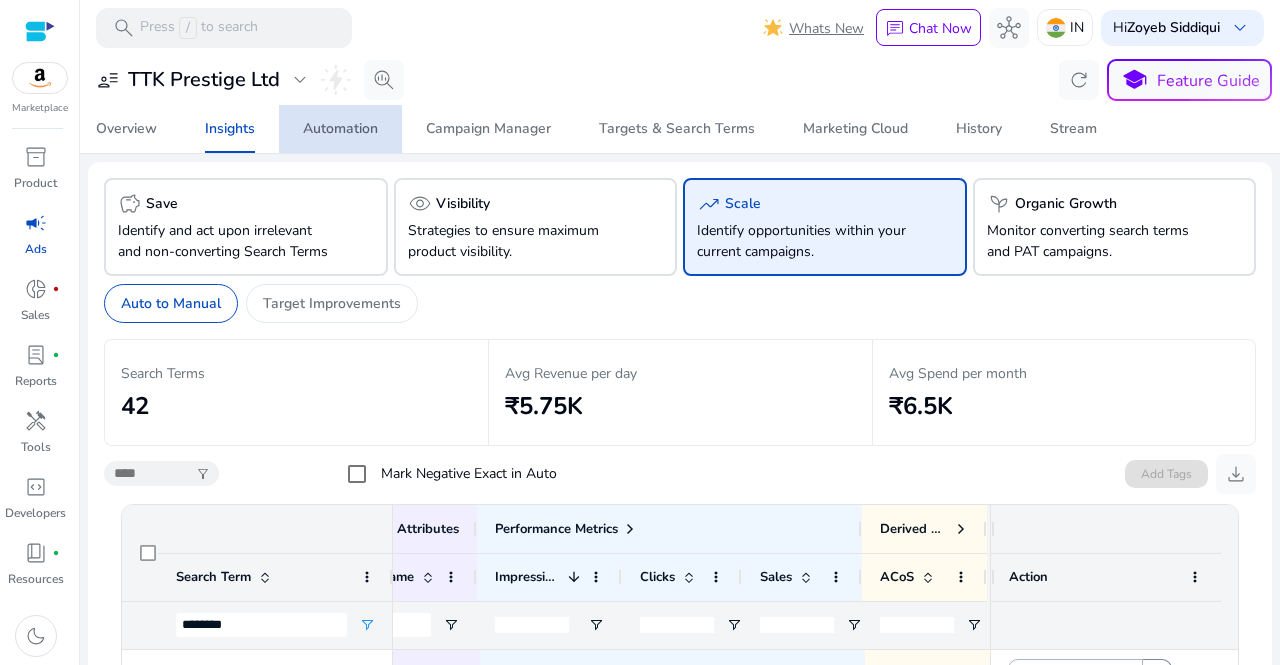 click on "Automation" at bounding box center (340, 129) 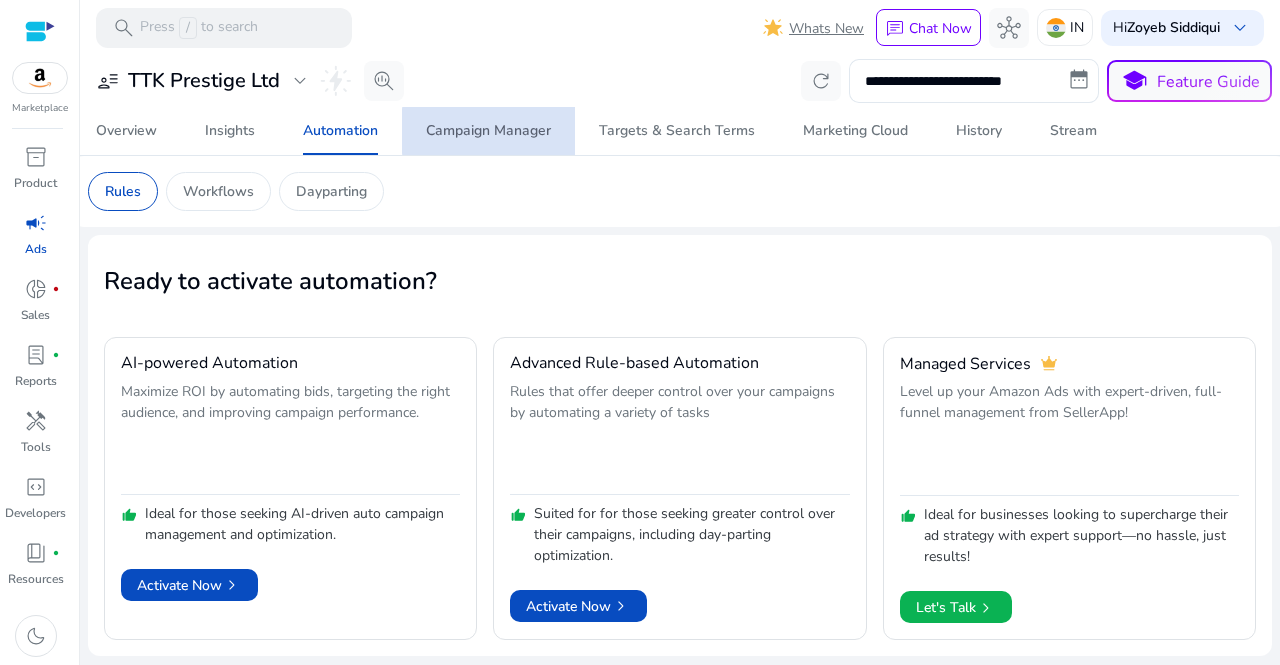 click on "Campaign Manager" at bounding box center [488, 131] 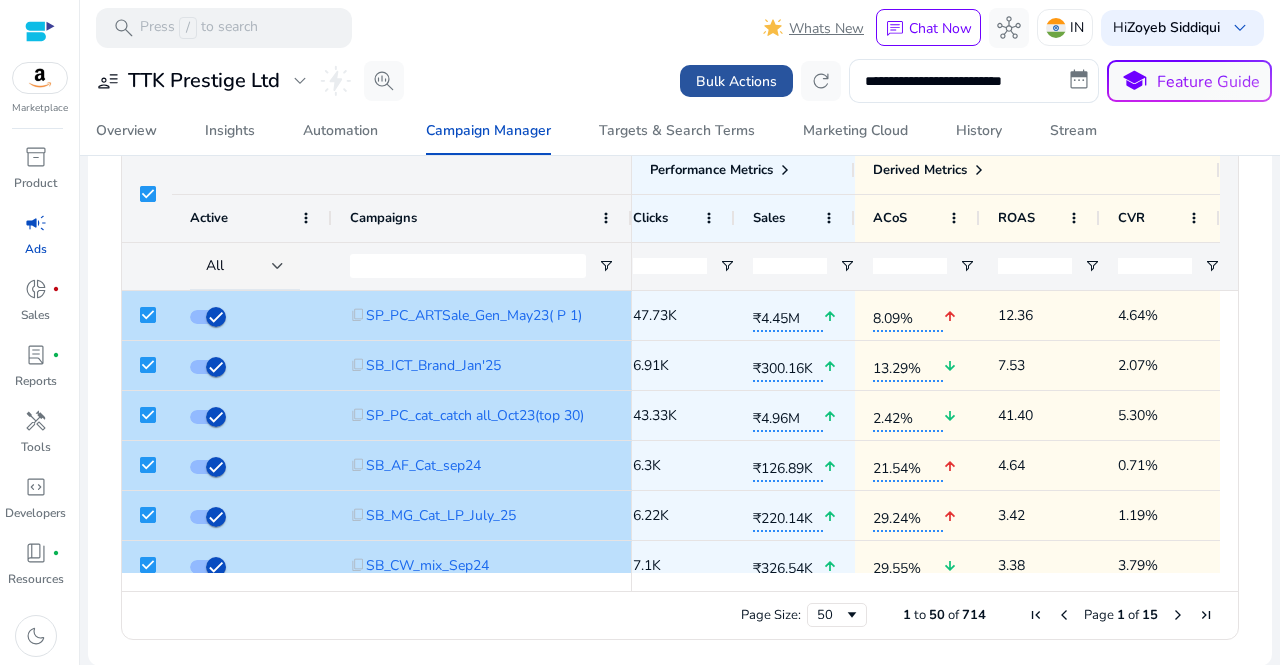 click on "Bulk Actions" 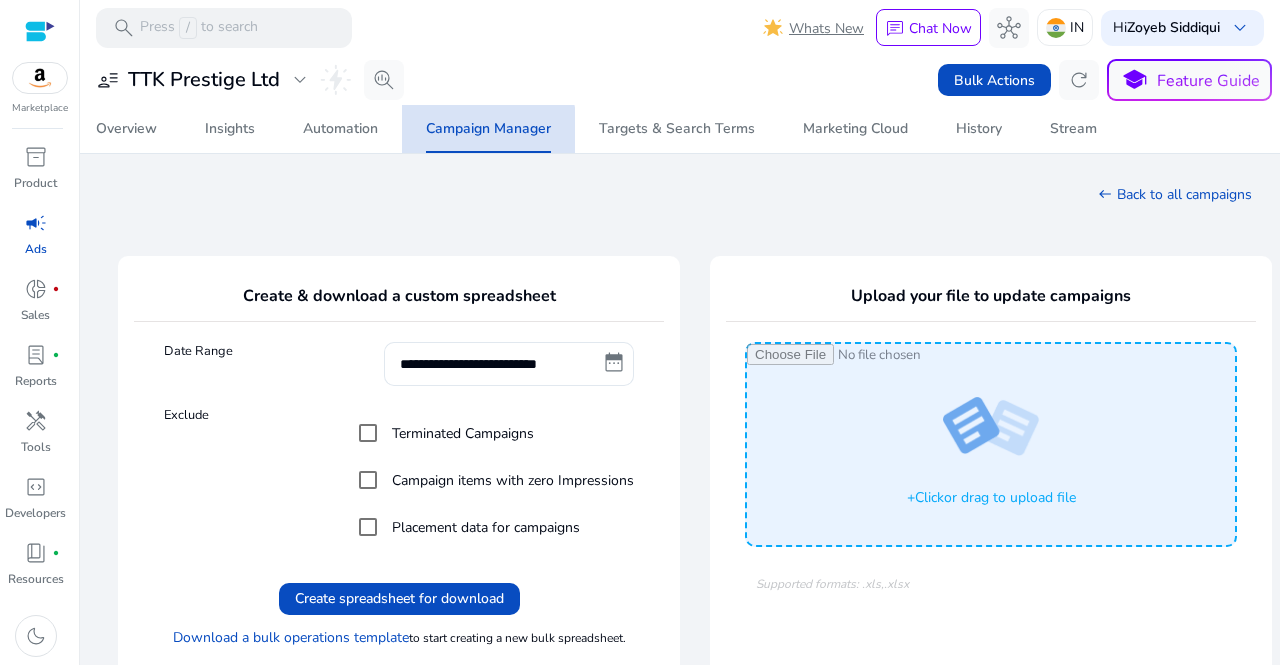 click on "Campaign Manager" at bounding box center [488, 129] 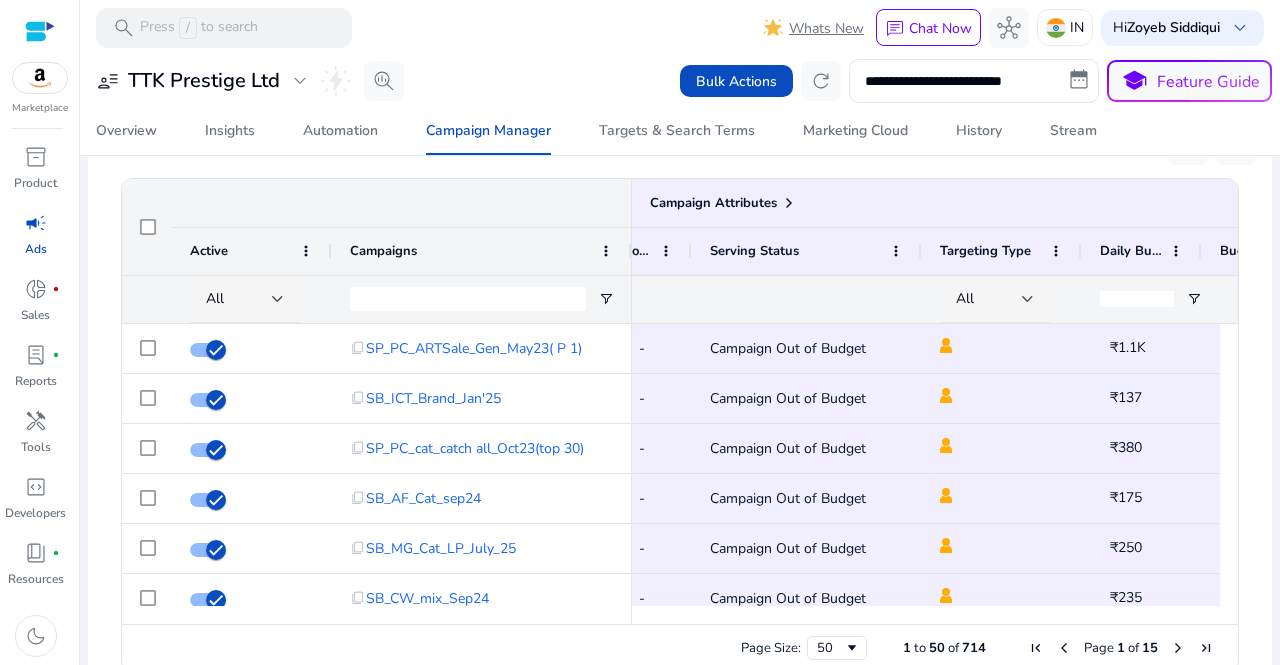 click 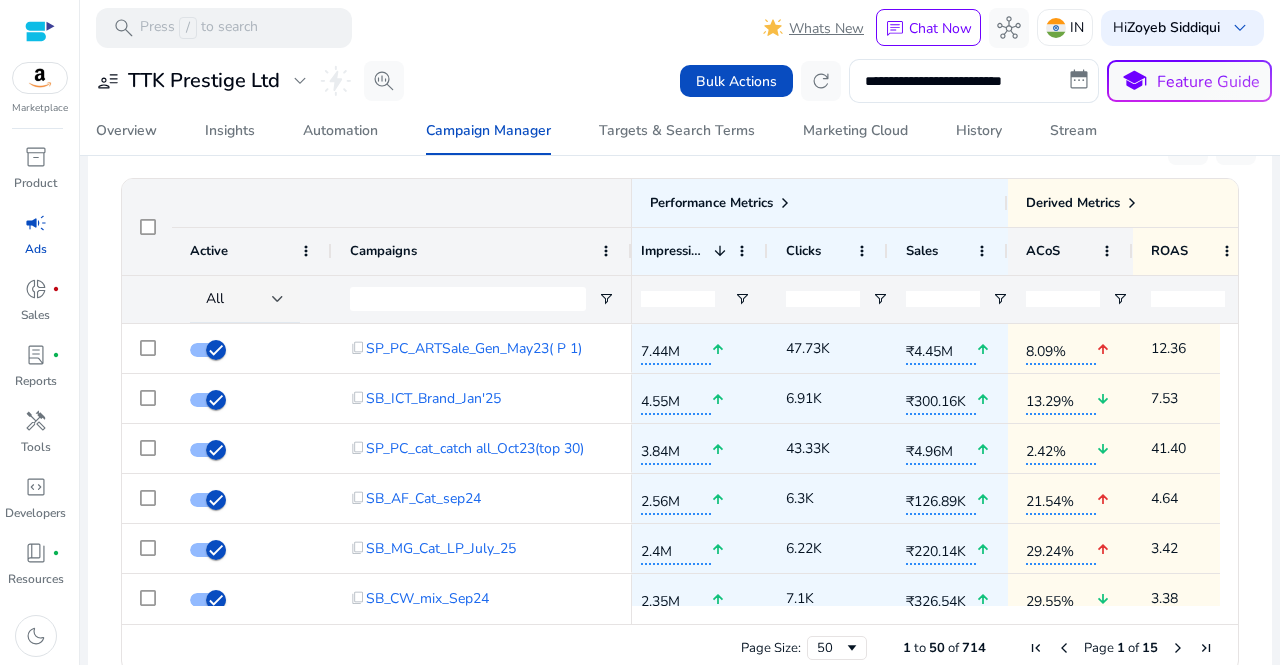 click on "ACoS" 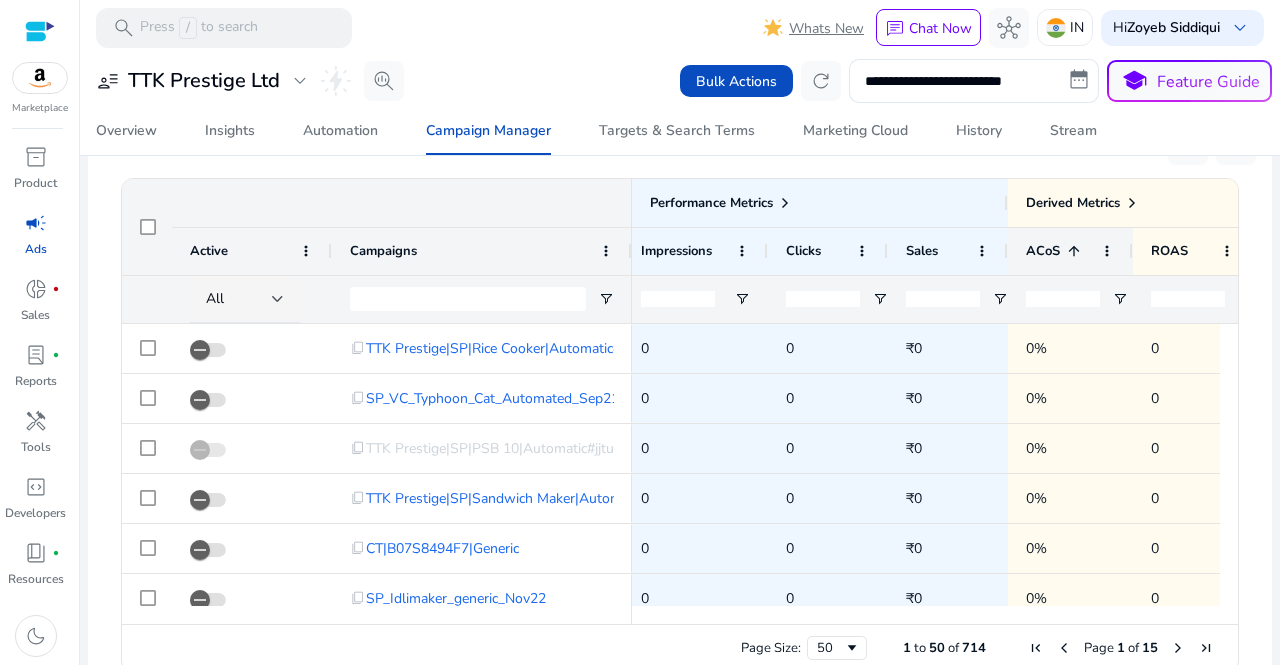 click on "ACoS
1" 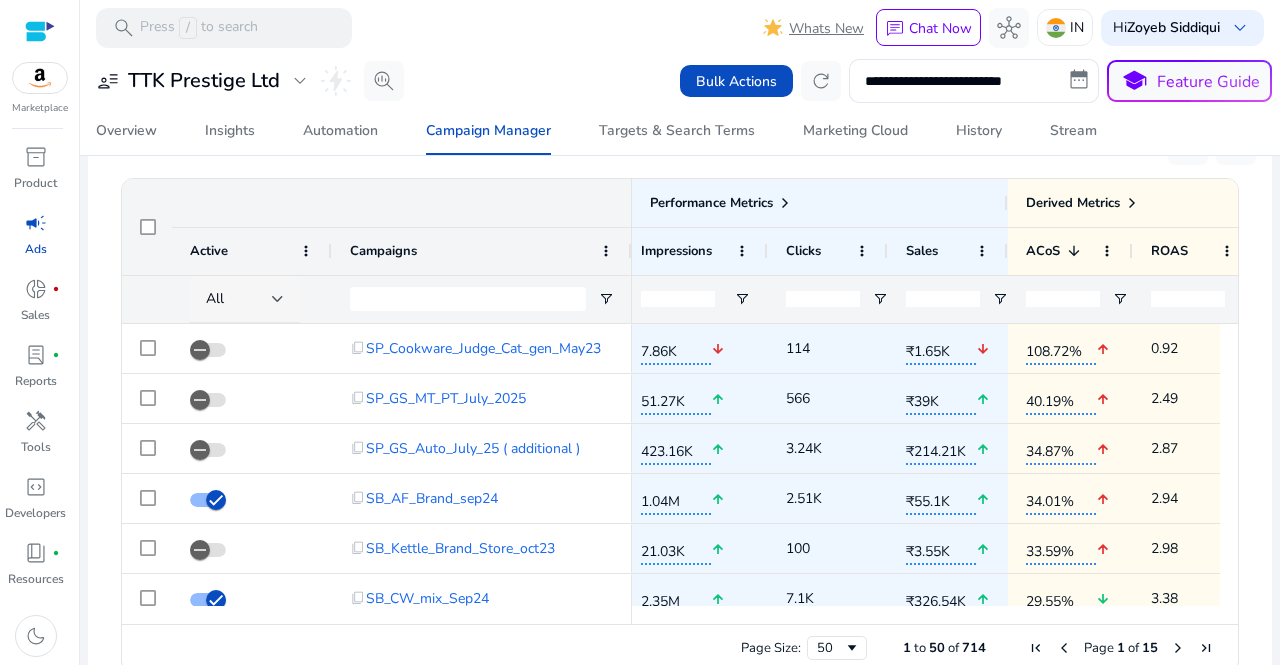 click on "All" 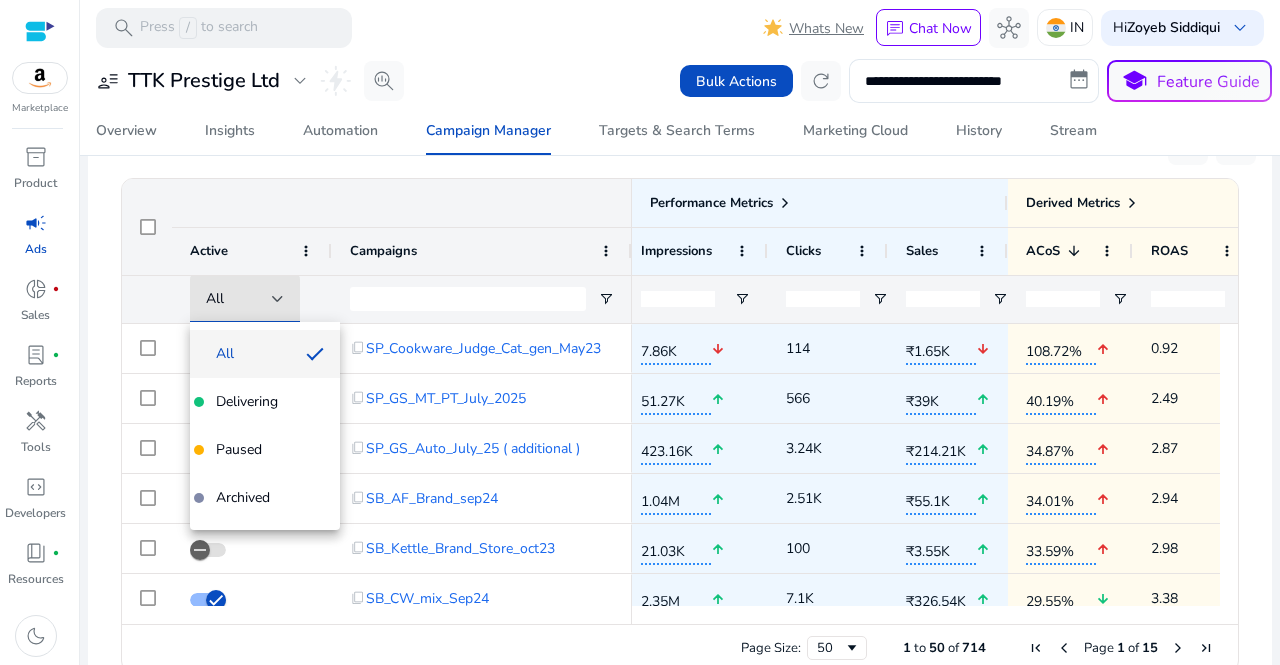 drag, startPoint x: 1279, startPoint y: 369, endPoint x: 1279, endPoint y: 351, distance: 18 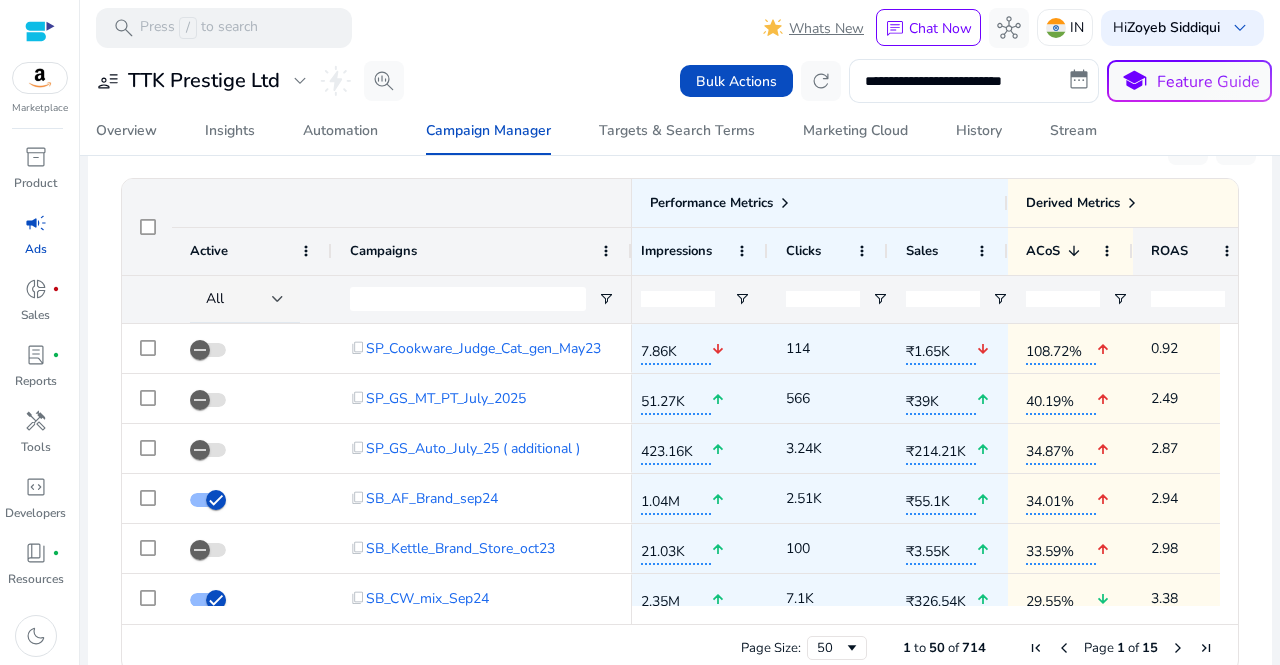 click on "ROAS" 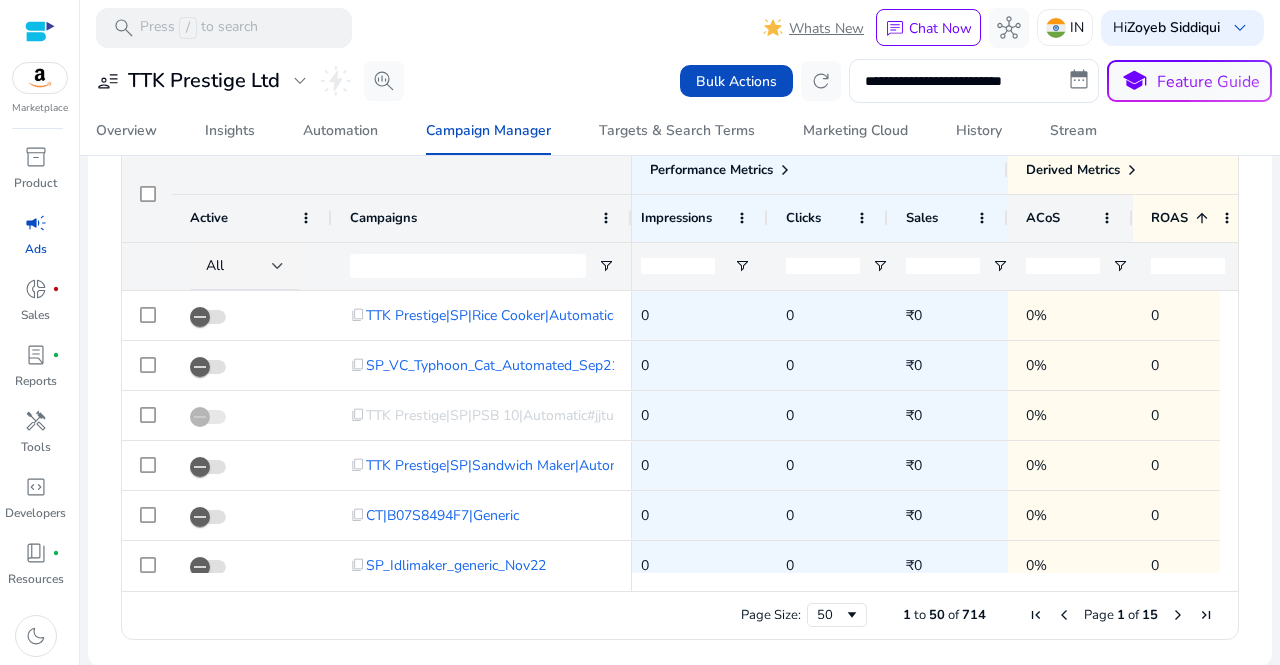 click on "ACoS" 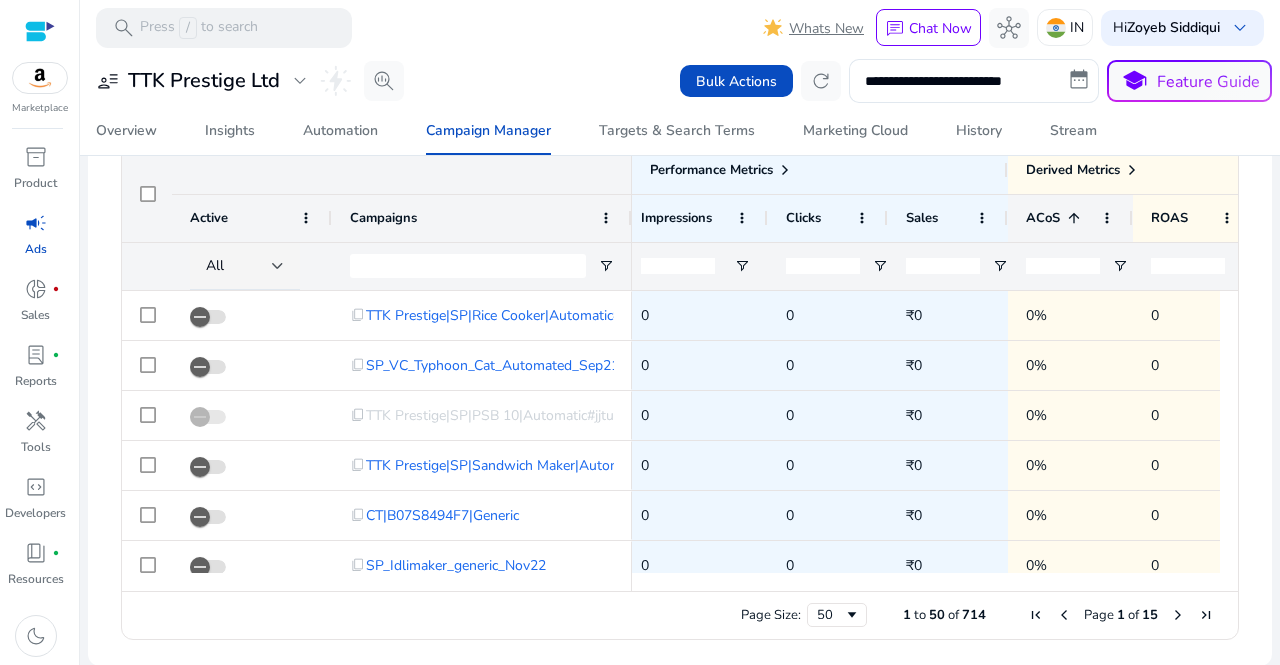 click on "ACoS" 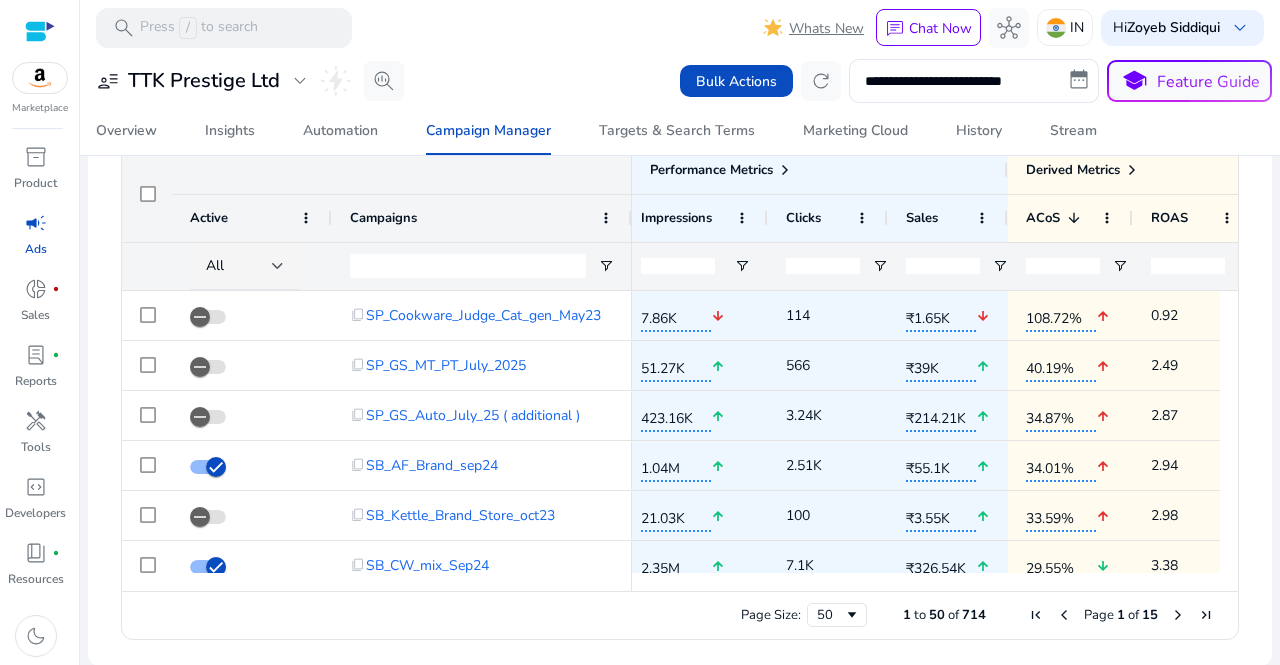drag, startPoint x: 1042, startPoint y: 590, endPoint x: 1080, endPoint y: 591, distance: 38.013157 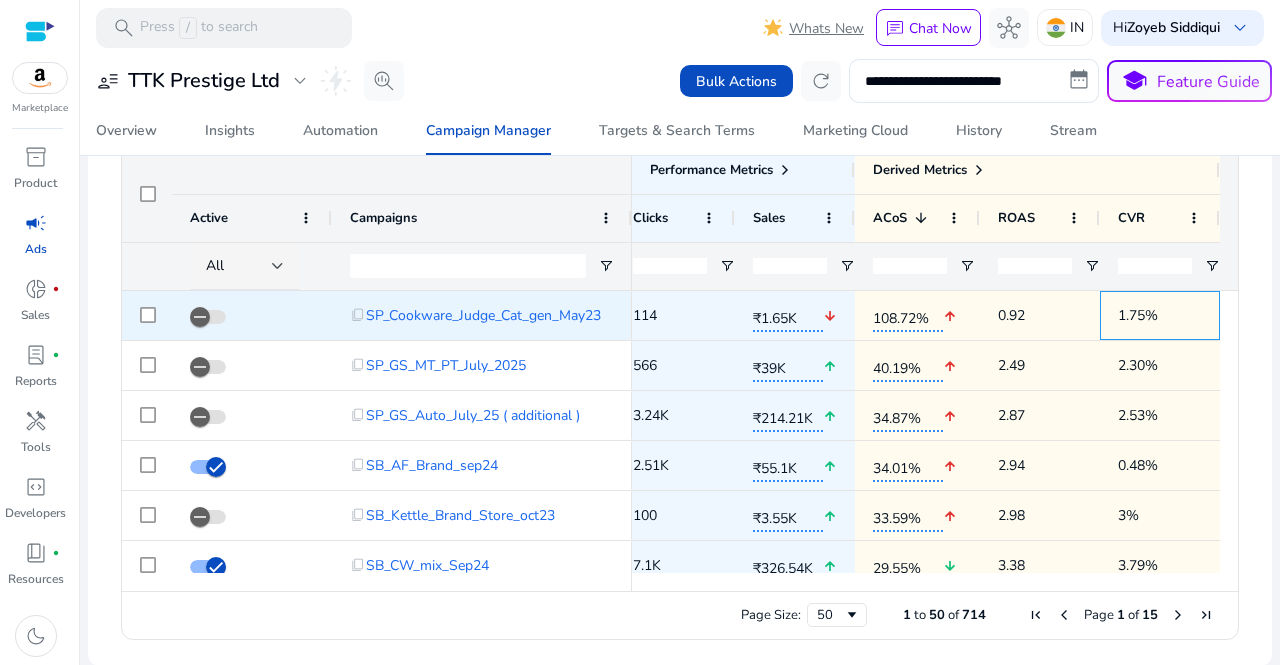 click on "1.75%" 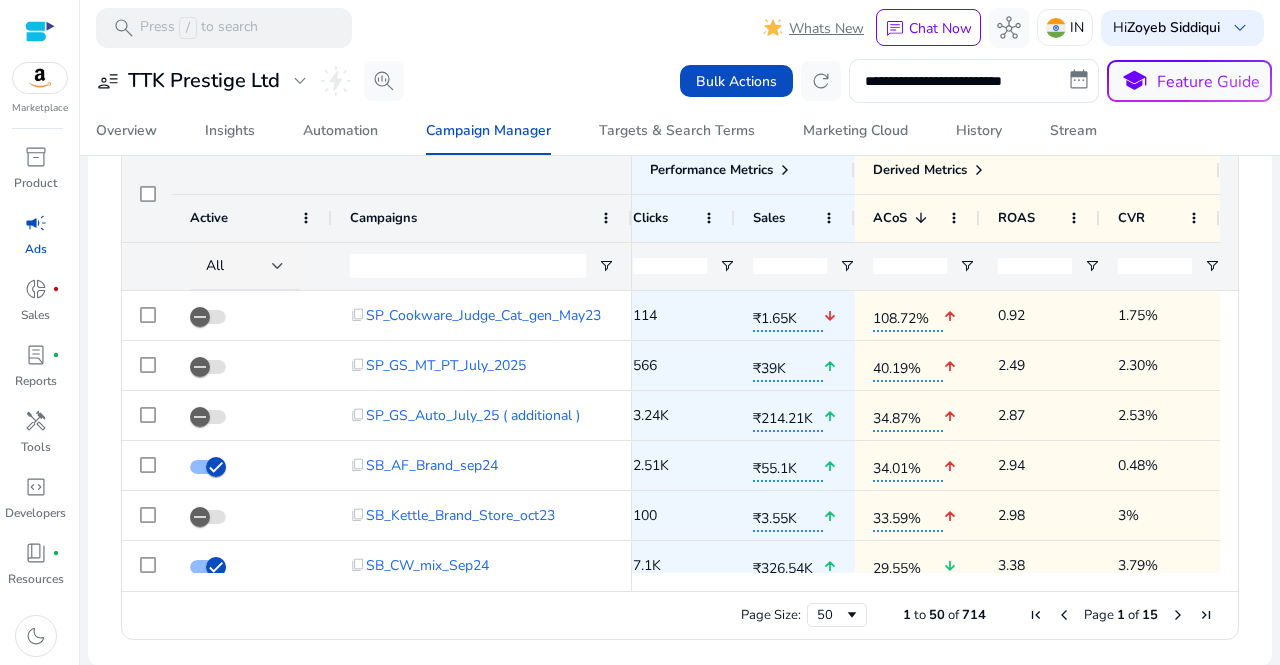 click 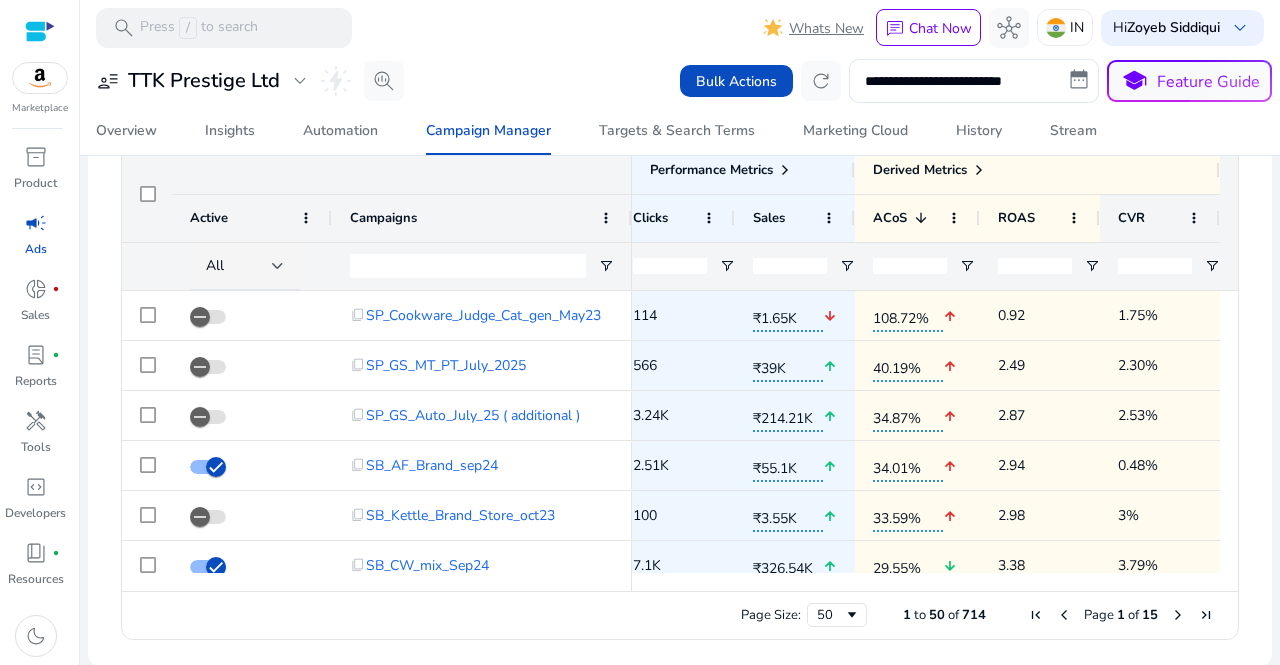 click on "CVR" 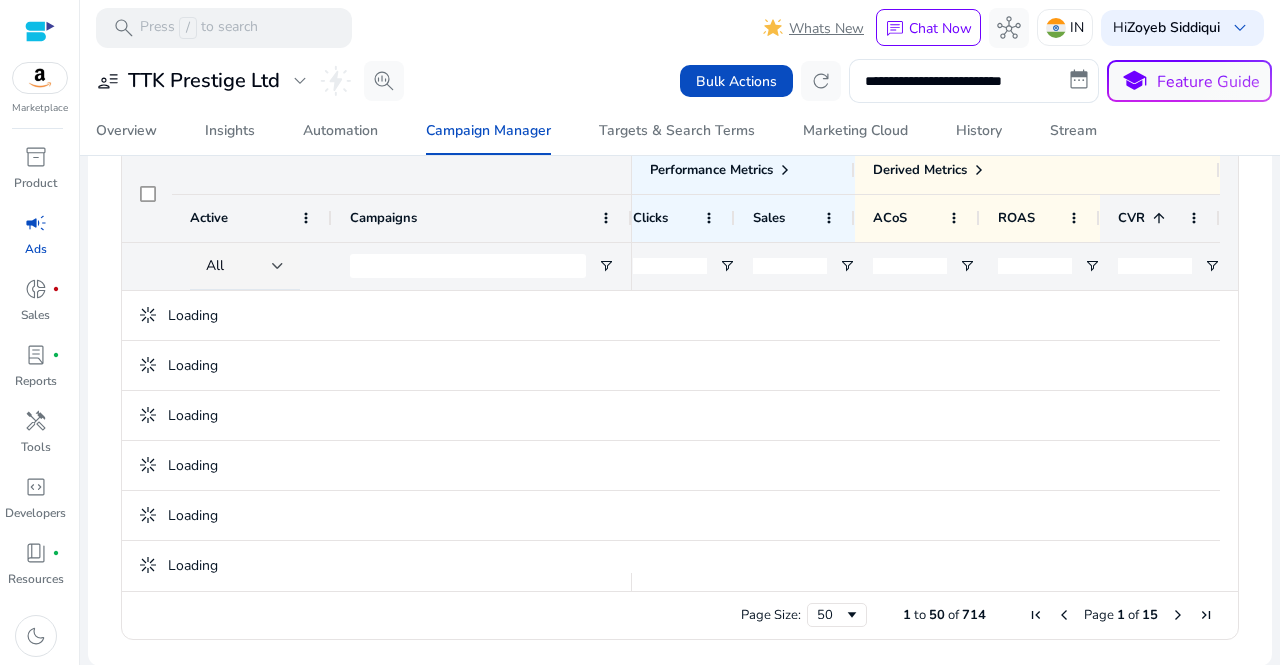 click 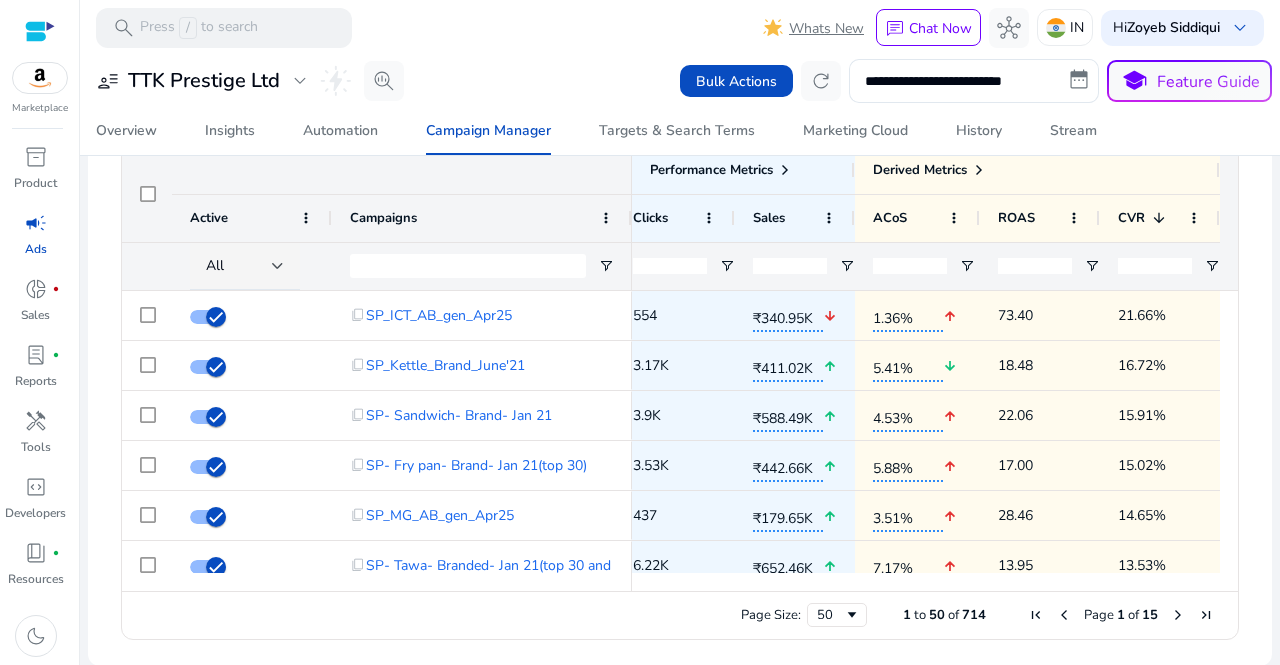 scroll, scrollTop: 0, scrollLeft: 656, axis: horizontal 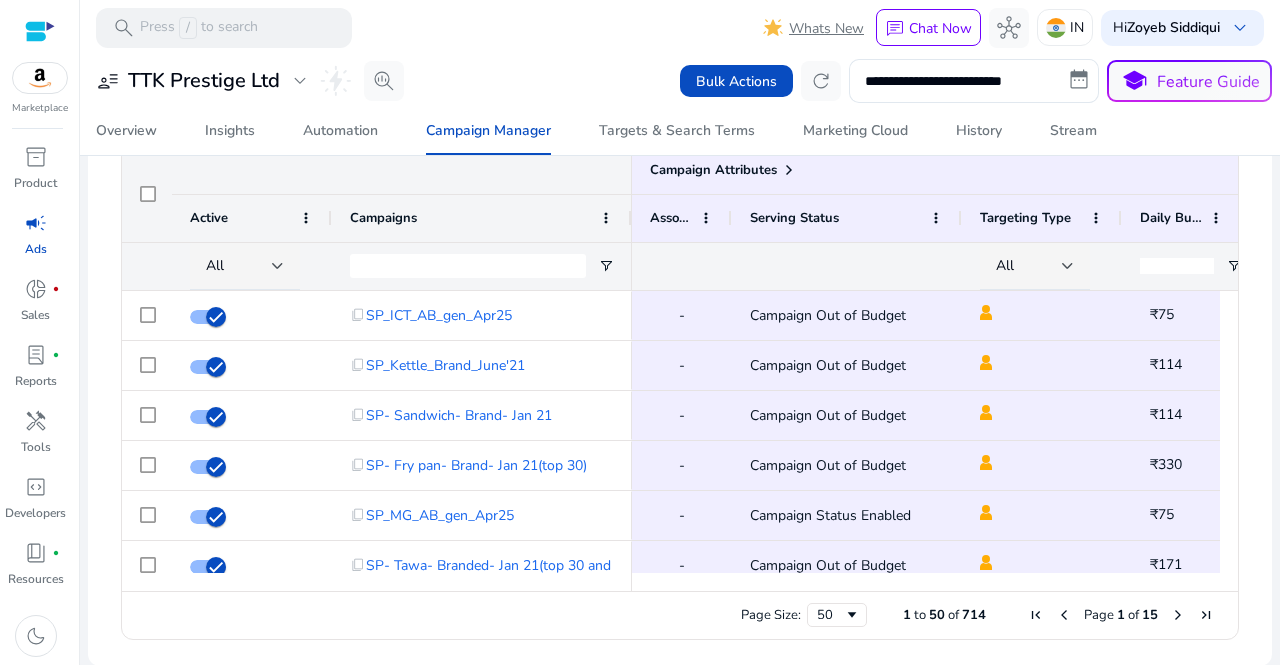 drag, startPoint x: 819, startPoint y: 576, endPoint x: 948, endPoint y: 578, distance: 129.0155 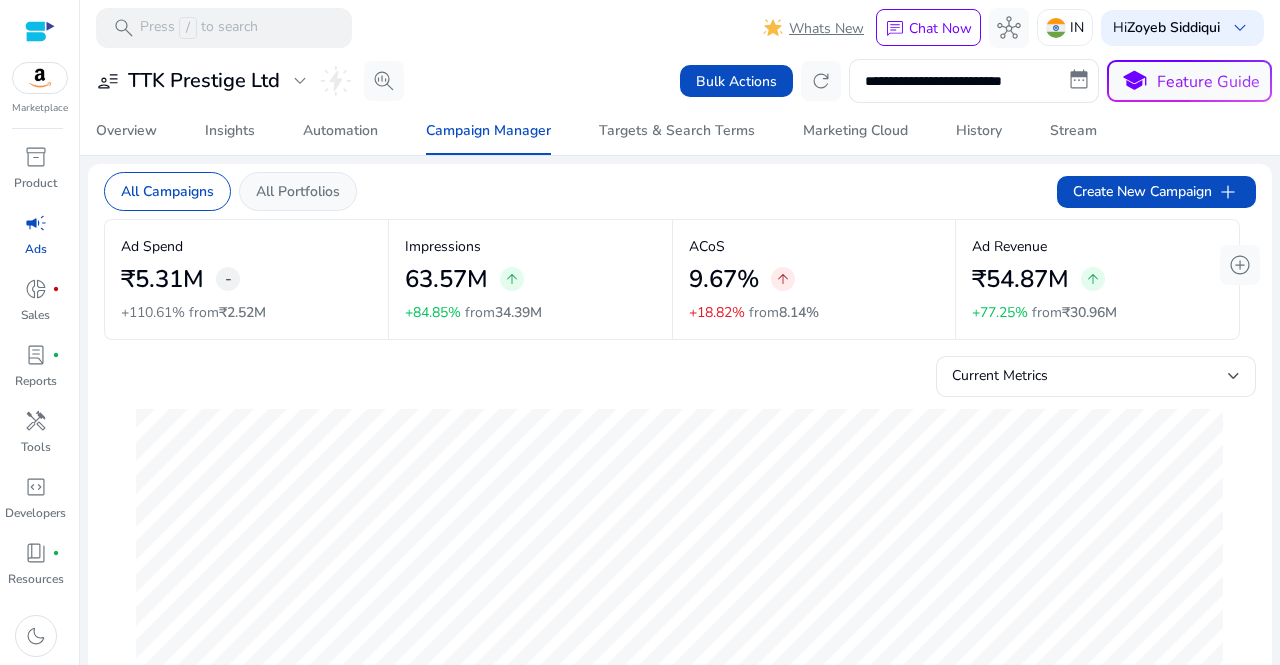 click on "All Portfolios" 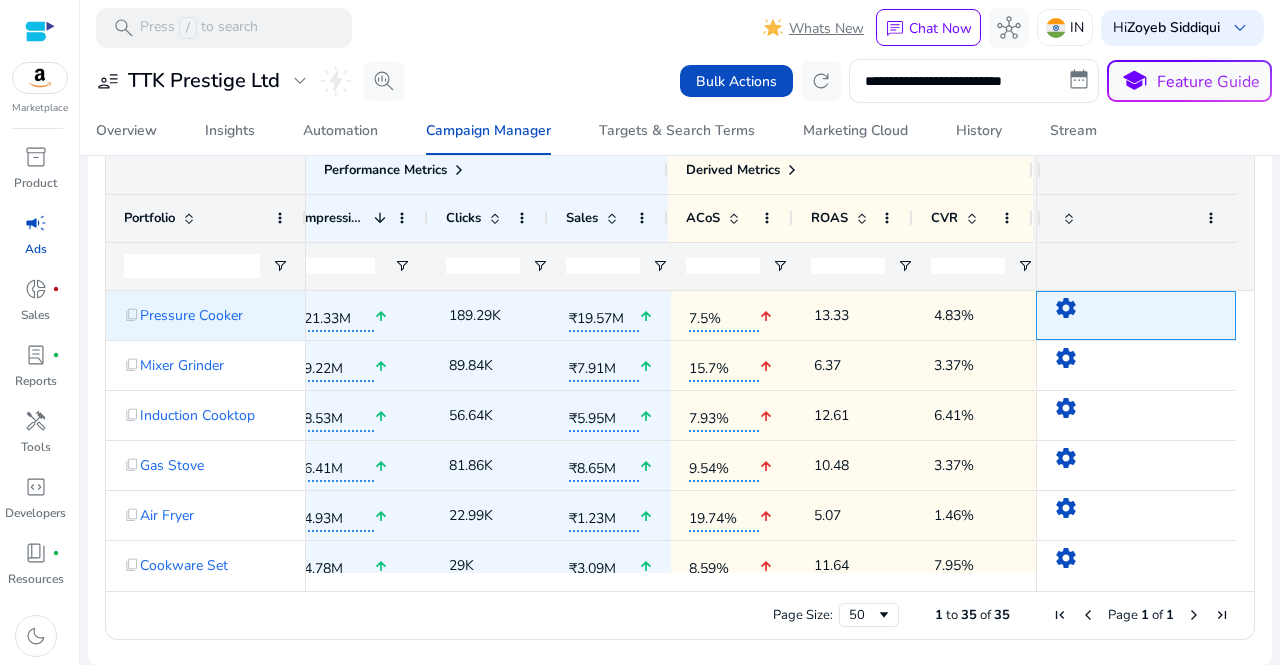 click on "settings" 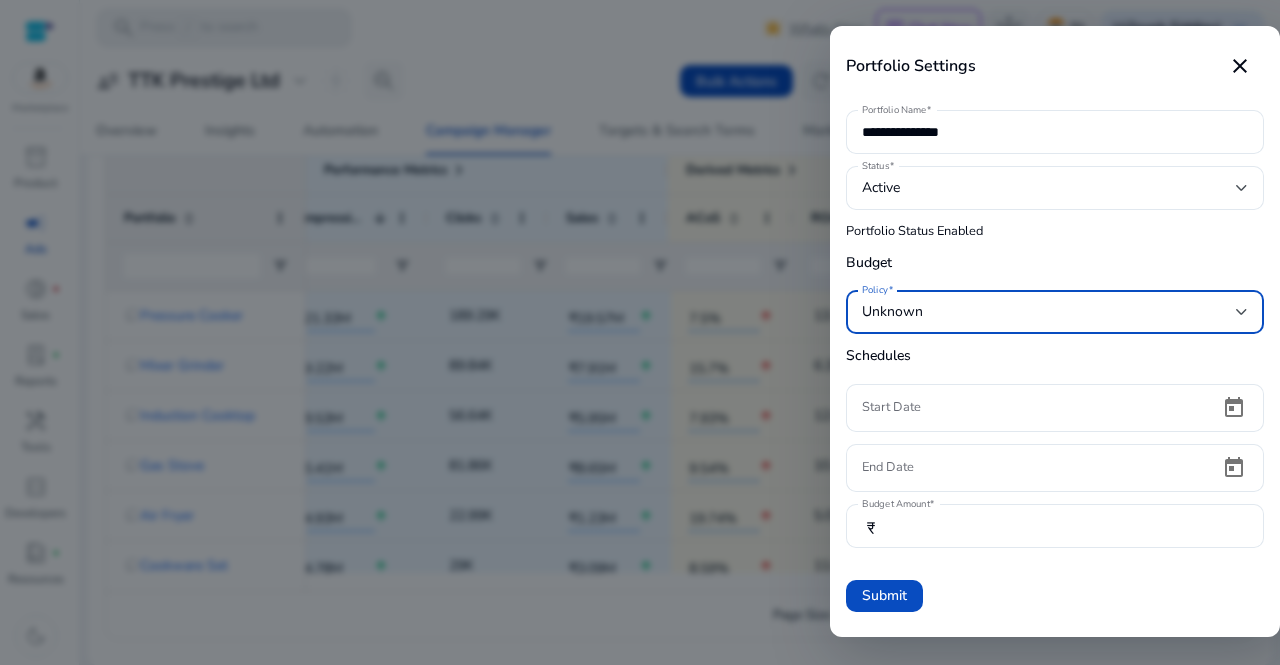 click on "Unknown" at bounding box center [1049, 312] 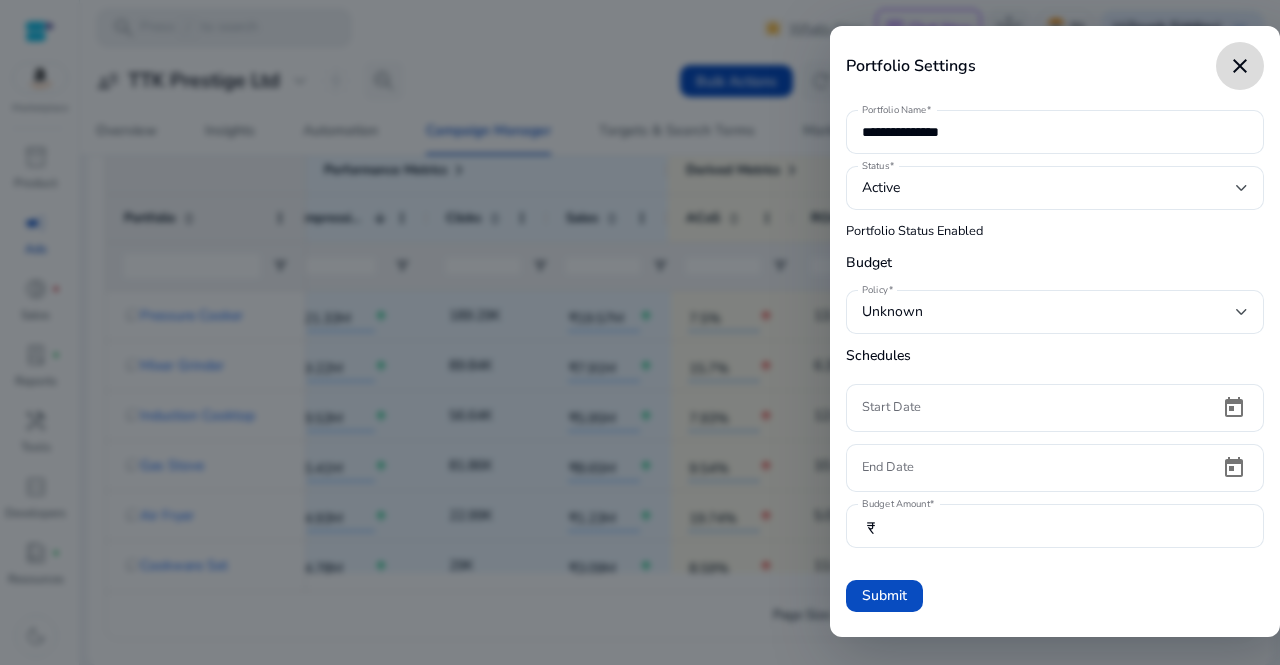 click at bounding box center (1240, 66) 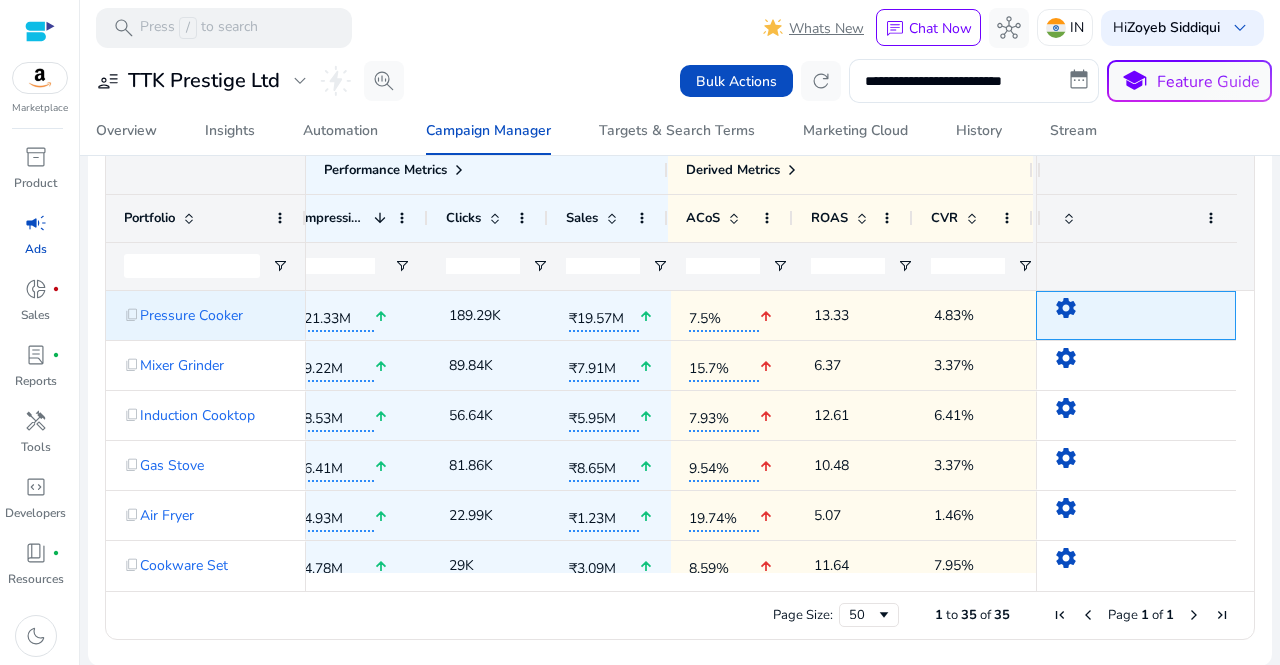 click on "settings" 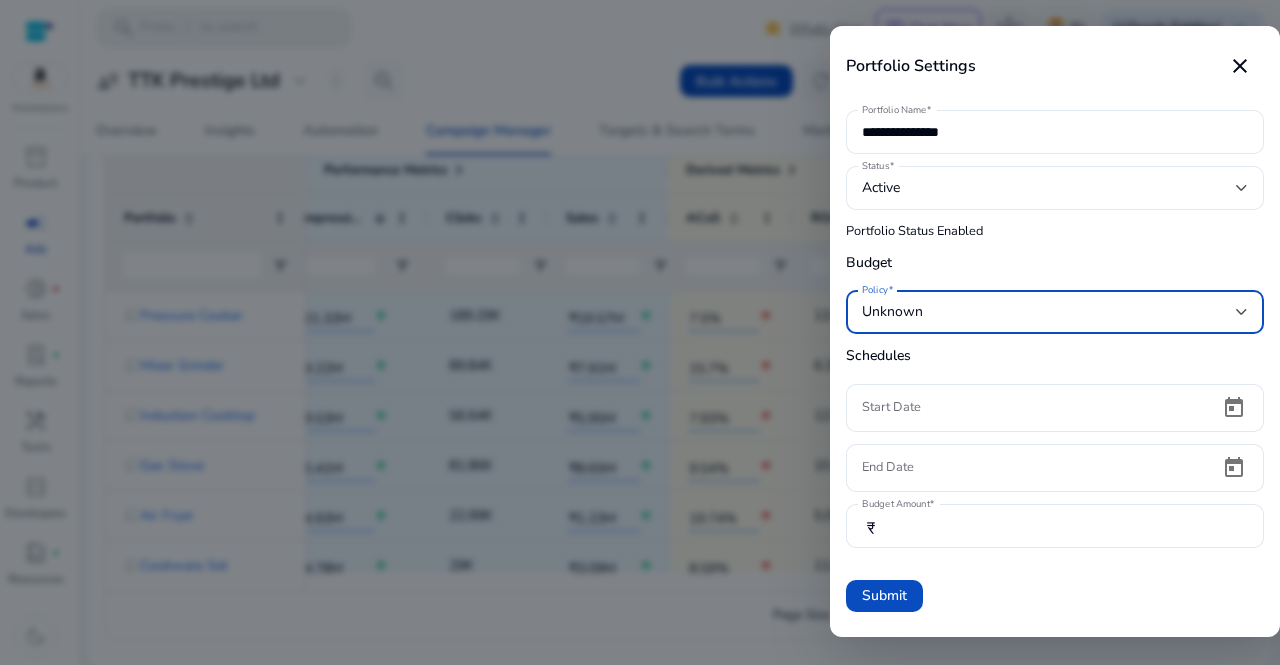 click on "Unknown" at bounding box center (1049, 312) 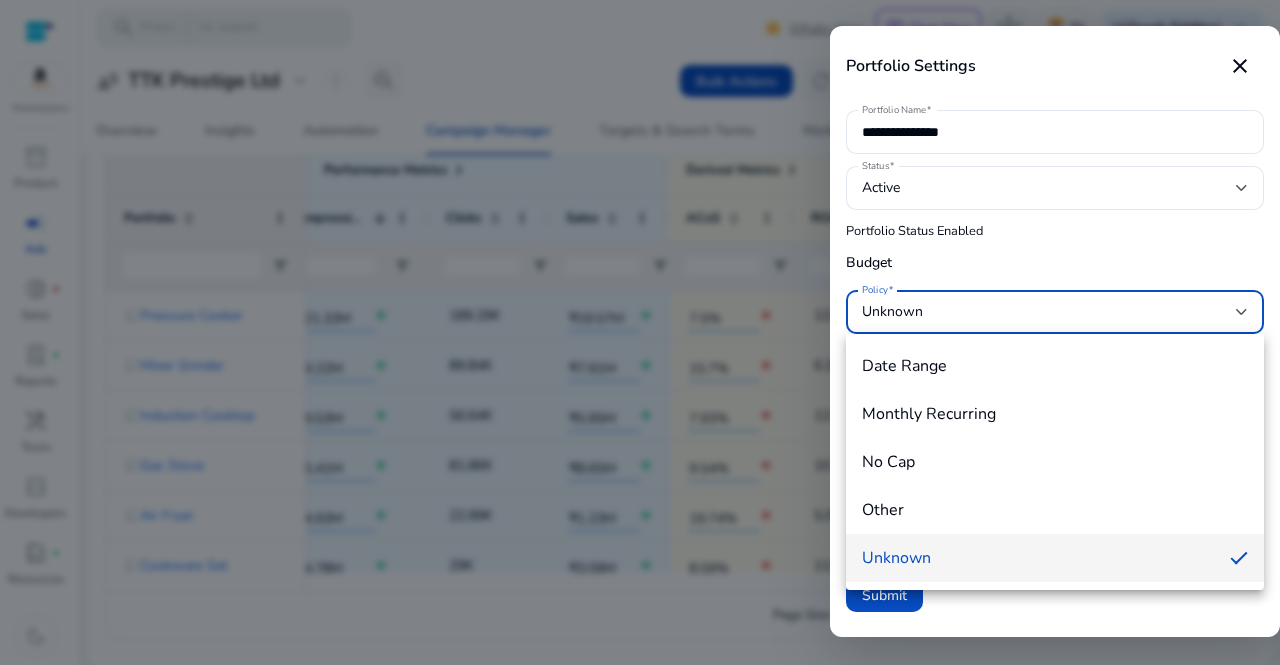 click at bounding box center [640, 332] 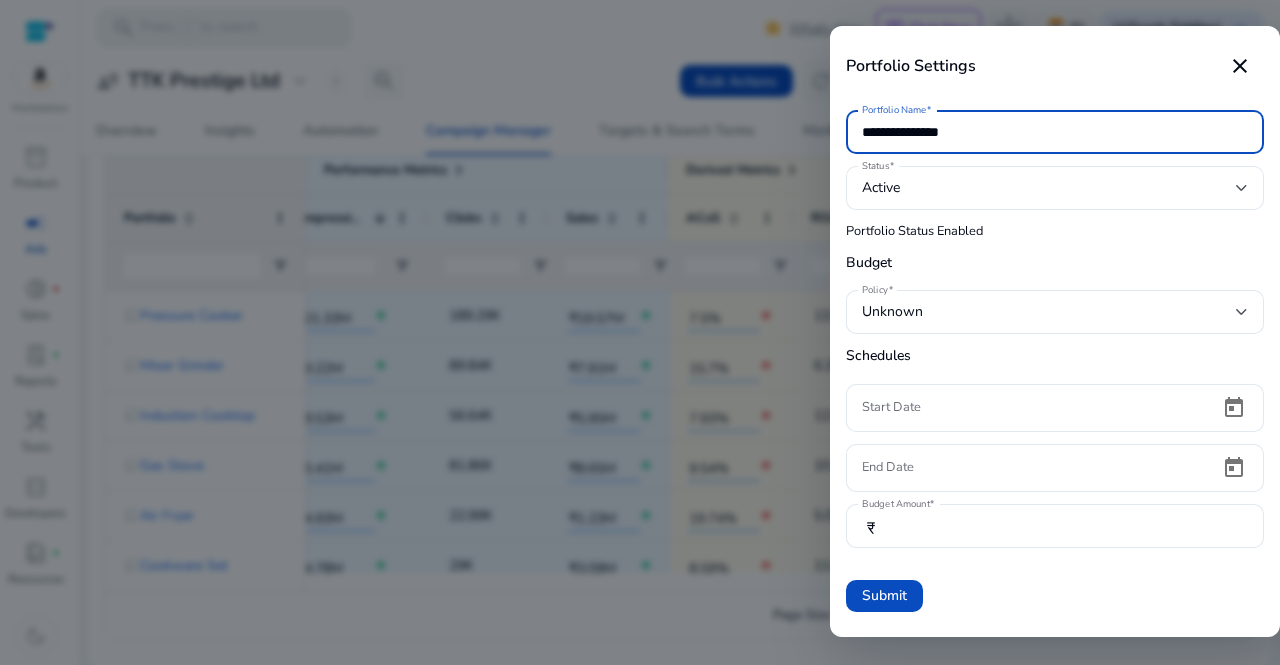 click on "**********" at bounding box center (1055, 132) 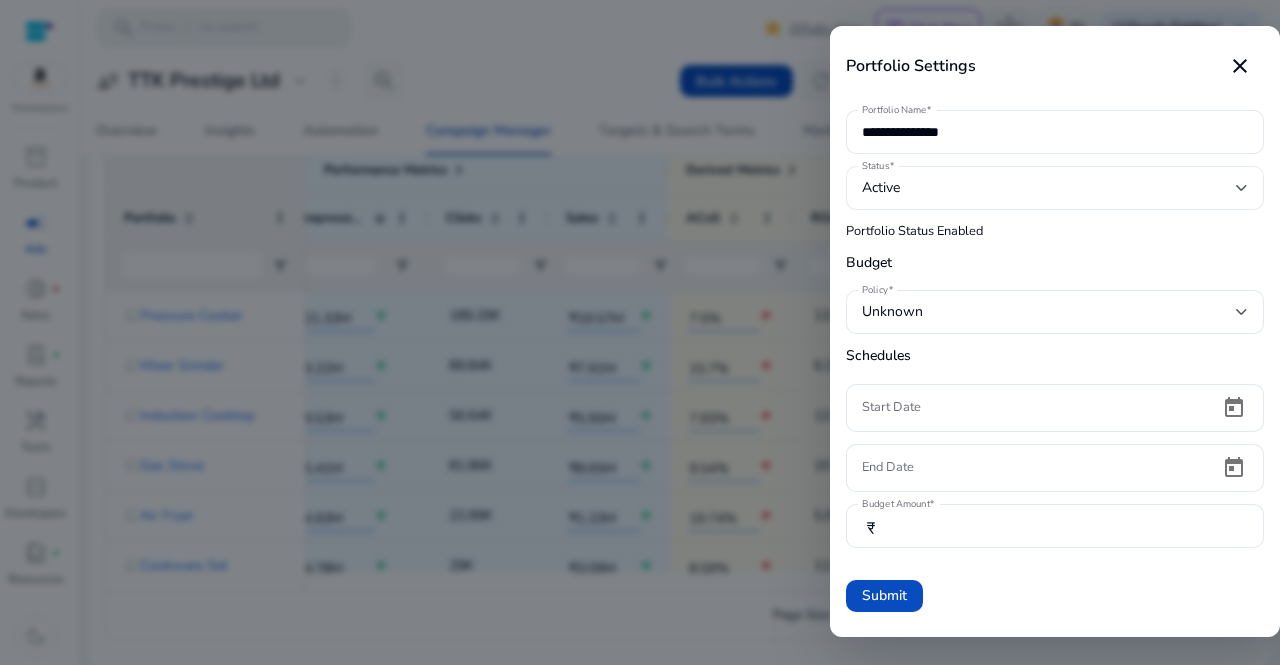 click on "Active" at bounding box center [1055, 188] 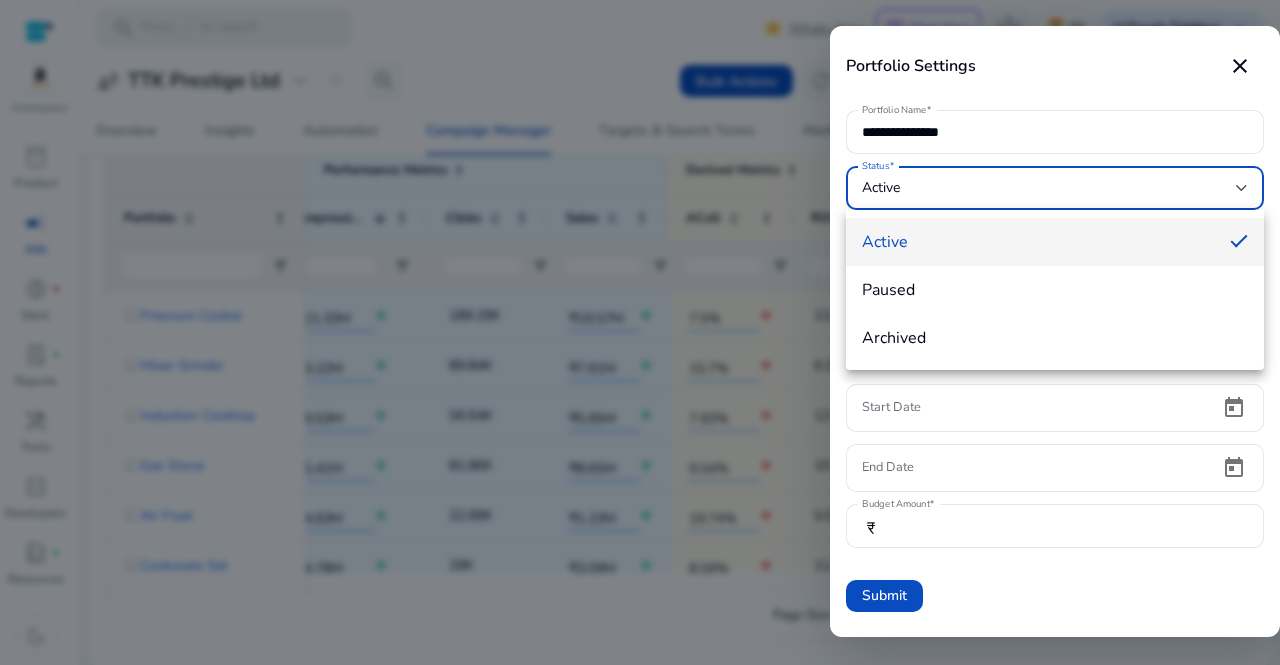 click at bounding box center (640, 332) 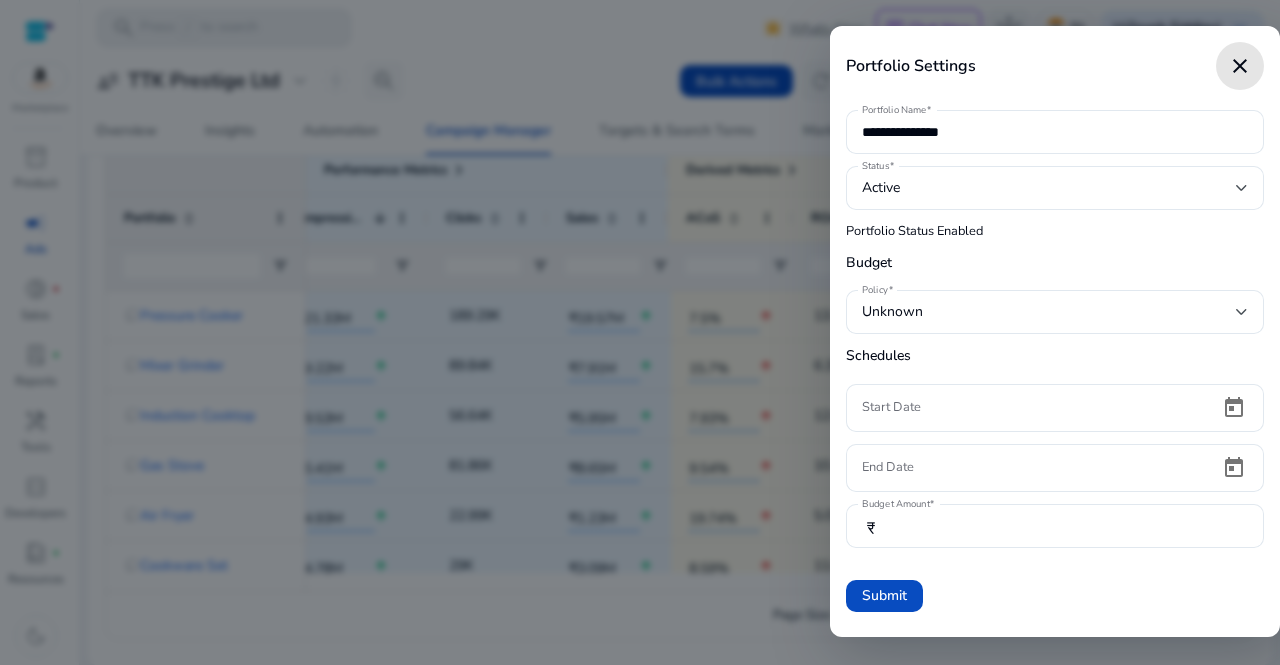 click on "close" at bounding box center (1240, 66) 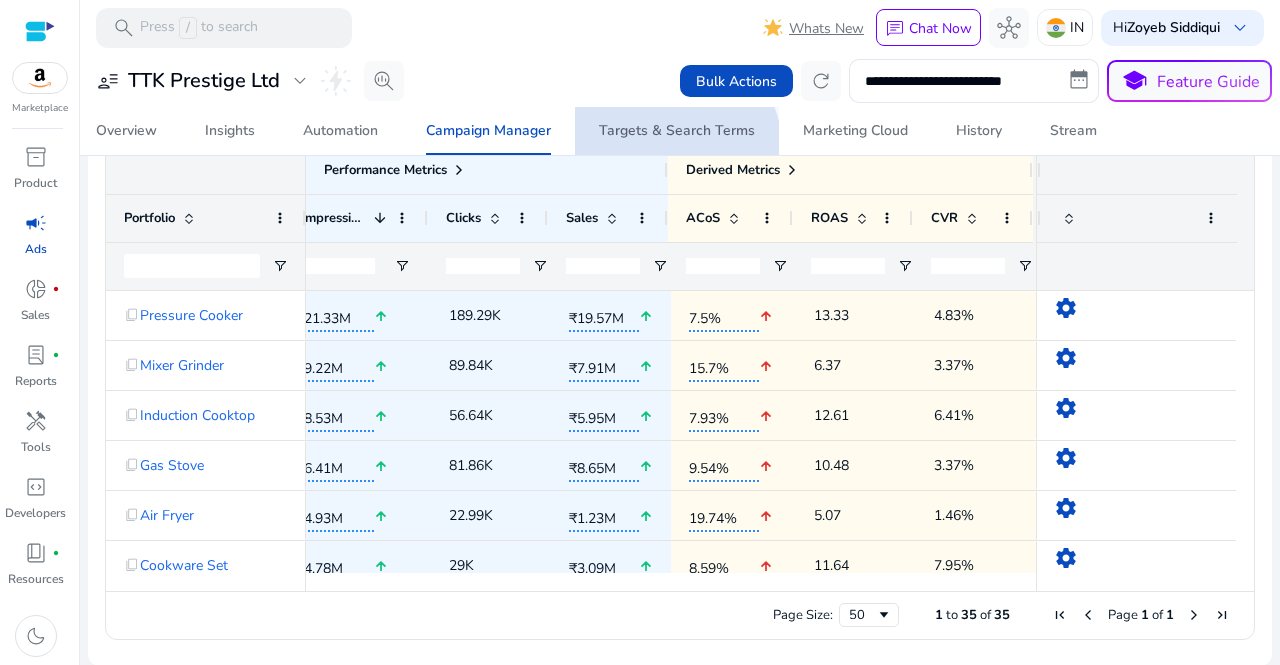 click on "Targets & Search Terms" at bounding box center [677, 131] 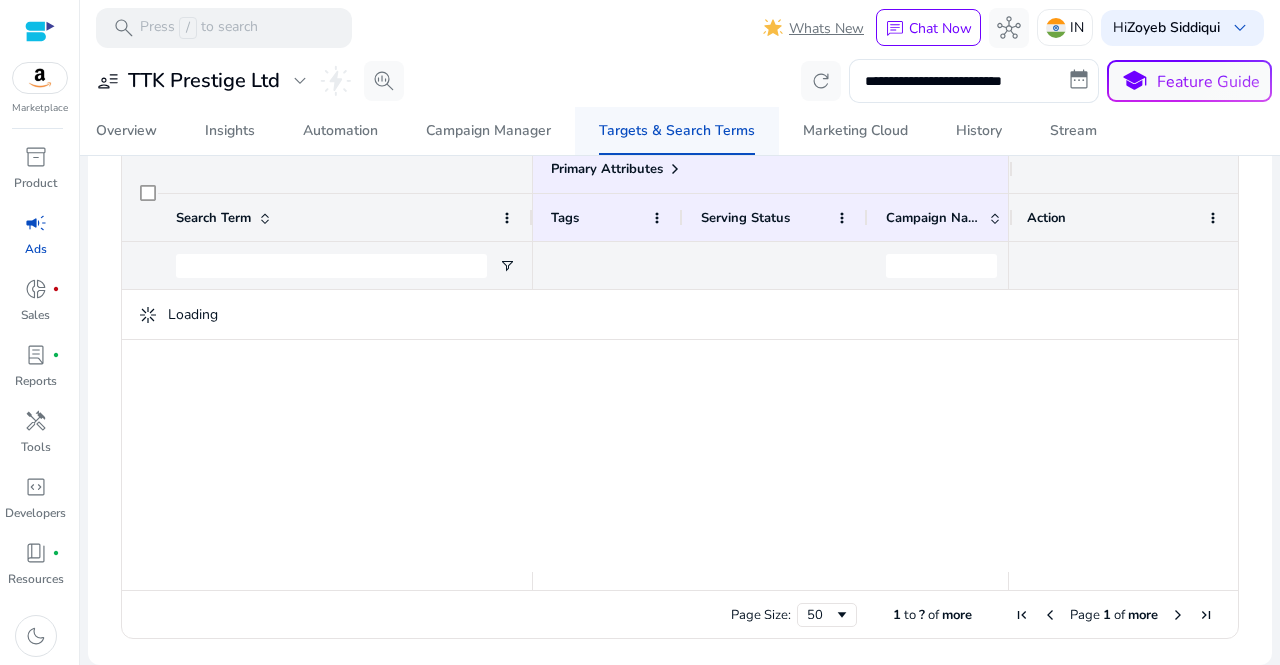 scroll, scrollTop: 0, scrollLeft: 0, axis: both 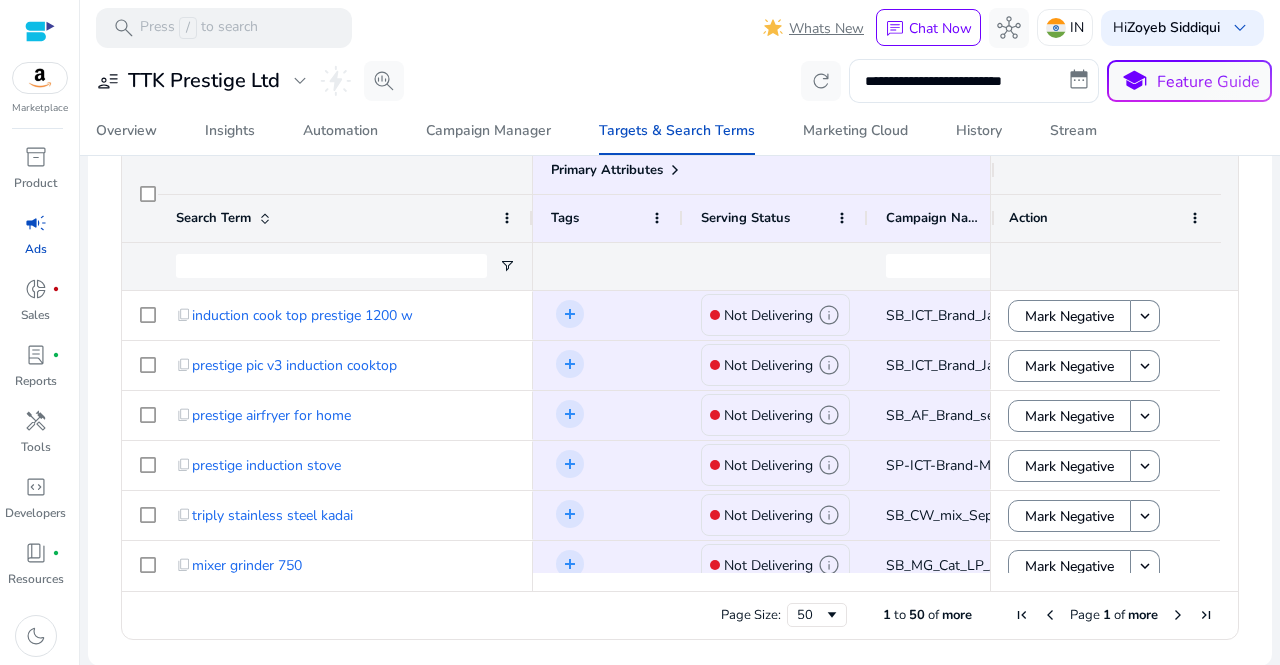 drag, startPoint x: 605, startPoint y: 591, endPoint x: 818, endPoint y: 589, distance: 213.00938 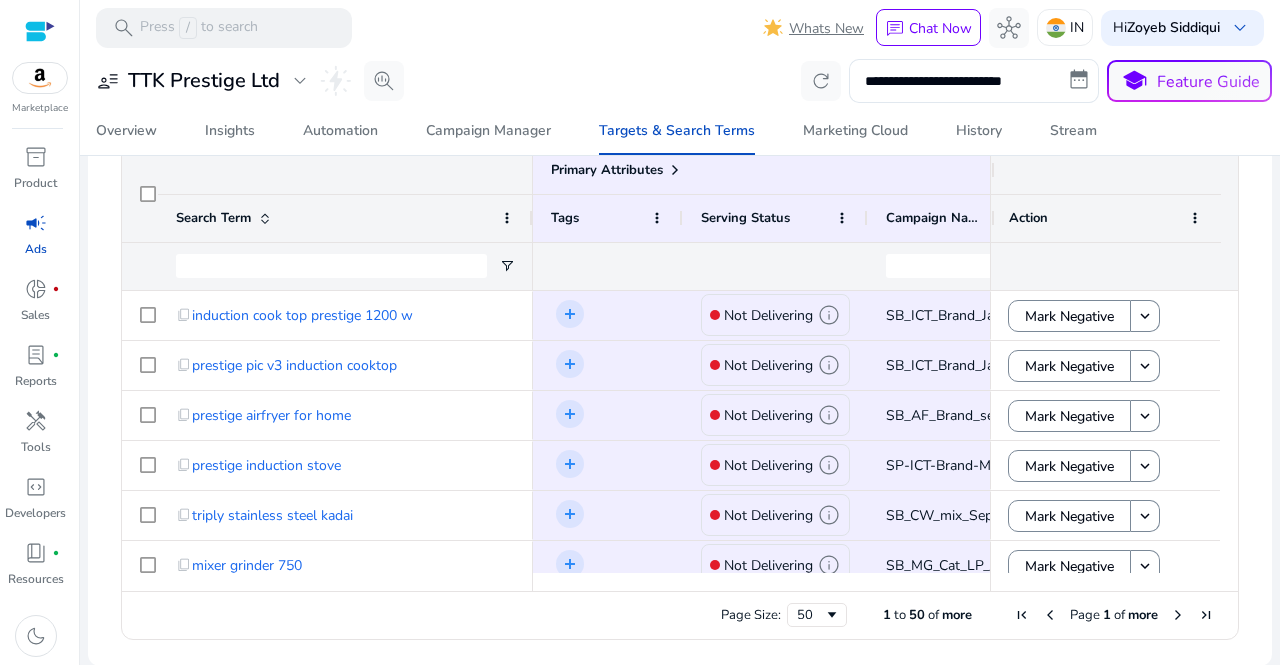 scroll, scrollTop: 0, scrollLeft: 328, axis: horizontal 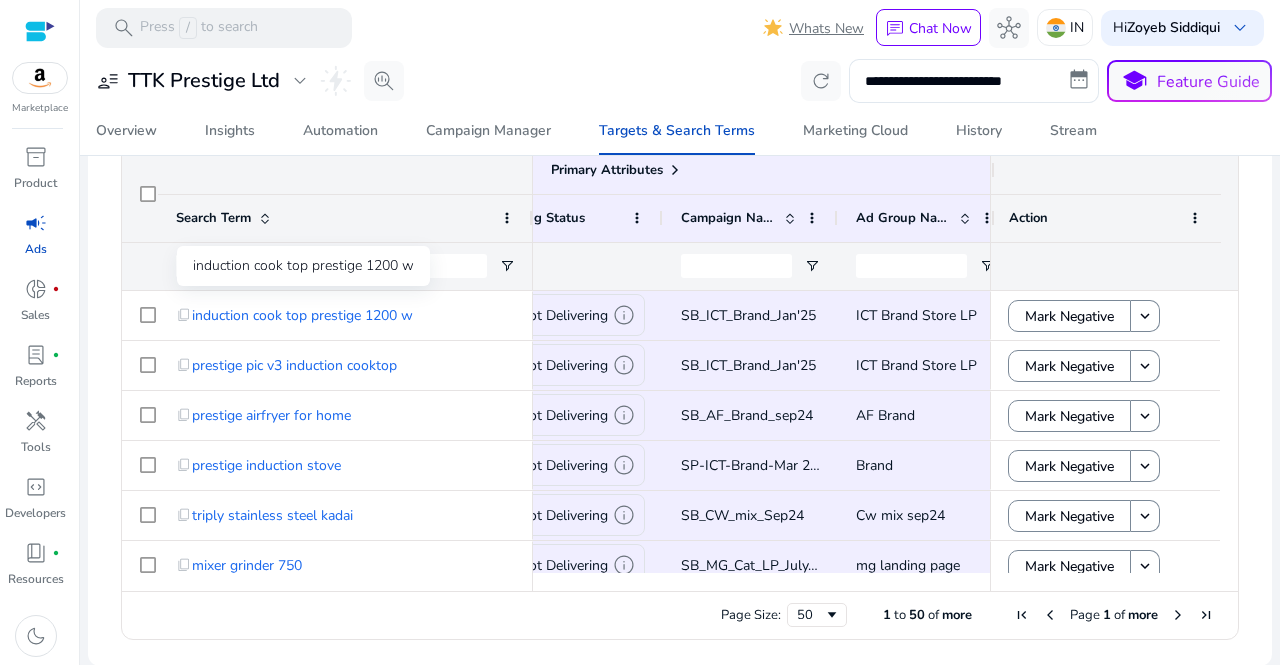 click on "induction cook top prestige 1200 w" at bounding box center (303, 266) 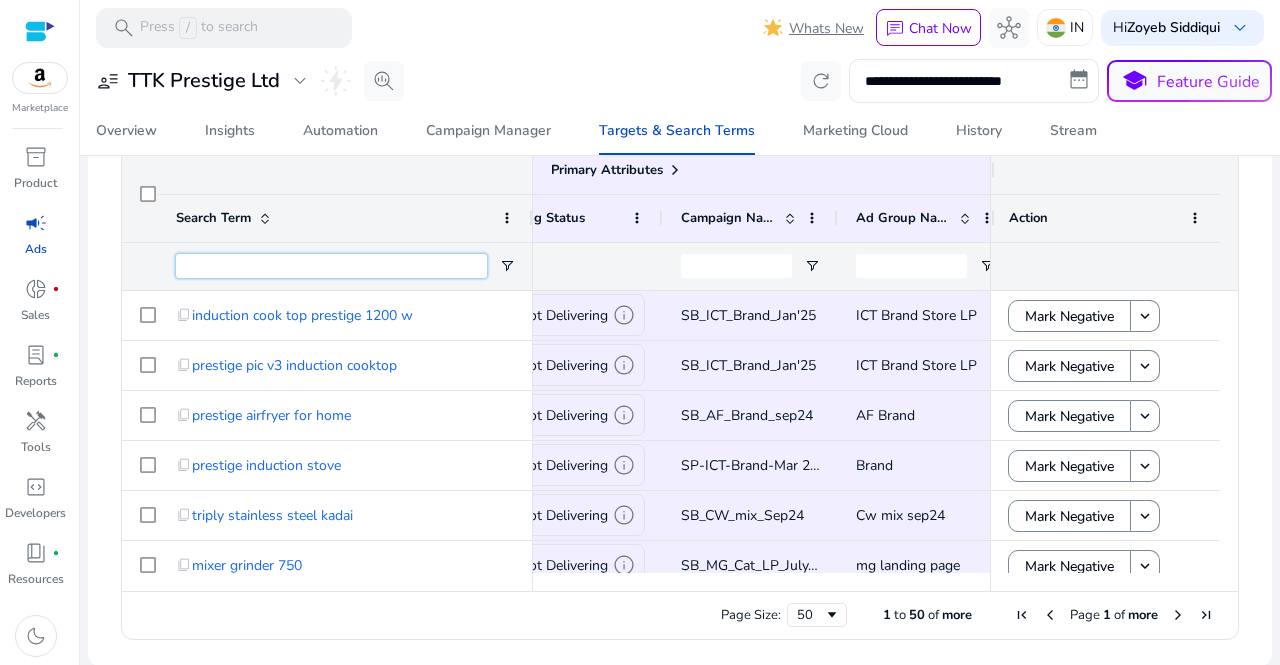 click at bounding box center (331, 266) 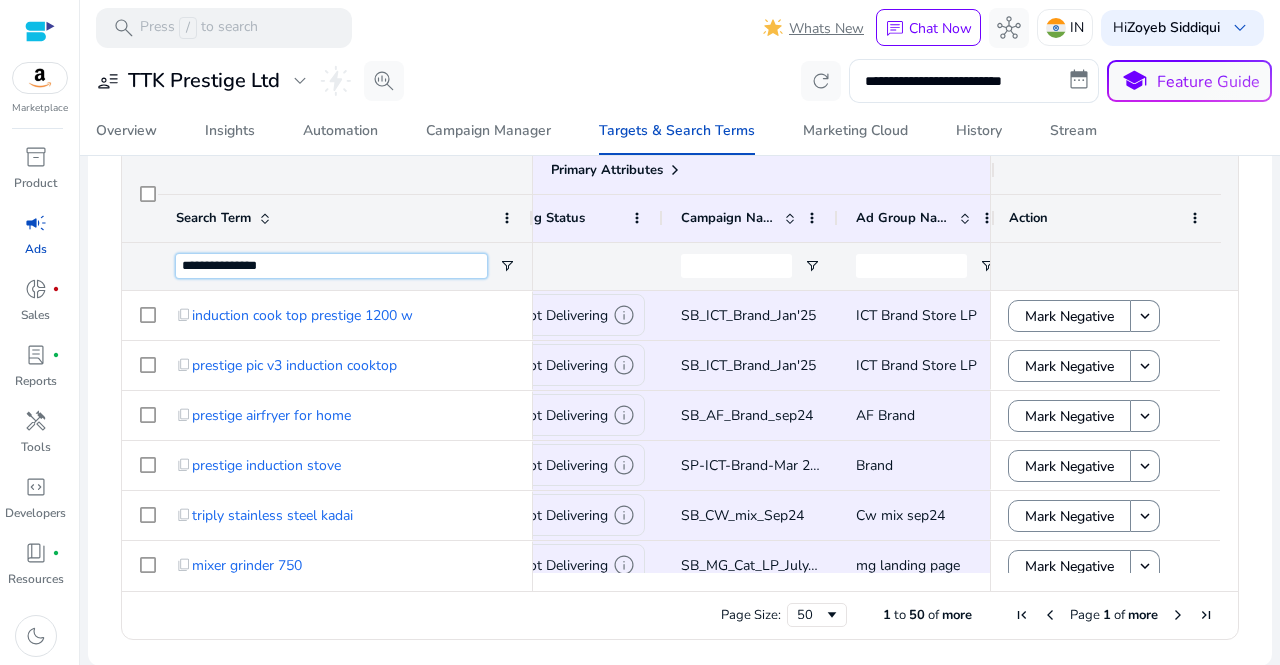 type on "**********" 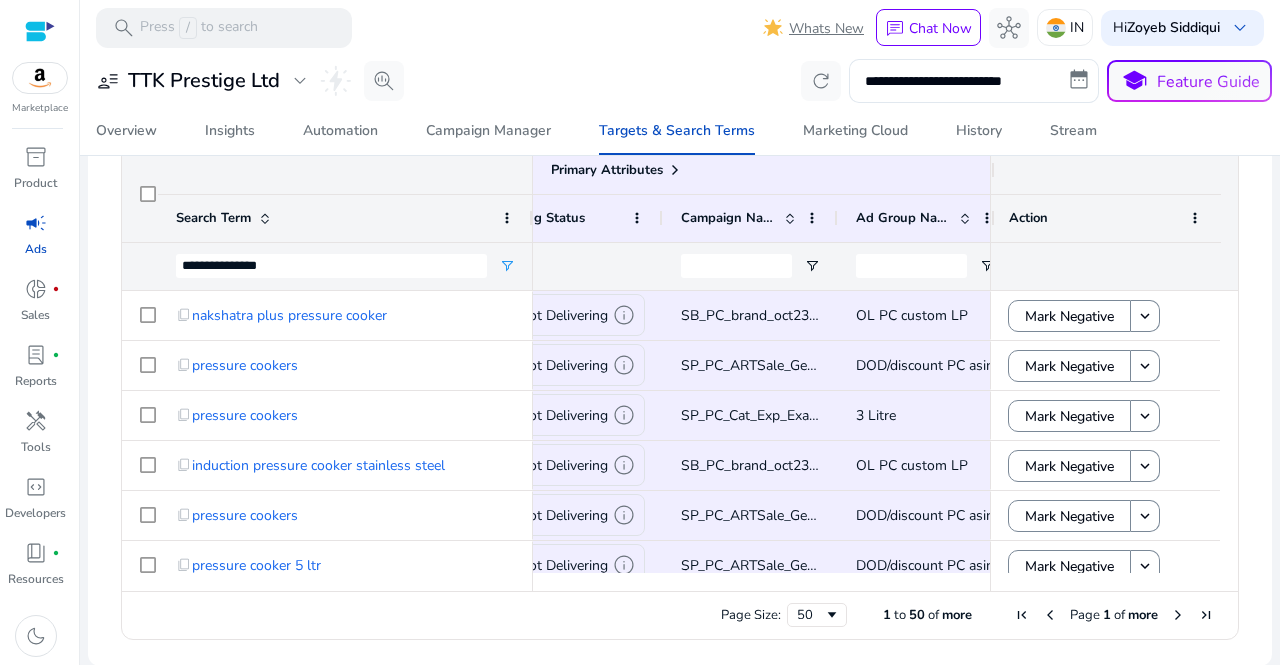 drag, startPoint x: 684, startPoint y: 582, endPoint x: 593, endPoint y: 581, distance: 91.00549 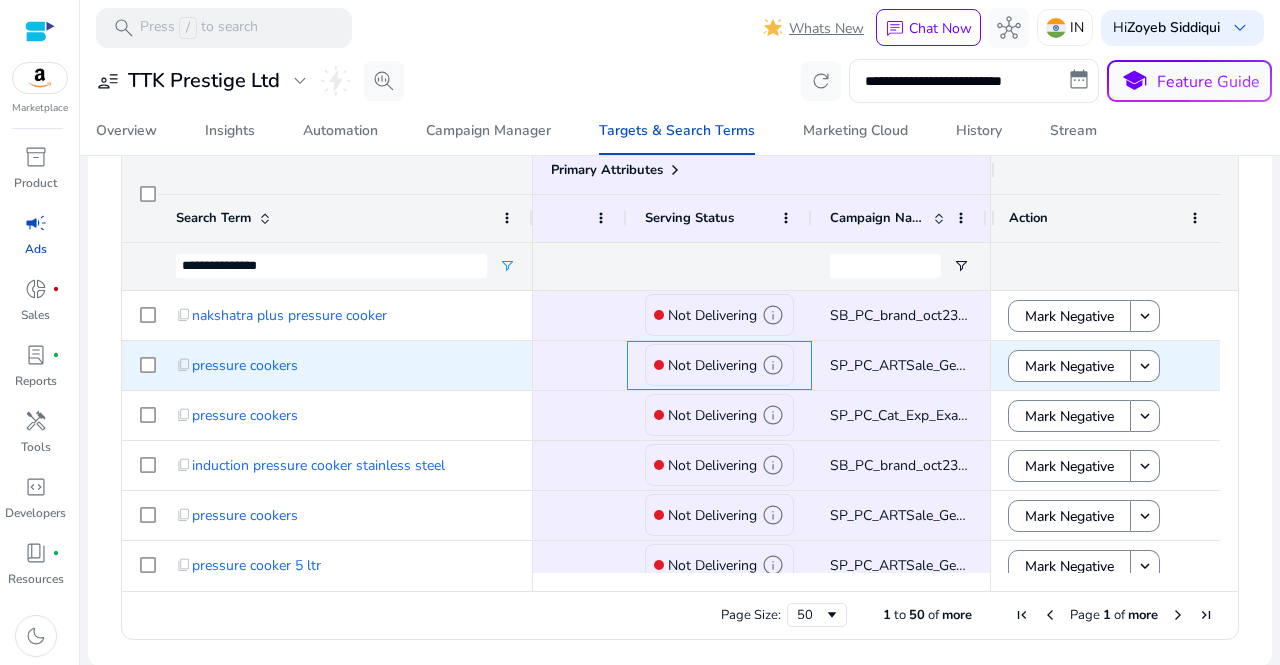 click on "info" 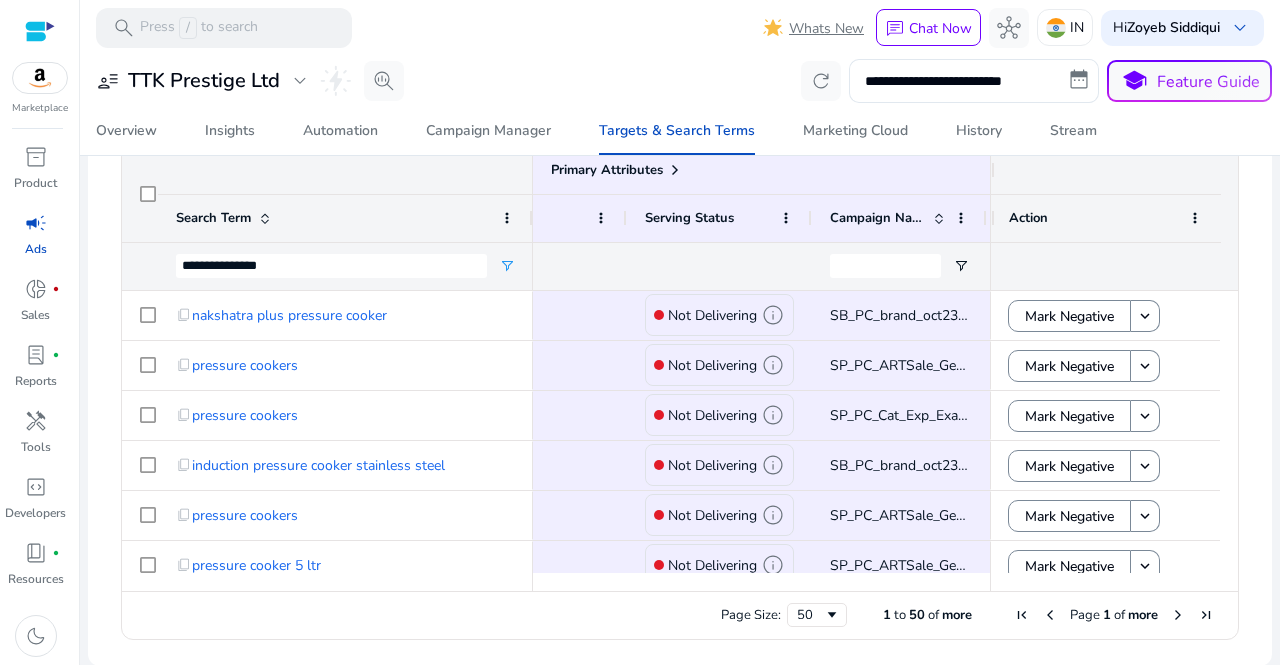 drag, startPoint x: 632, startPoint y: 591, endPoint x: 728, endPoint y: 593, distance: 96.02083 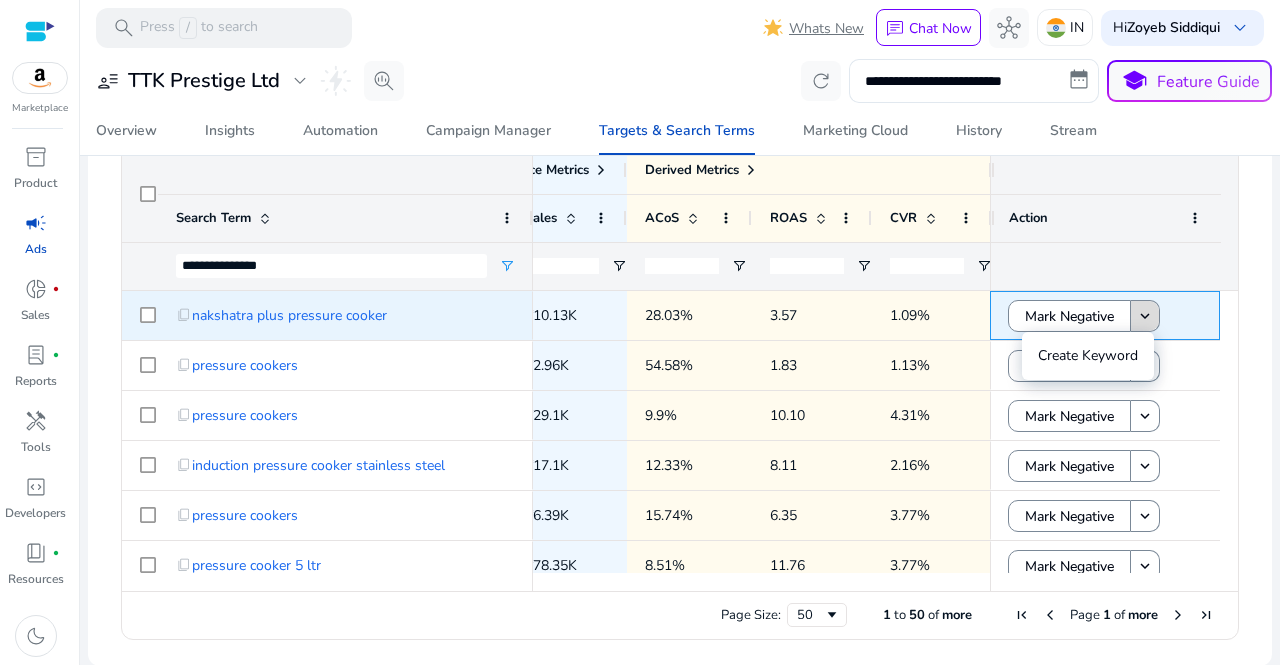 click on "keyboard_arrow_down" 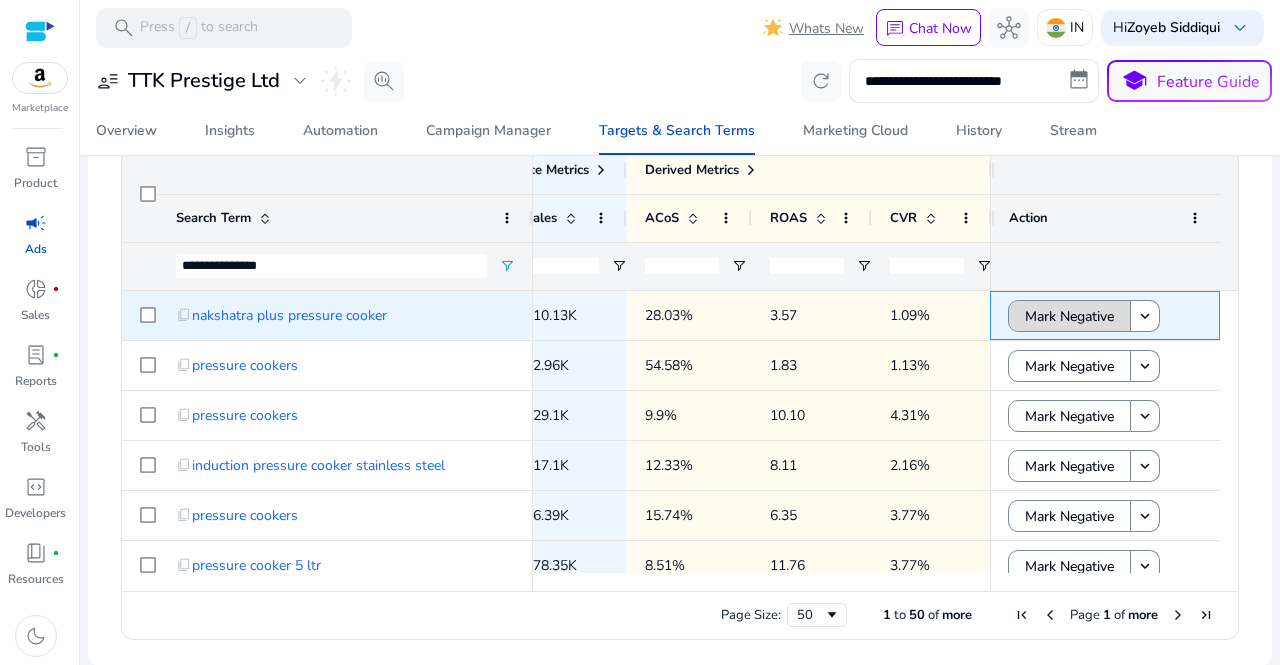 click on "Mark Negative" 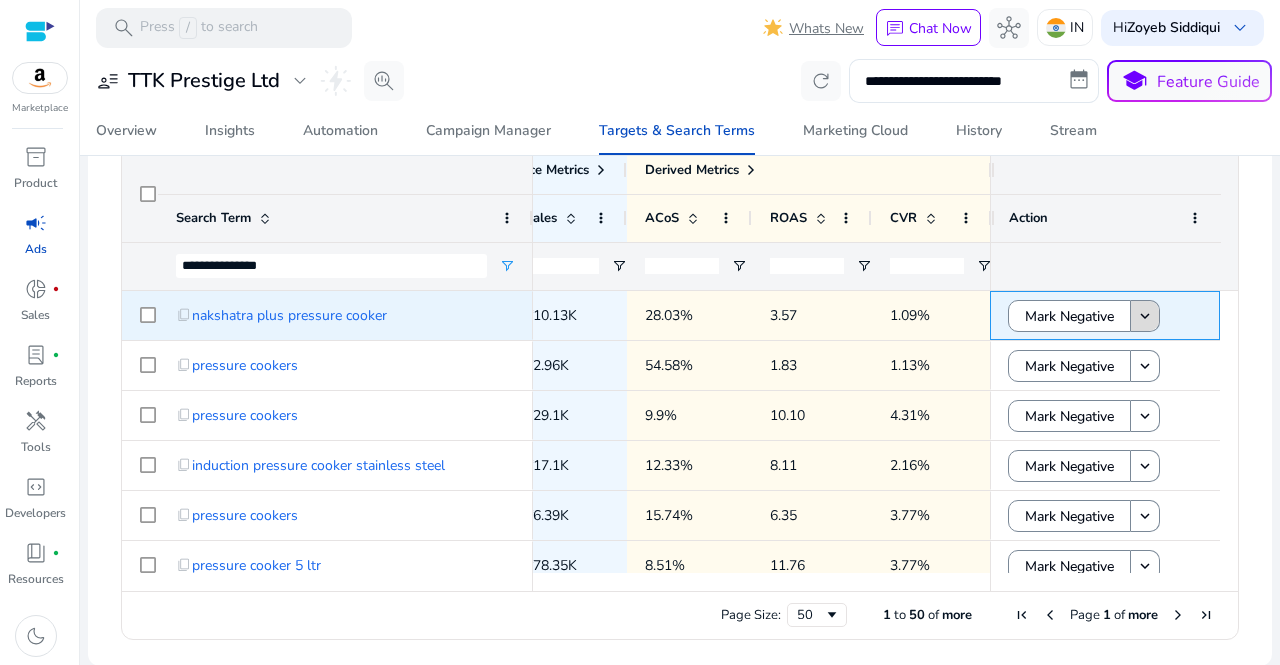click on "keyboard_arrow_down" 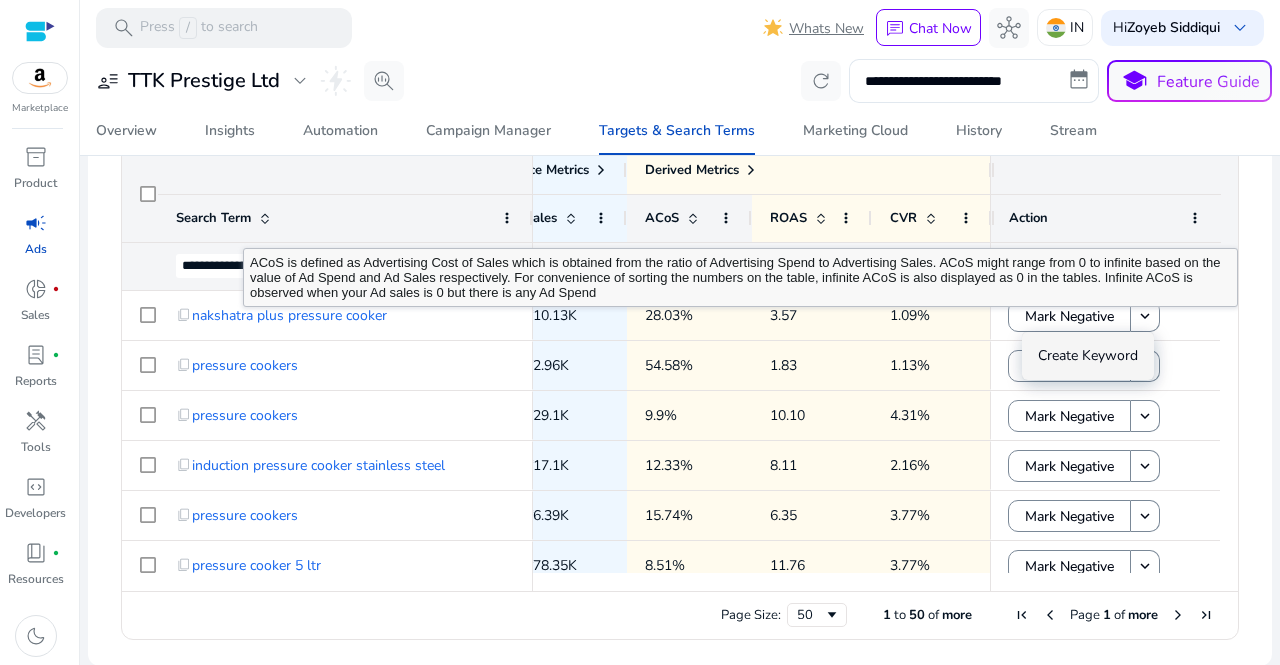 click on "ACoS" 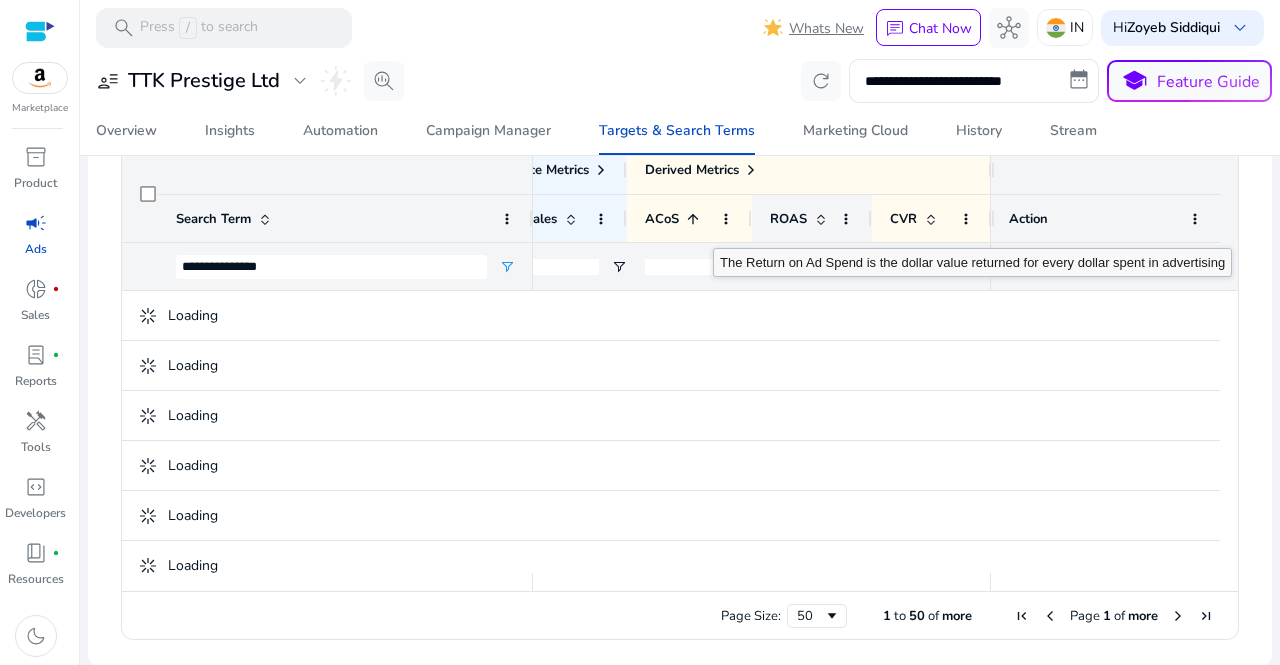 scroll, scrollTop: 240, scrollLeft: 0, axis: vertical 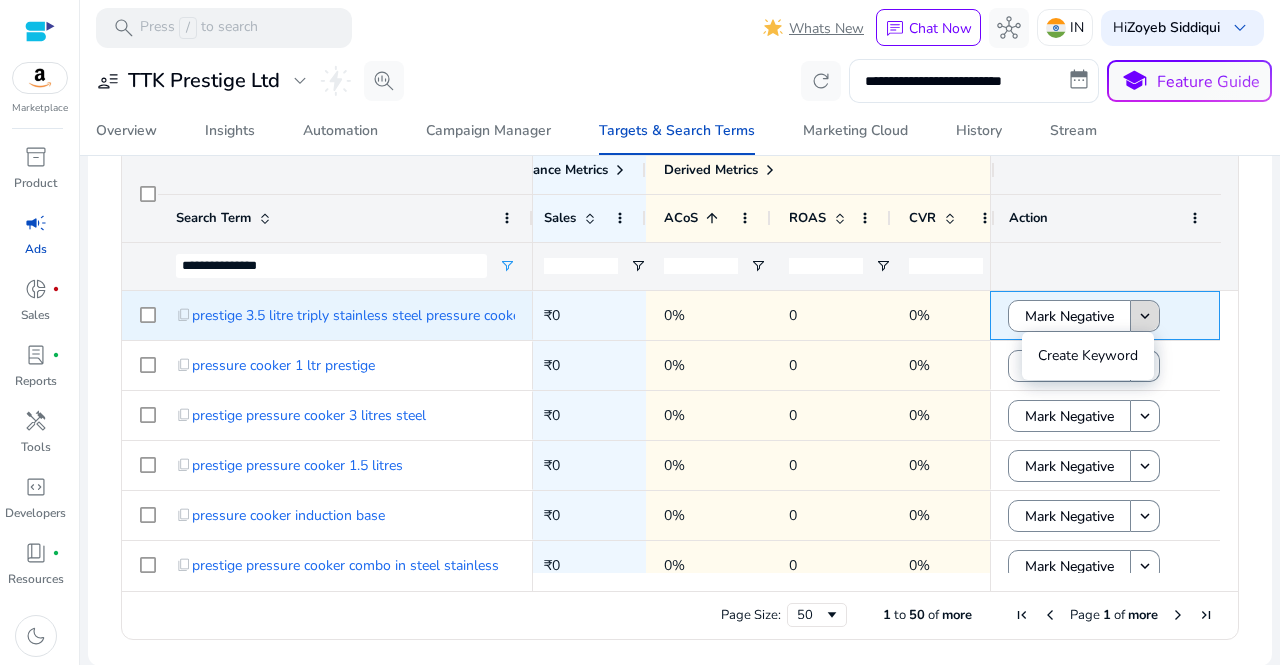 click on "keyboard_arrow_down" 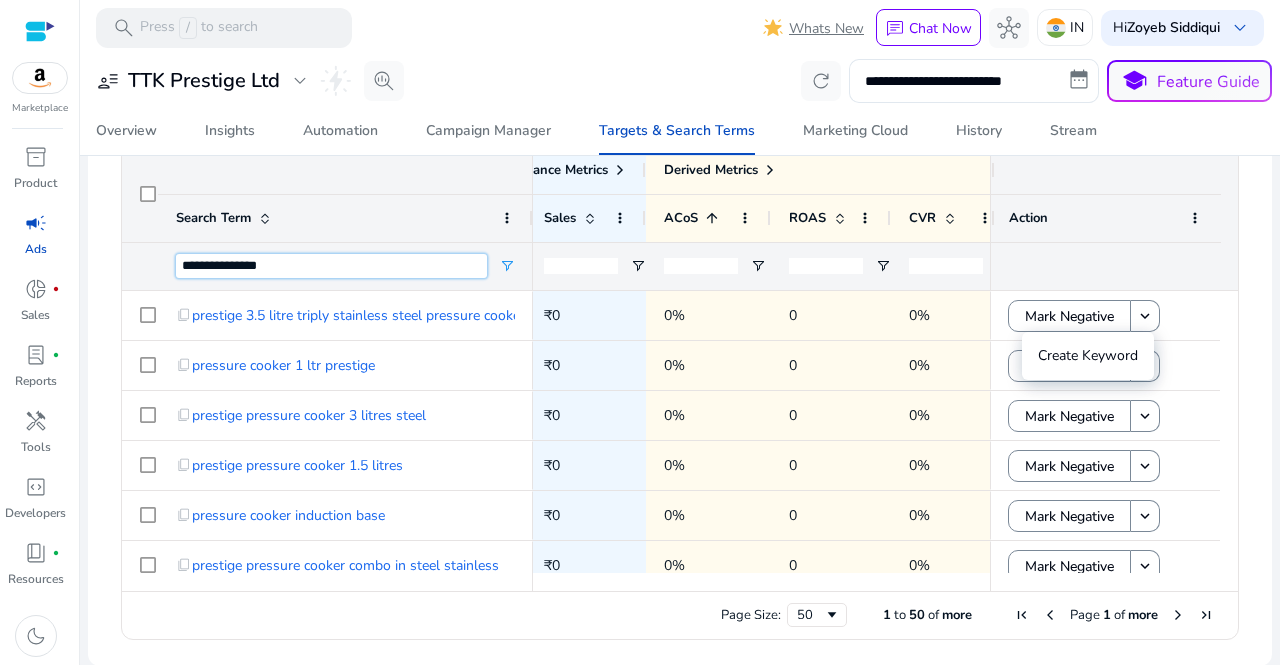 click on "**********" at bounding box center [331, 266] 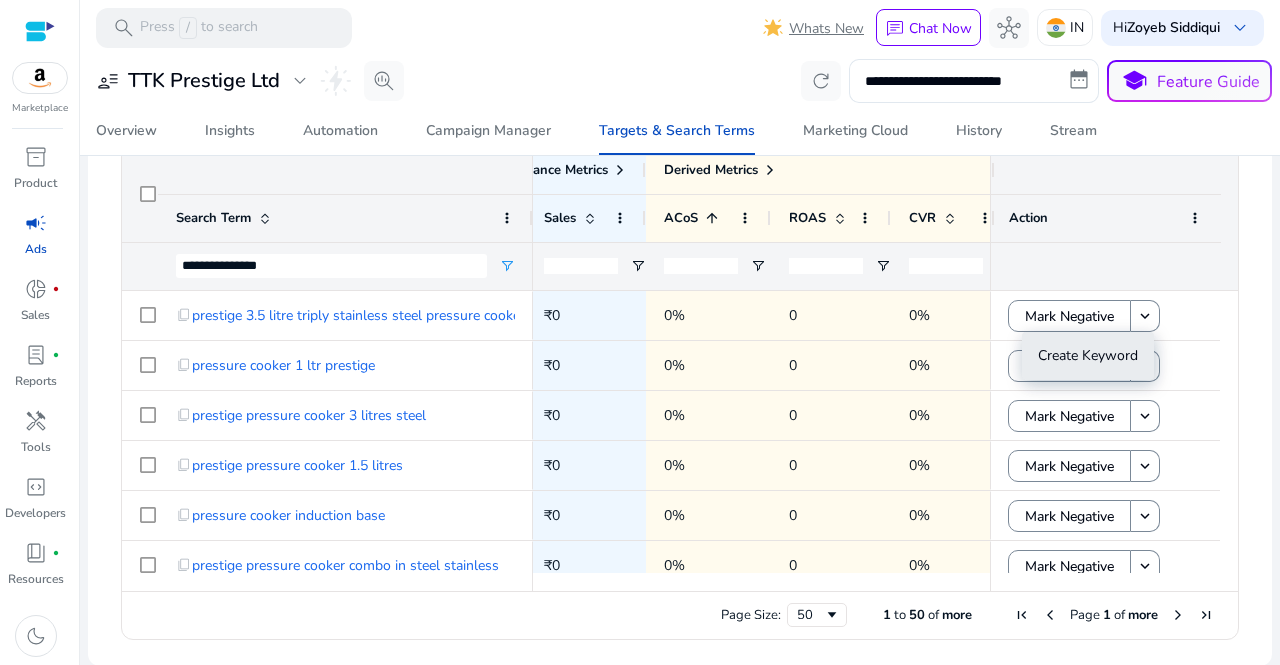 click on "Create Keyword" at bounding box center [1088, 356] 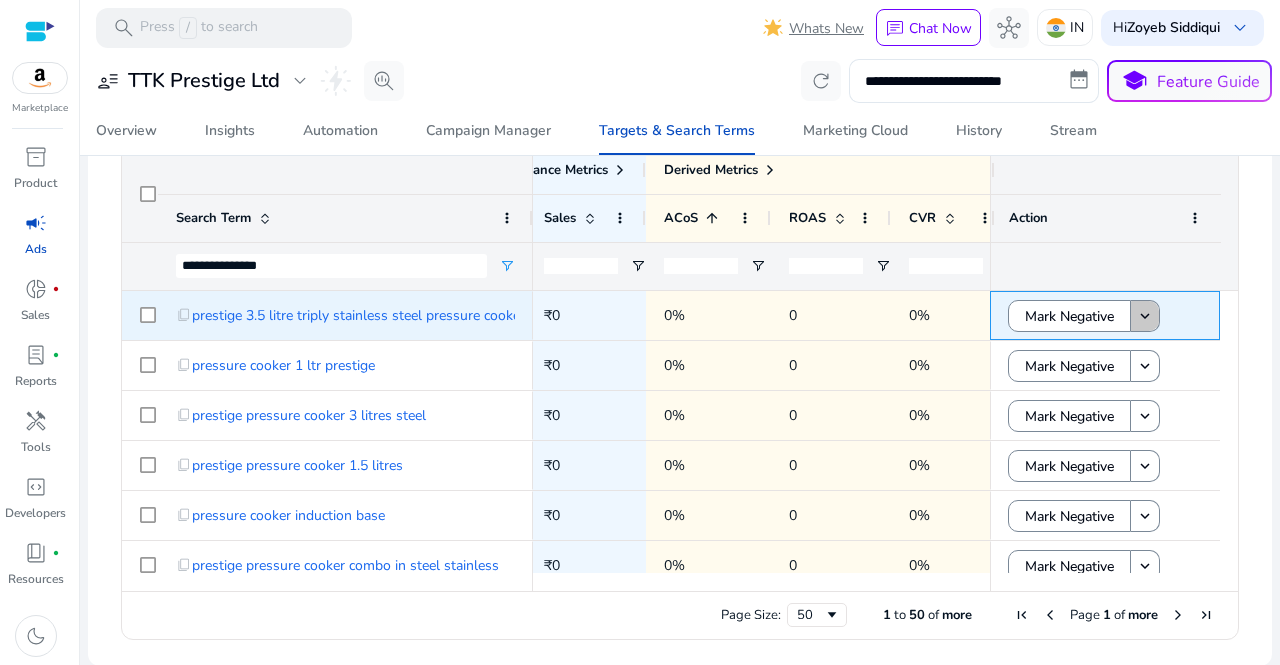 click on "keyboard_arrow_down" 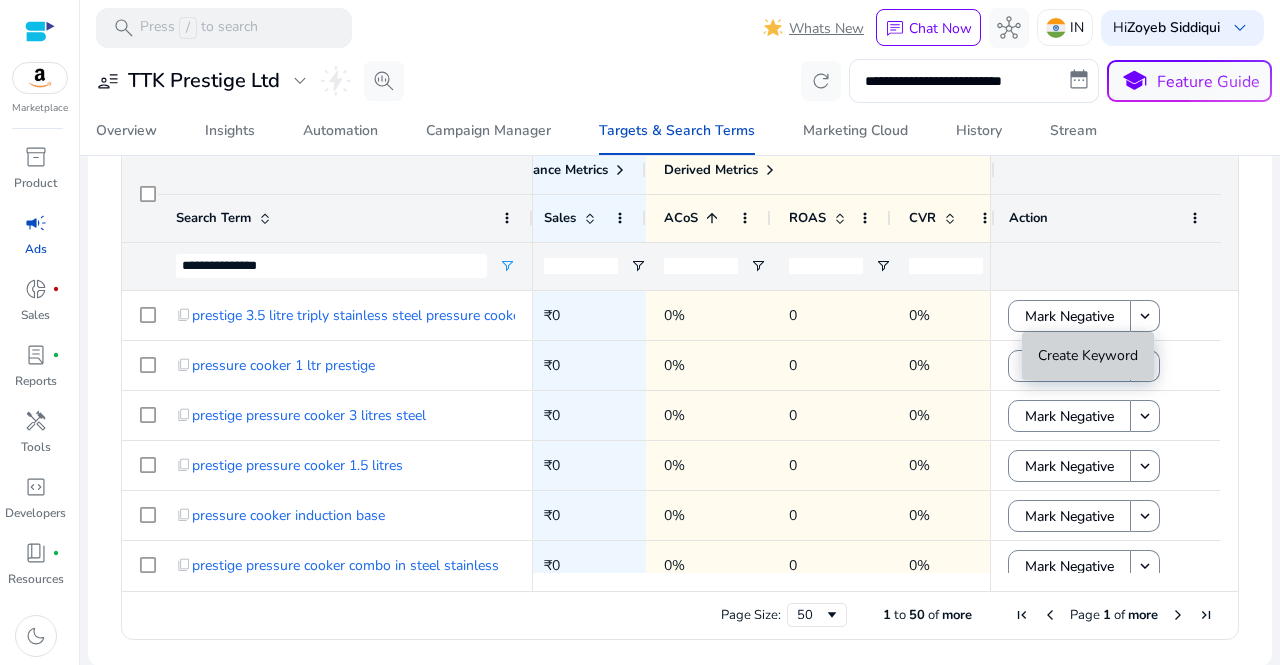 click on "Create Keyword" at bounding box center [1088, 355] 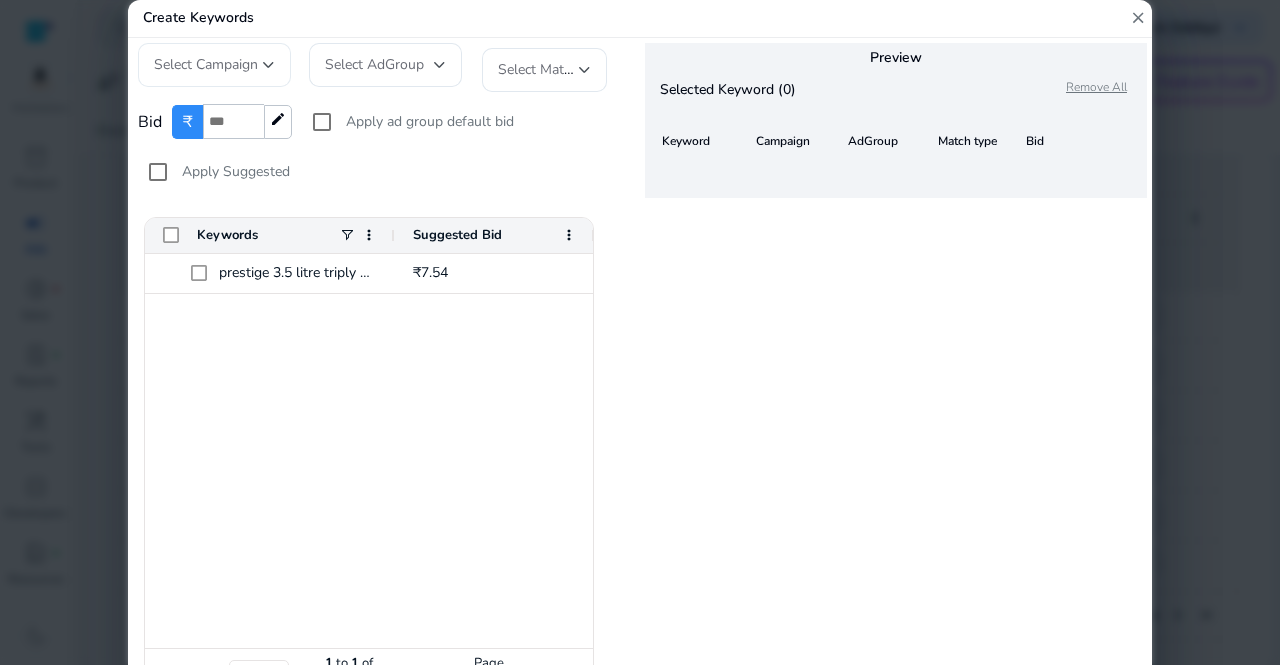 click on "Select Campaign" at bounding box center [214, 65] 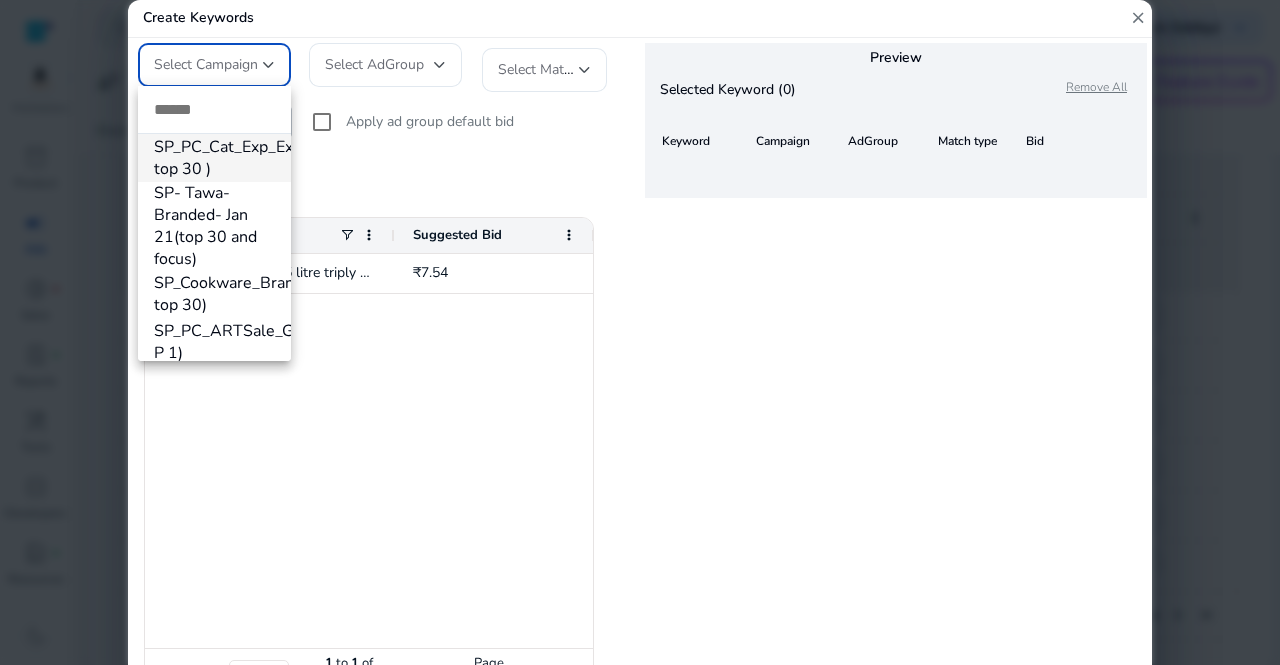 click at bounding box center [640, 332] 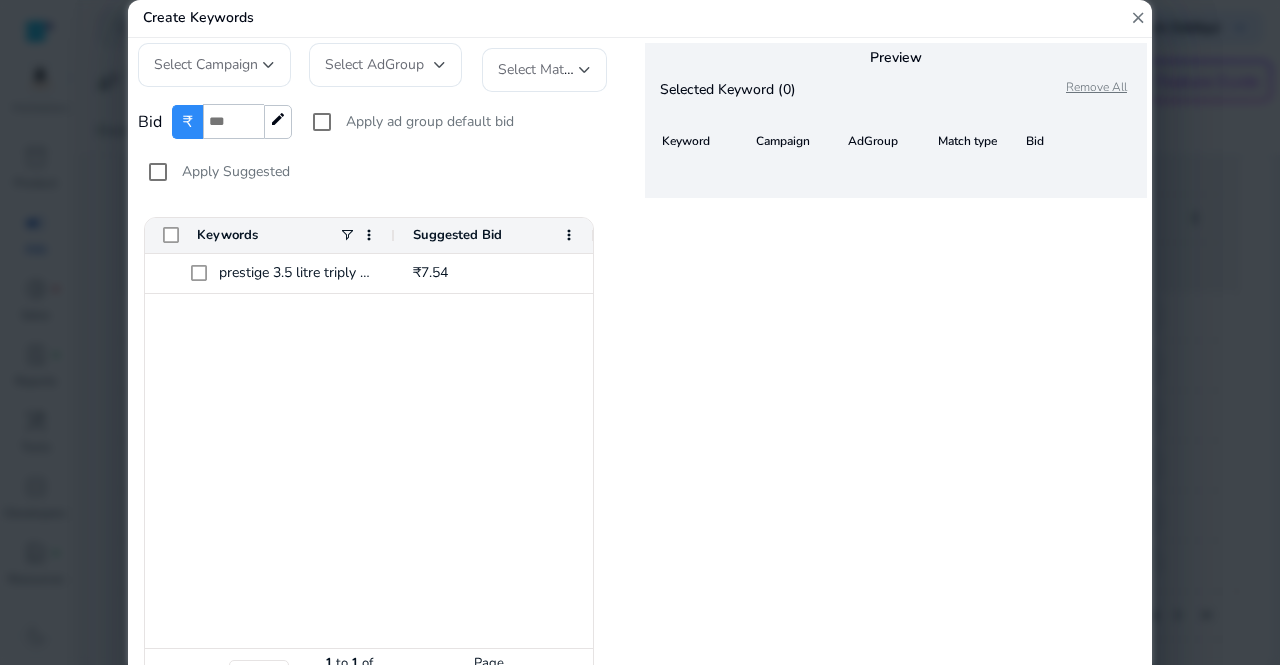 click on "Bid ₹ * edit Apply ad group default bid Apply Suggested" at bounding box center [384, 147] 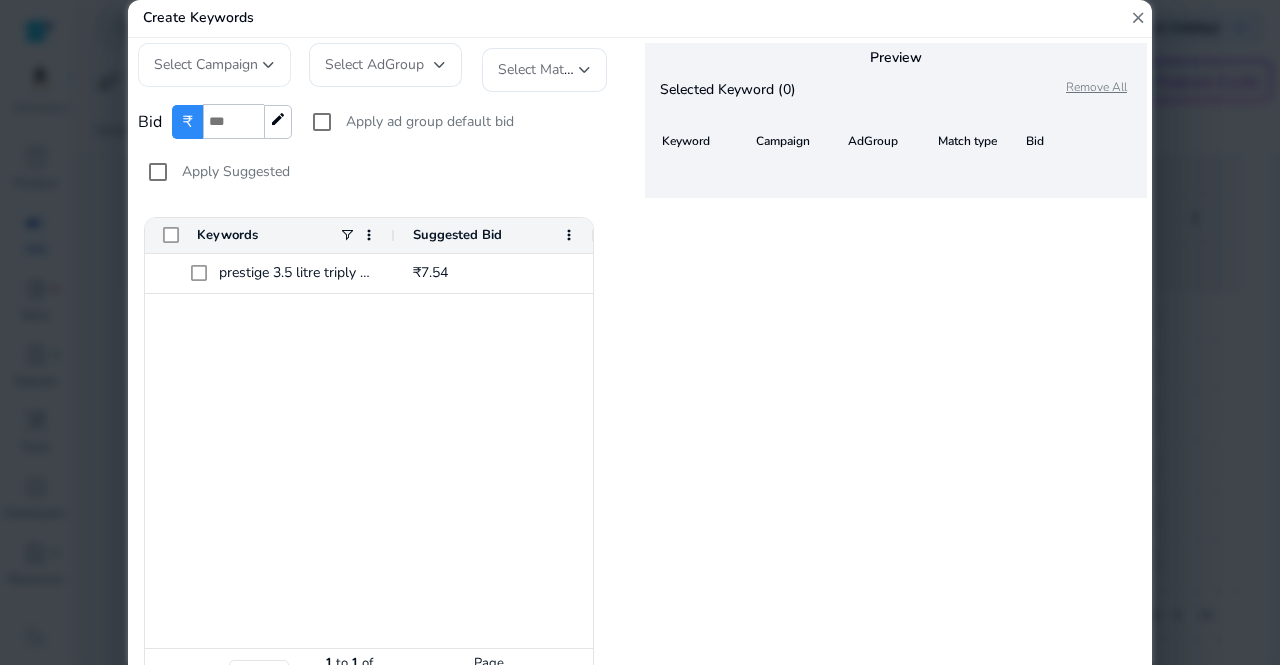 click on "Select Campaign" at bounding box center [214, 65] 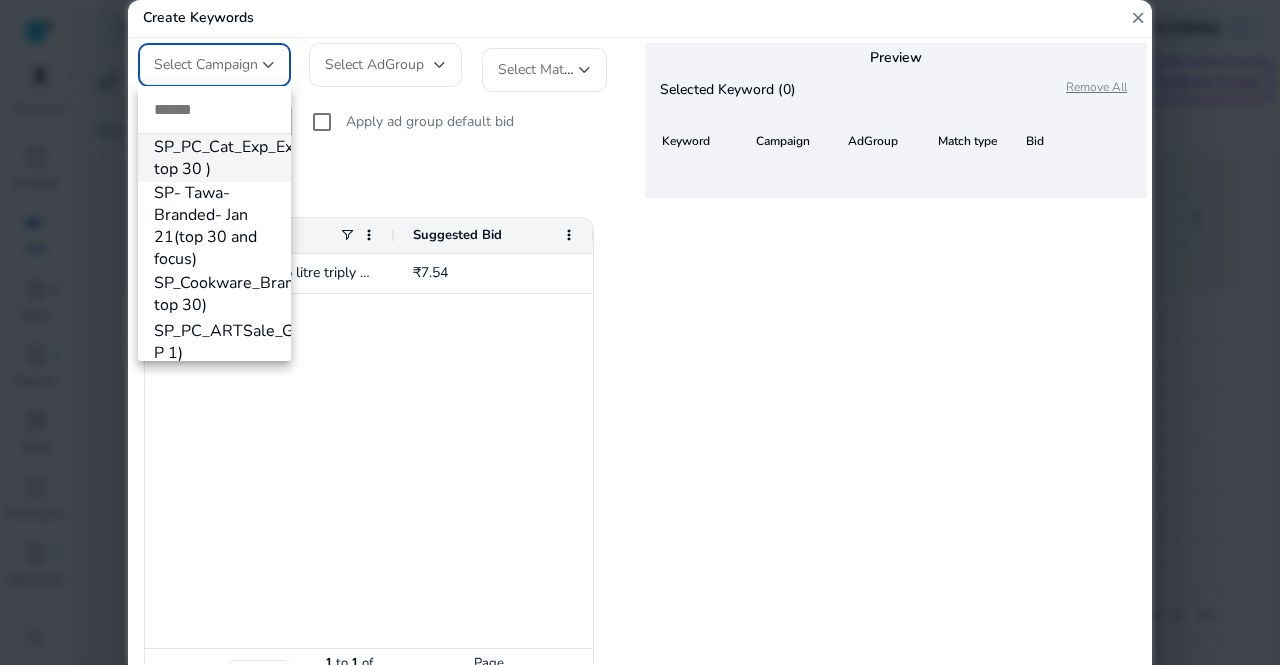 click on "SP_PC_Cat_Exp_Exact_June21( top 30 )" at bounding box center (214, 158) 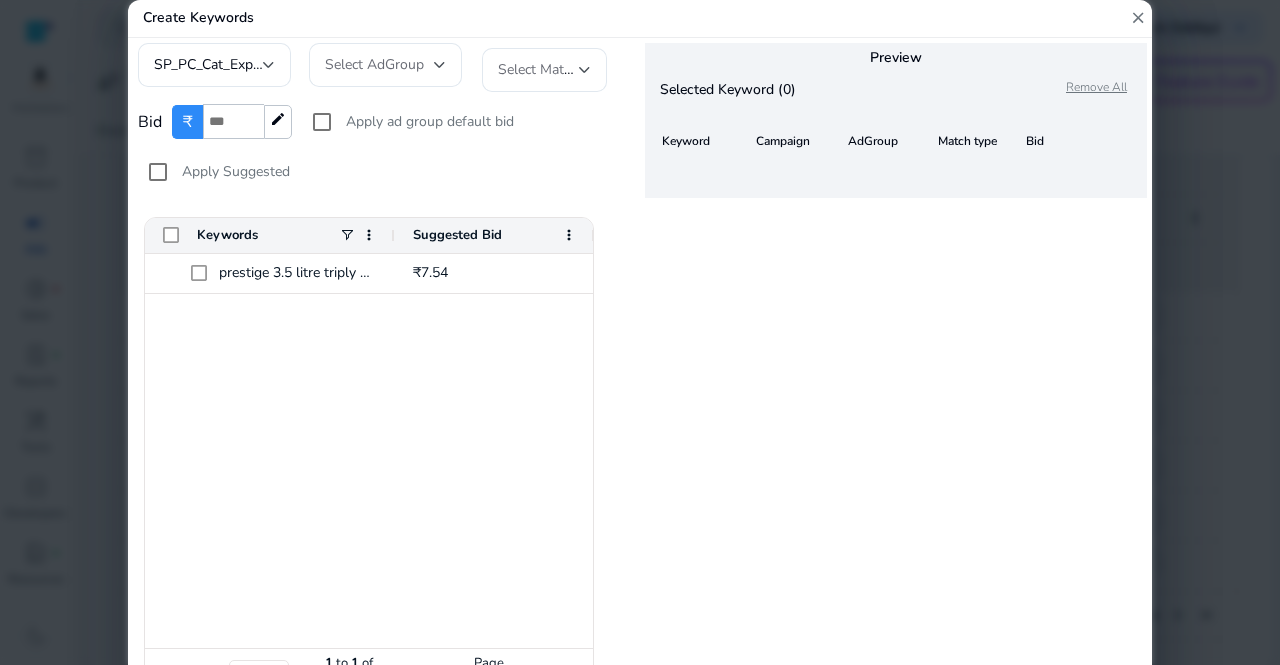 click on "SP_PC_Cat_Exp_Exact_June21( top 30 ) Select AdGroup Select Match Type Bid ₹ * edit Apply ad group default bid Apply Suggested 1 to 1 of 1. Page 1 of 1
Drag here to set row groups Drag here to set column labels
Keywords
Suggested Bid" at bounding box center [384, 405] 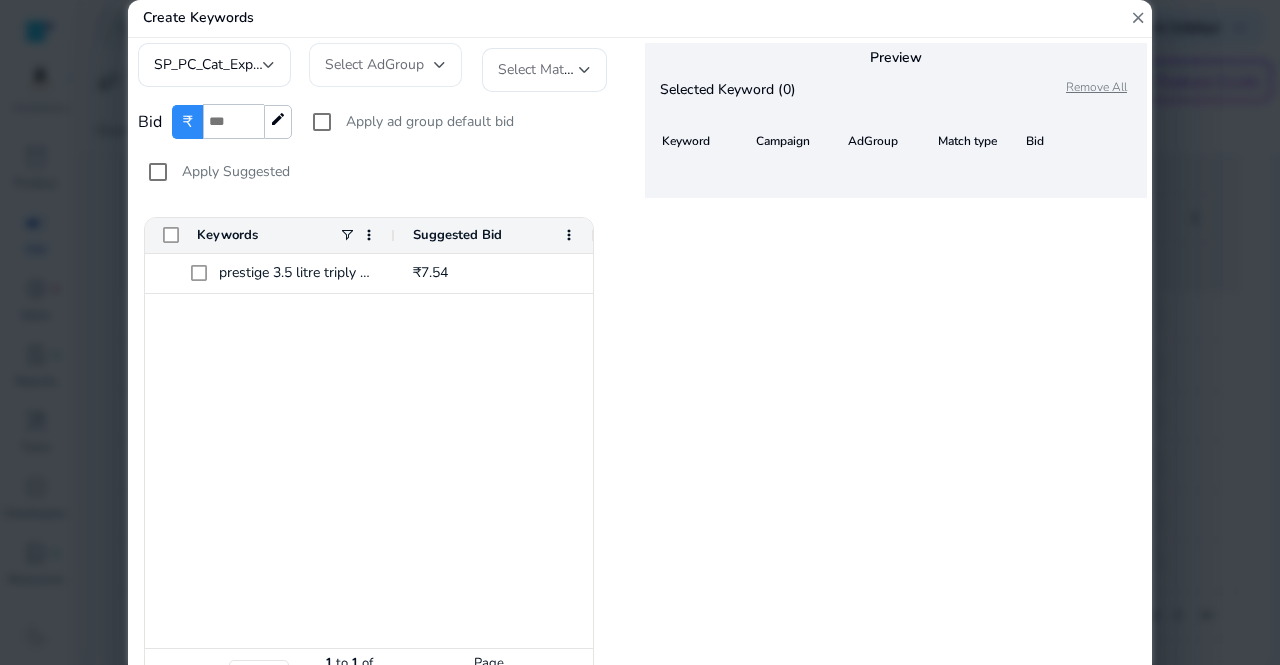 click on "Select AdGroup" at bounding box center (385, 65) 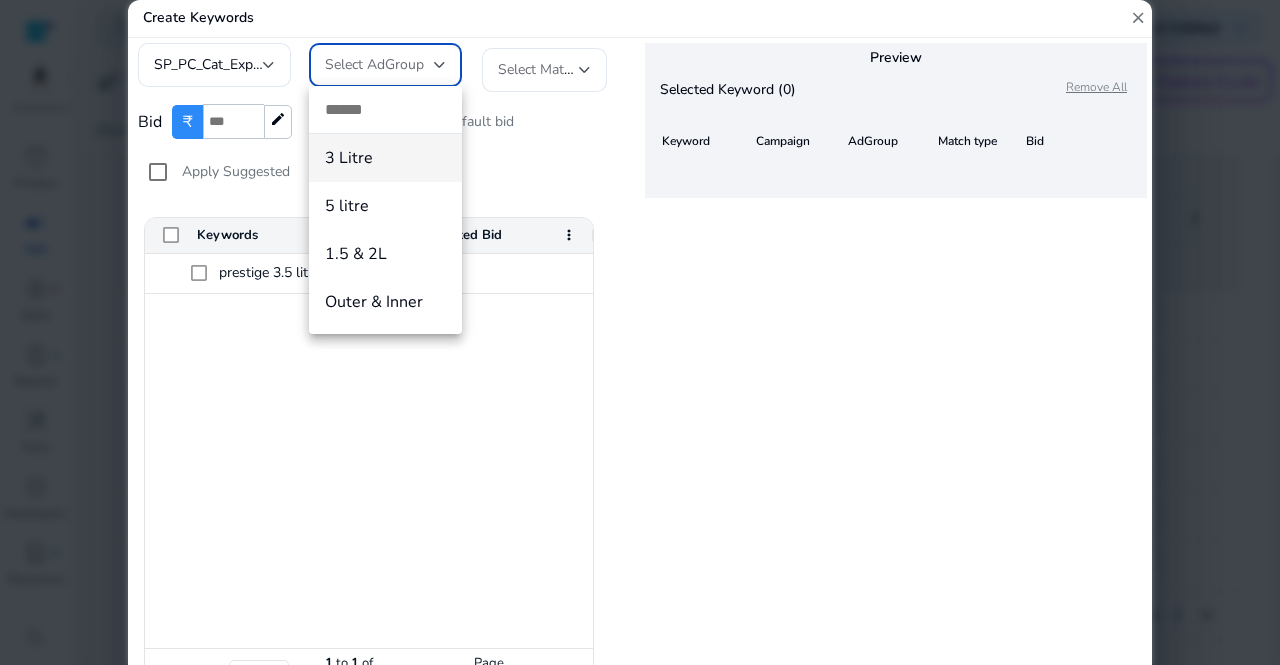 click at bounding box center [640, 332] 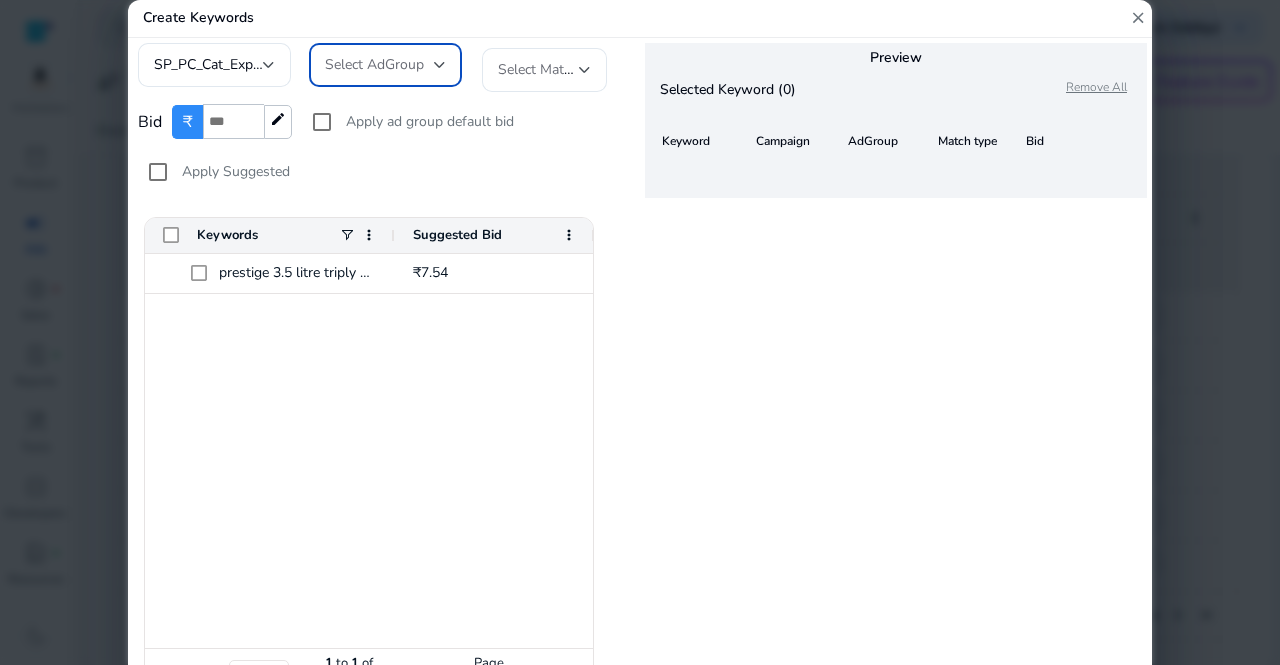click on "Select AdGroup" at bounding box center (374, 64) 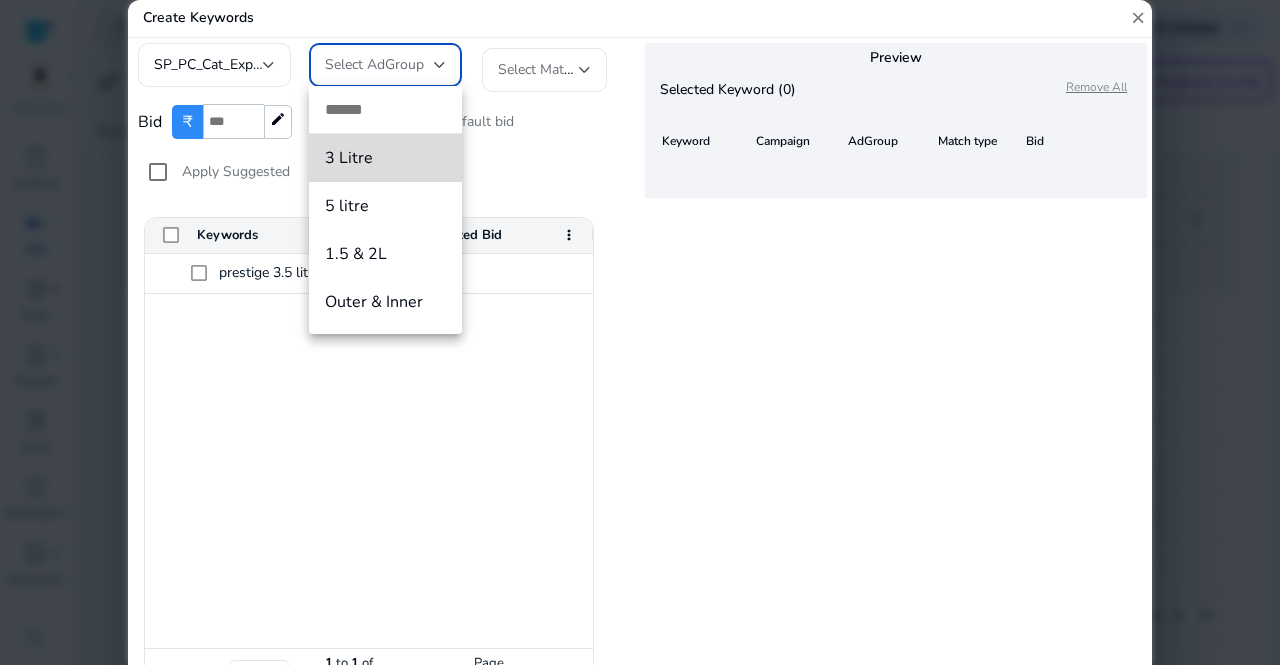 click on "3 Litre" at bounding box center [385, 158] 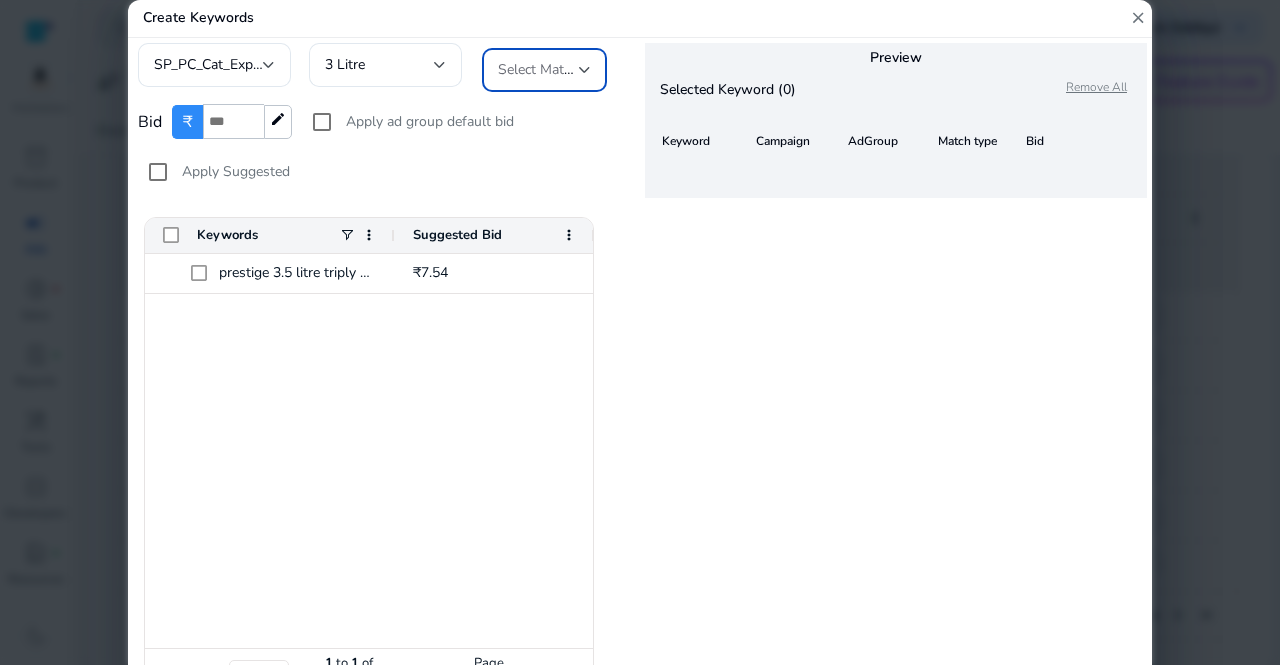 click on "Select Match Type" at bounding box center [554, 69] 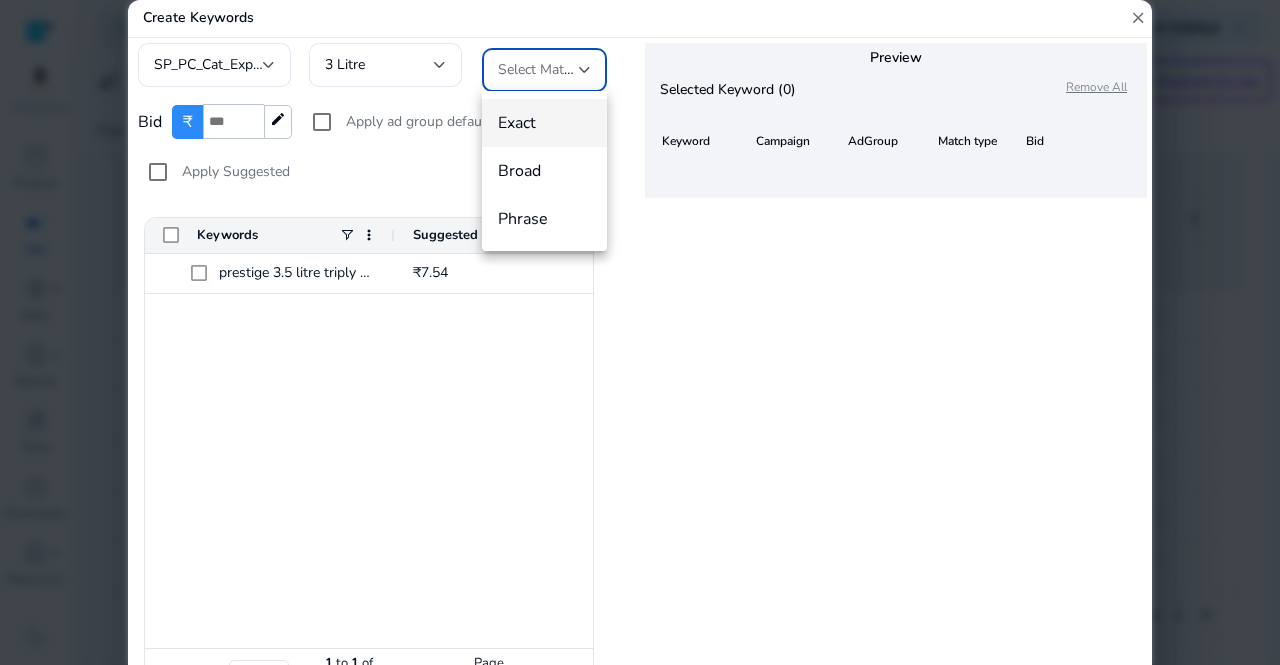 click on "Exact" at bounding box center [544, 123] 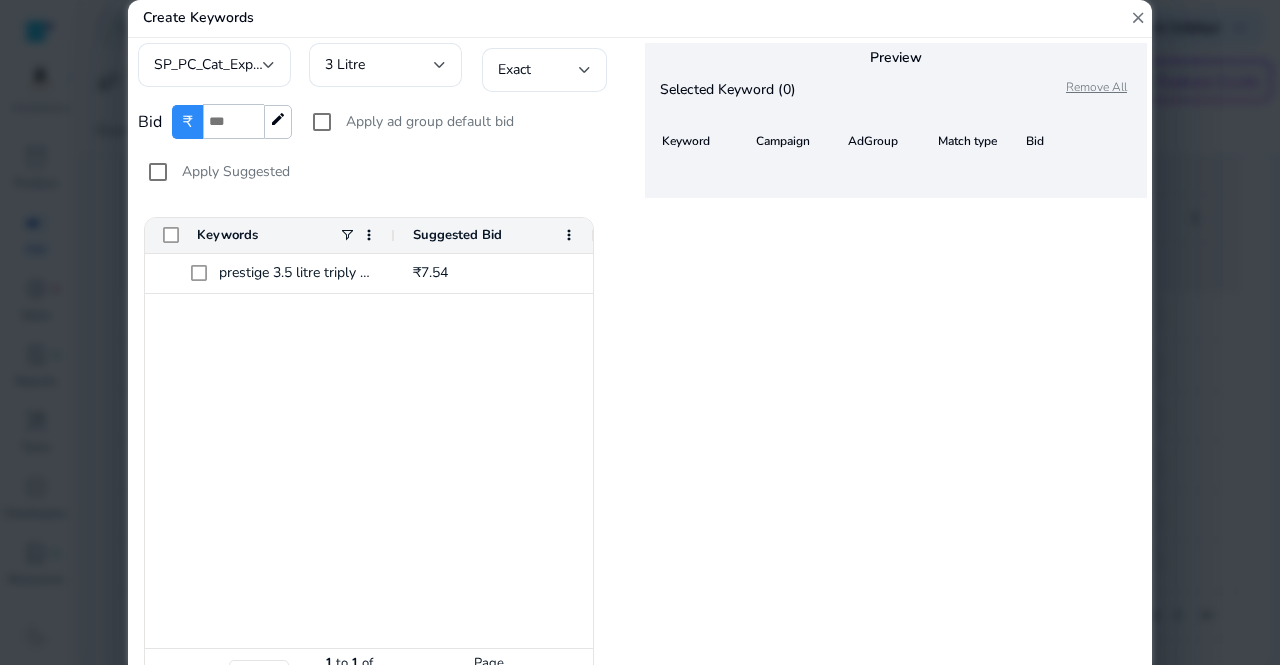 click on "*" at bounding box center (233, 121) 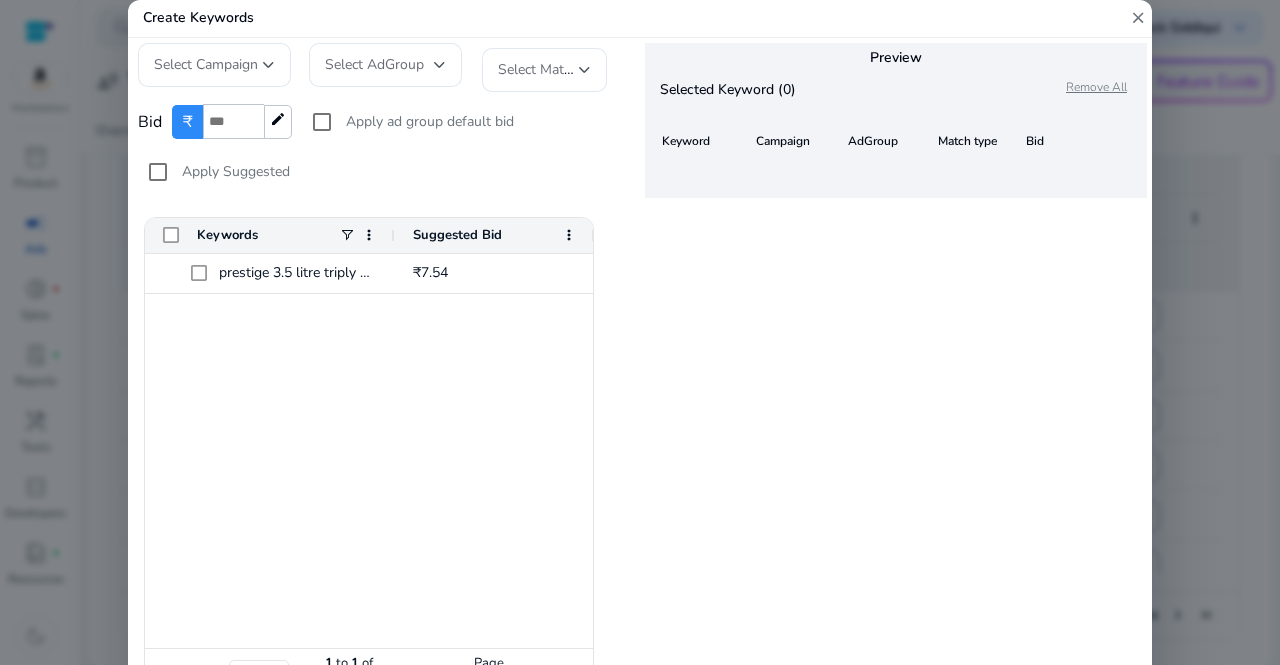 click on "close" at bounding box center [1138, 18] 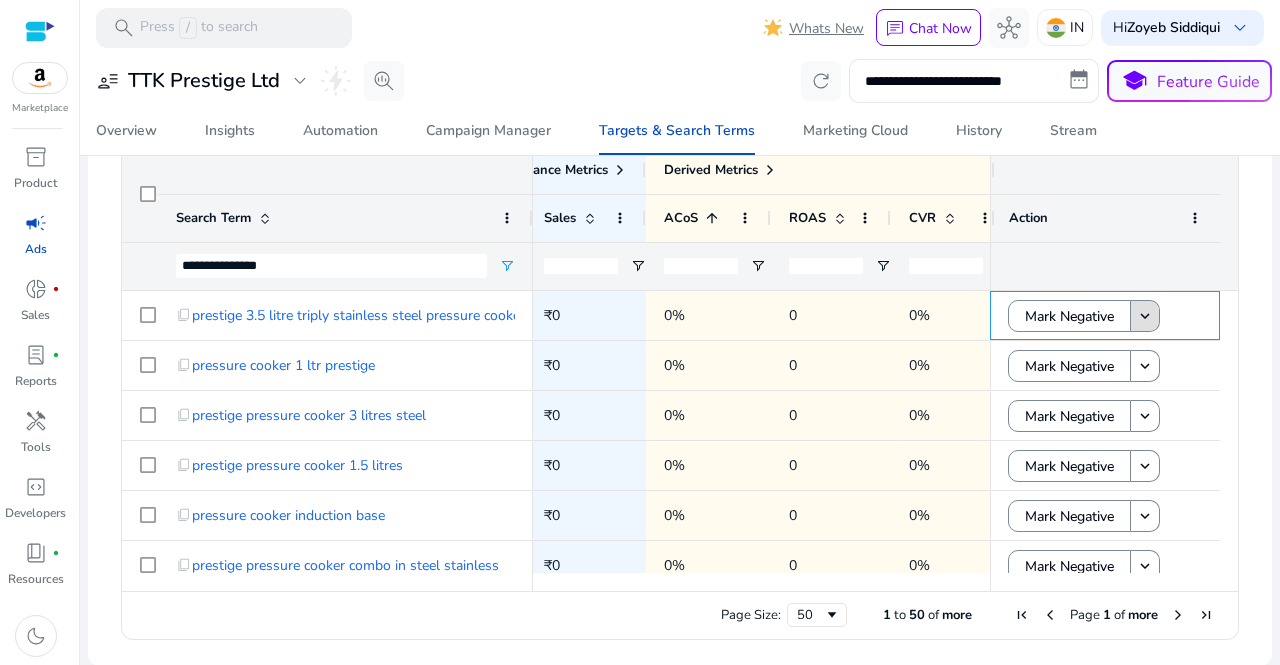 scroll, scrollTop: 0, scrollLeft: 779, axis: horizontal 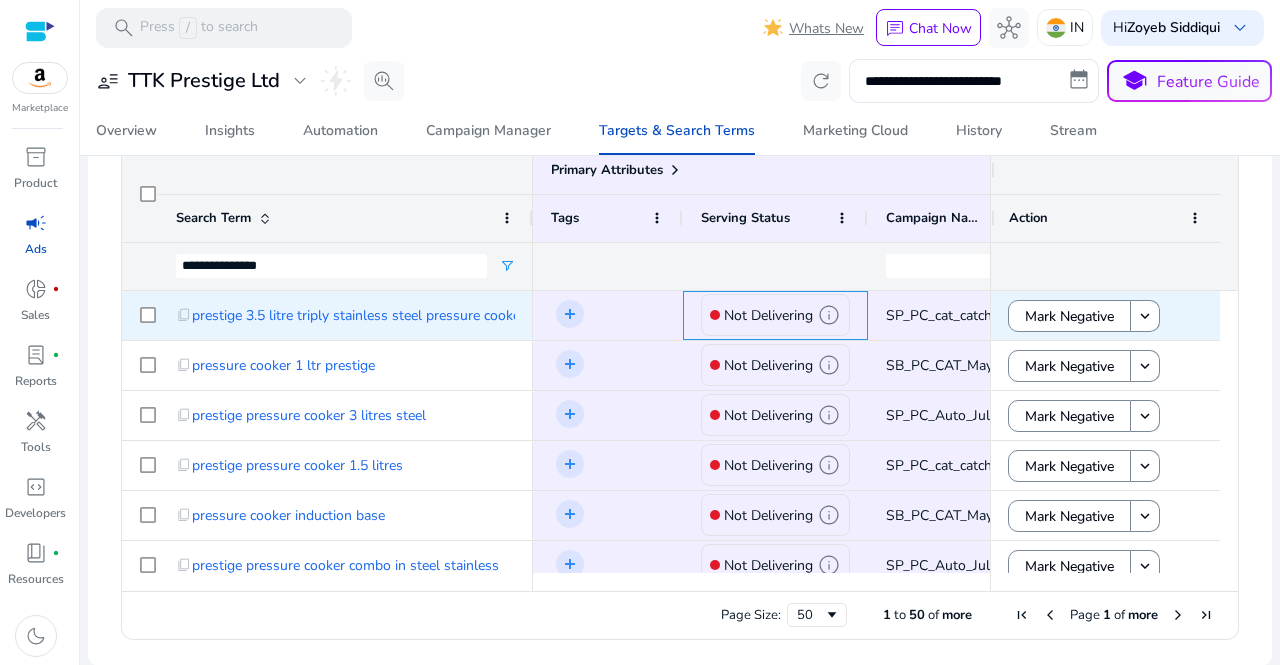 click on "Not Delivering" 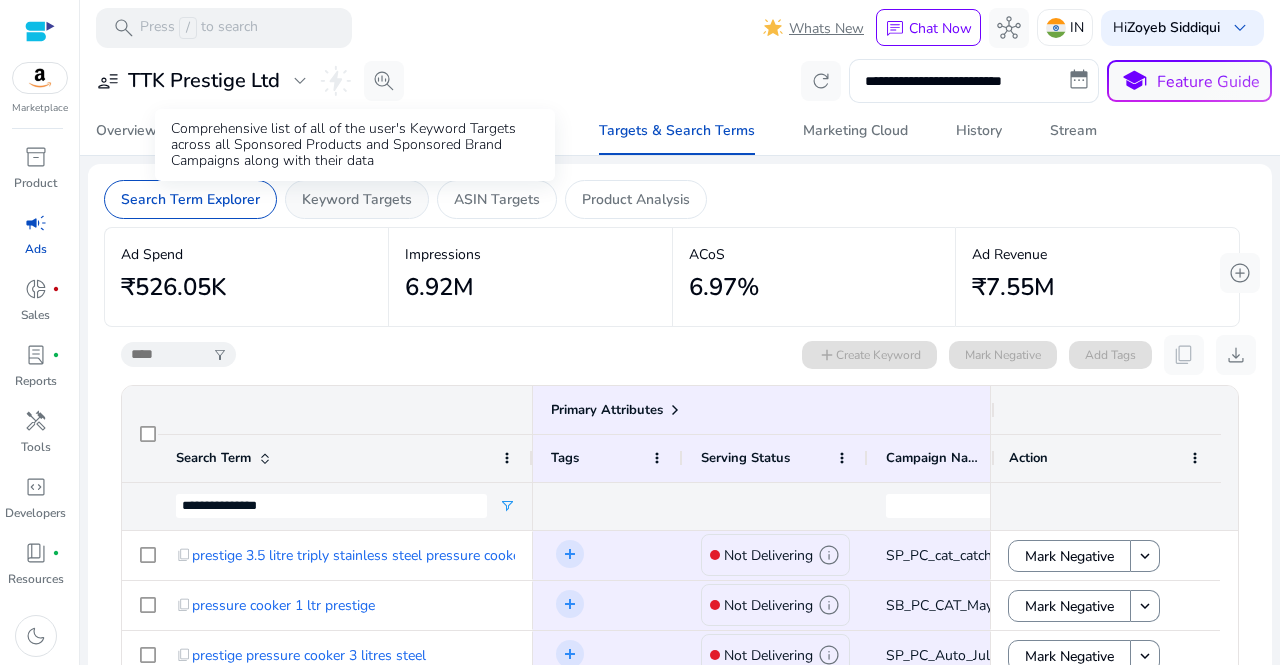 click on "Keyword Targets" 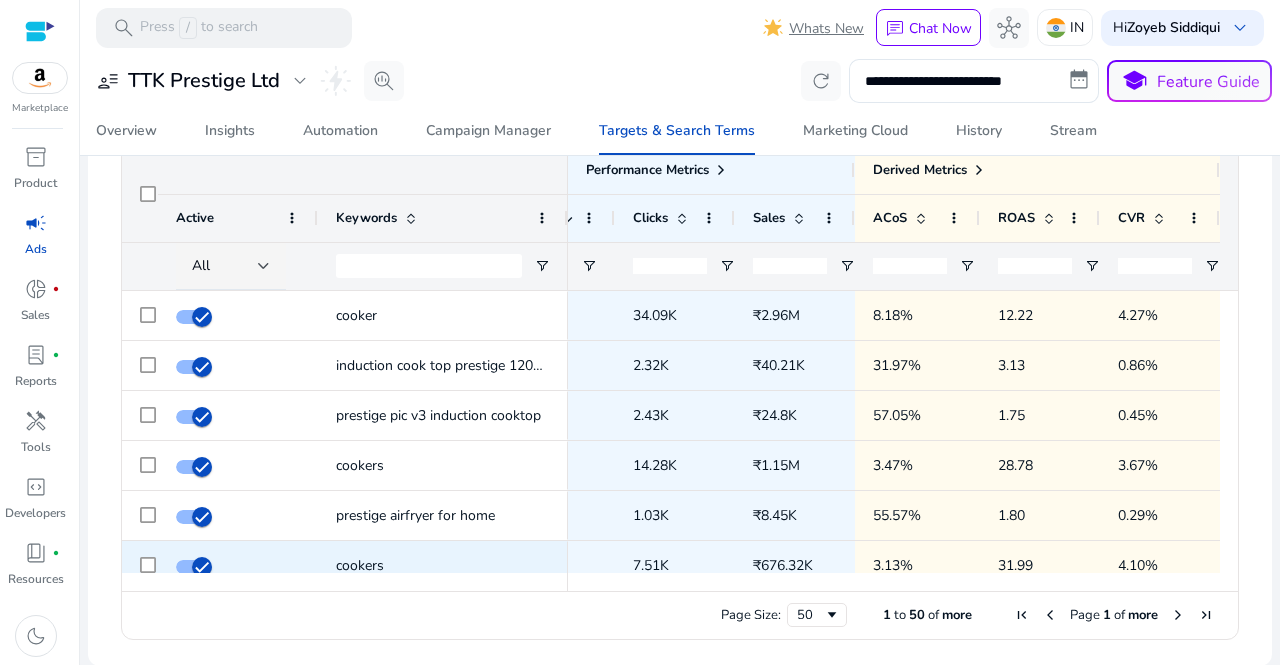 drag, startPoint x: 1148, startPoint y: 579, endPoint x: 910, endPoint y: 550, distance: 239.7603 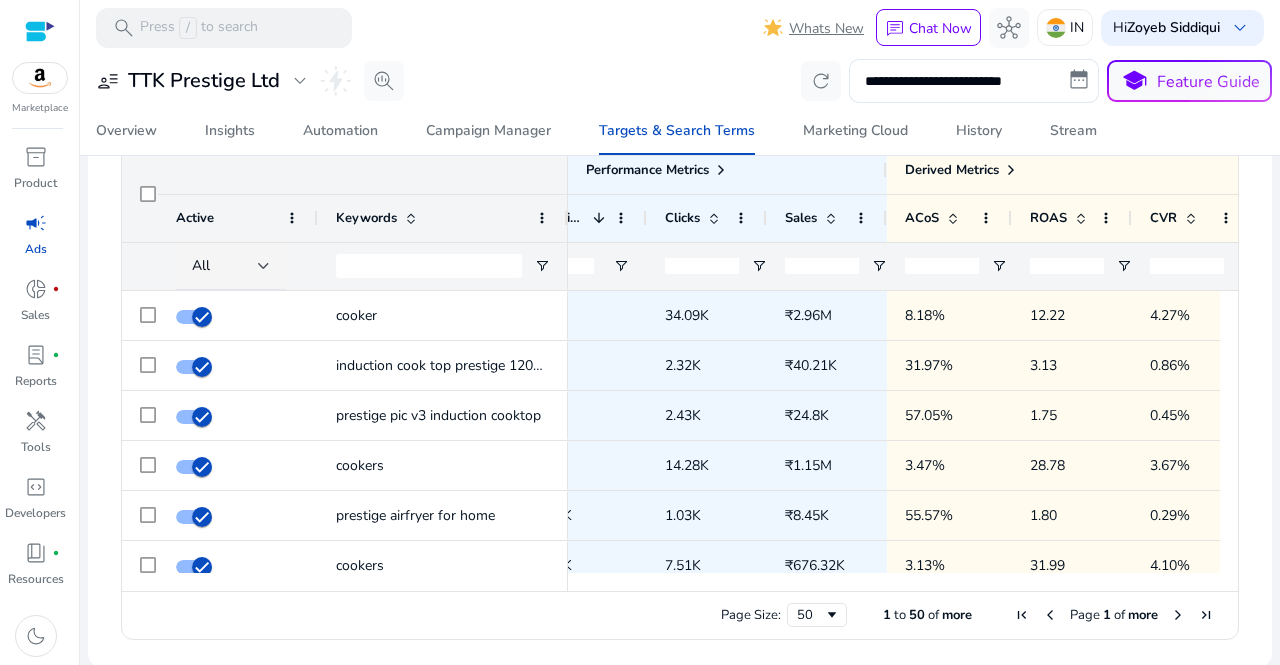 drag, startPoint x: 1234, startPoint y: 301, endPoint x: 1236, endPoint y: 348, distance: 47.042534 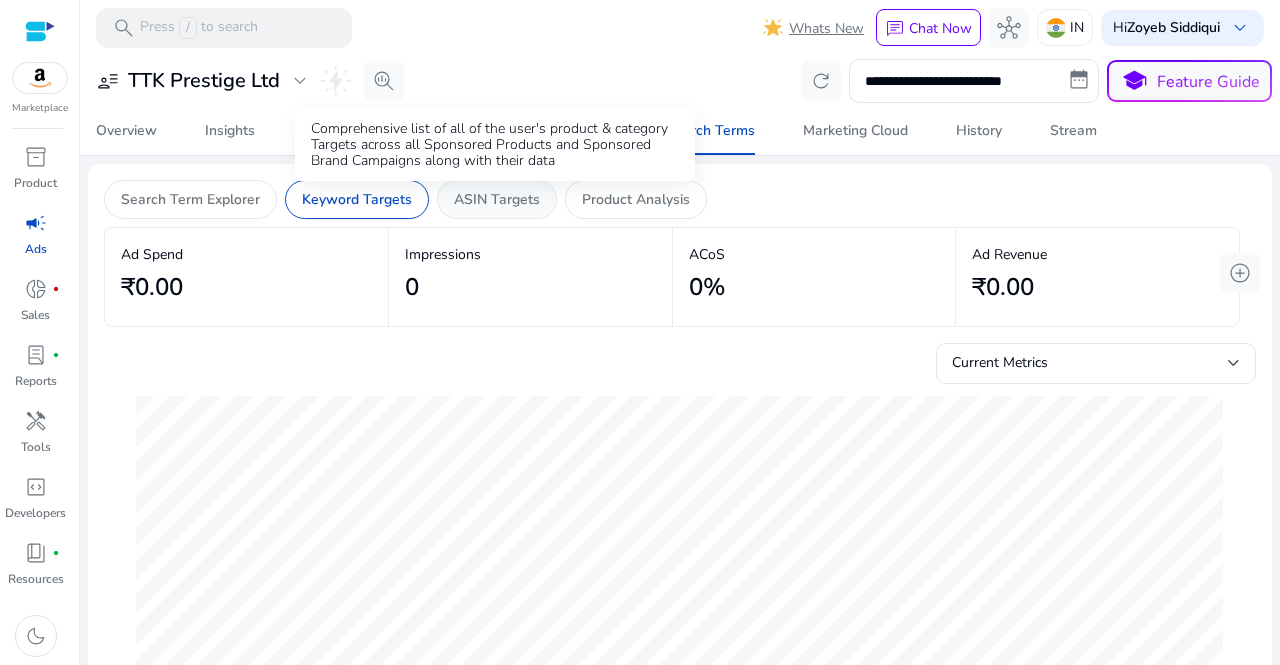 click on "ASIN Targets" 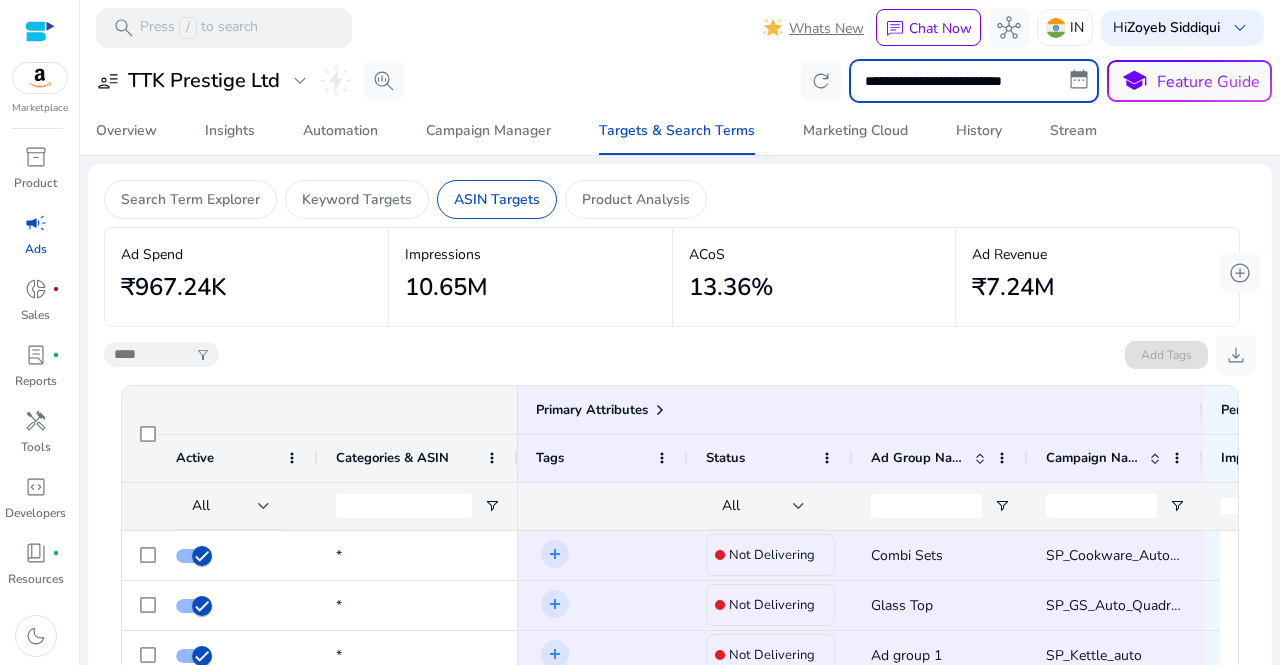 click on "**********" at bounding box center [974, 81] 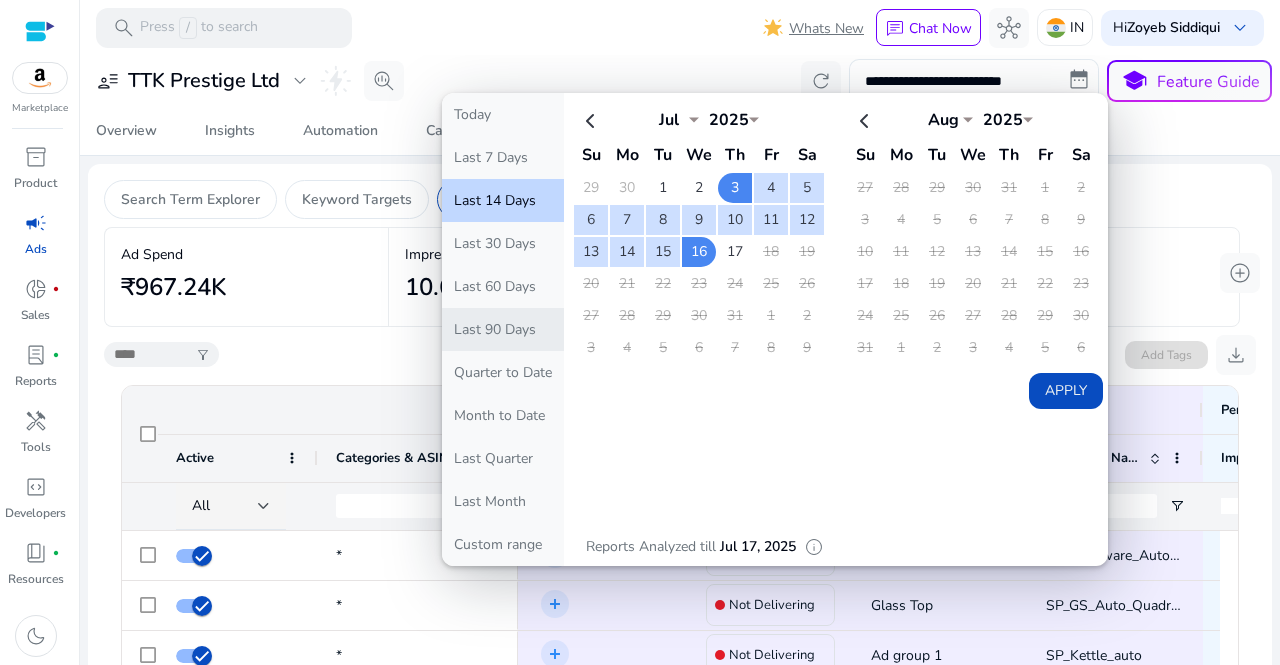 click on "Last 90 Days" 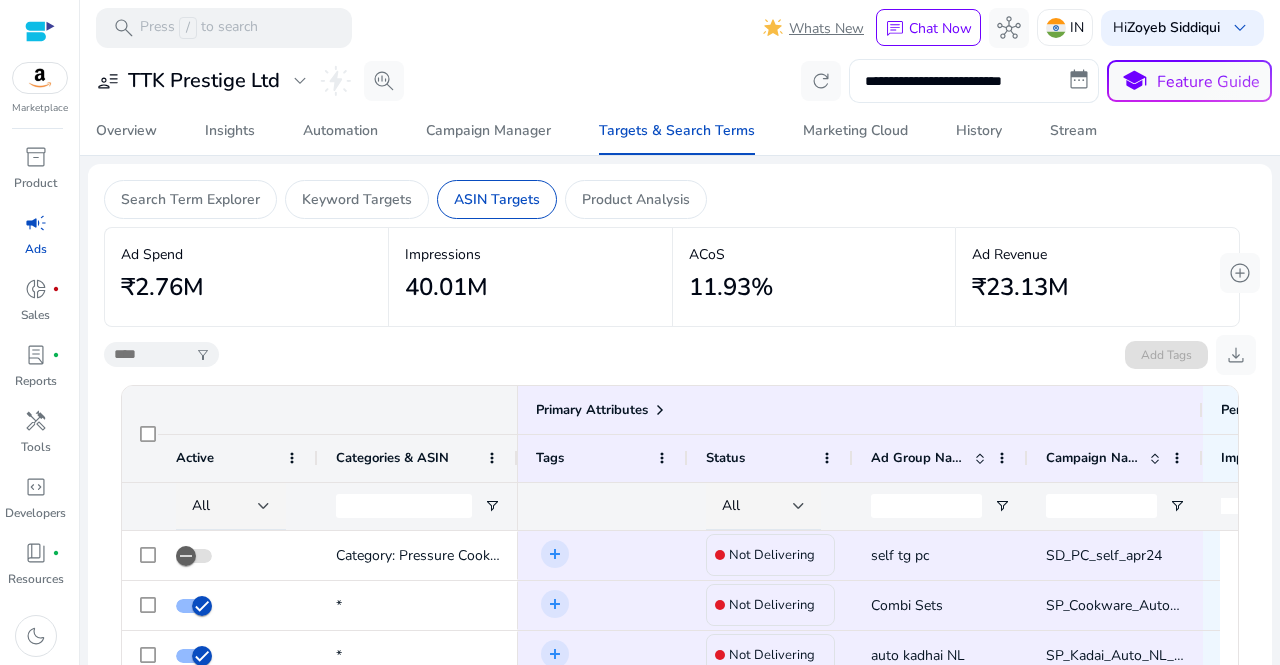 click on "**********" at bounding box center [974, 81] 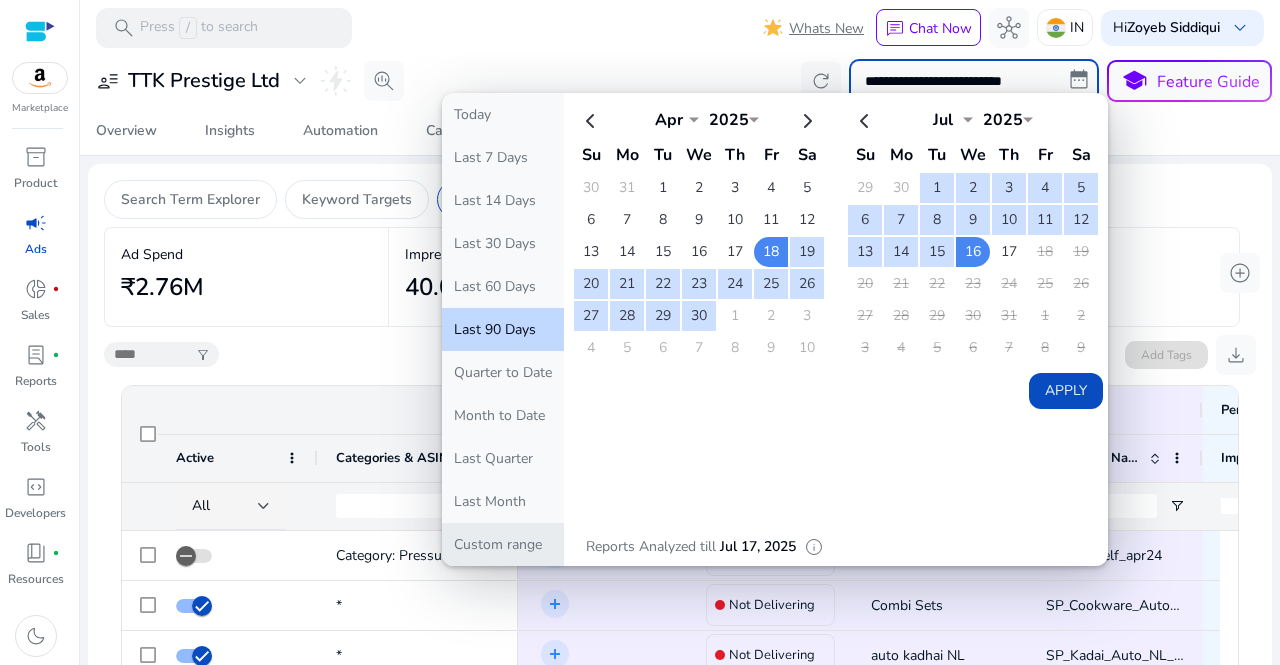 click on "Custom range" 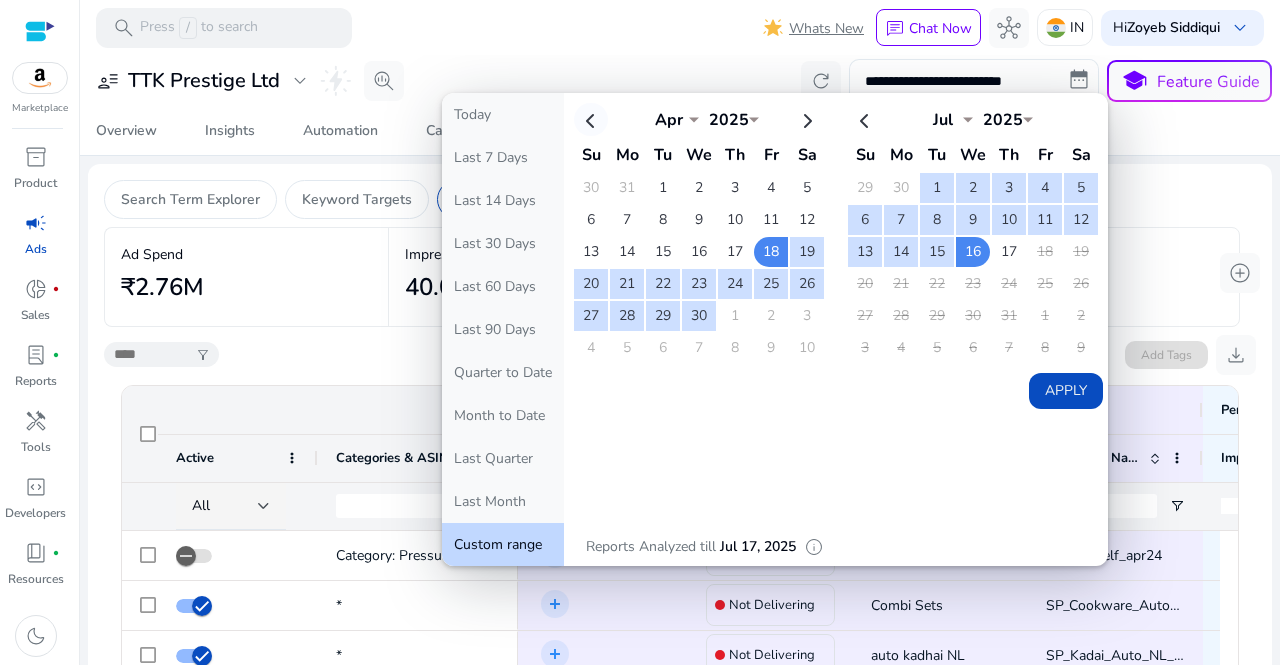 click 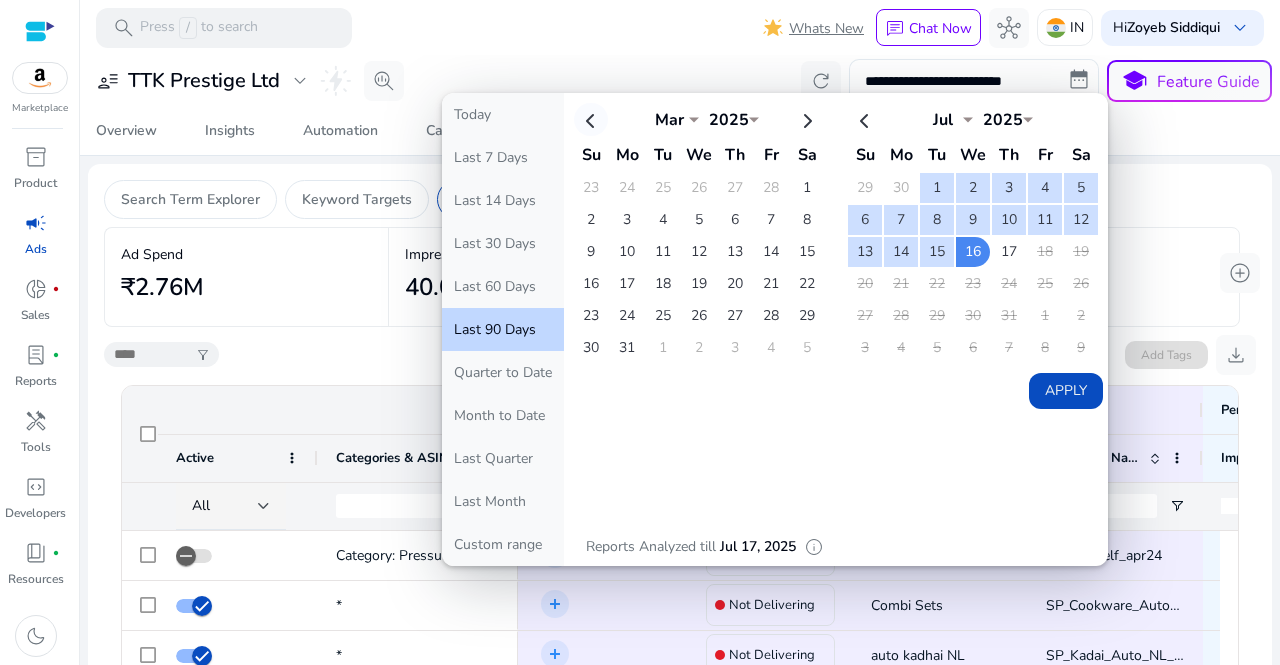 click 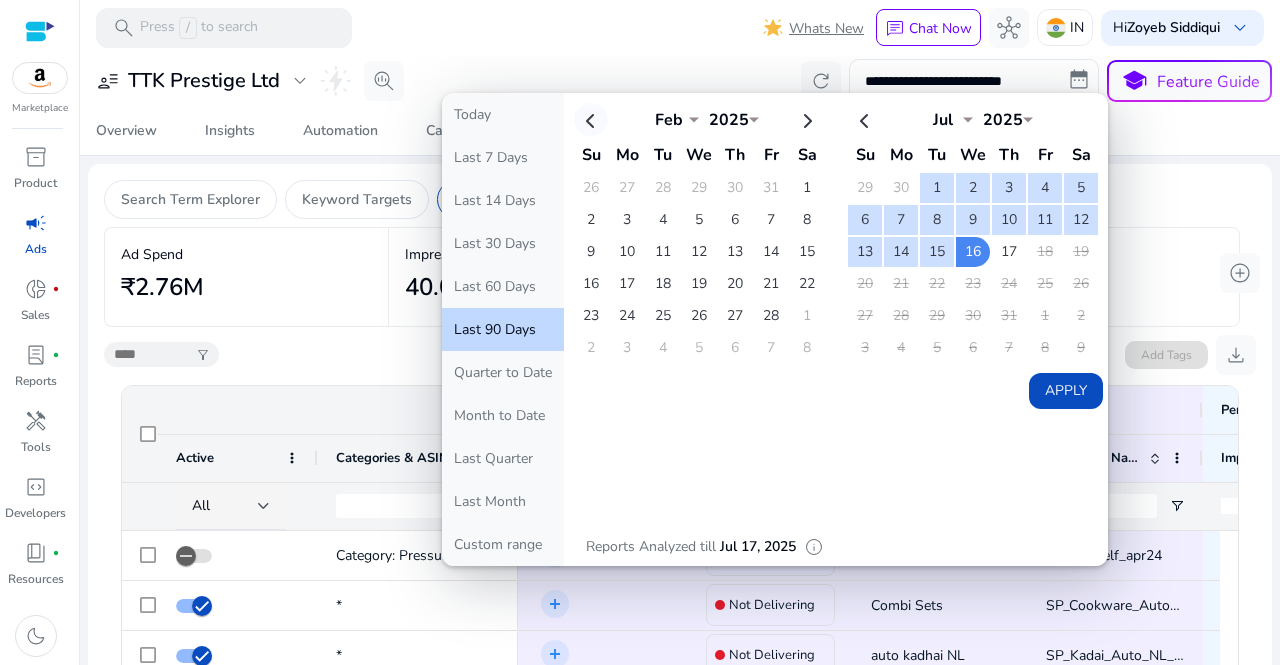 click 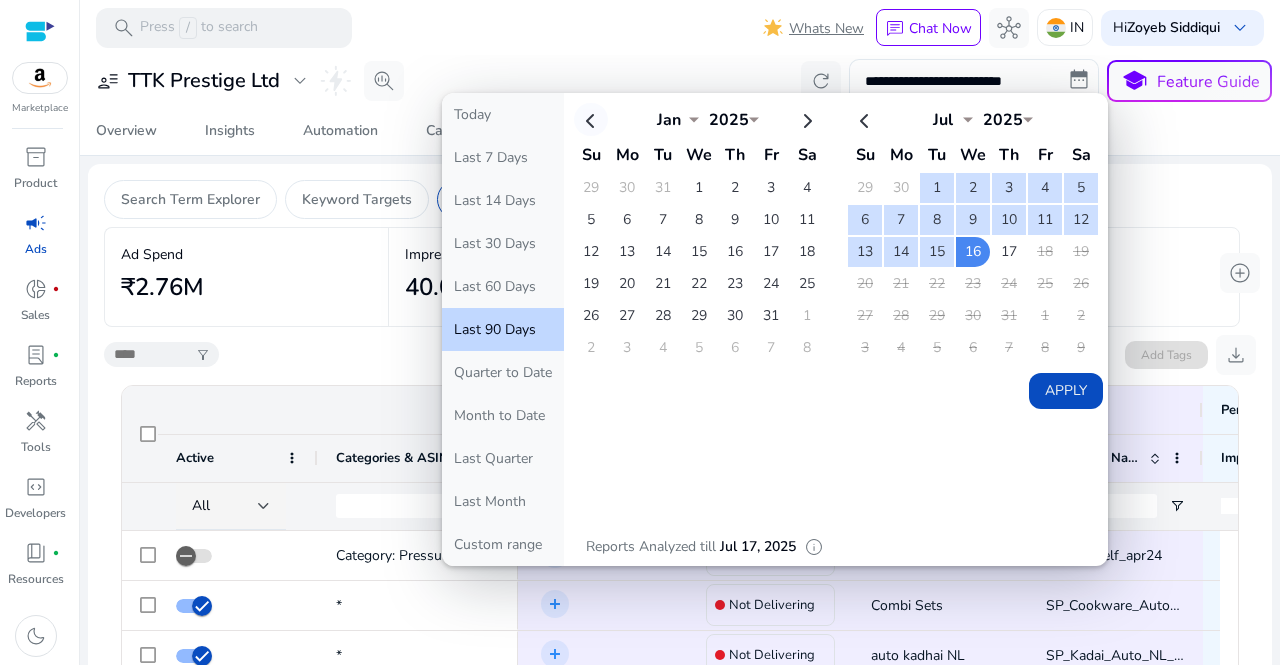 click 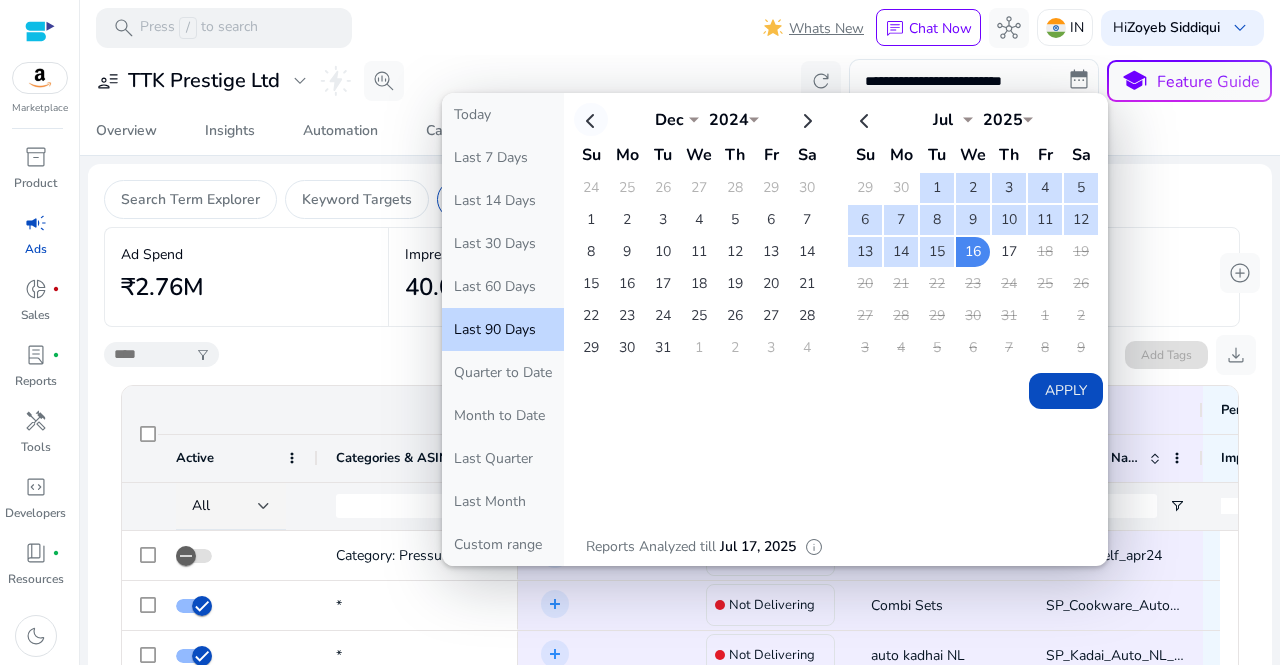 click 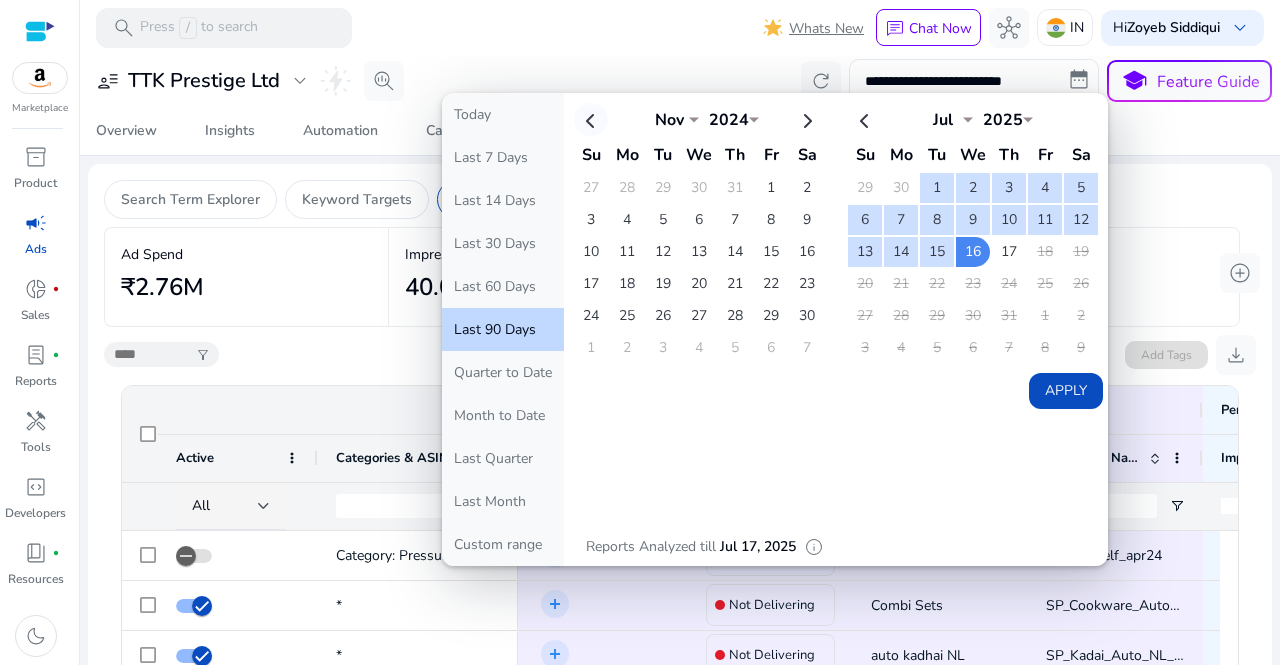 click 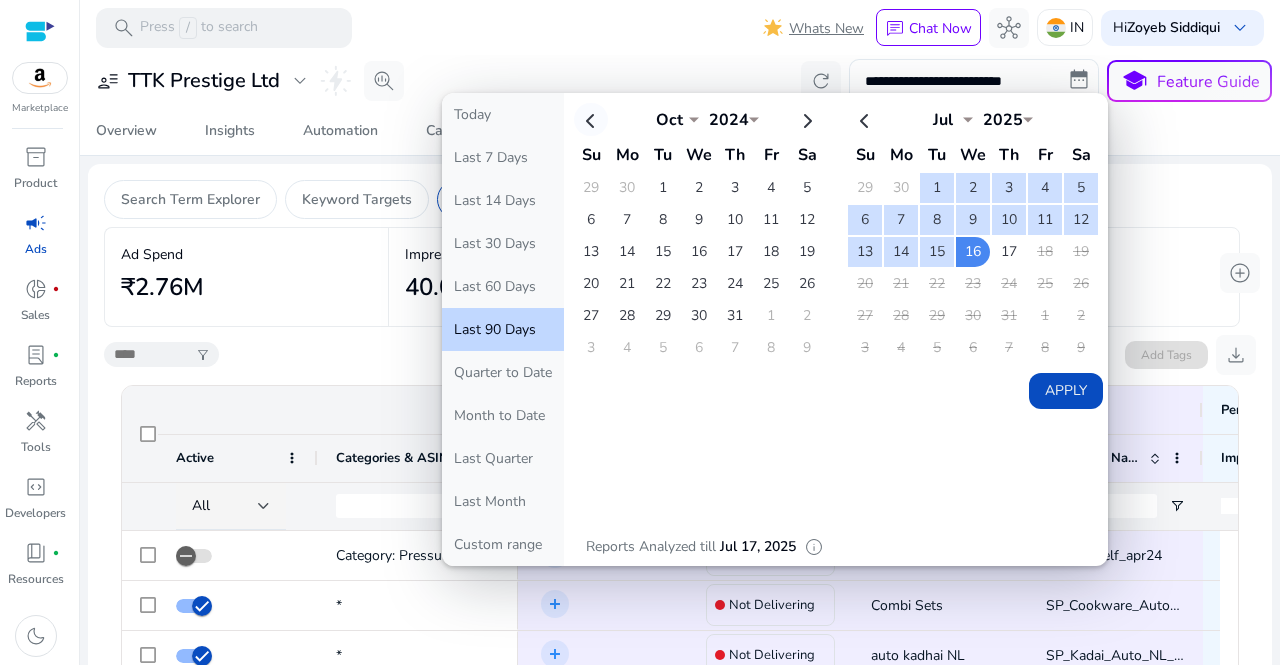 click 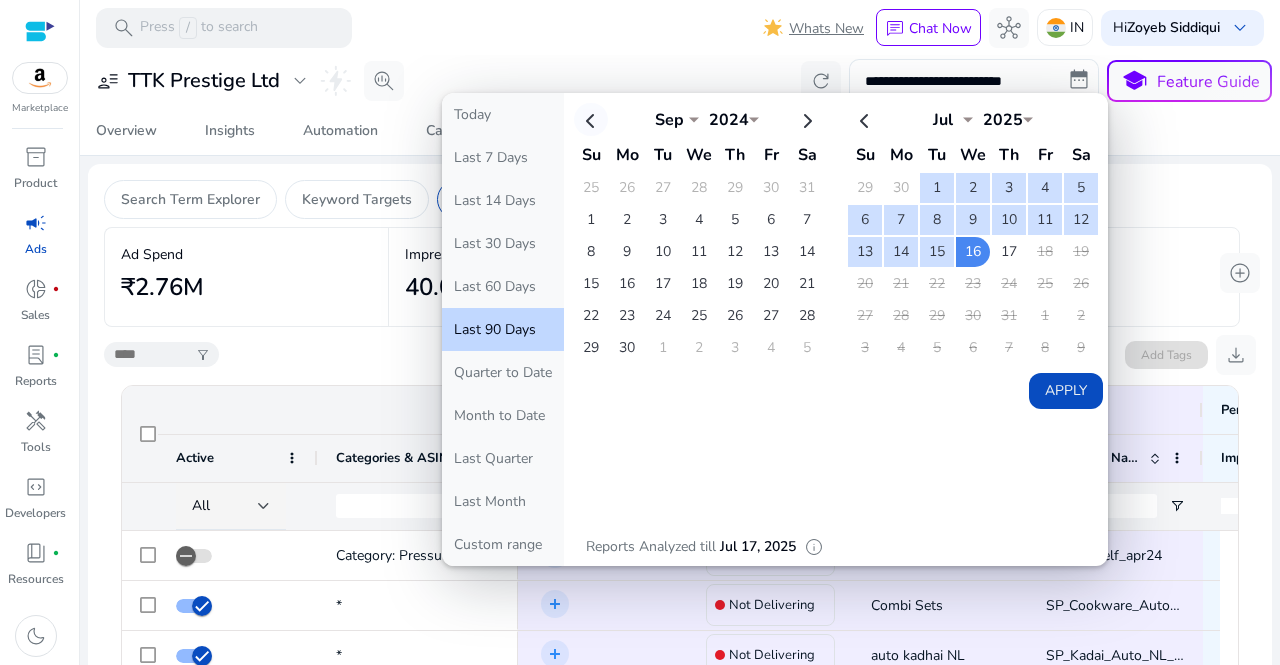 click 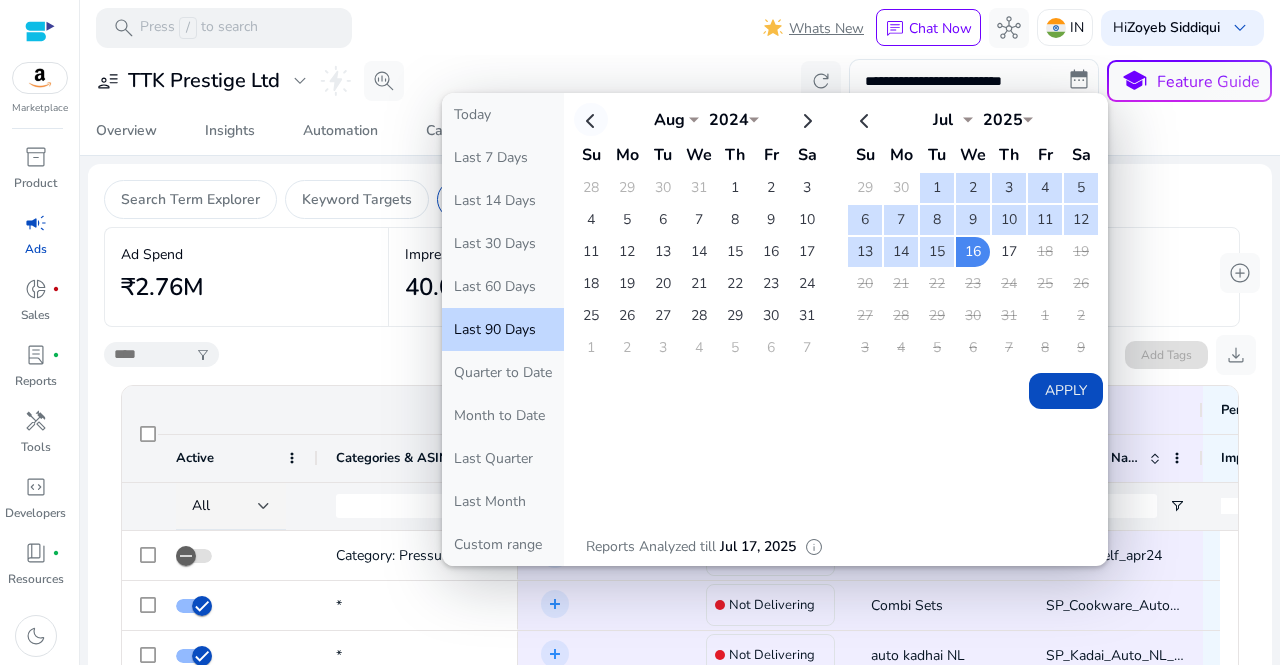 click 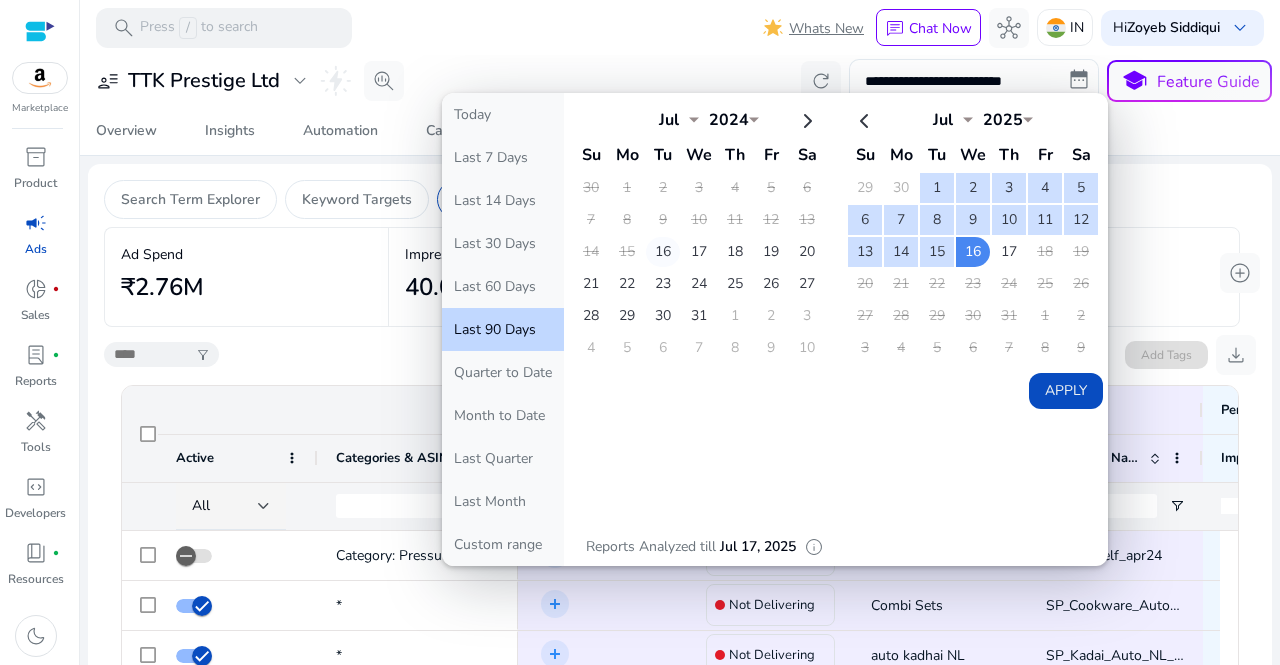 click on "16" 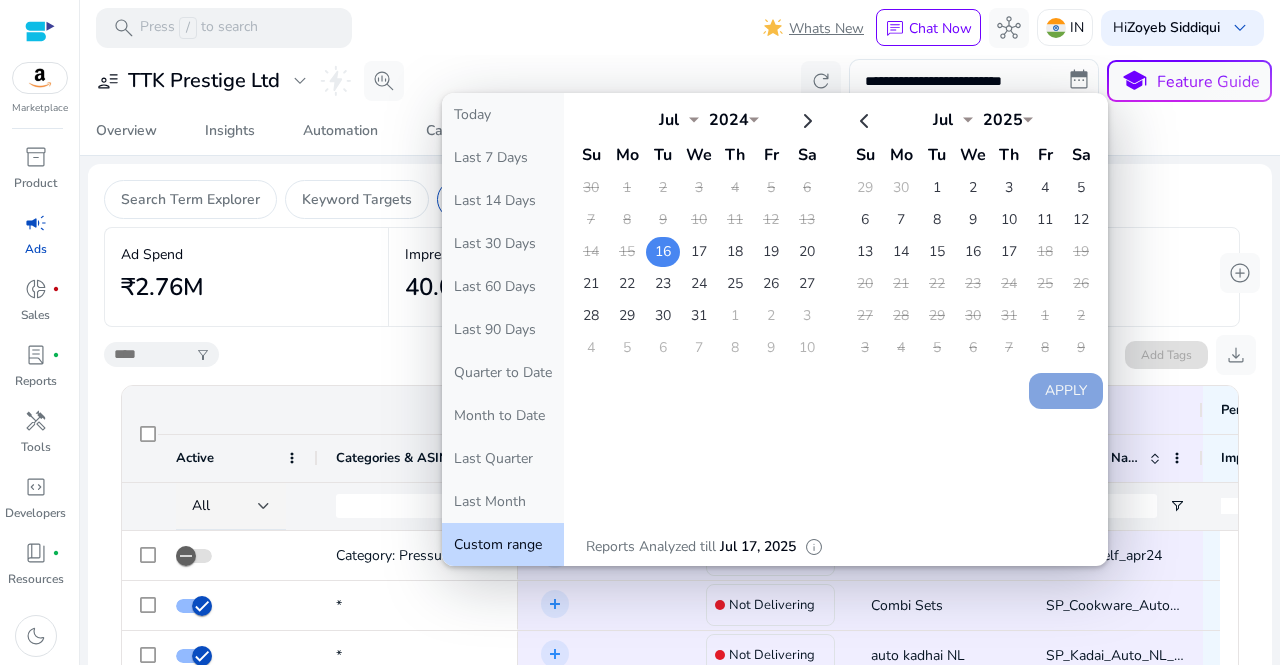 click on "16" 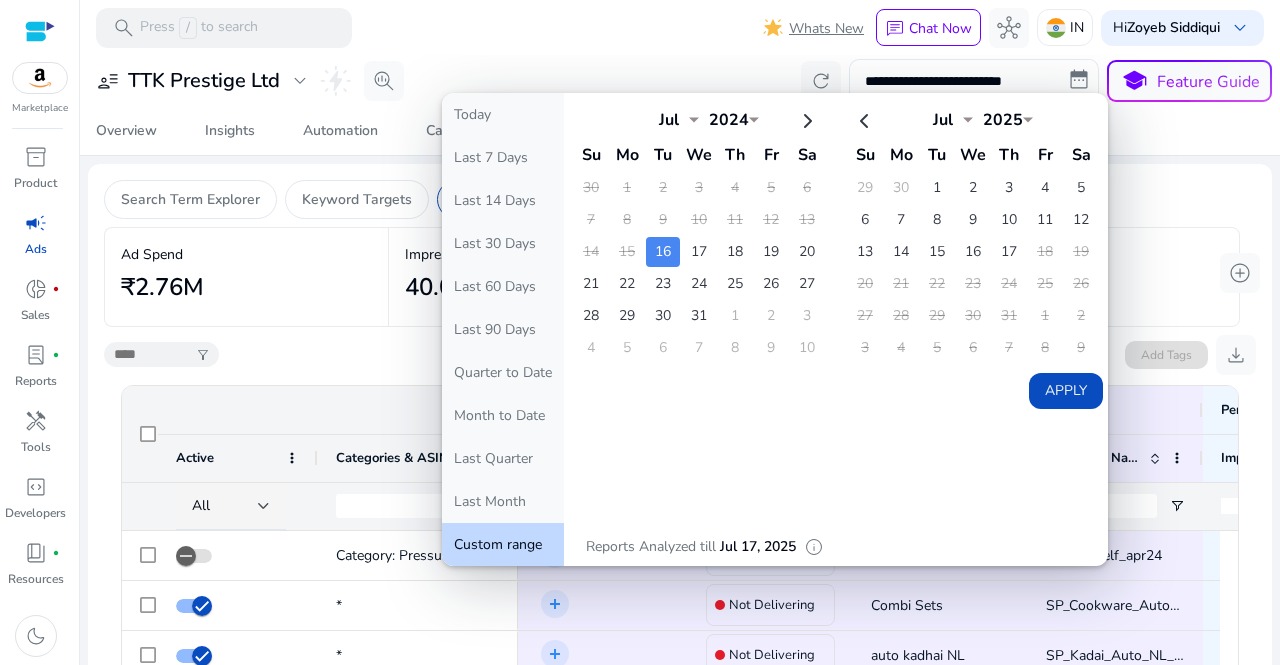 click on "Apply" 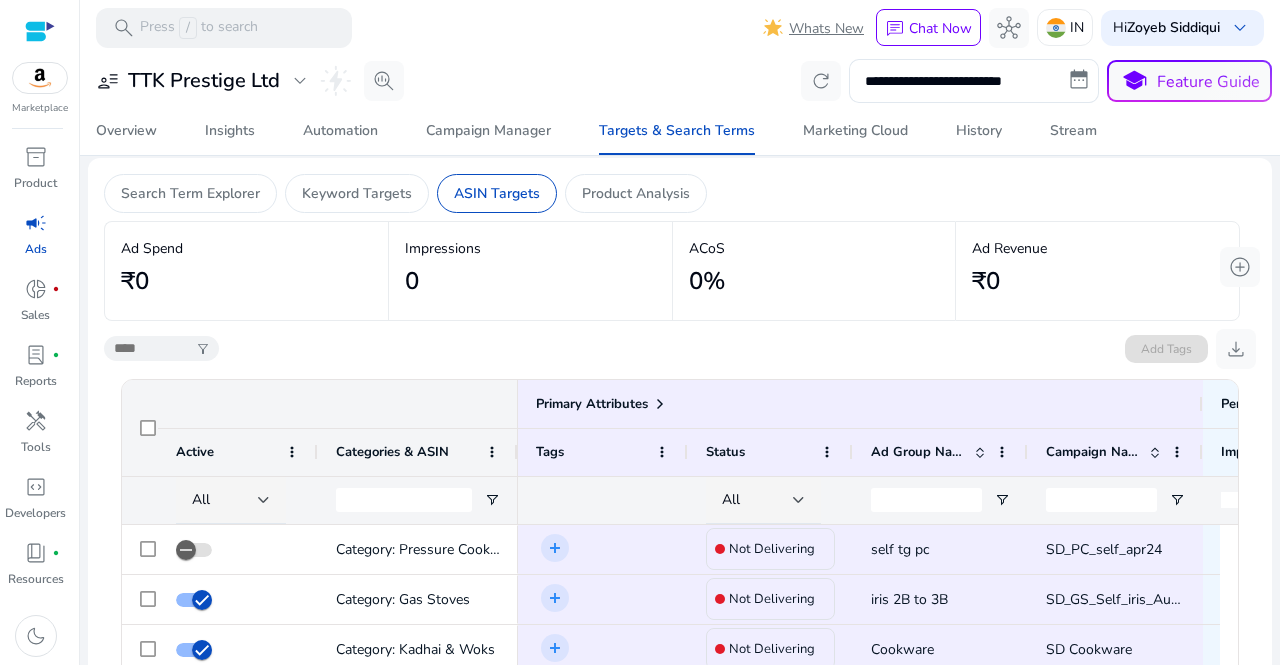 scroll, scrollTop: 0, scrollLeft: 0, axis: both 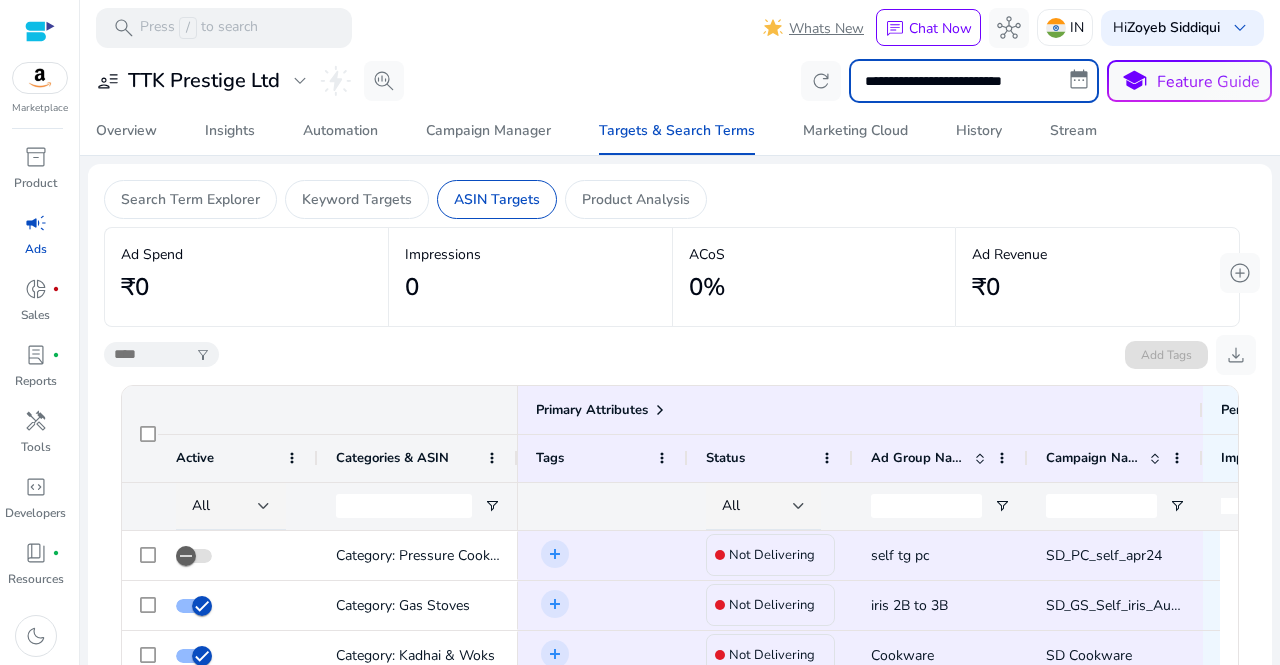 click on "**********" at bounding box center (974, 81) 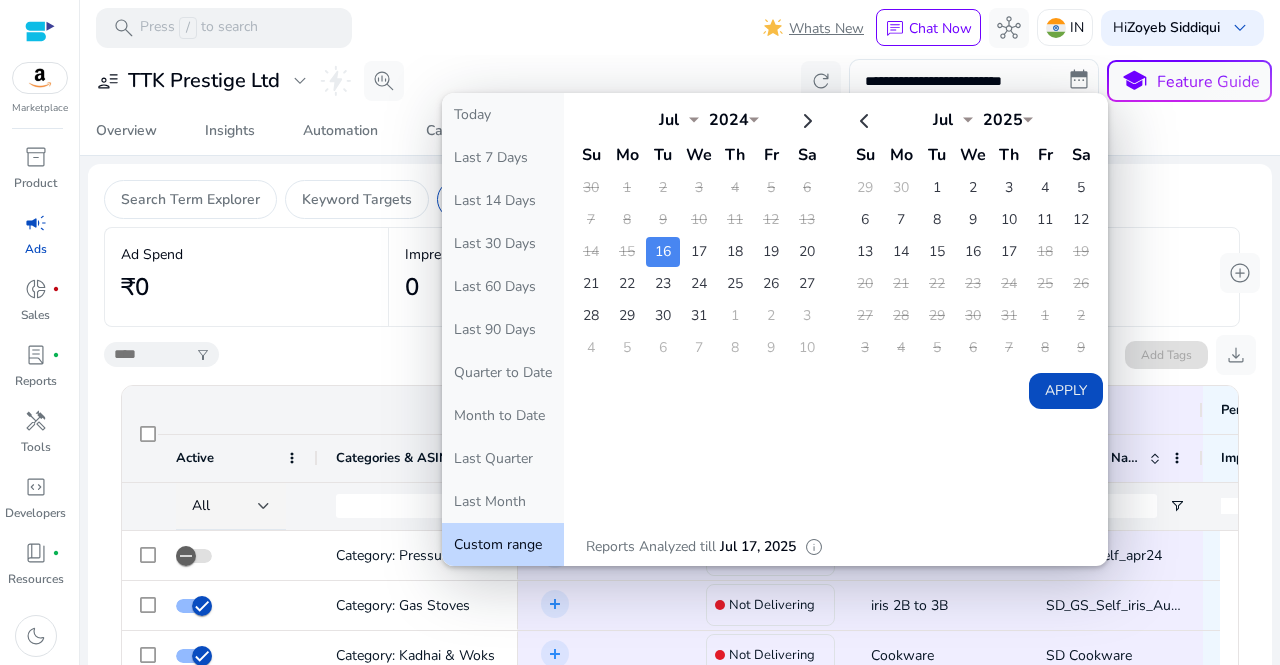 click on "Apply" 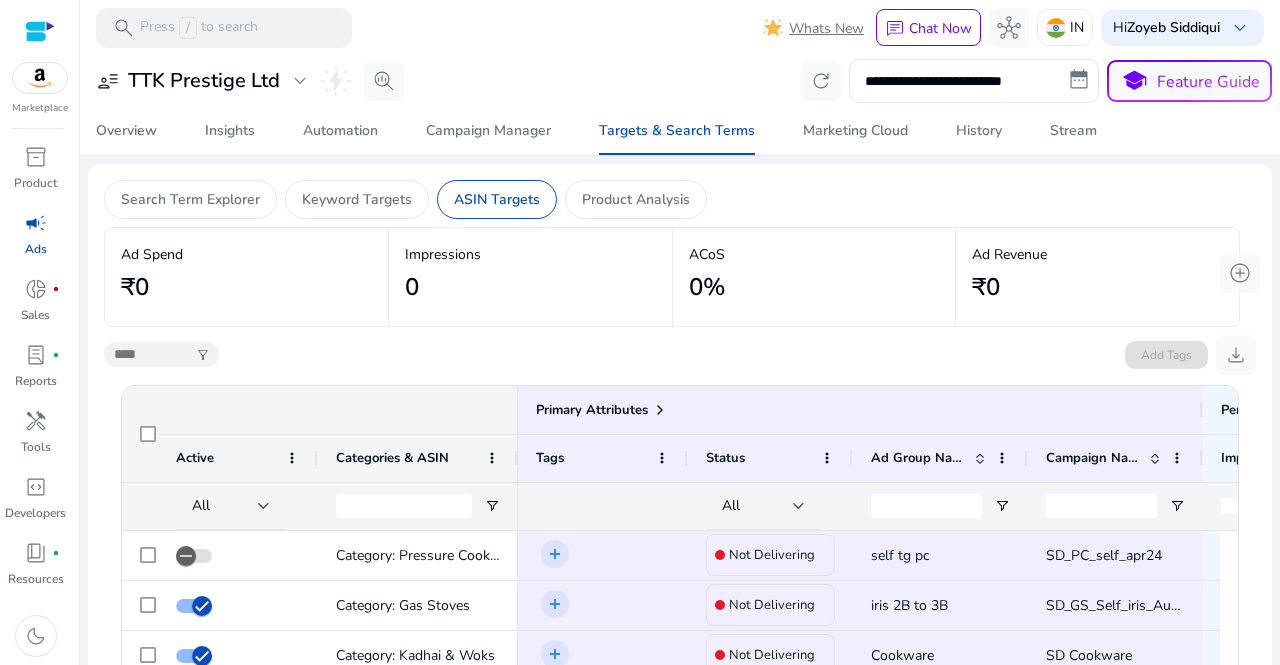 scroll, scrollTop: 240, scrollLeft: 0, axis: vertical 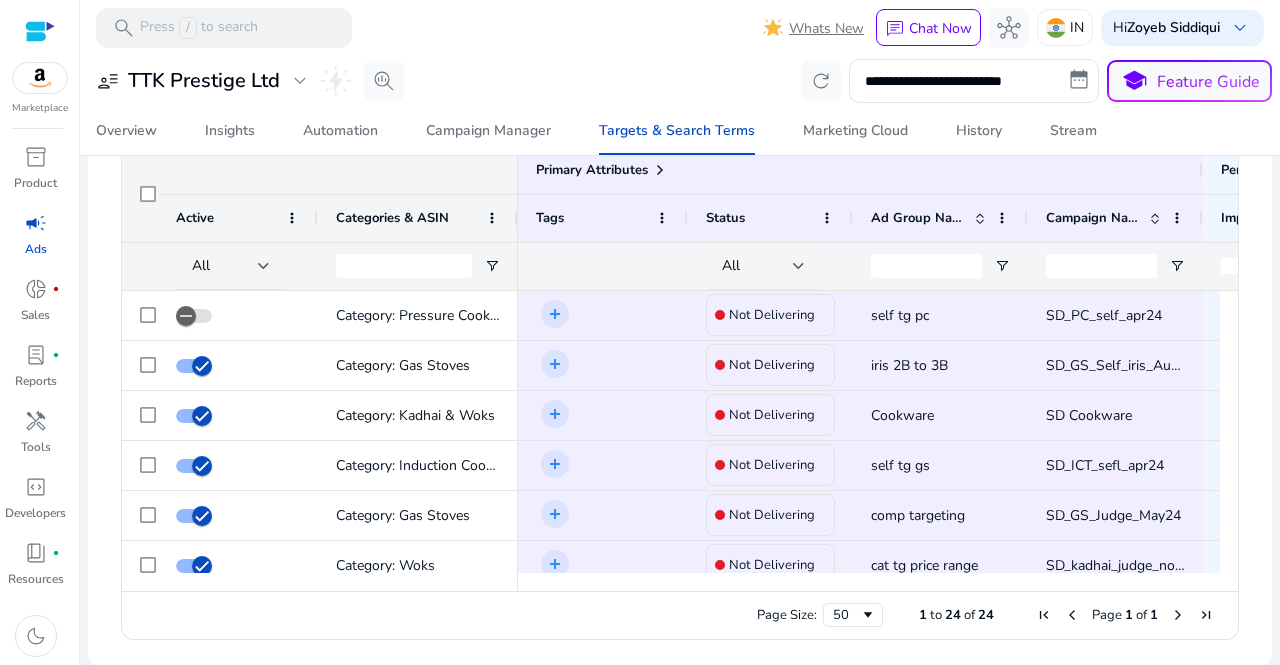 click on "Categories & ASIN" 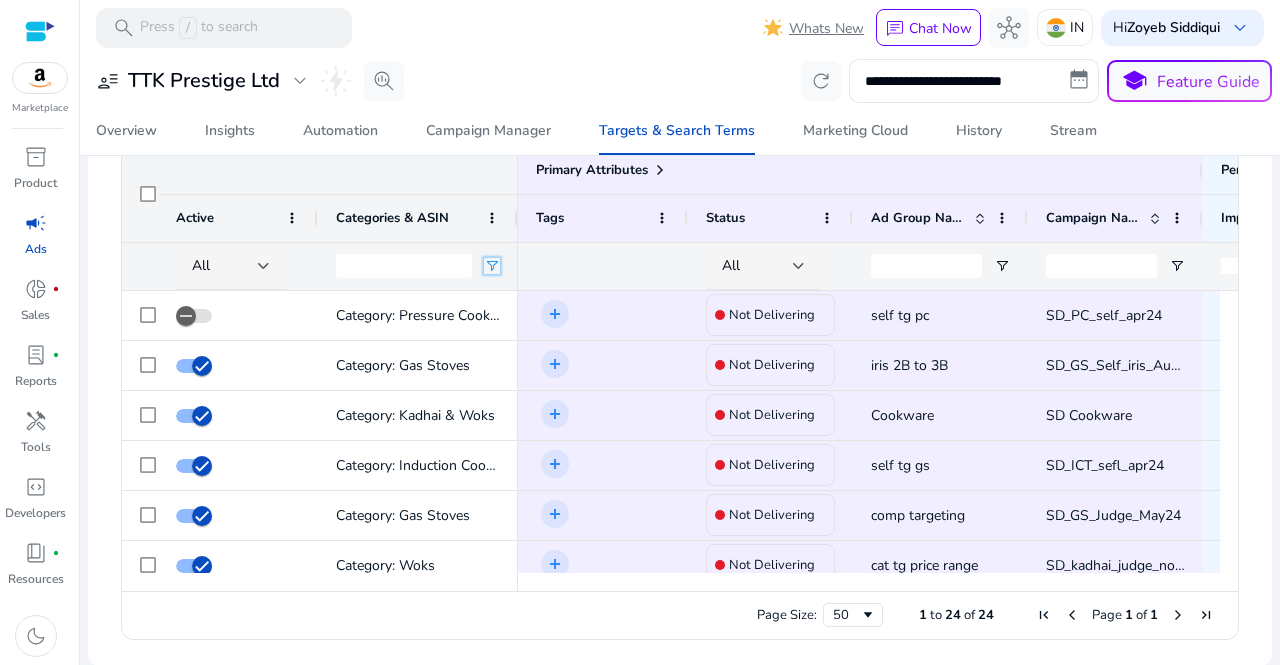 click 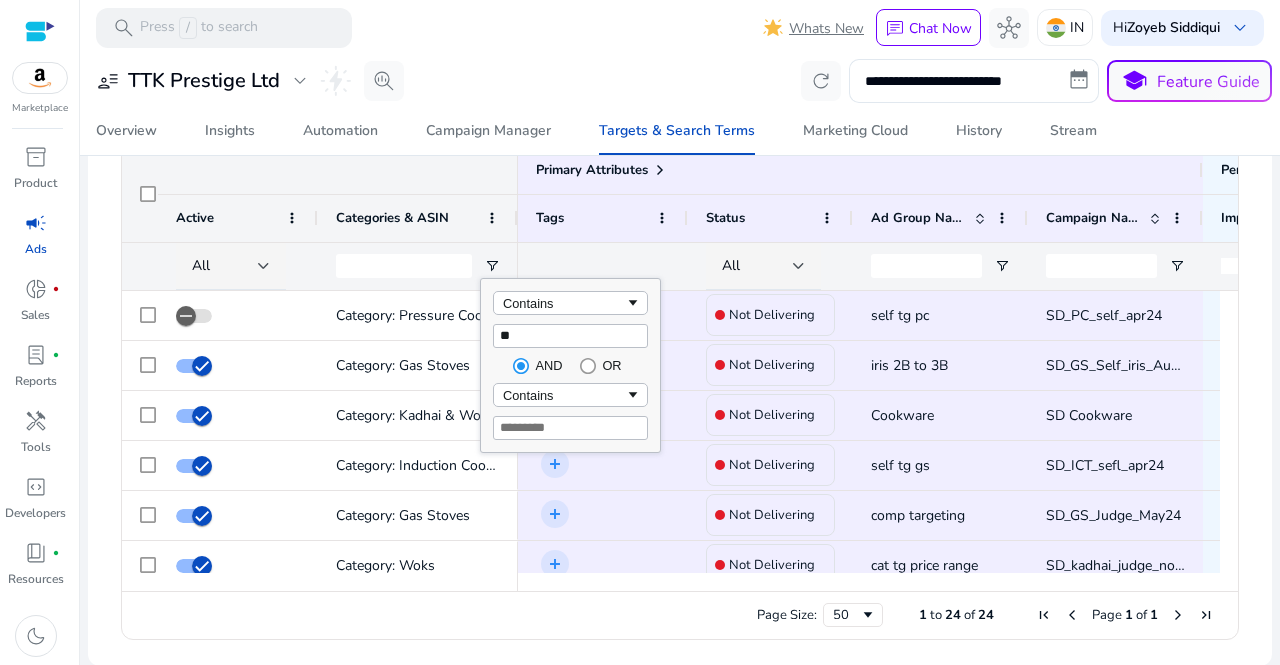 type on "***" 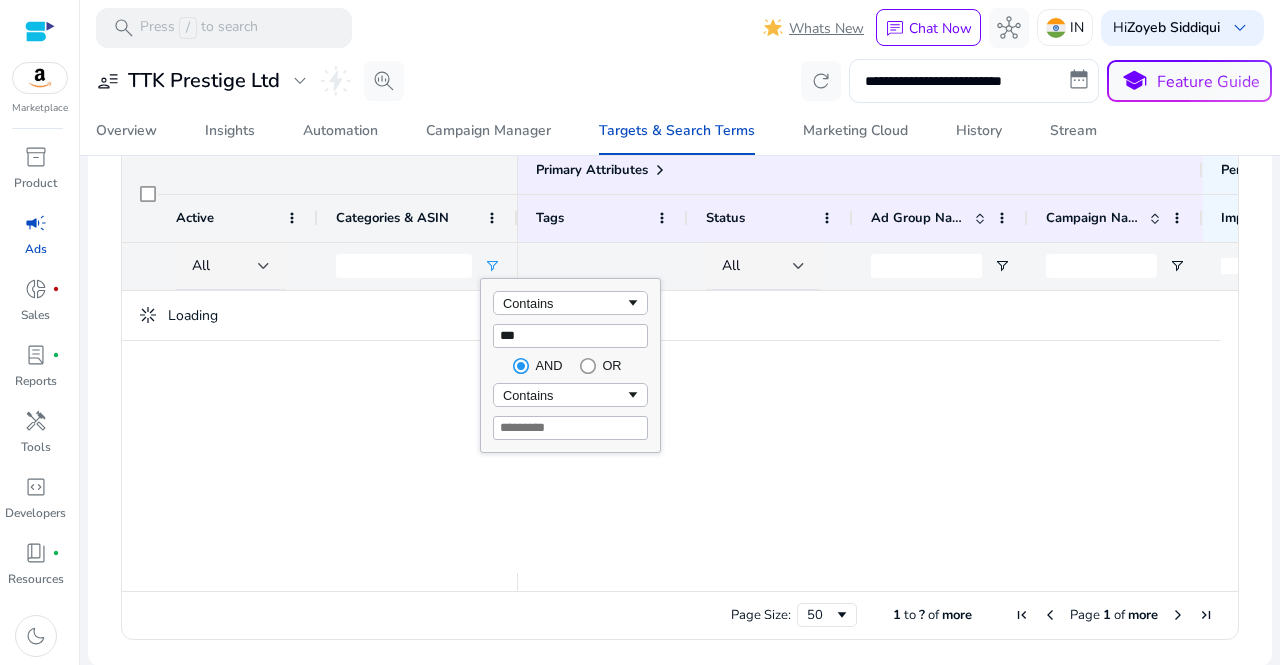 type on "***" 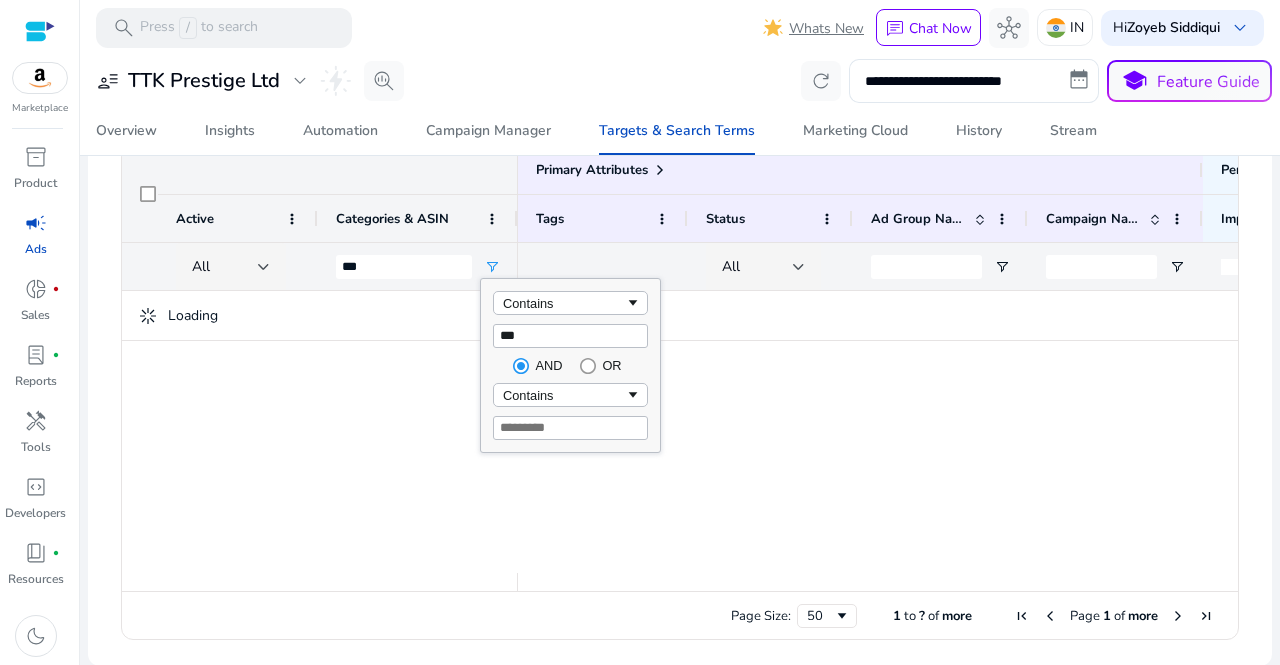 scroll, scrollTop: 240, scrollLeft: 0, axis: vertical 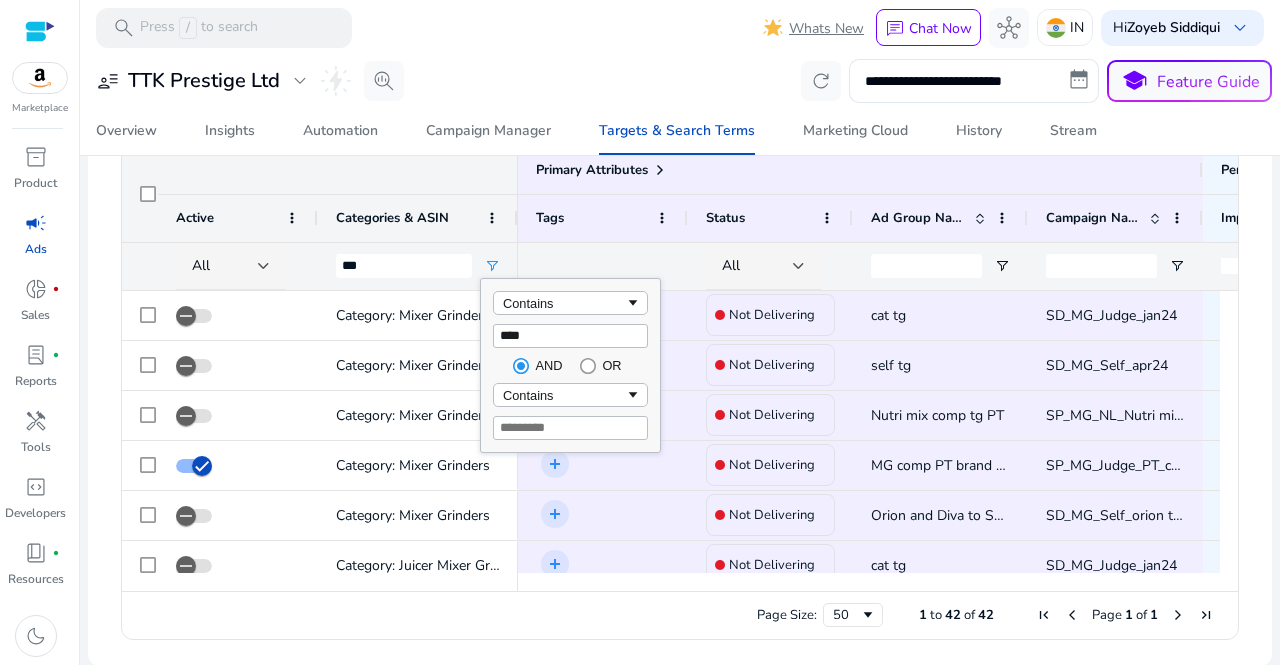 type on "*****" 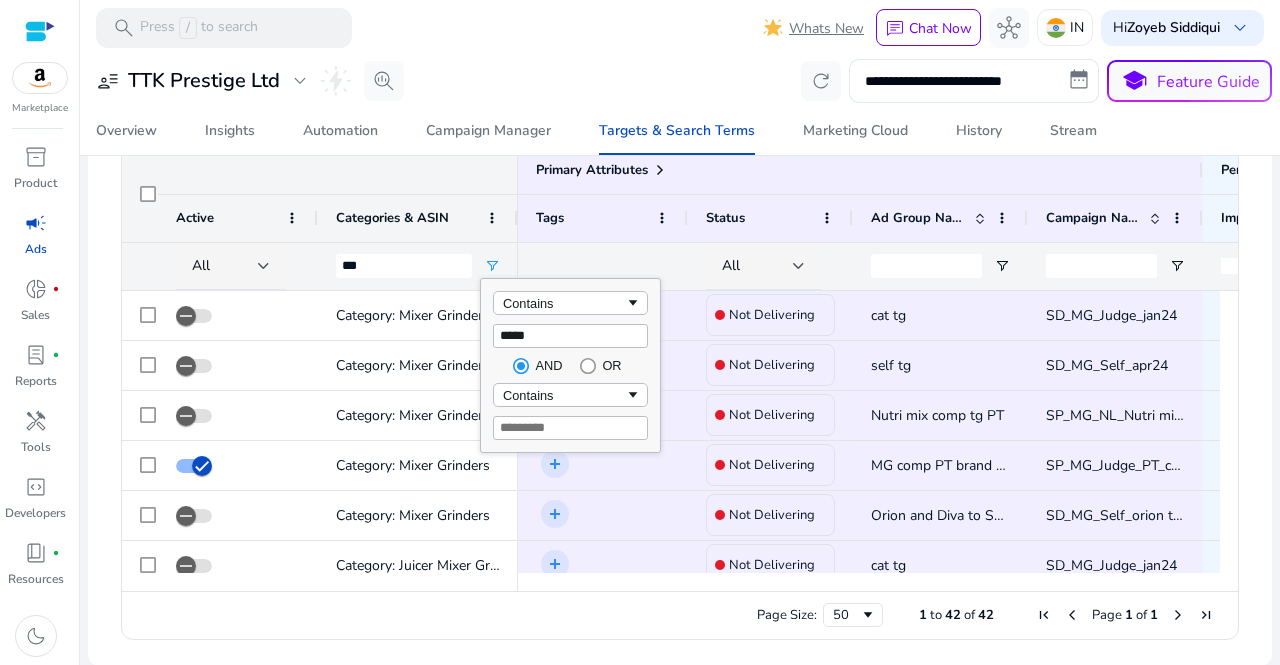 type on "*****" 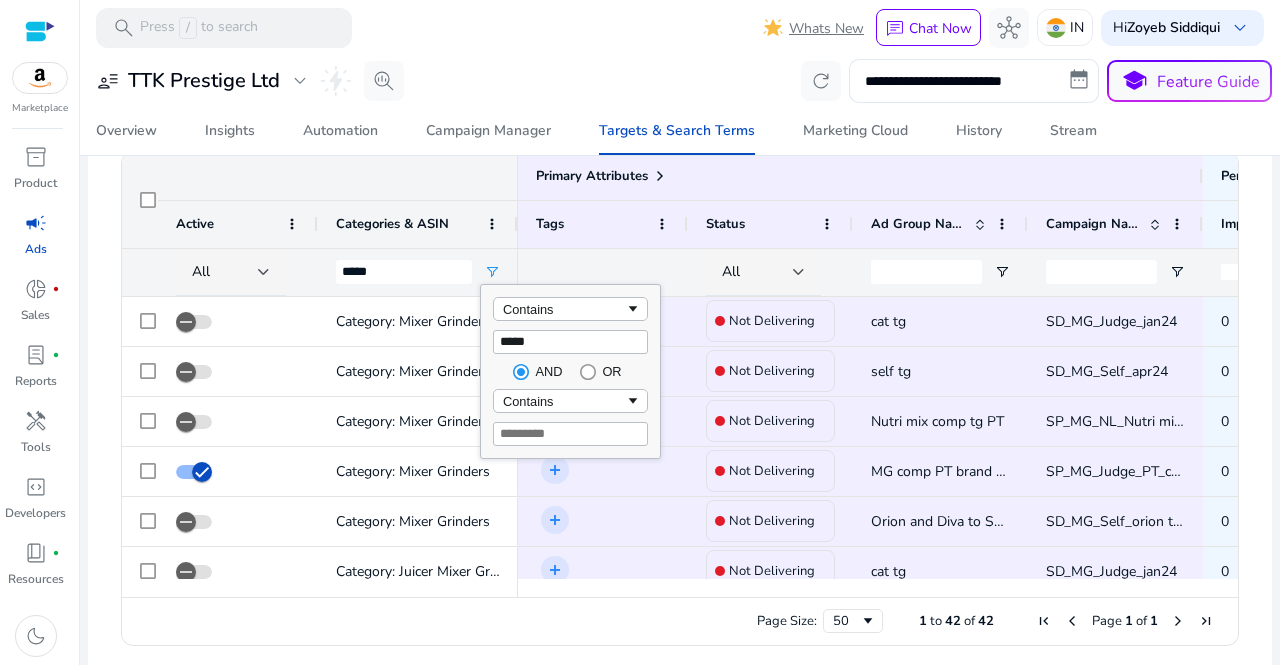 scroll, scrollTop: 240, scrollLeft: 0, axis: vertical 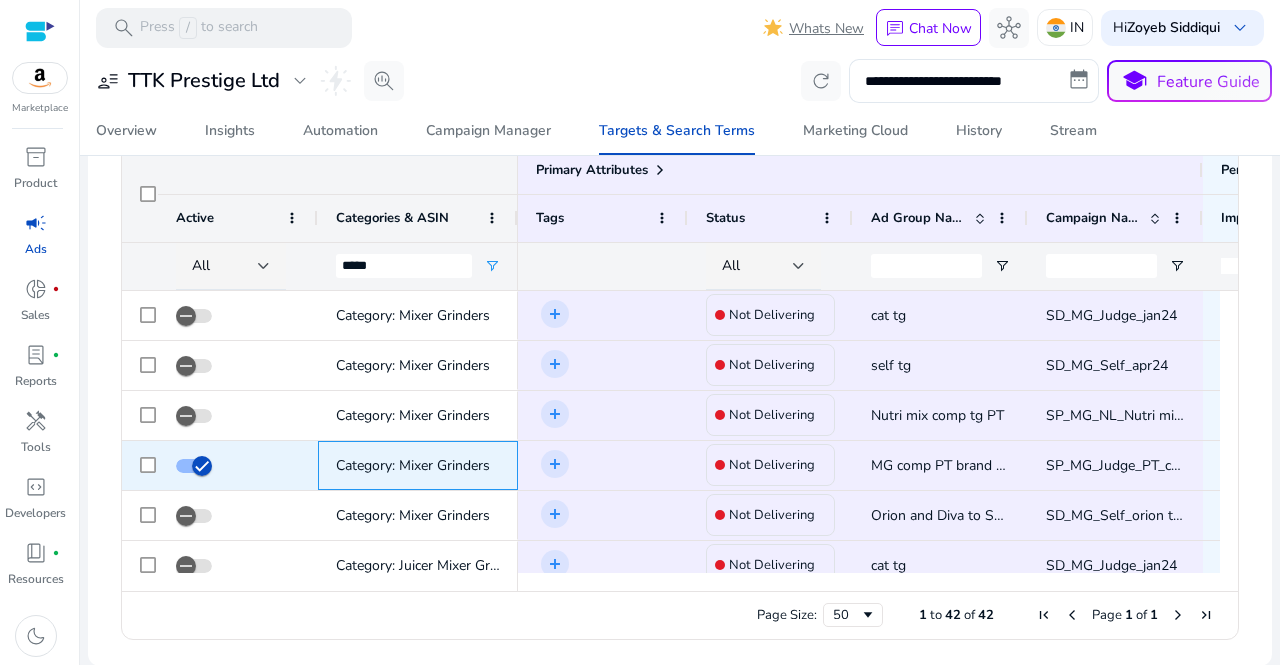 click on "Category: Mixer Grinders" 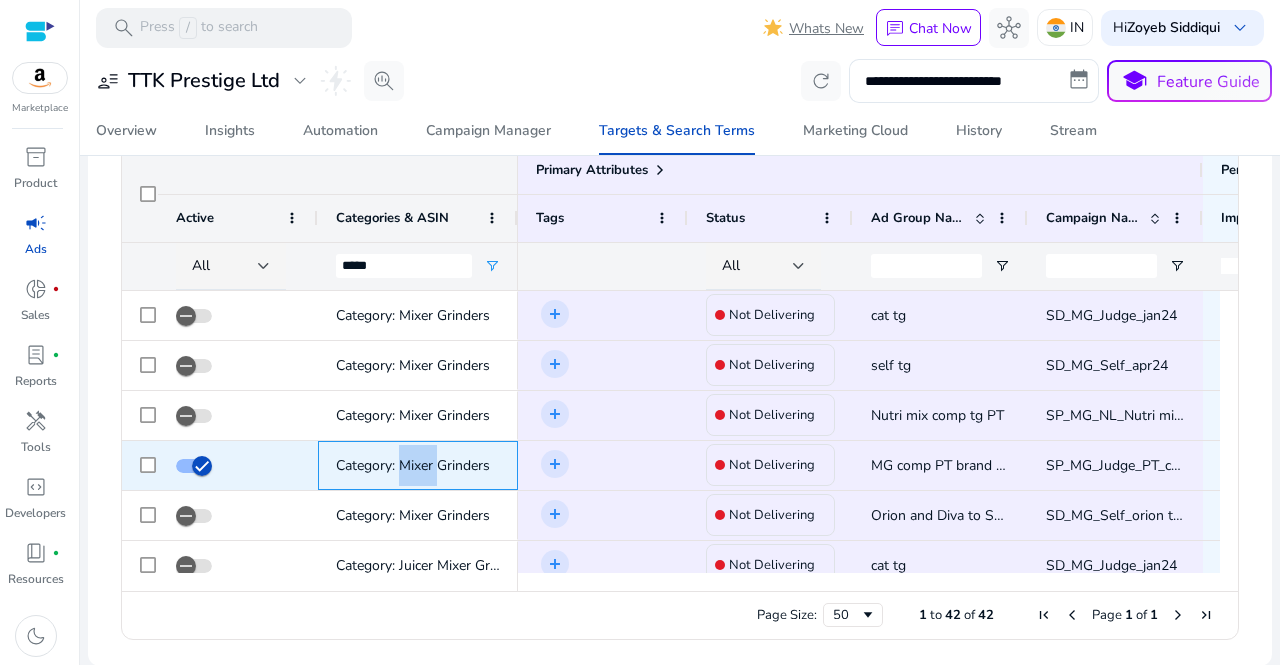 click on "Category: Mixer Grinders" 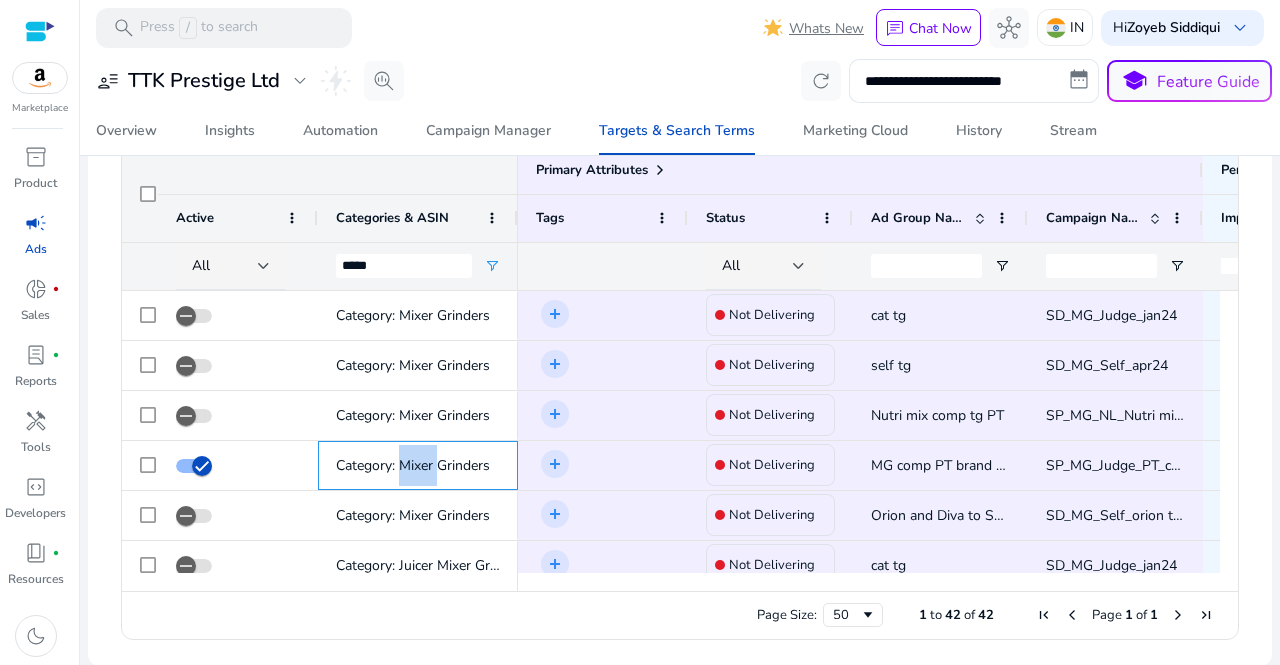 scroll, scrollTop: 0, scrollLeft: 26, axis: horizontal 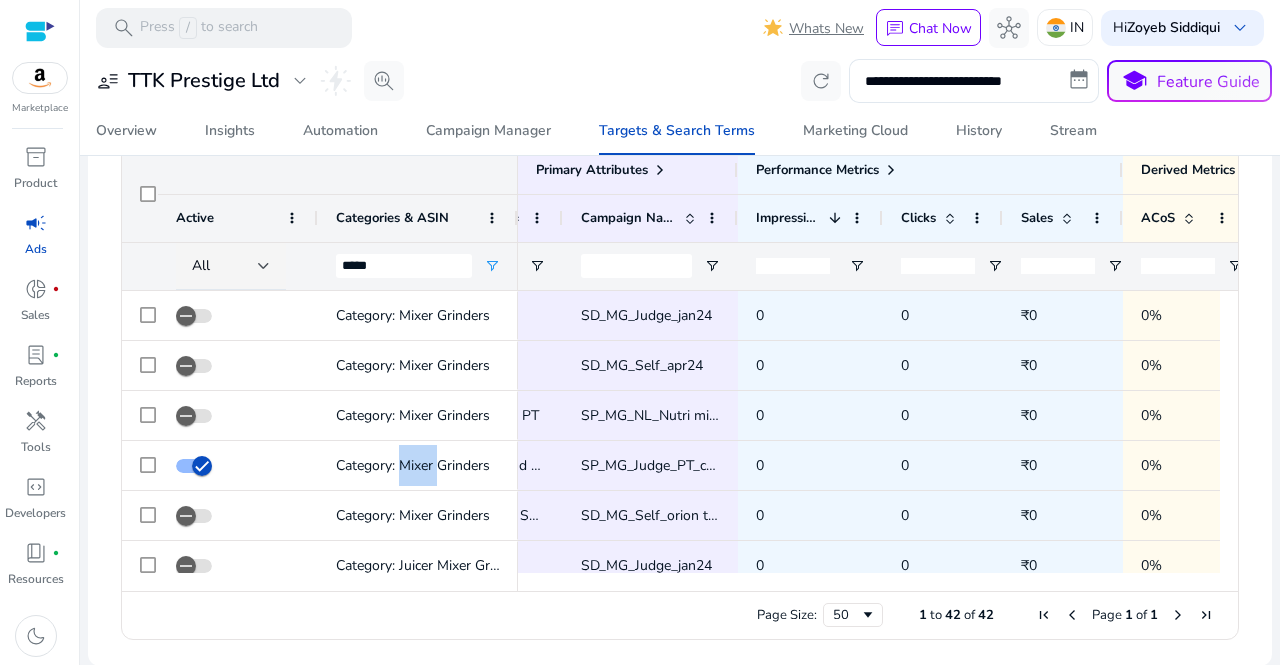 drag, startPoint x: 961, startPoint y: 611, endPoint x: 1138, endPoint y: 647, distance: 180.62392 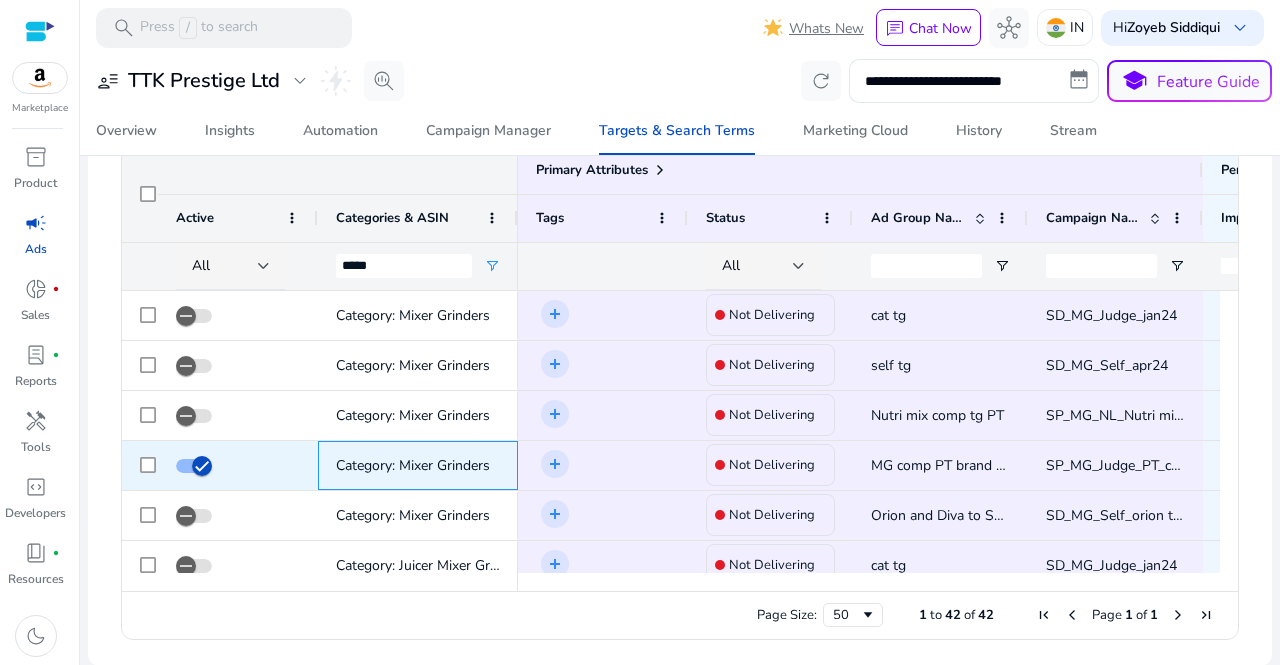 click on "Category: Mixer Grinders" 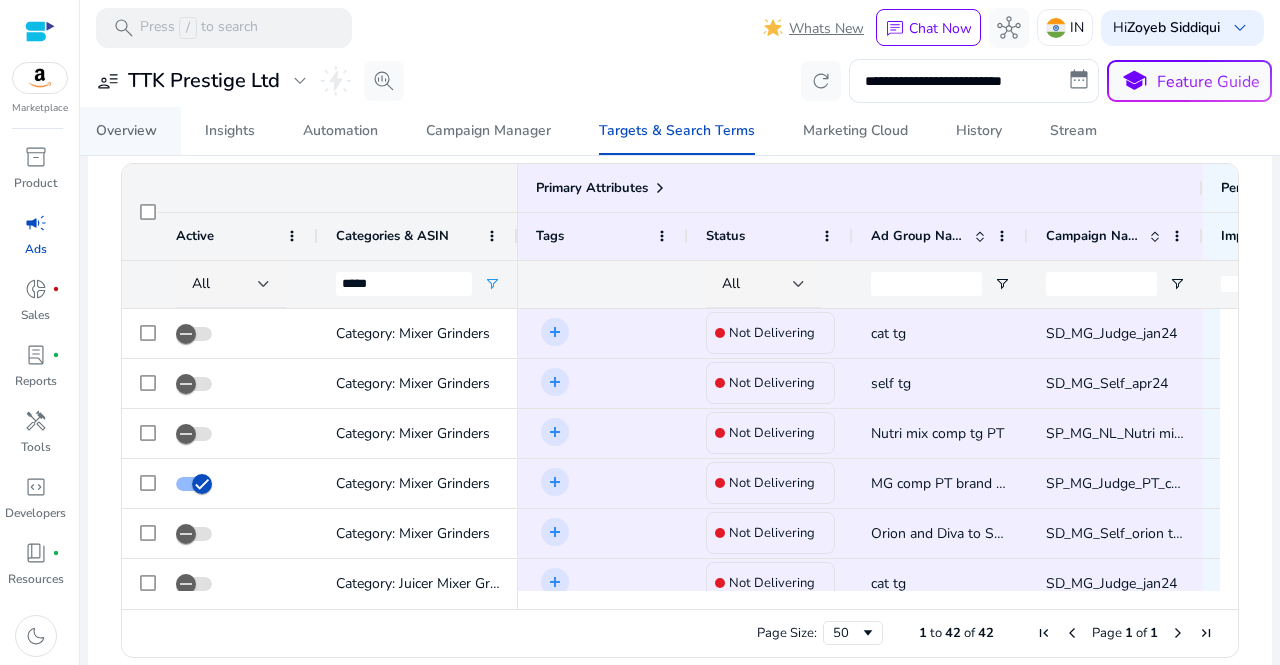 click on "Overview" at bounding box center [126, 131] 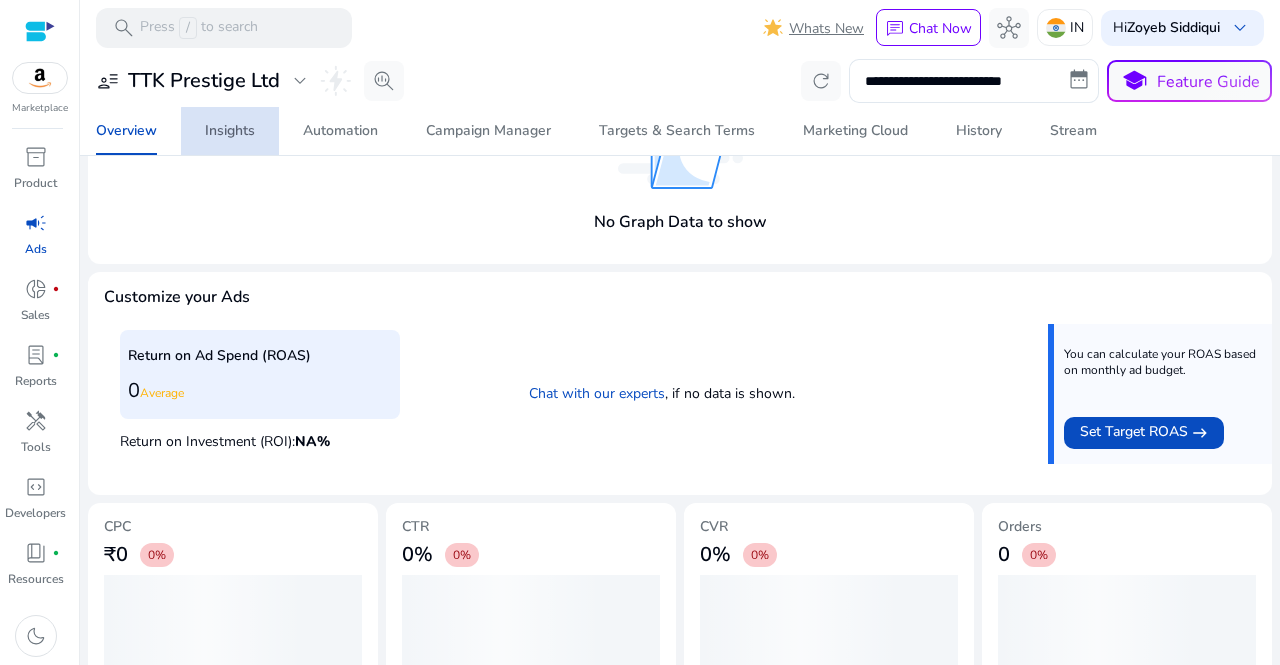 click on "Insights" at bounding box center (230, 131) 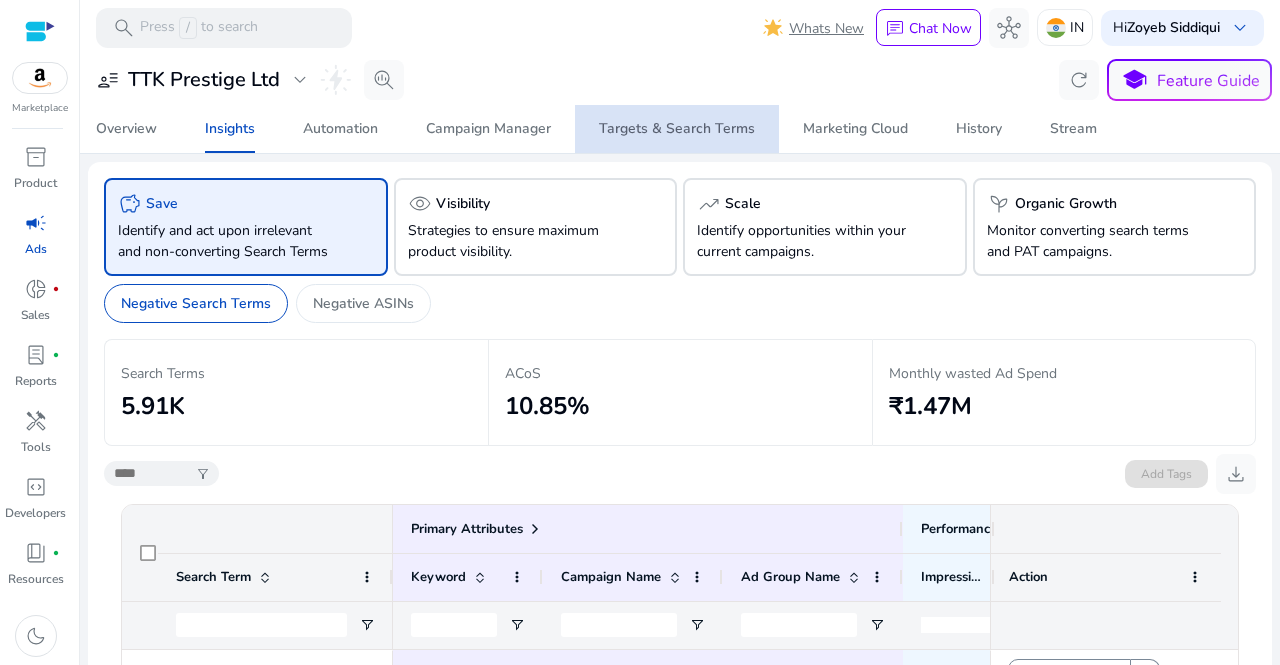 click on "Targets & Search Terms" at bounding box center (677, 129) 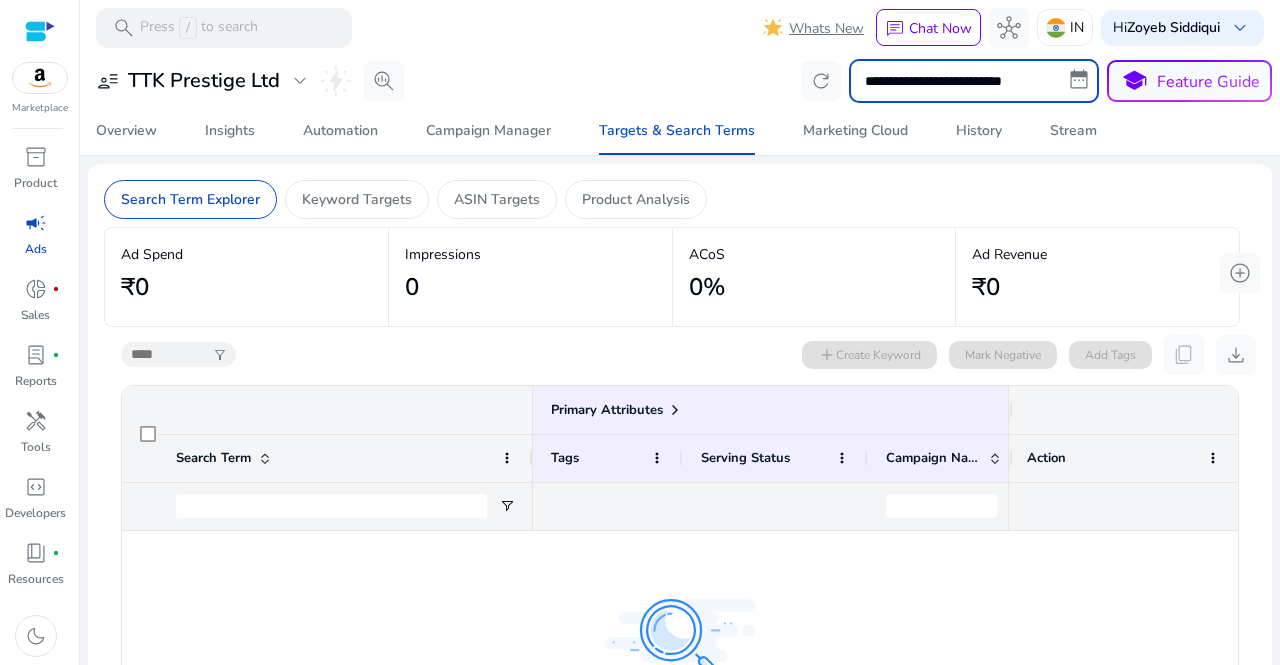 click on "**********" at bounding box center [974, 81] 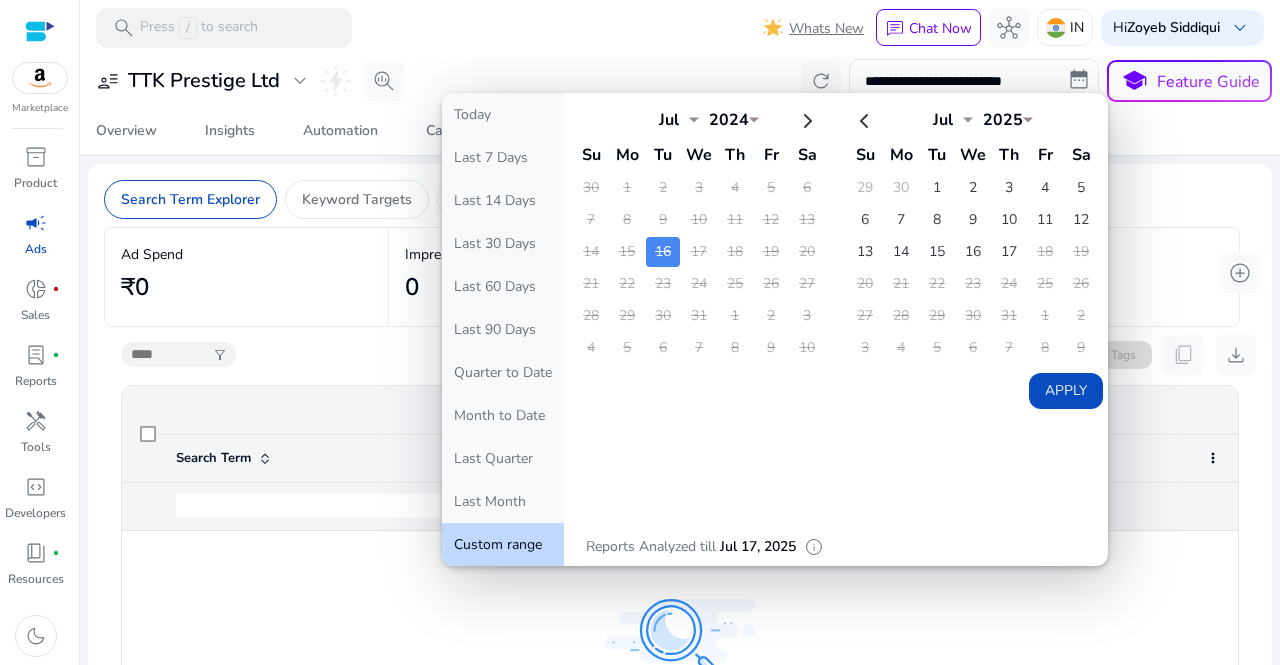 click on "16" 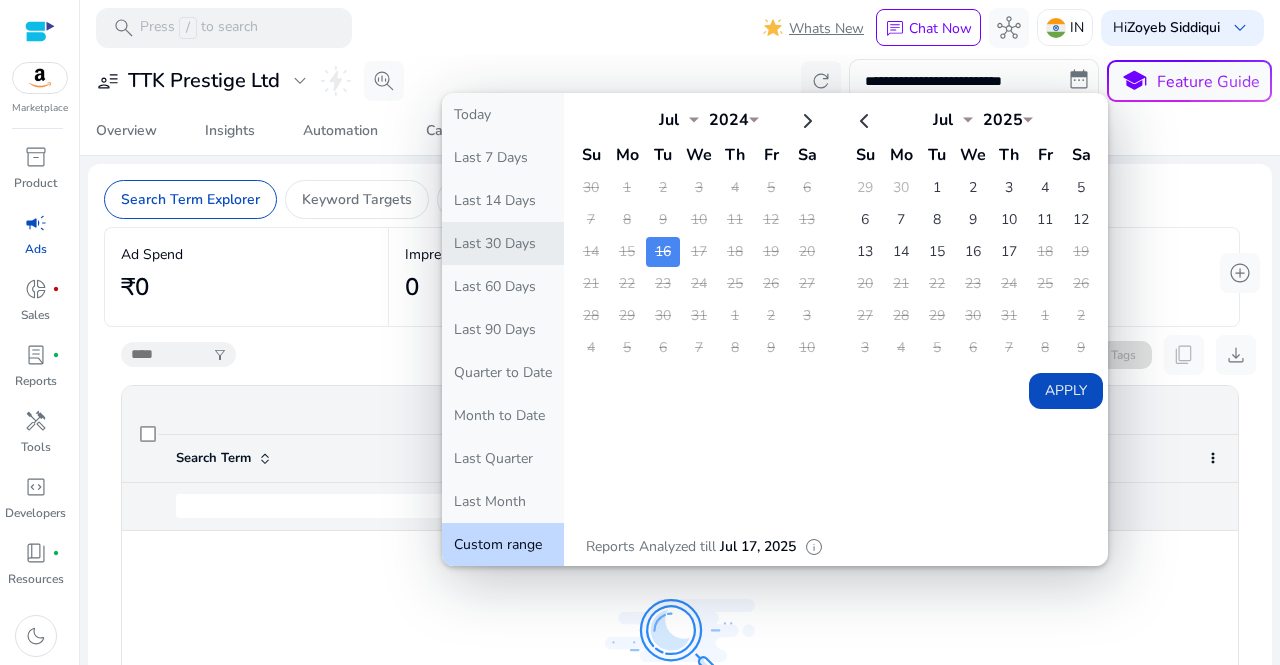 click on "Last 30 Days" 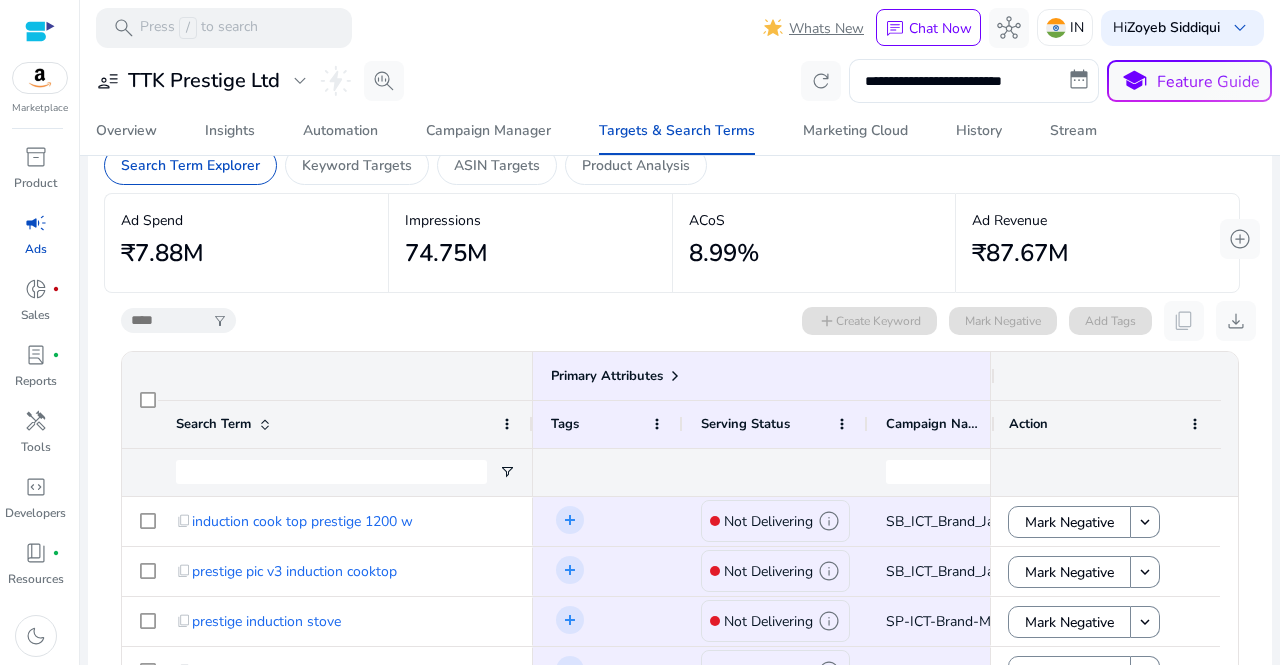 scroll, scrollTop: 240, scrollLeft: 0, axis: vertical 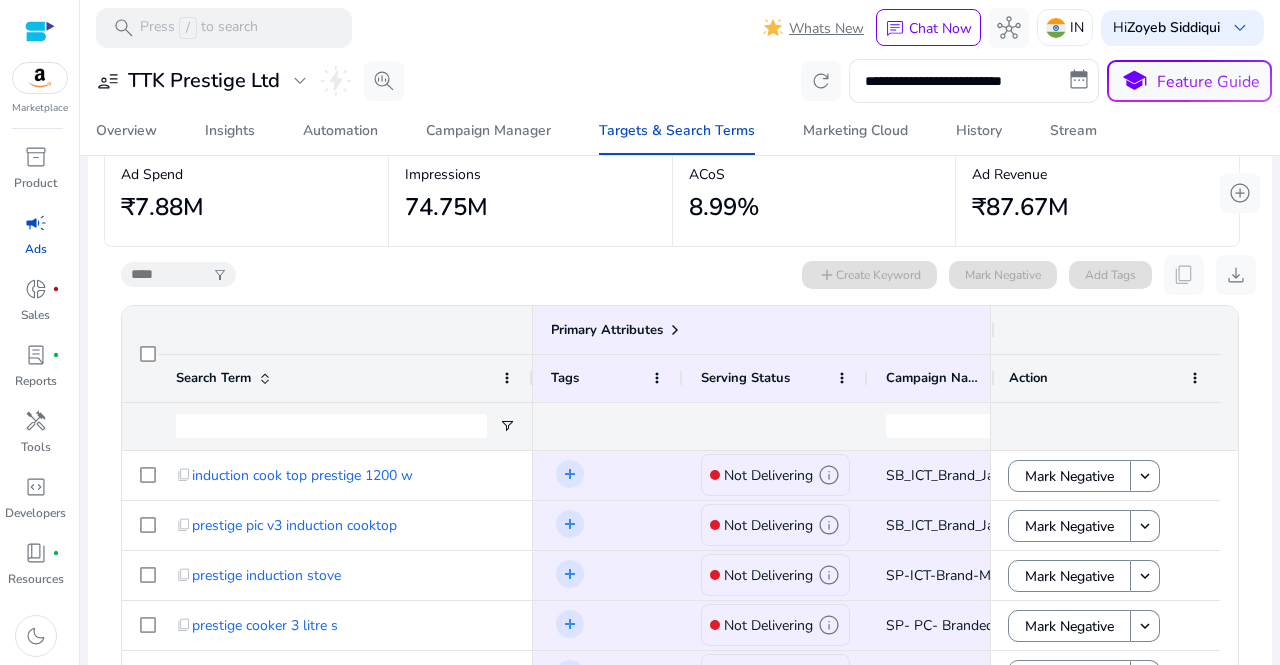 click on "Search Term" 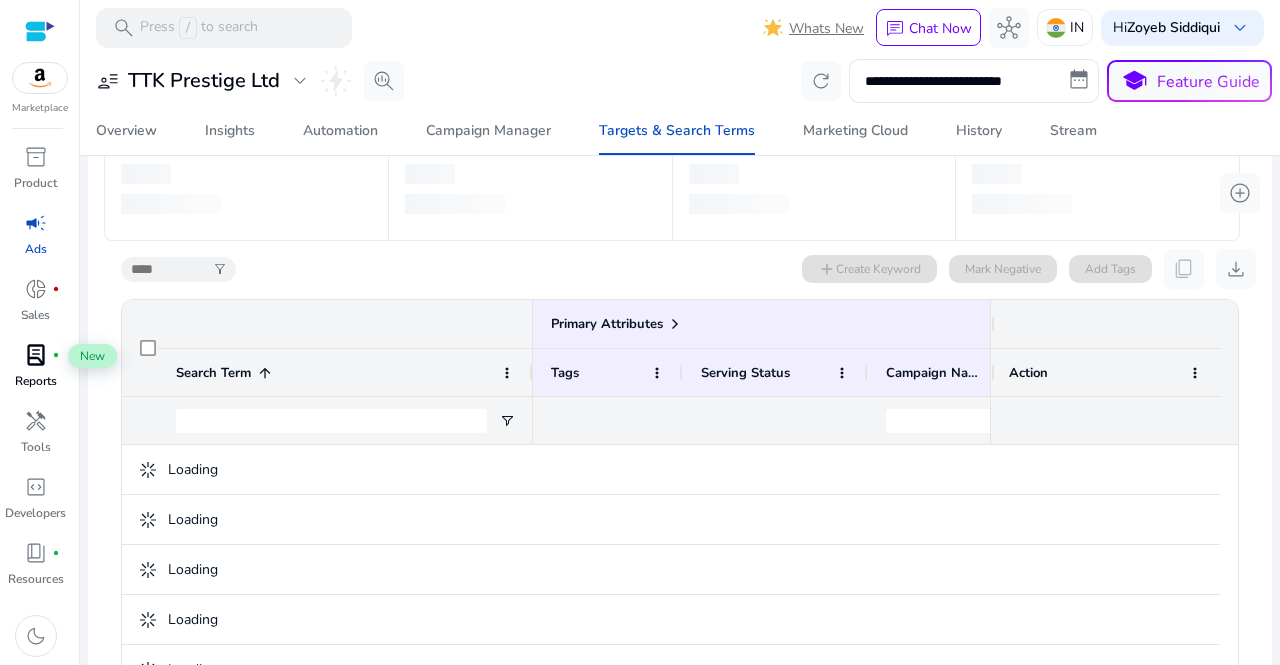 click on "lab_profile   fiber_manual_record" at bounding box center (36, 355) 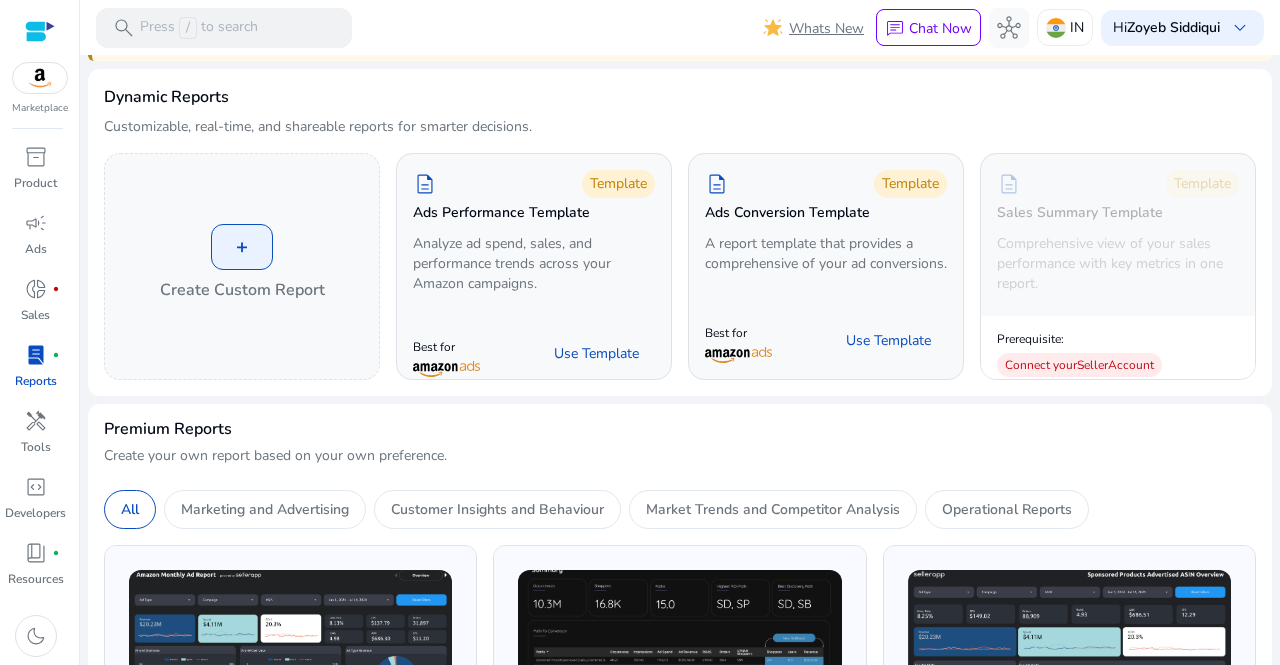 scroll, scrollTop: 0, scrollLeft: 0, axis: both 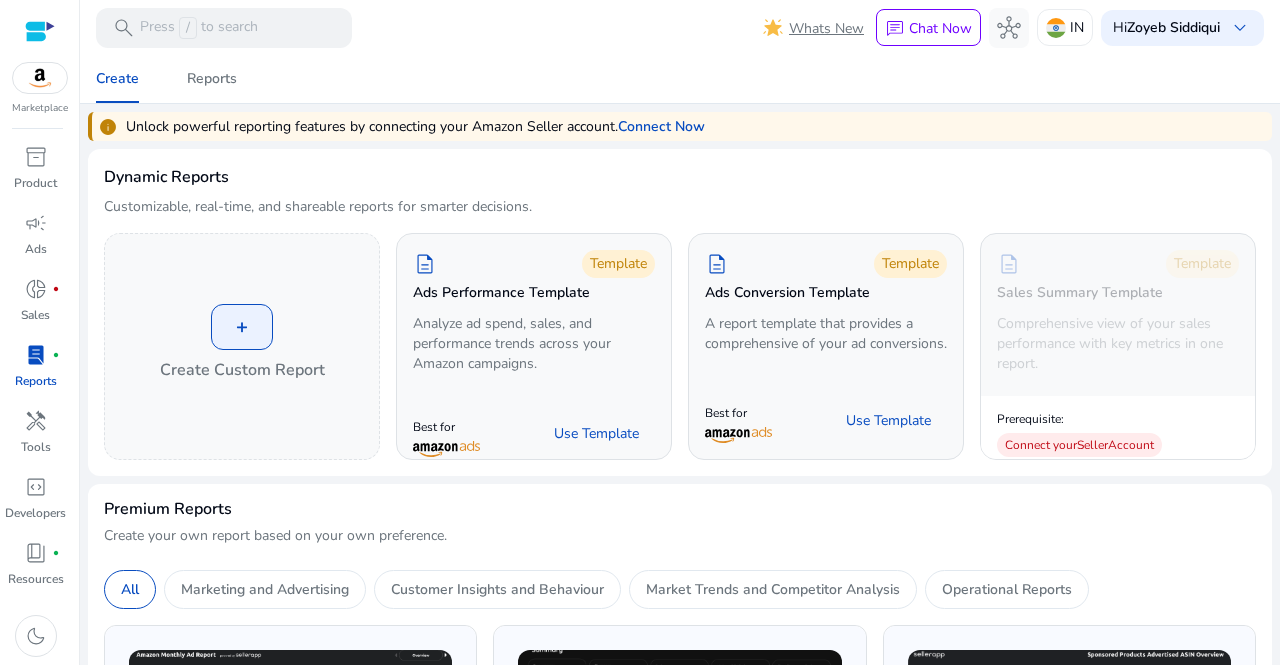 click on "Reports" at bounding box center (36, 381) 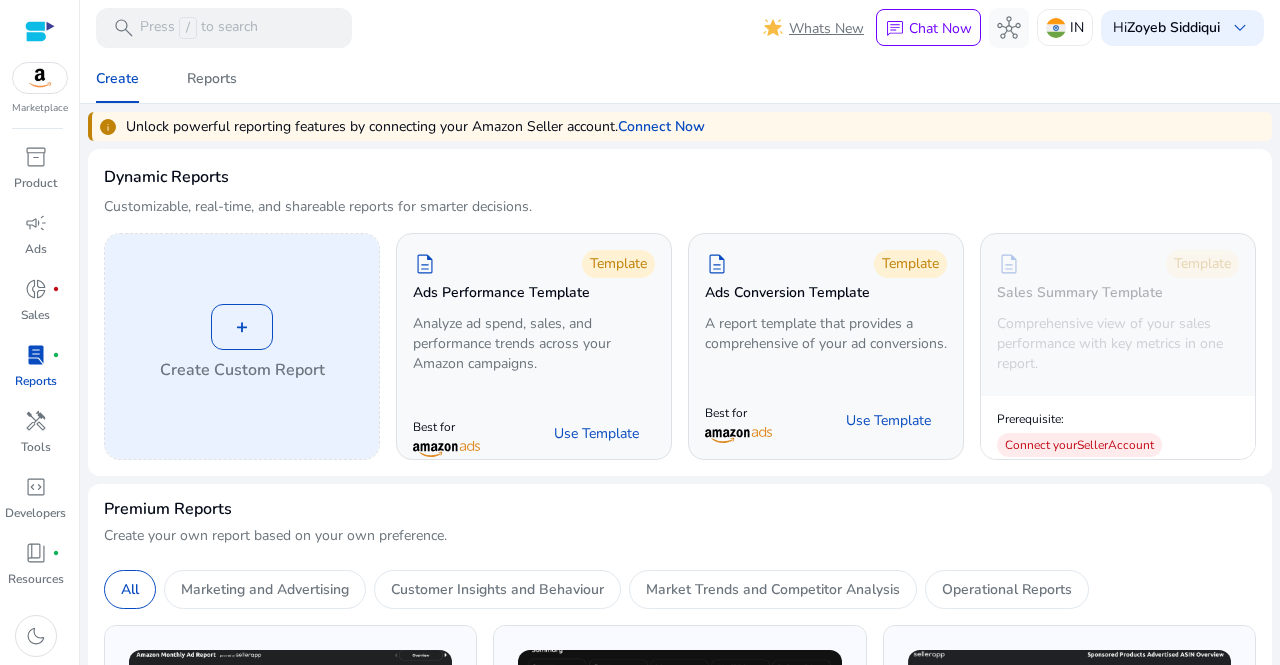 click on "+" 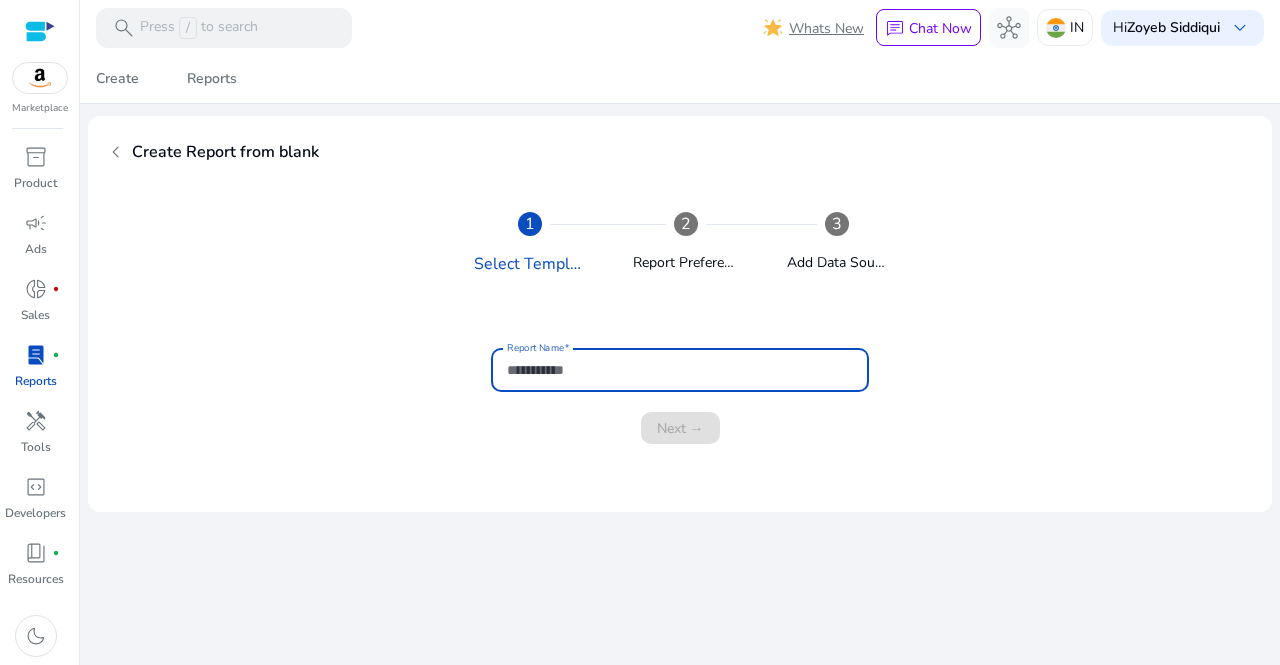 click on "Report Name" at bounding box center (680, 370) 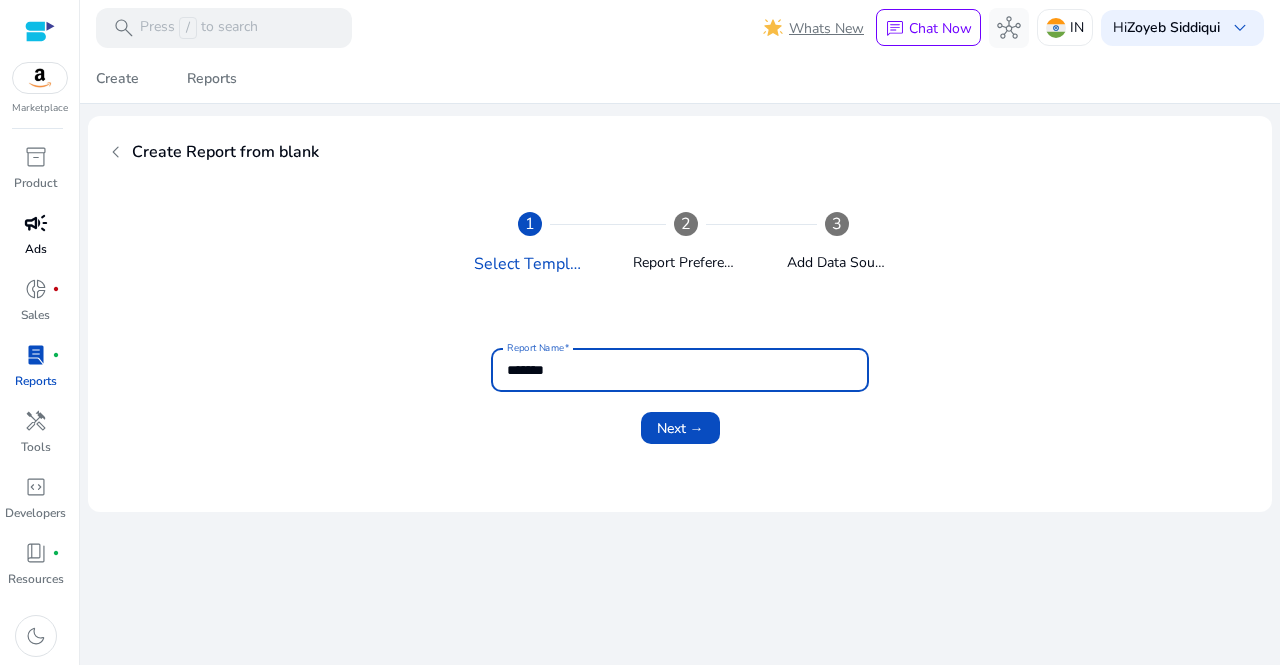 type on "*******" 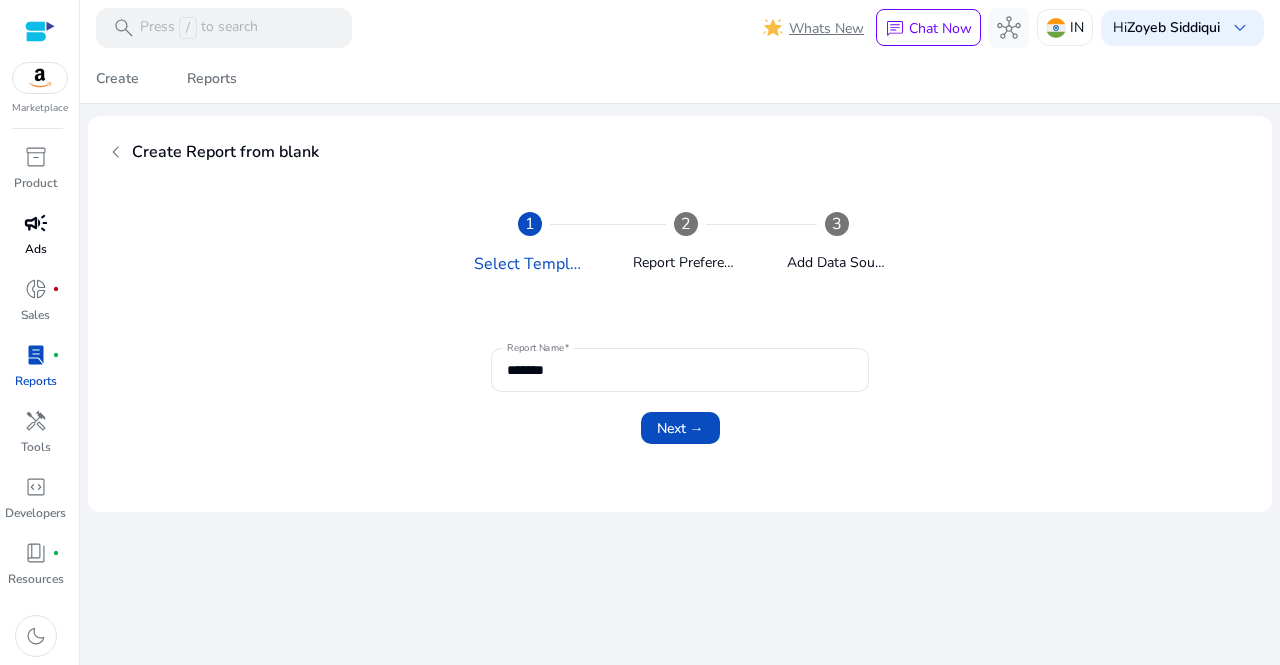 click on "campaign" at bounding box center [36, 223] 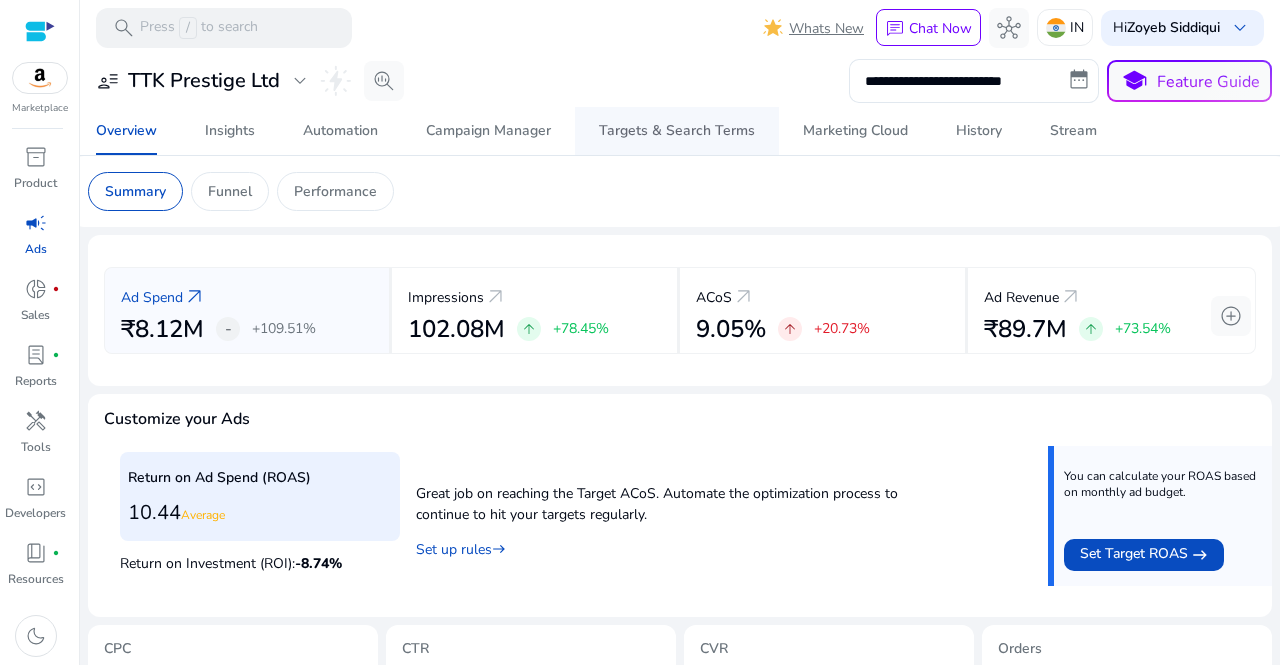 click on "Targets & Search Terms" at bounding box center [677, 131] 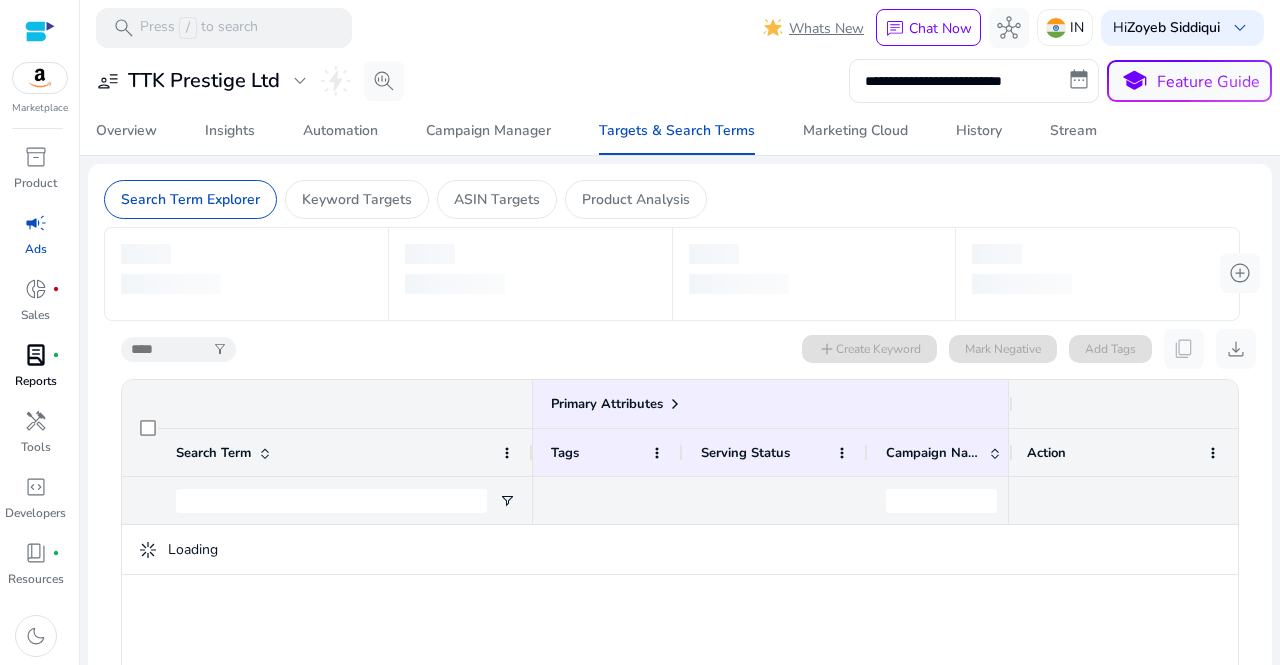 click on "lab_profile   fiber_manual_record   Reports" at bounding box center (35, 372) 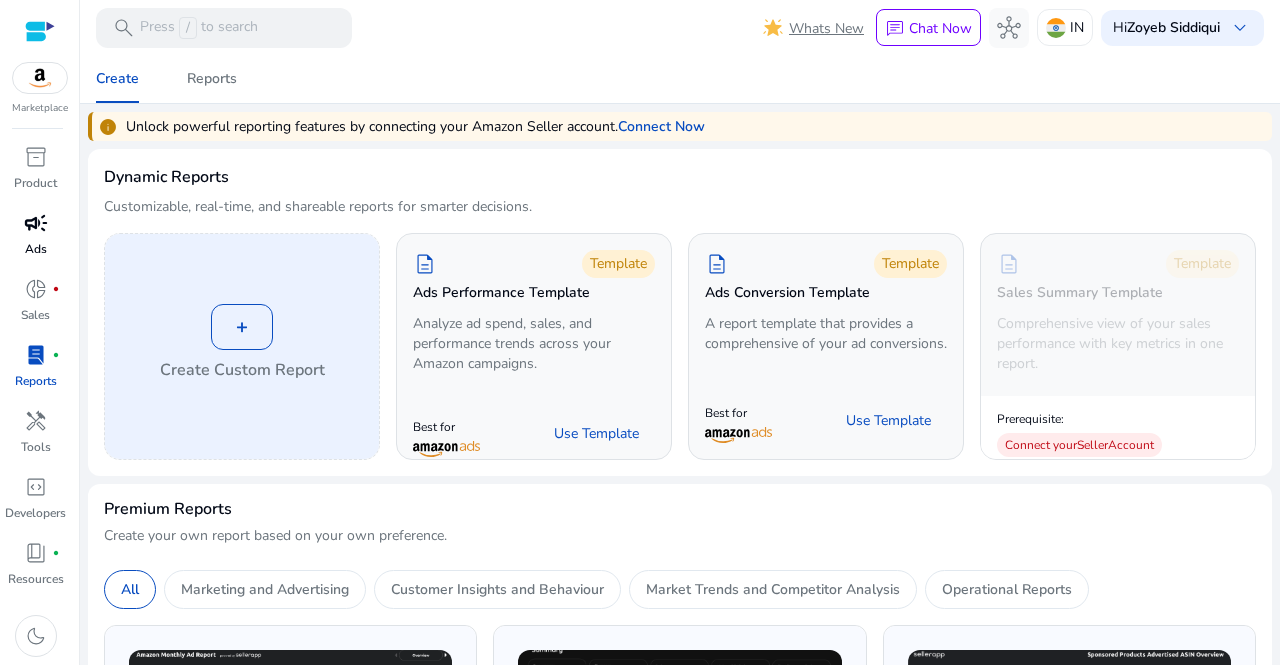 click on "+   Create Custom Report" 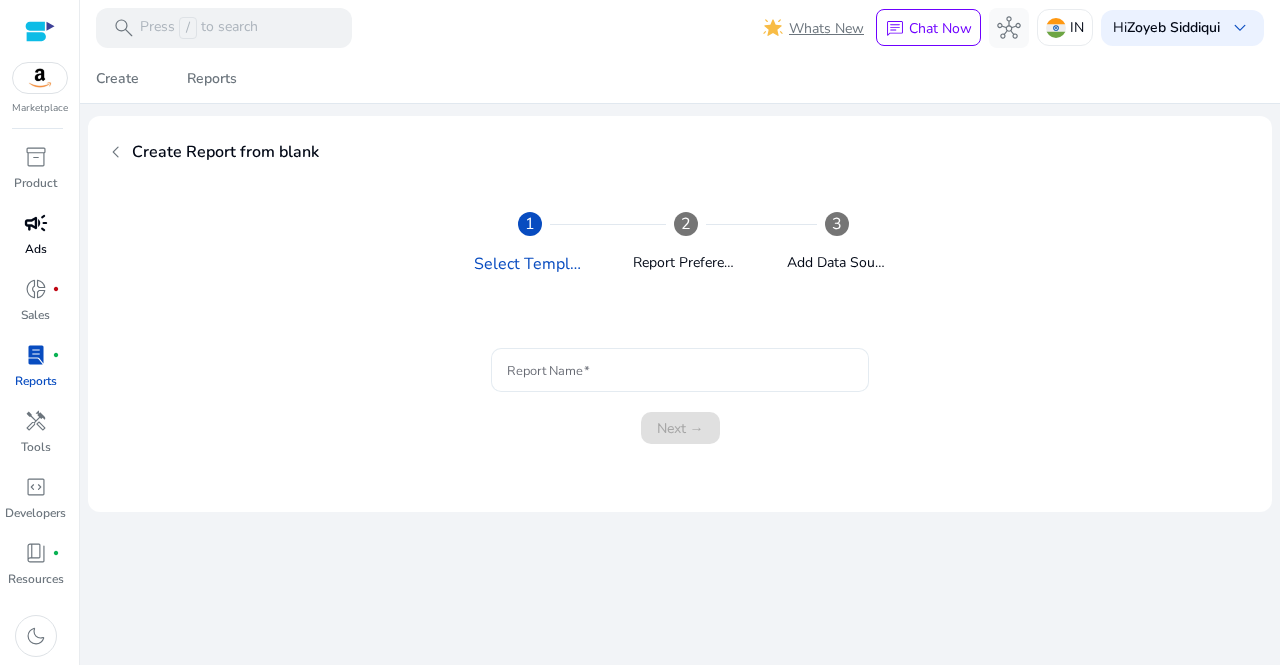 click on "Report Name" at bounding box center (680, 370) 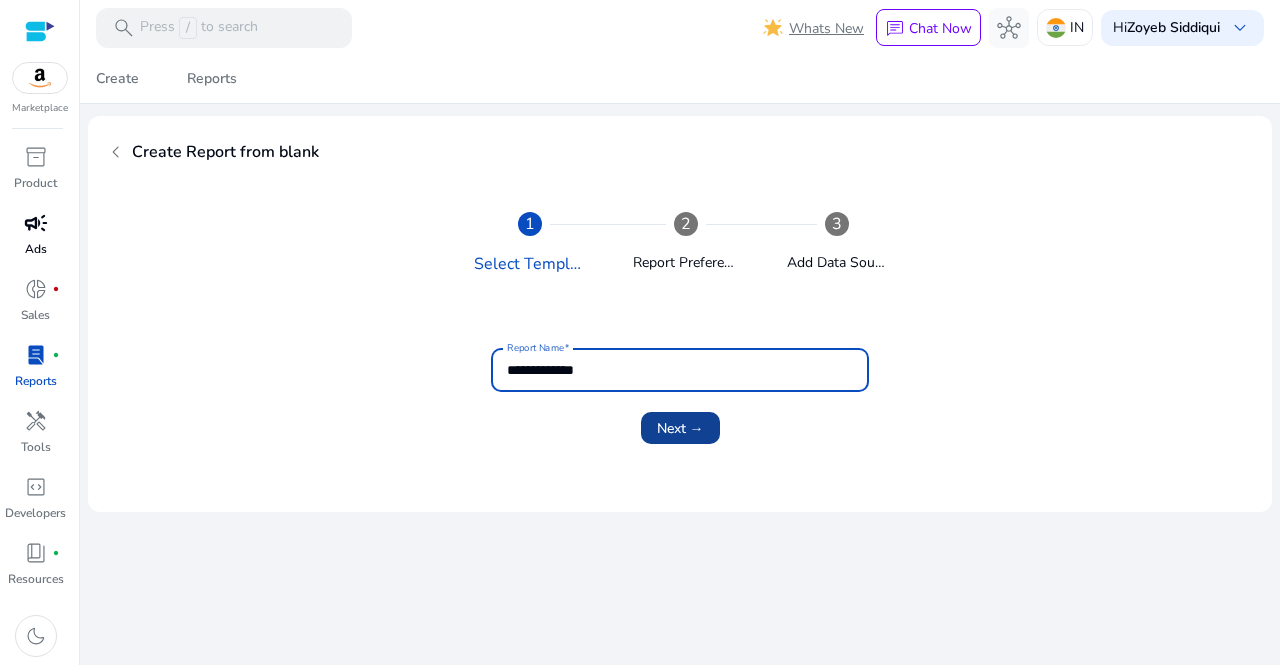 type on "**********" 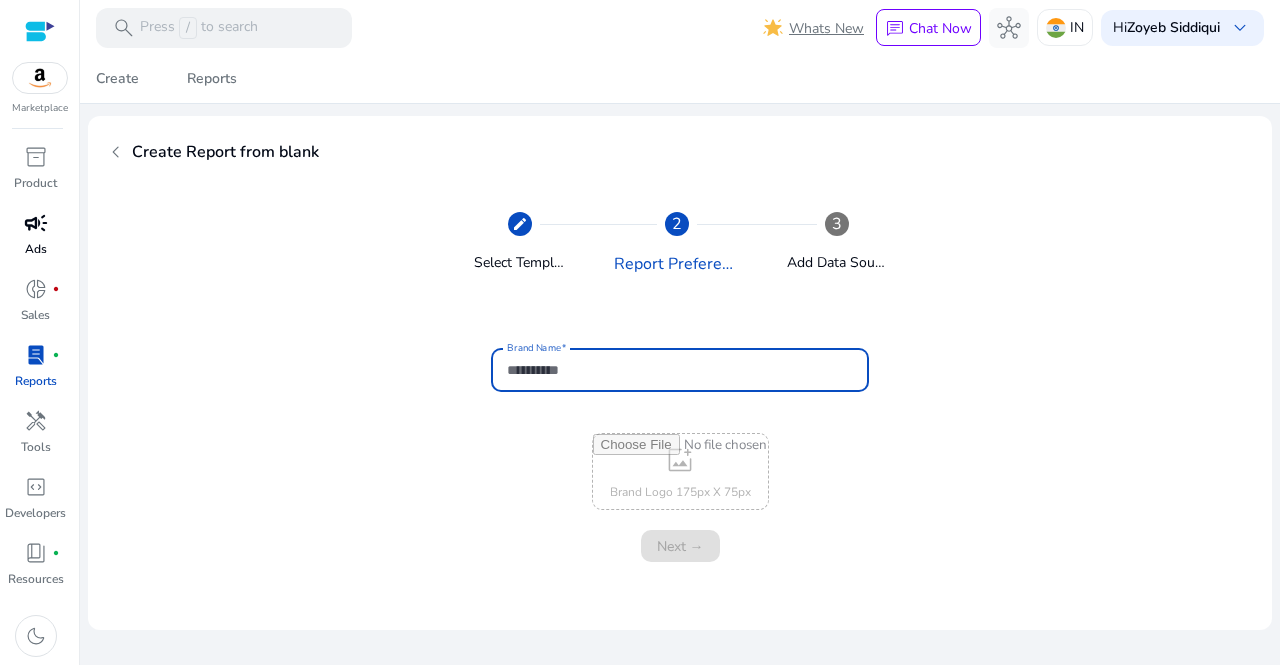click on "Brand Name" at bounding box center (680, 370) 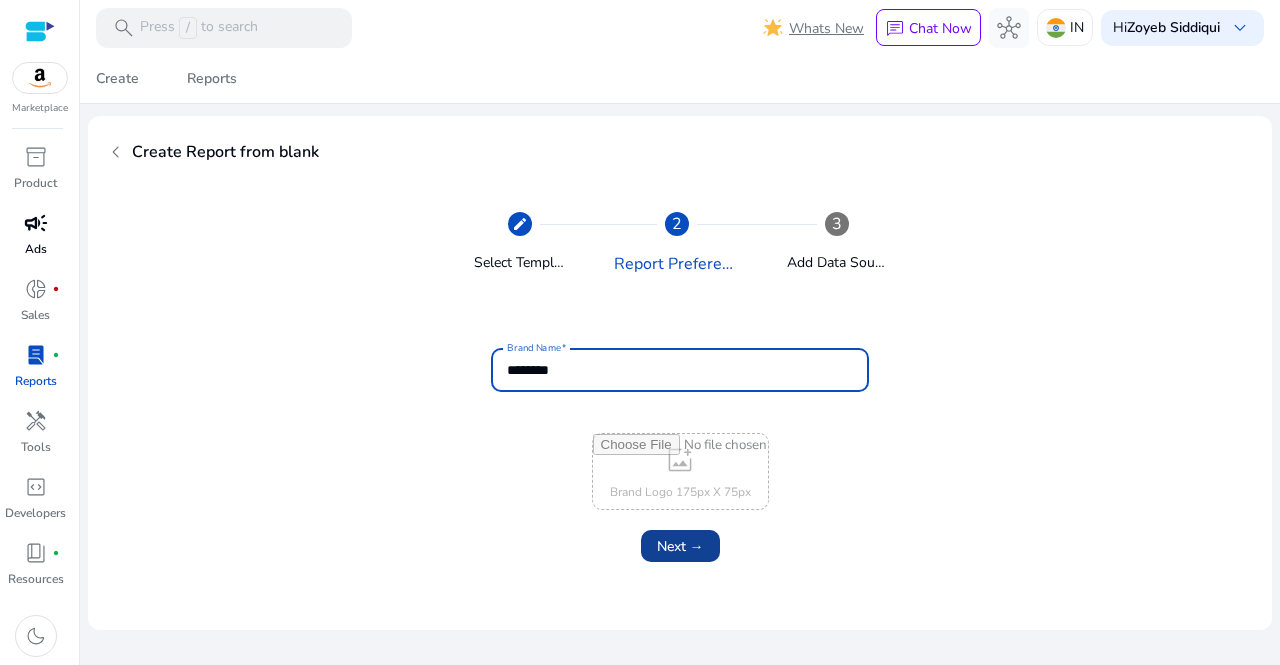 type on "********" 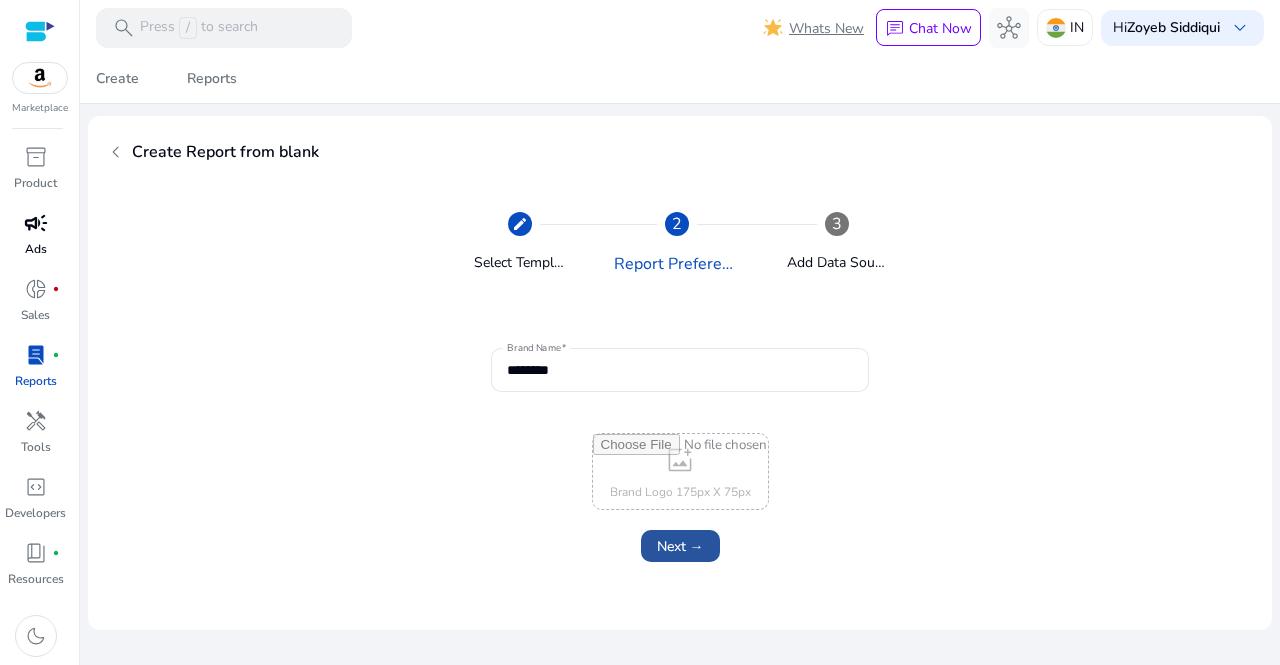click on "Next →" at bounding box center [680, 546] 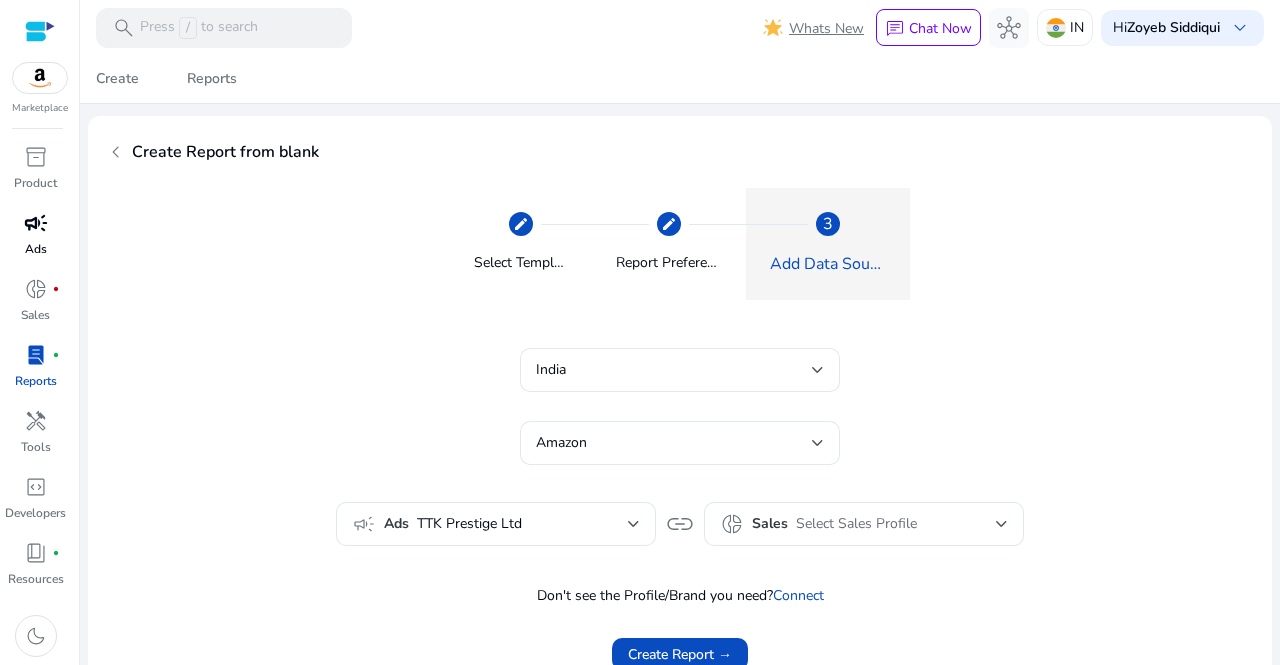 scroll, scrollTop: 61, scrollLeft: 0, axis: vertical 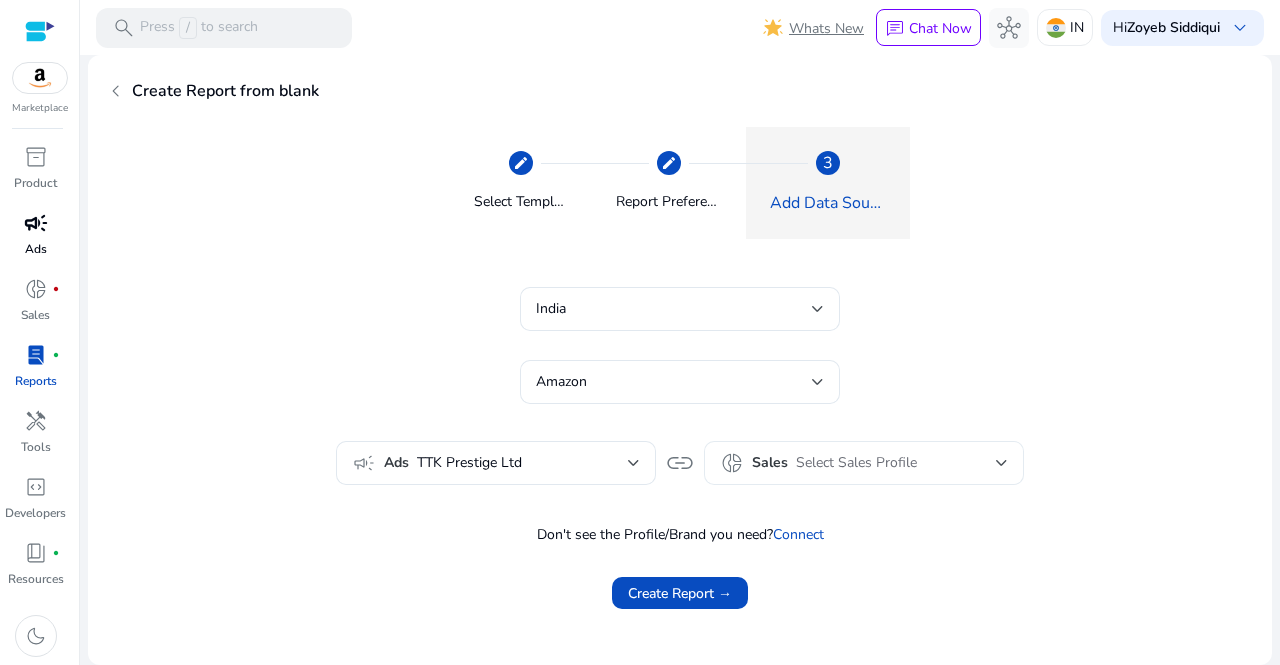 click on "Select Sales Profile" at bounding box center [896, 463] 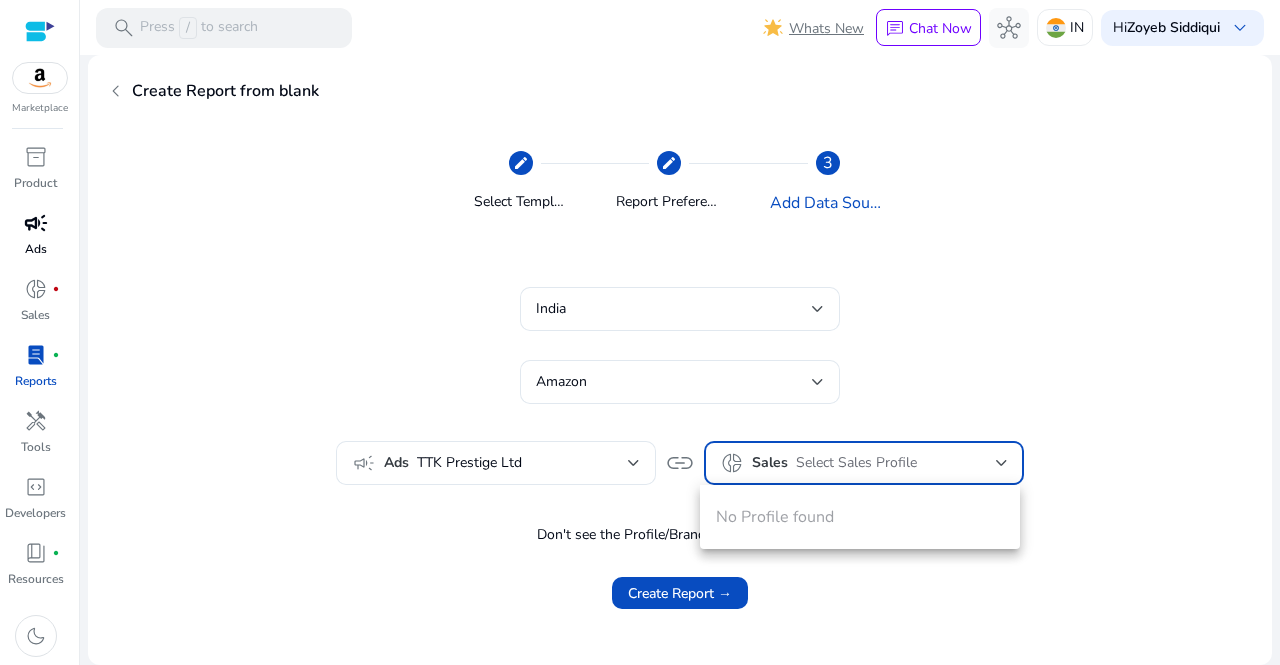 click at bounding box center (640, 332) 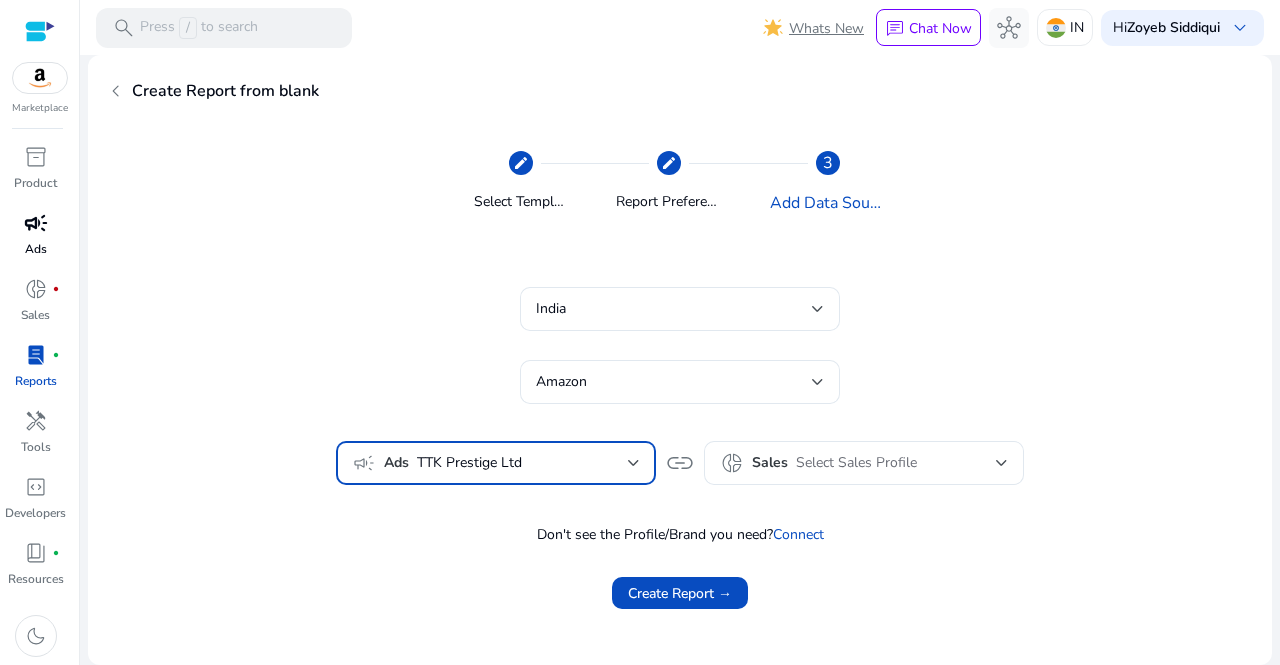 click on "TTK Prestige Ltd" at bounding box center (522, 463) 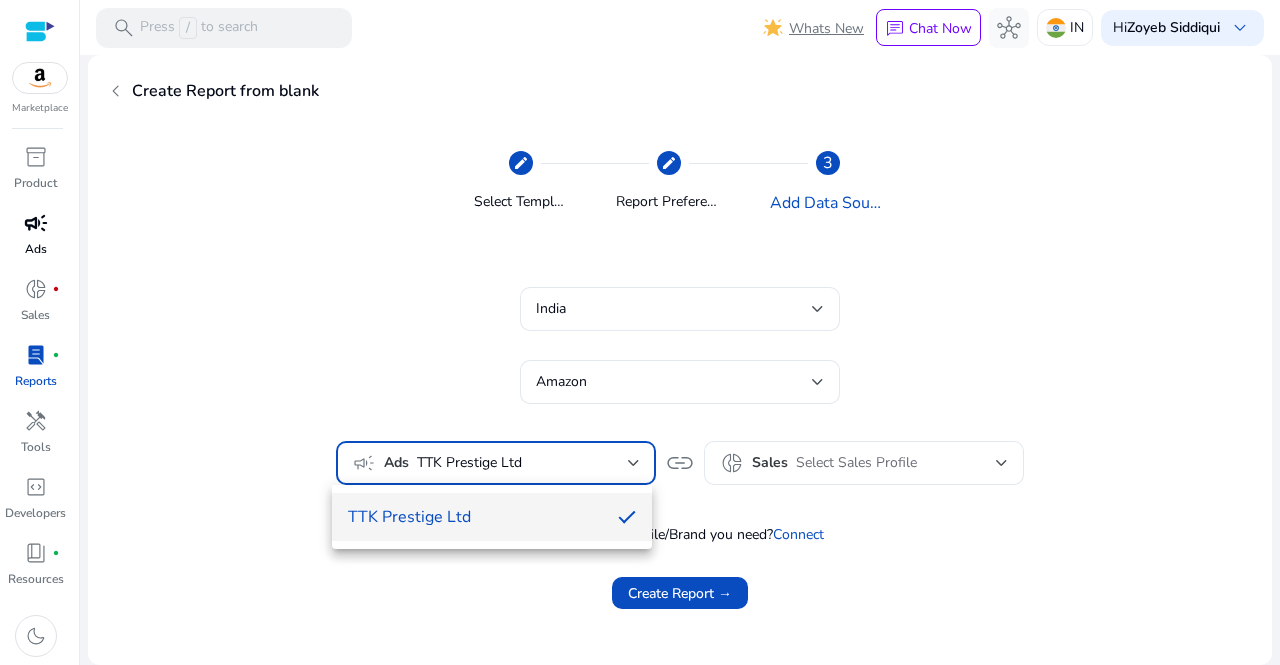 click at bounding box center [640, 332] 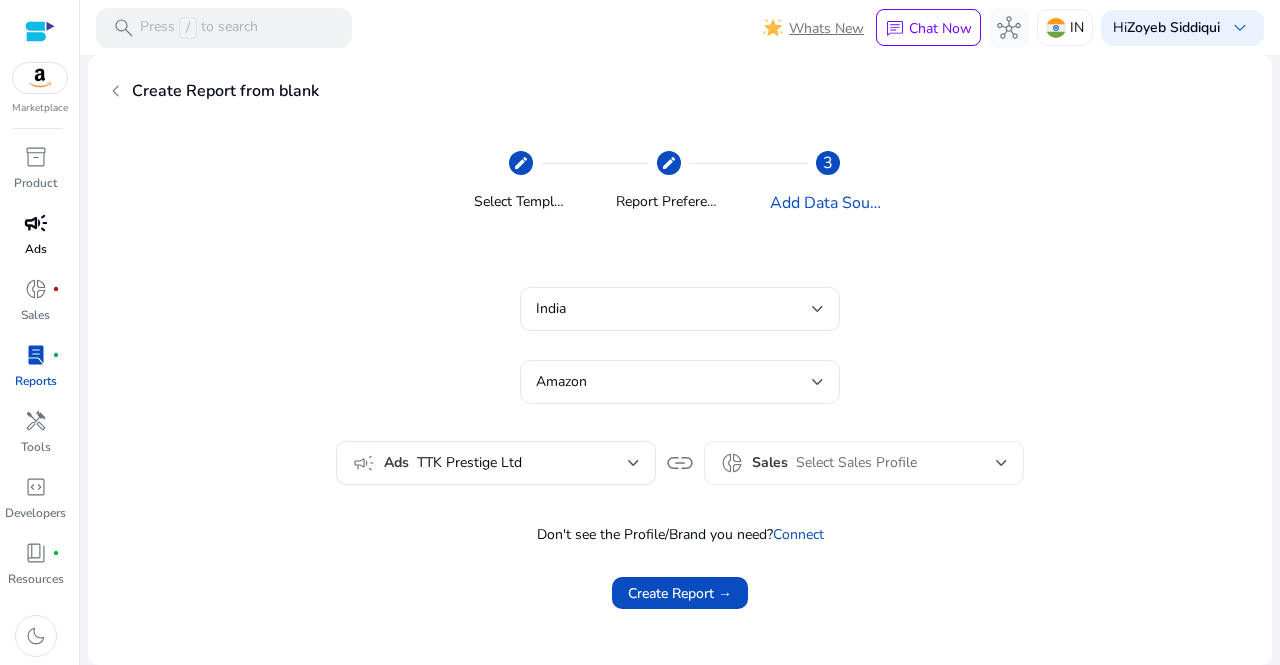 click on "donut_small   Sales  Select Sales Profile" 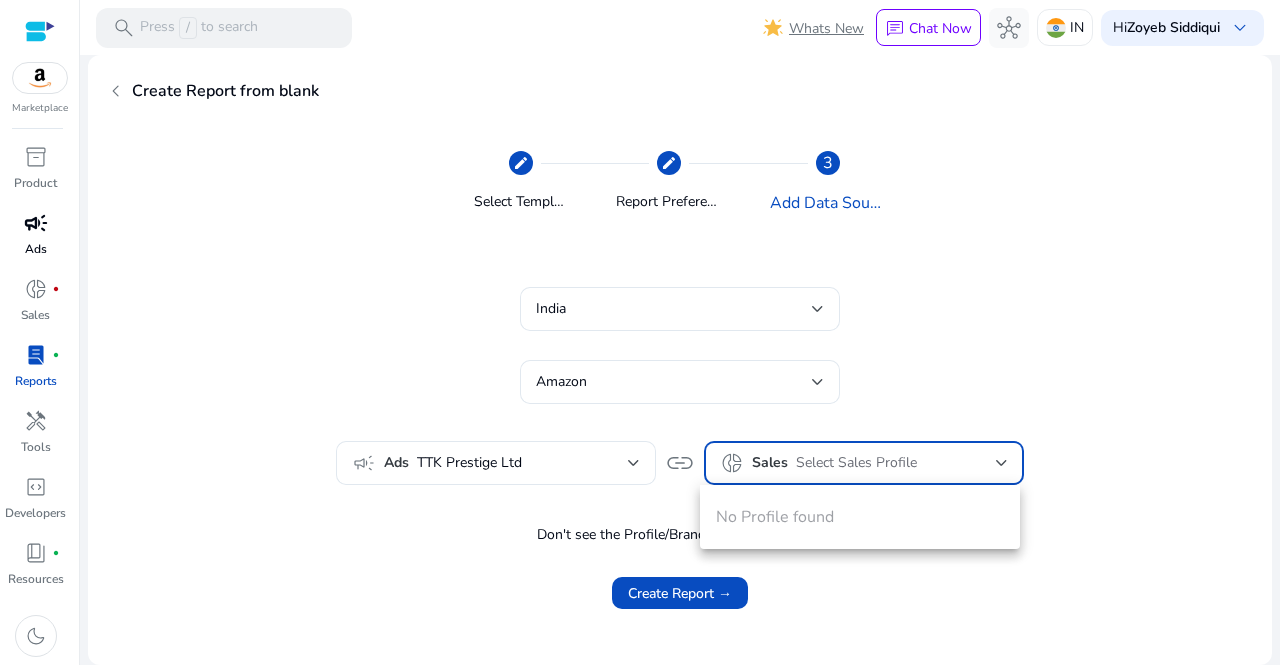 click on "No Profile found" at bounding box center (860, 517) 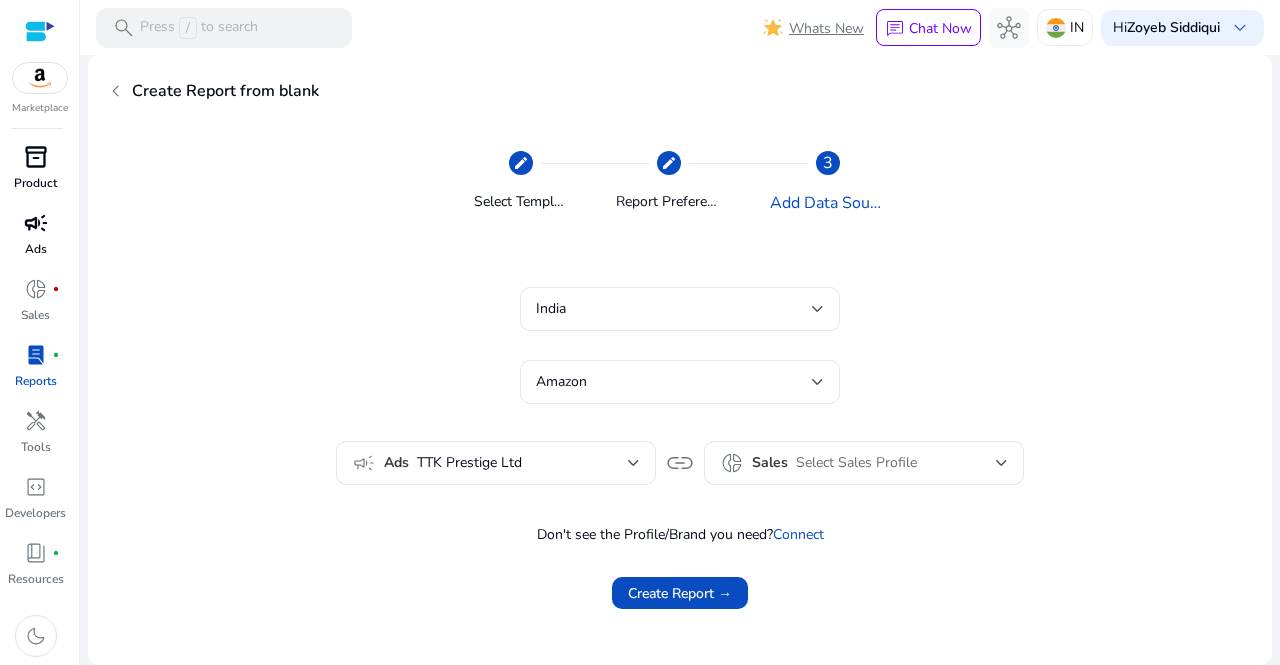click on "inventory_2" at bounding box center [36, 157] 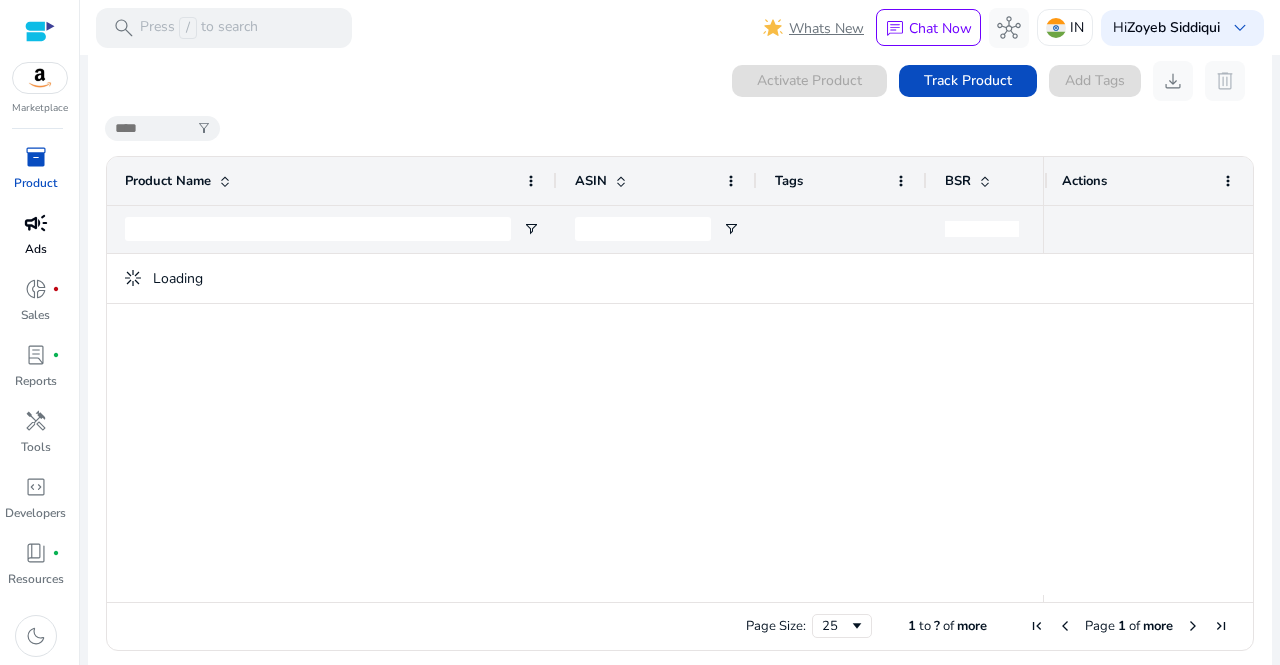 scroll, scrollTop: 0, scrollLeft: 0, axis: both 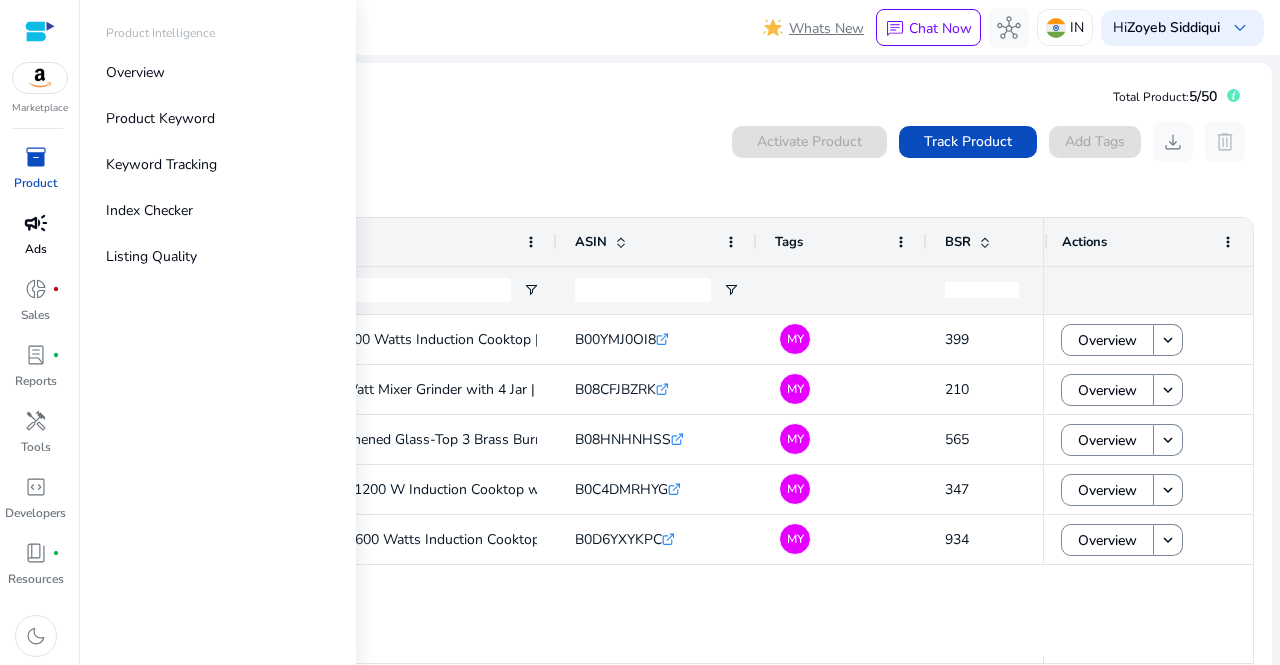 click on "campaign" at bounding box center (36, 223) 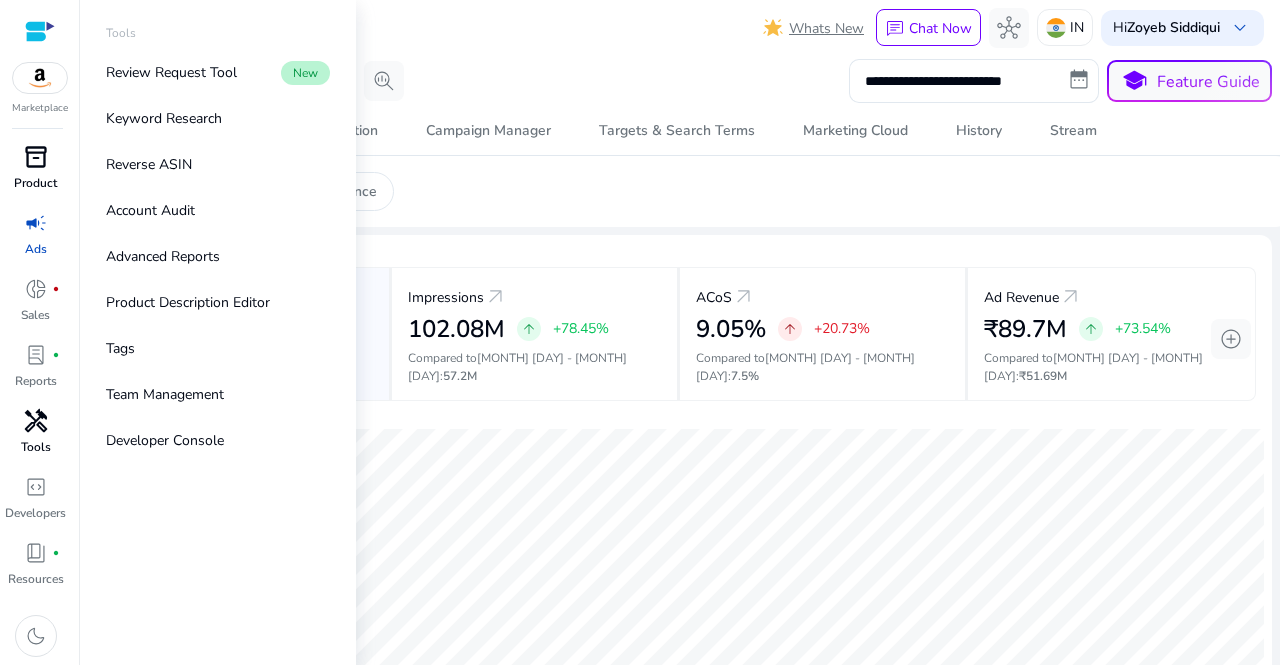 click on "handyman" at bounding box center (36, 421) 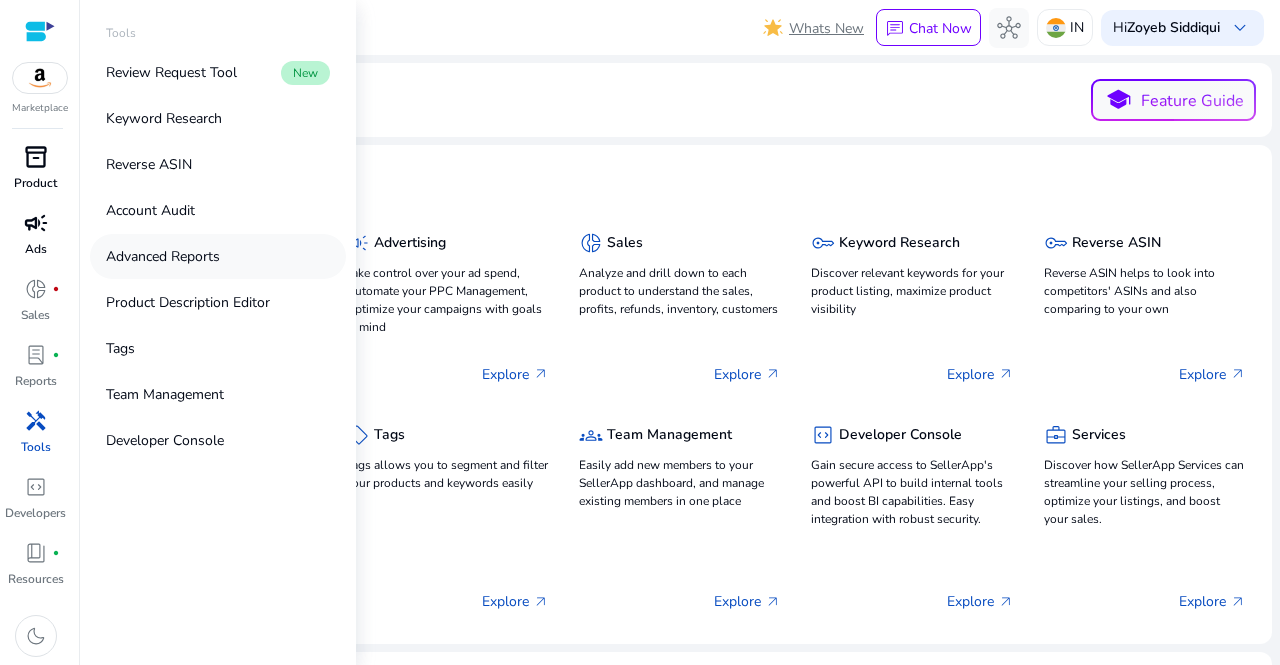click on "Advanced Reports" at bounding box center (218, 256) 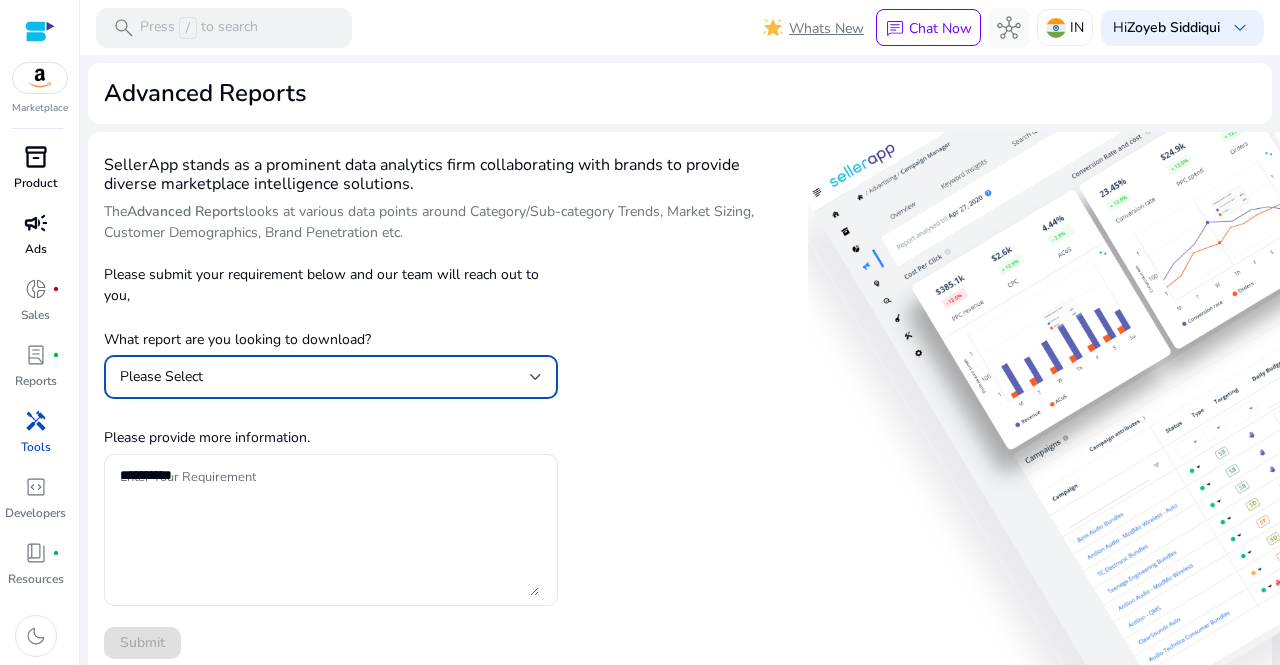 click on "Please Select" at bounding box center [325, 377] 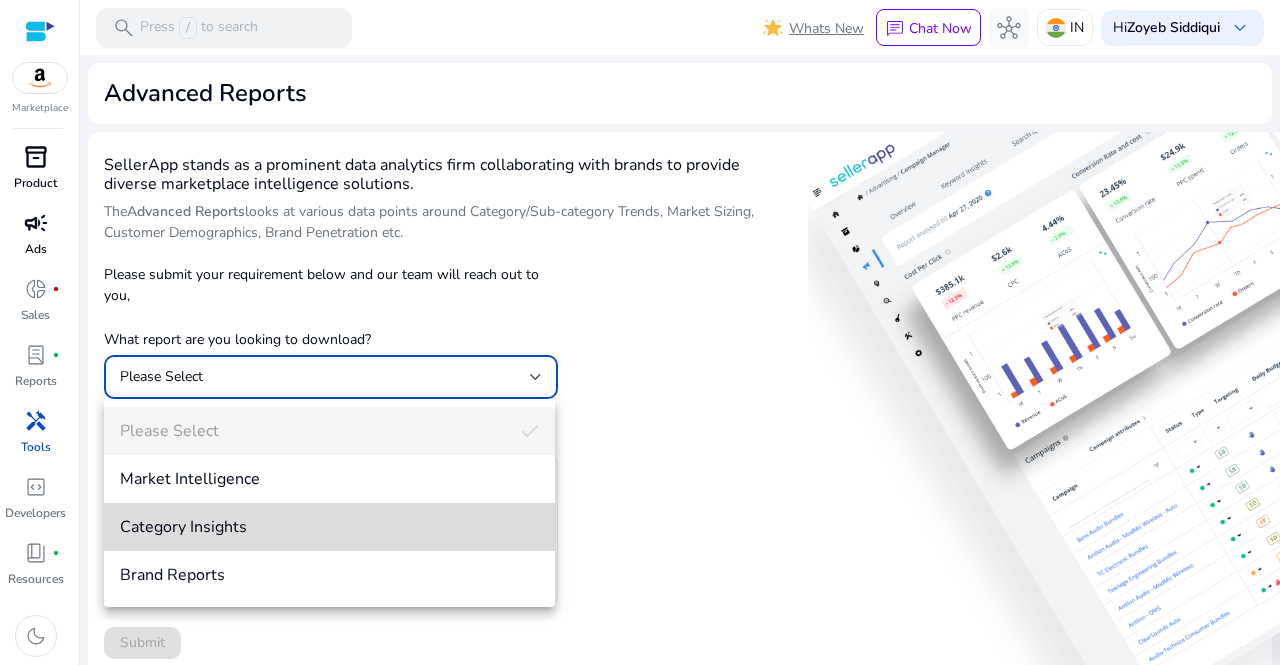 click on "Category Insights" at bounding box center [329, 527] 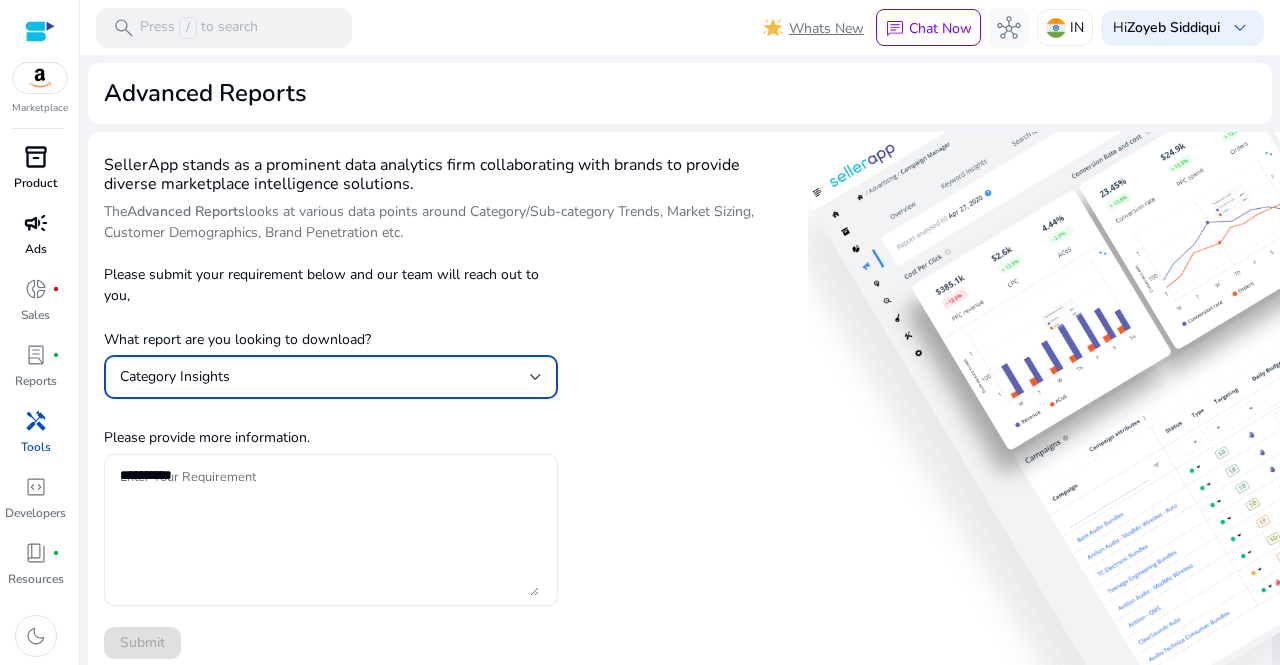 click on "Enter Your Requirement" at bounding box center (329, 530) 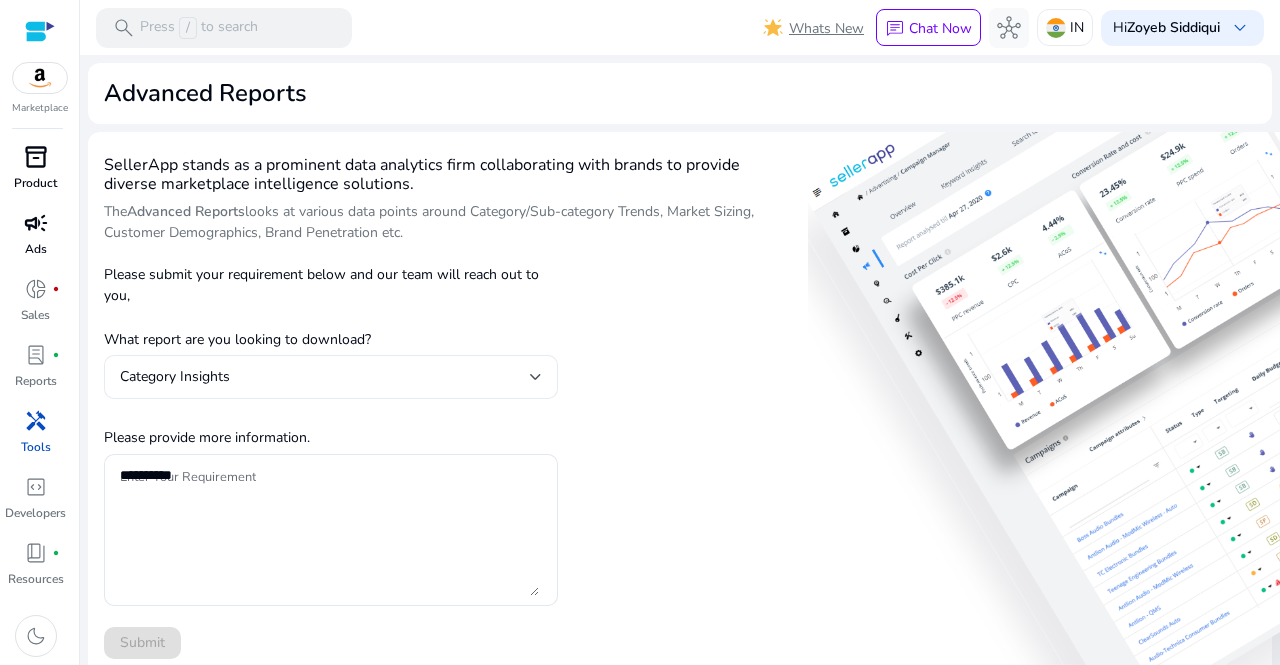 click on "Category Insights" 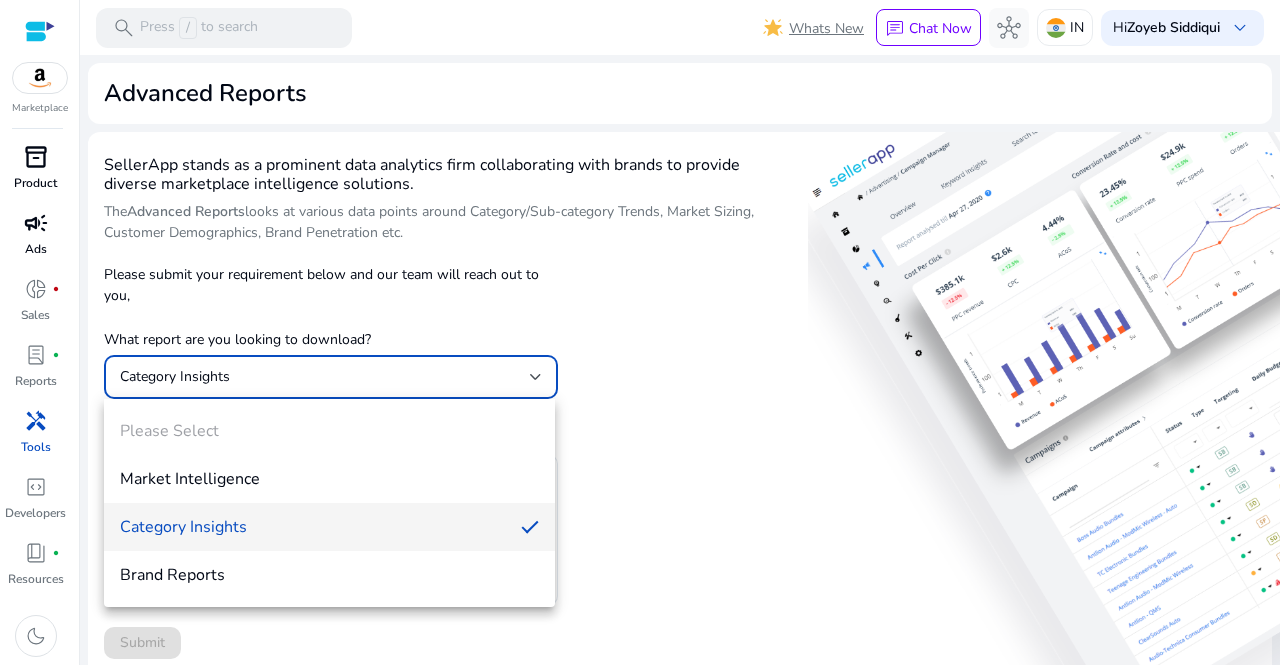 click at bounding box center [640, 332] 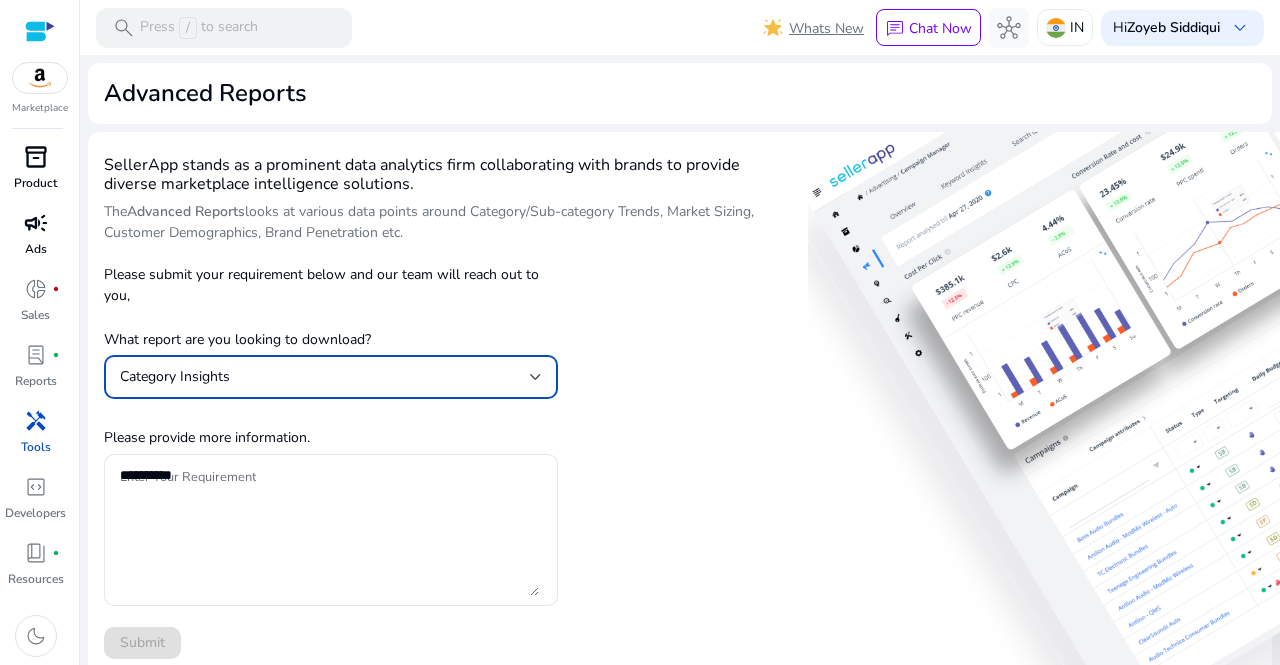 click on "Category Insights" at bounding box center [331, 377] 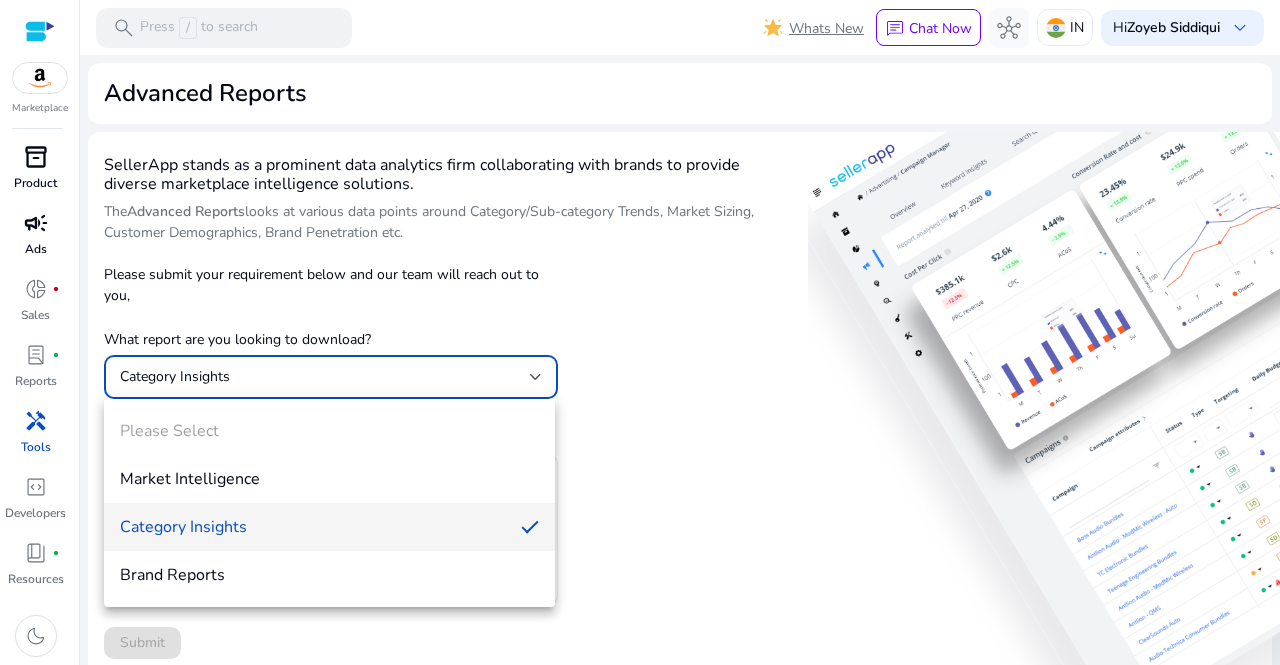 click at bounding box center (640, 332) 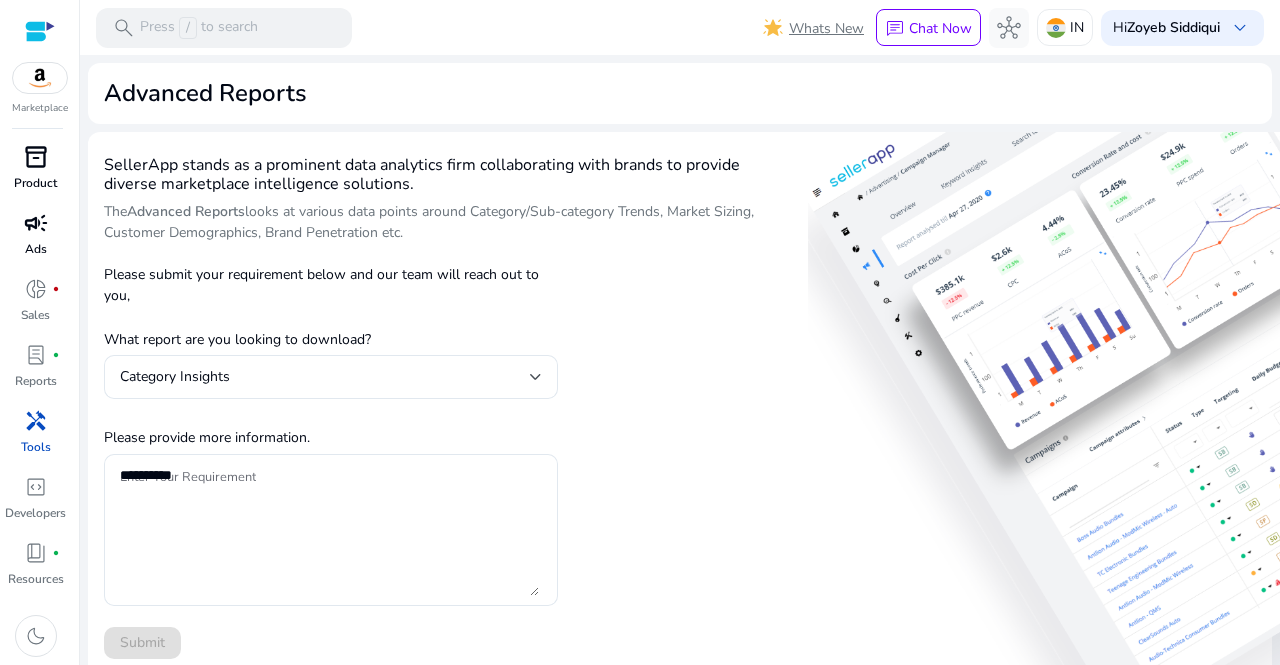 drag, startPoint x: 268, startPoint y: 213, endPoint x: 414, endPoint y: 230, distance: 146.98639 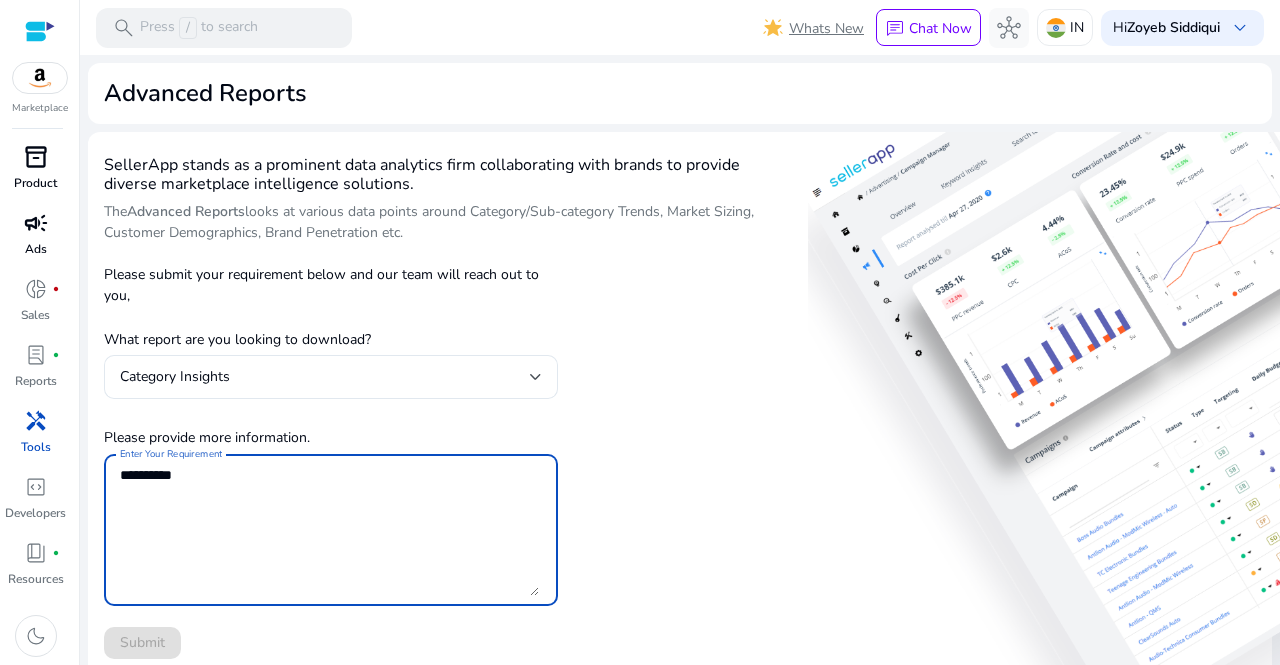 click on "Enter Your Requirement" at bounding box center (329, 530) 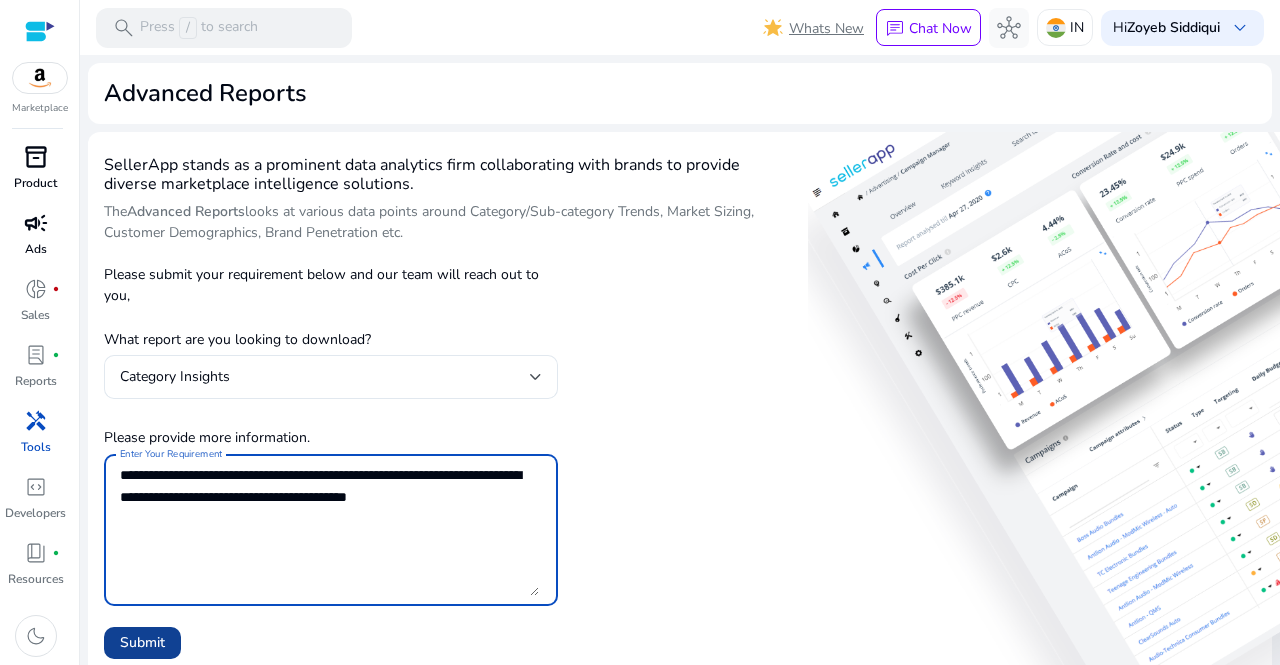 type on "**********" 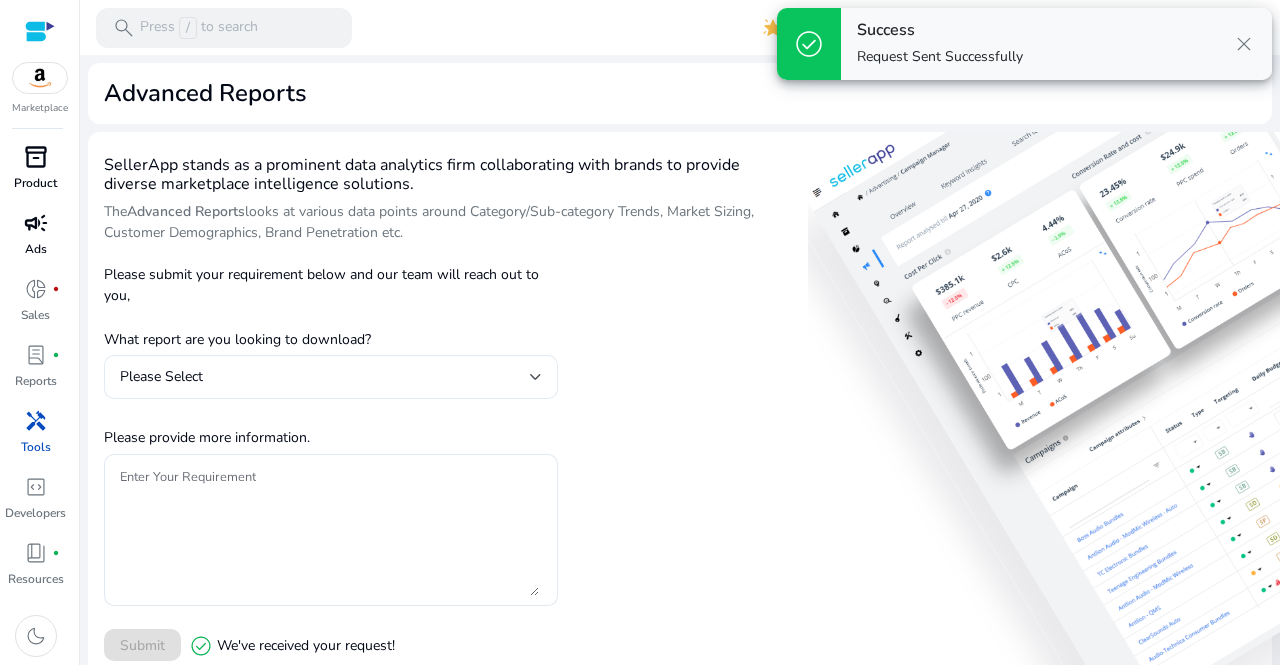 click on "Please Select" 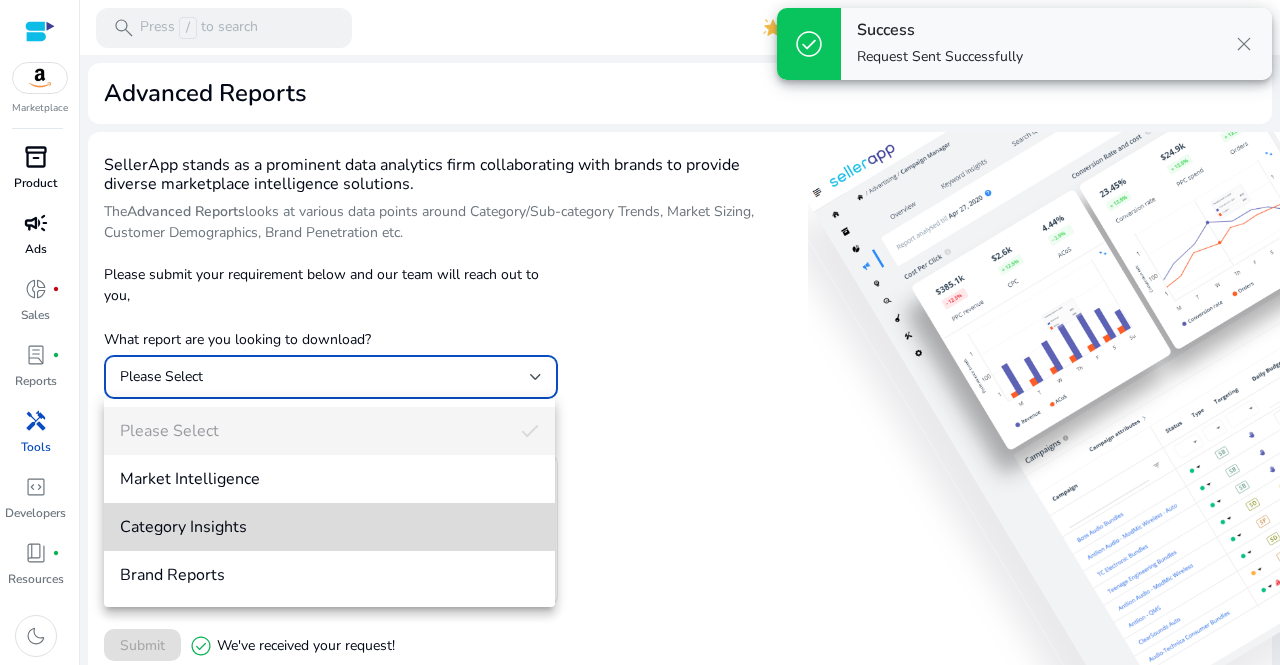 click on "Category Insights" at bounding box center (329, 527) 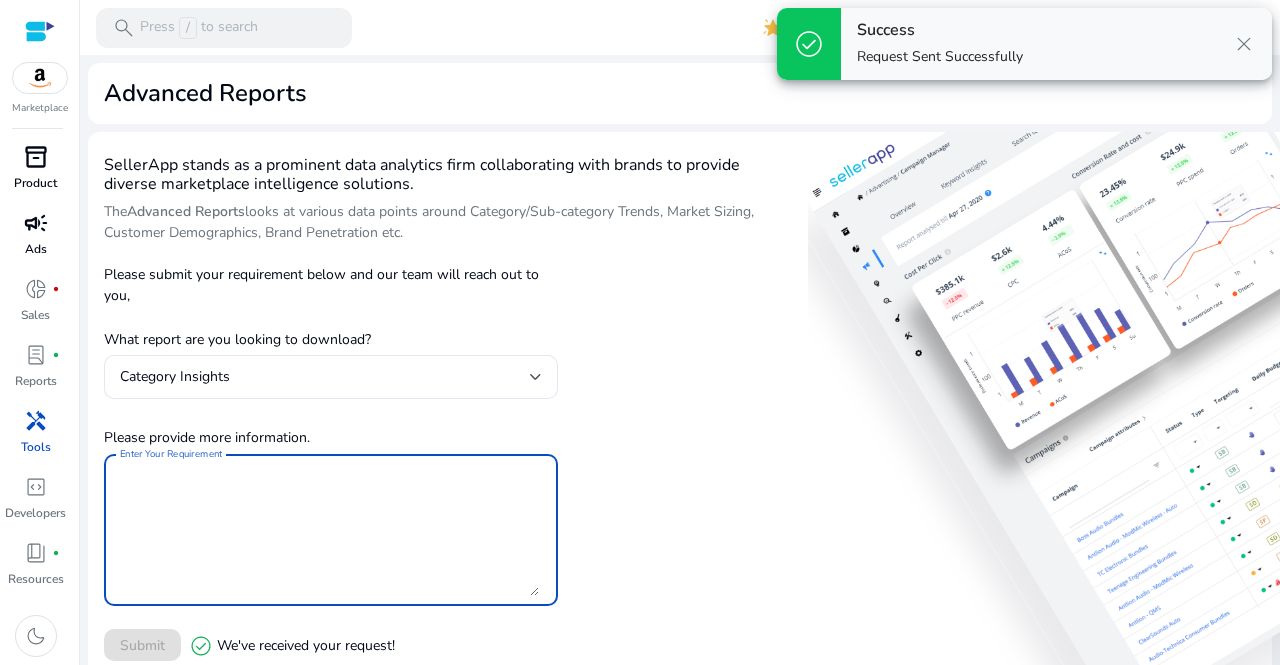 click on "Enter Your Requirement" at bounding box center (329, 530) 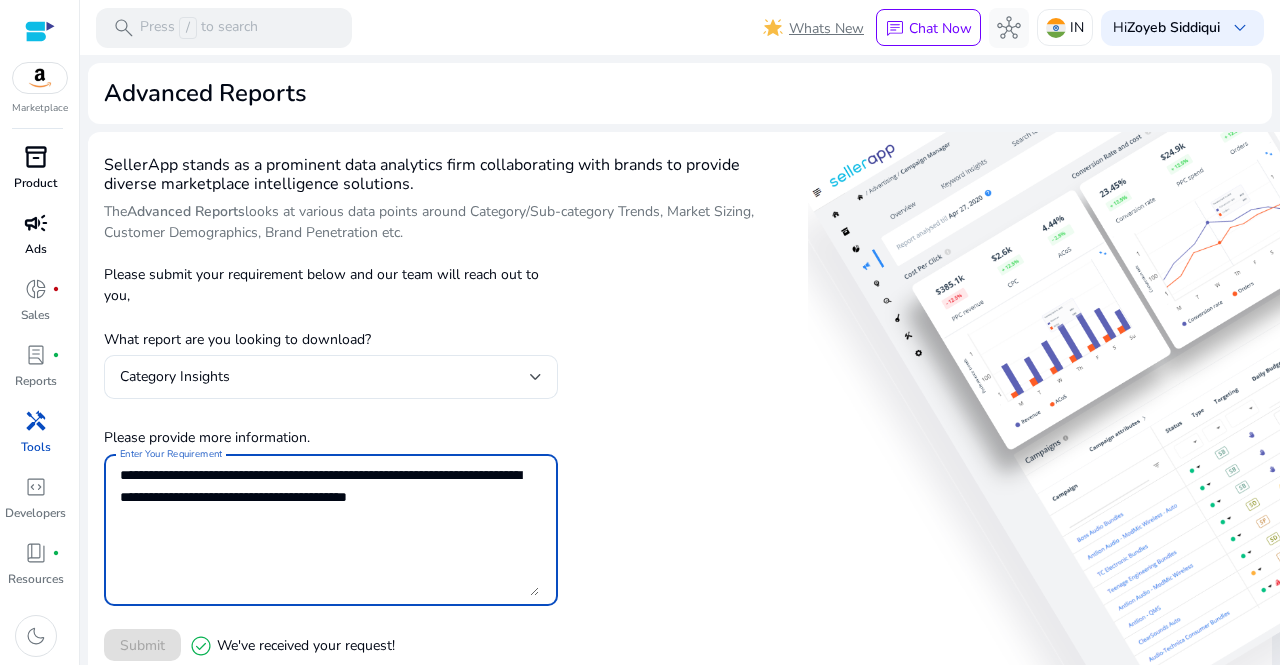 type on "**********" 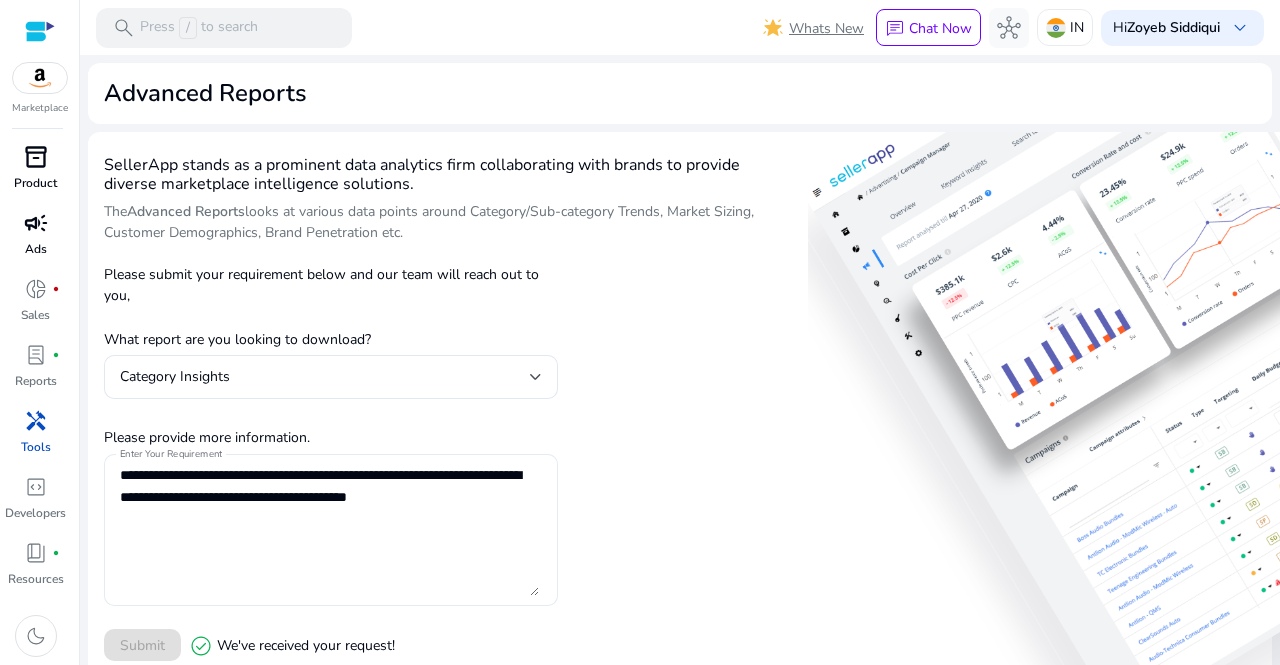 click 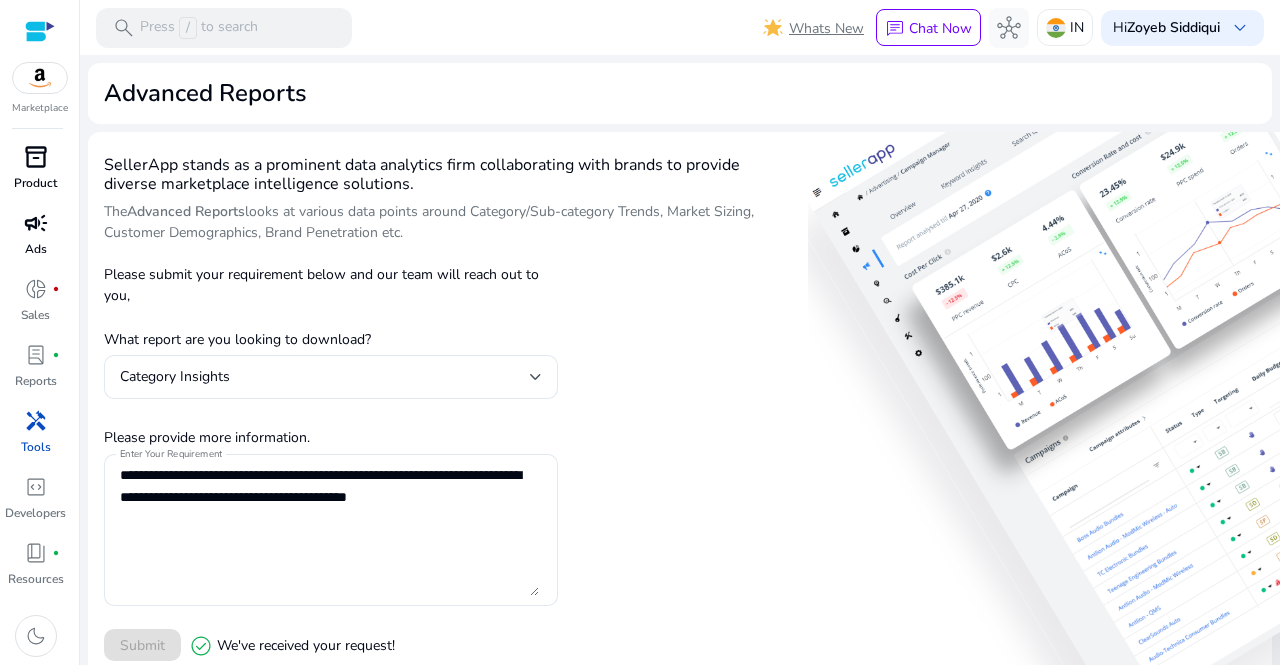 click on "inventory_2" at bounding box center (36, 157) 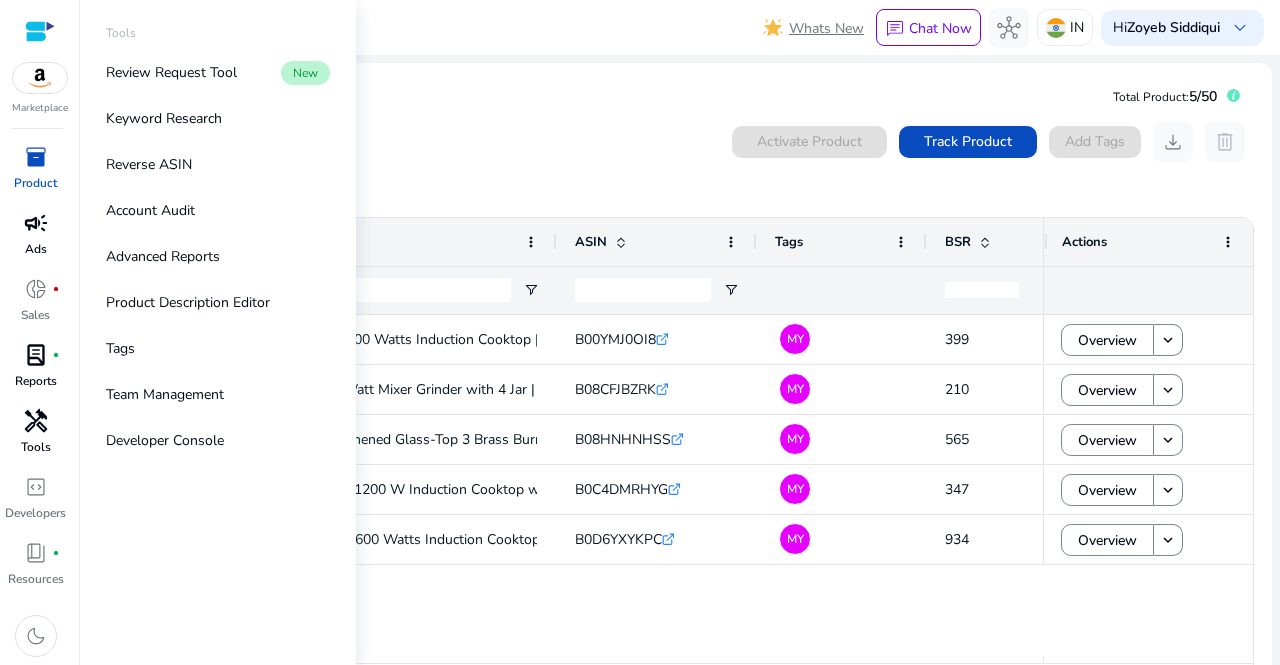 click on "Reports" at bounding box center (36, 381) 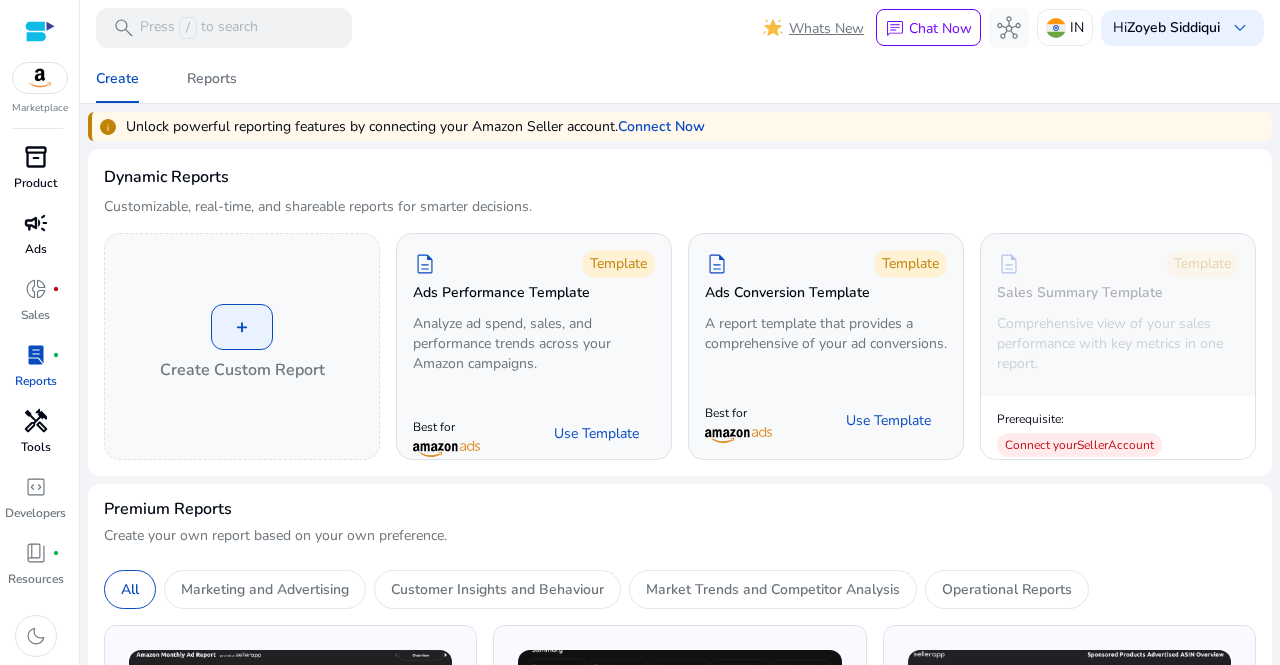 click on "info   Unlock powerful reporting features by connecting your Amazon Seller account.   Connect Now  Dynamic Reports  Customizable, real-time, and shareable reports for smarter decisions.   +   Create Custom Report   description   Template  Ads Performance Template  Analyze ad spend, sales, and performance trends across your Amazon campaigns.  Best for  Use Template   description   Template  Ads Conversion Template  A report template that provides a comprehensive of your ad conversions.  Best for  Use Template   description   Template  Sales Summary Template  Comprehensive view of your sales performance with key metrics in one report.  Prerequisite:  Connect your   Seller   Account   Premium Reports   Create your own report based on your own preference.   All   Marketing and Advertising   Customer Insights and Behaviour   Market Trends and Competitor Analysis   Operational Reports   Account Performance   Monthly and Quarterly business review snapshot to identify opportunities to improve your business" 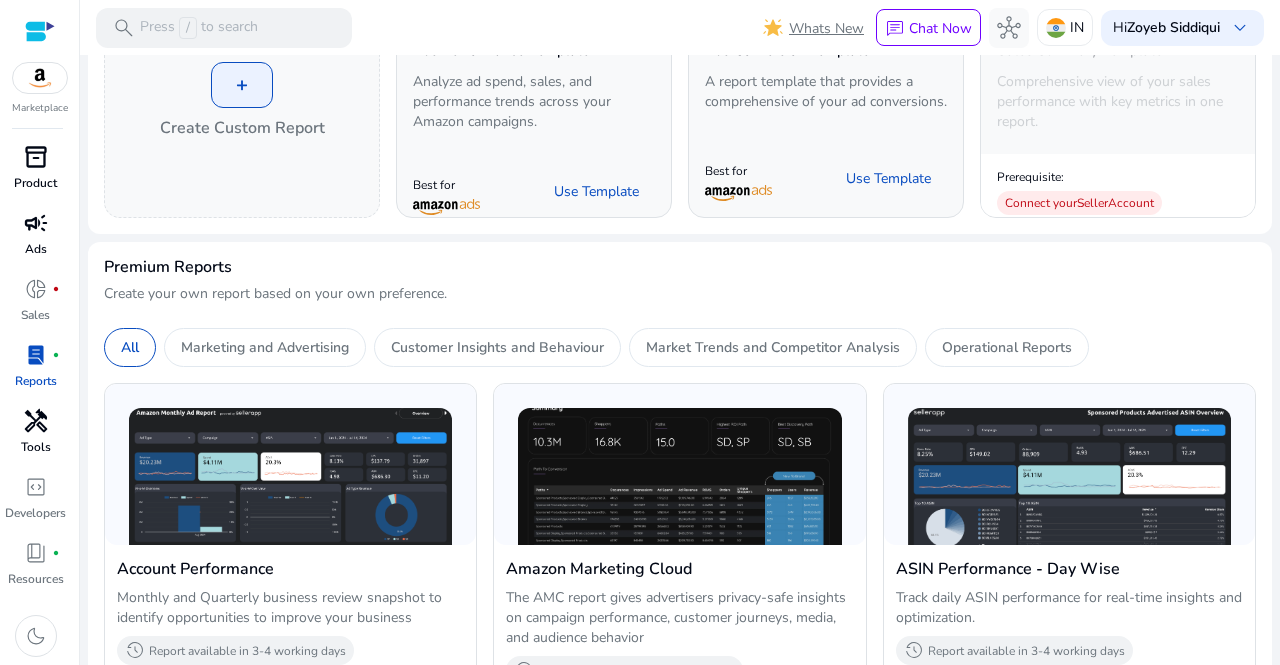 scroll, scrollTop: 0, scrollLeft: 0, axis: both 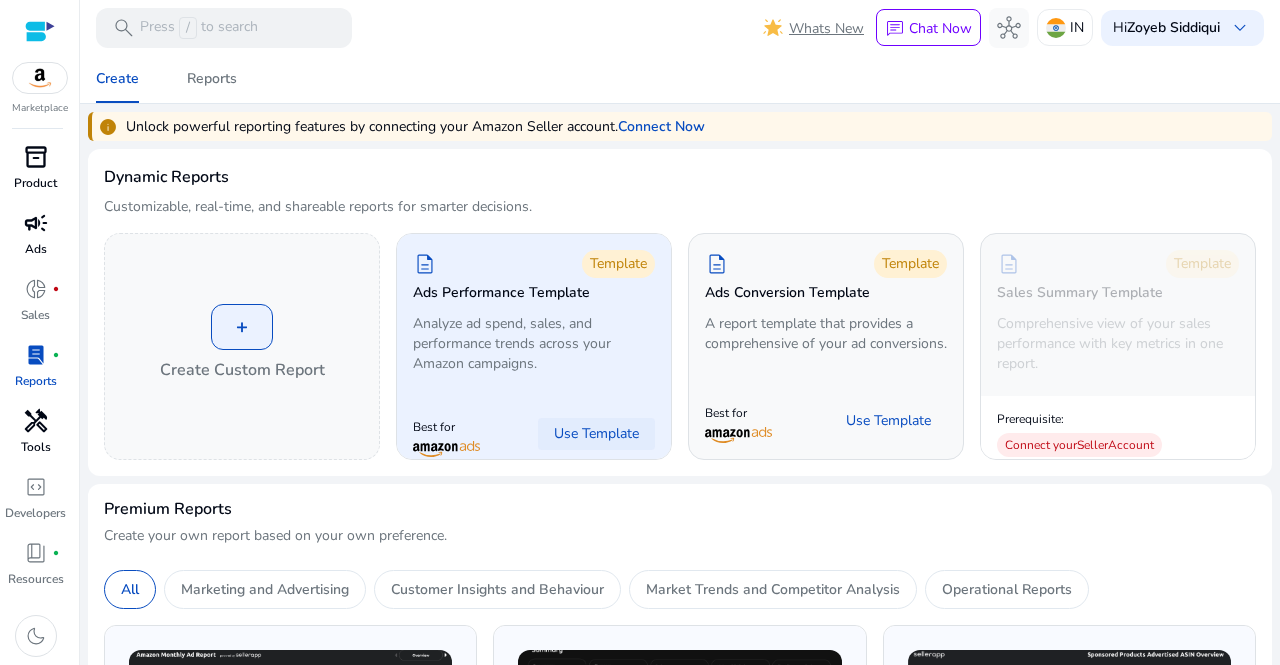 click 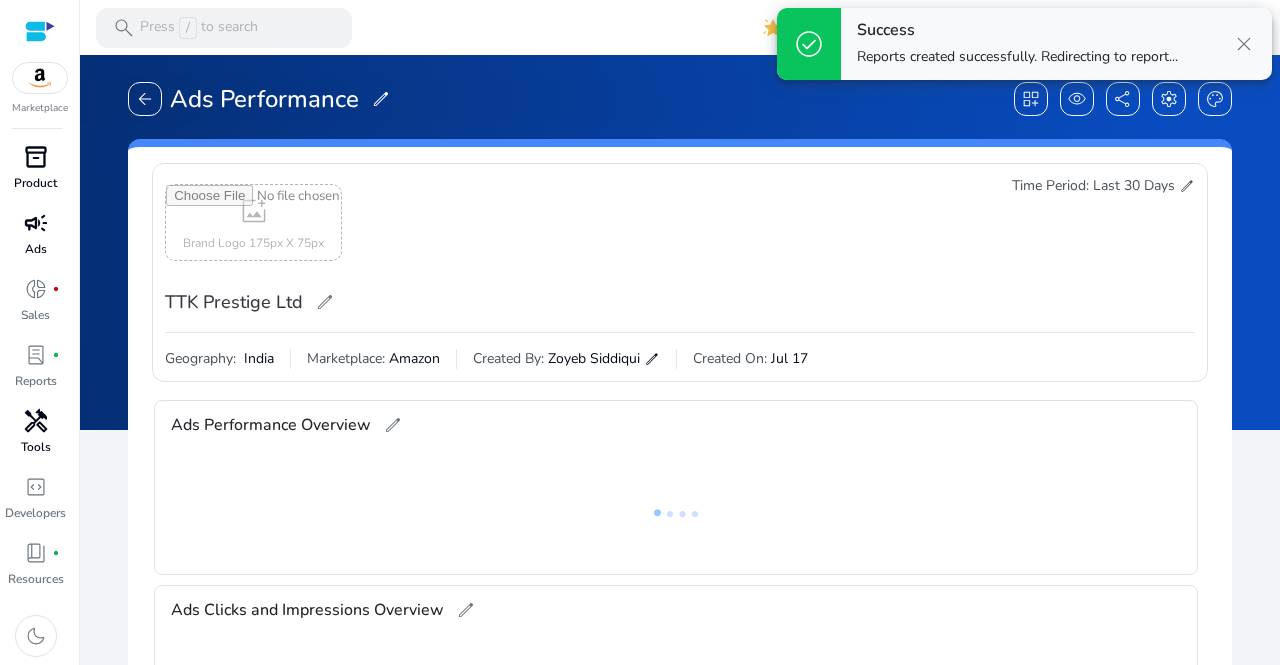 scroll, scrollTop: 0, scrollLeft: 0, axis: both 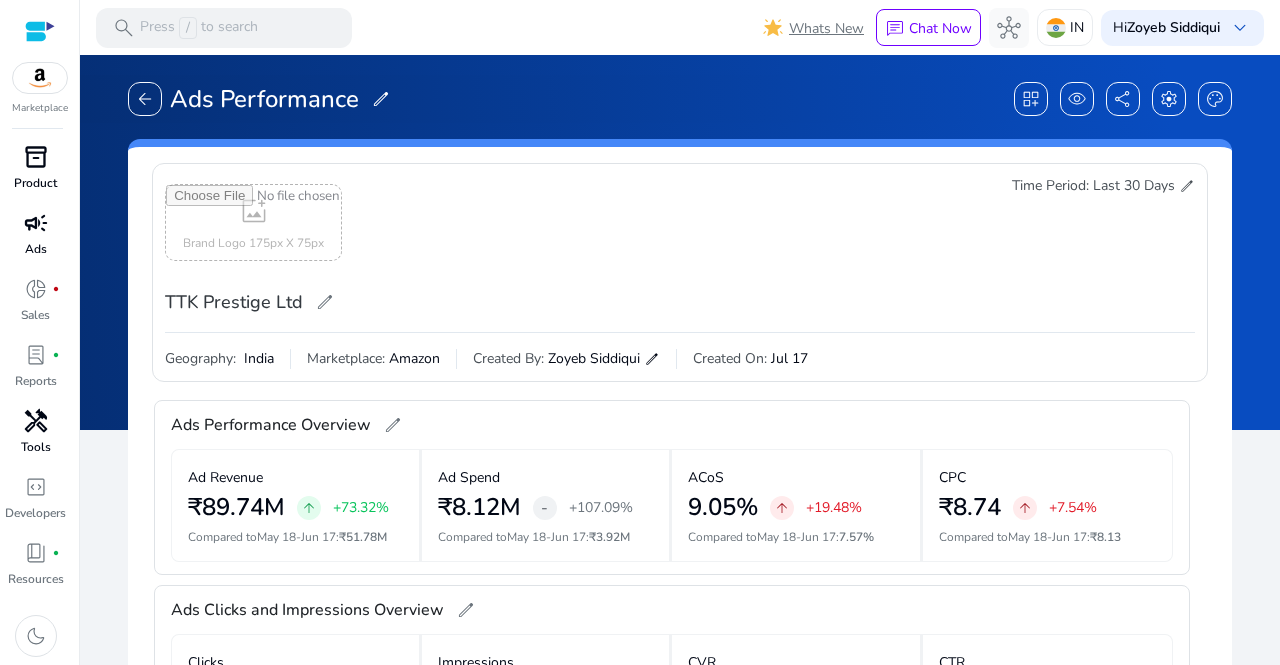 click on "Time Period: Last 30 Days  edit" 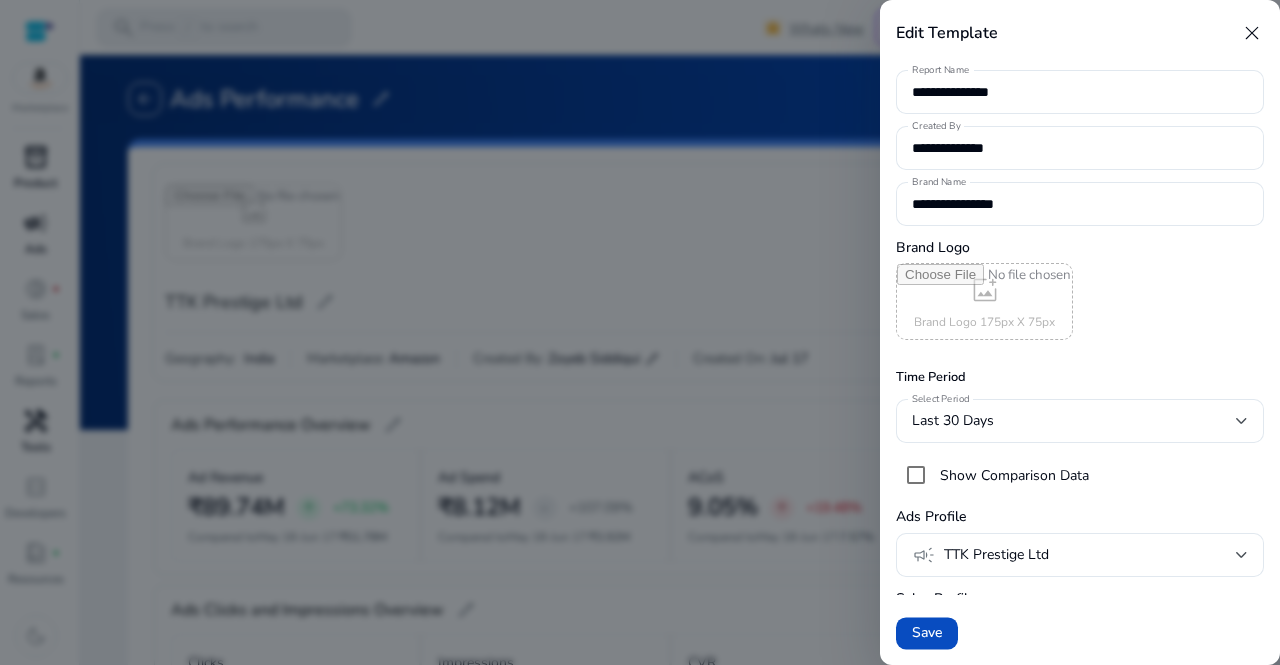 drag, startPoint x: 1256, startPoint y: 386, endPoint x: 1258, endPoint y: 534, distance: 148.01352 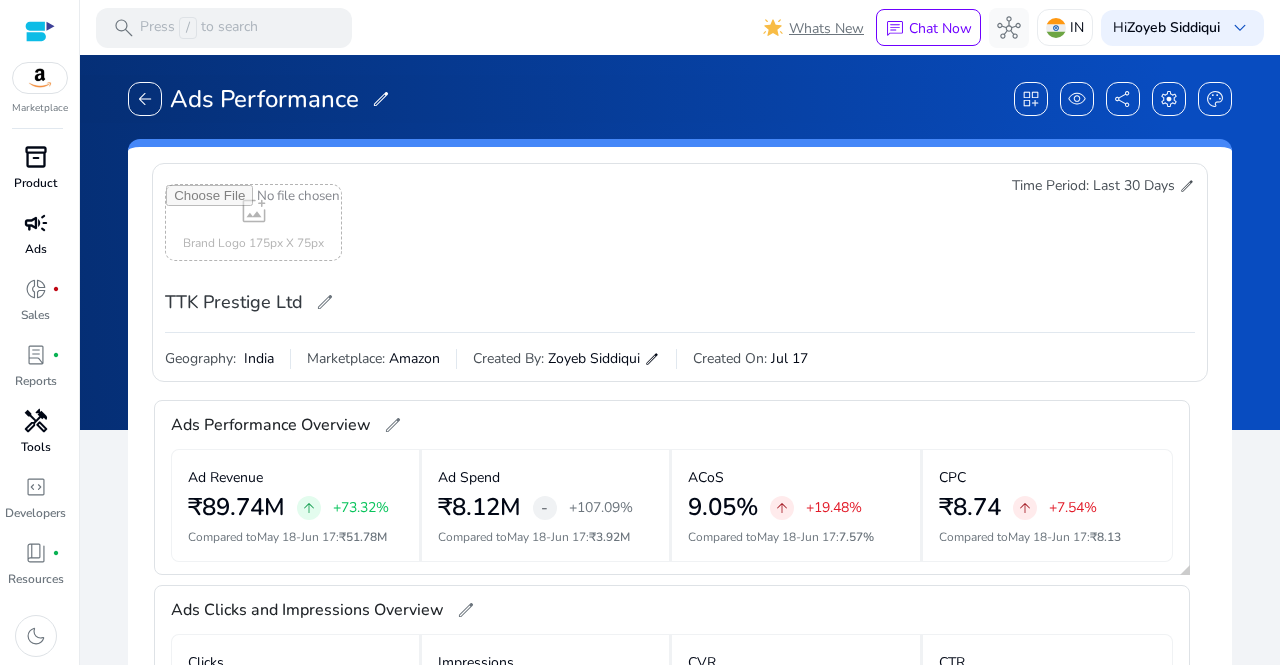 click 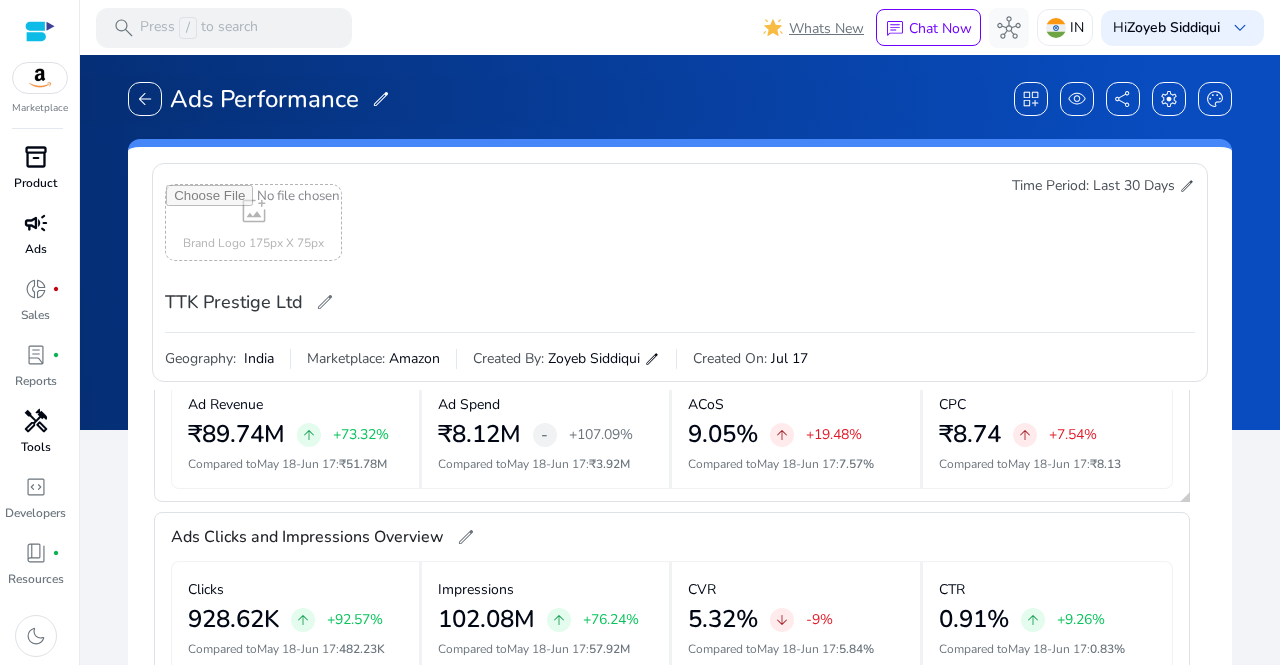 scroll, scrollTop: 74, scrollLeft: 0, axis: vertical 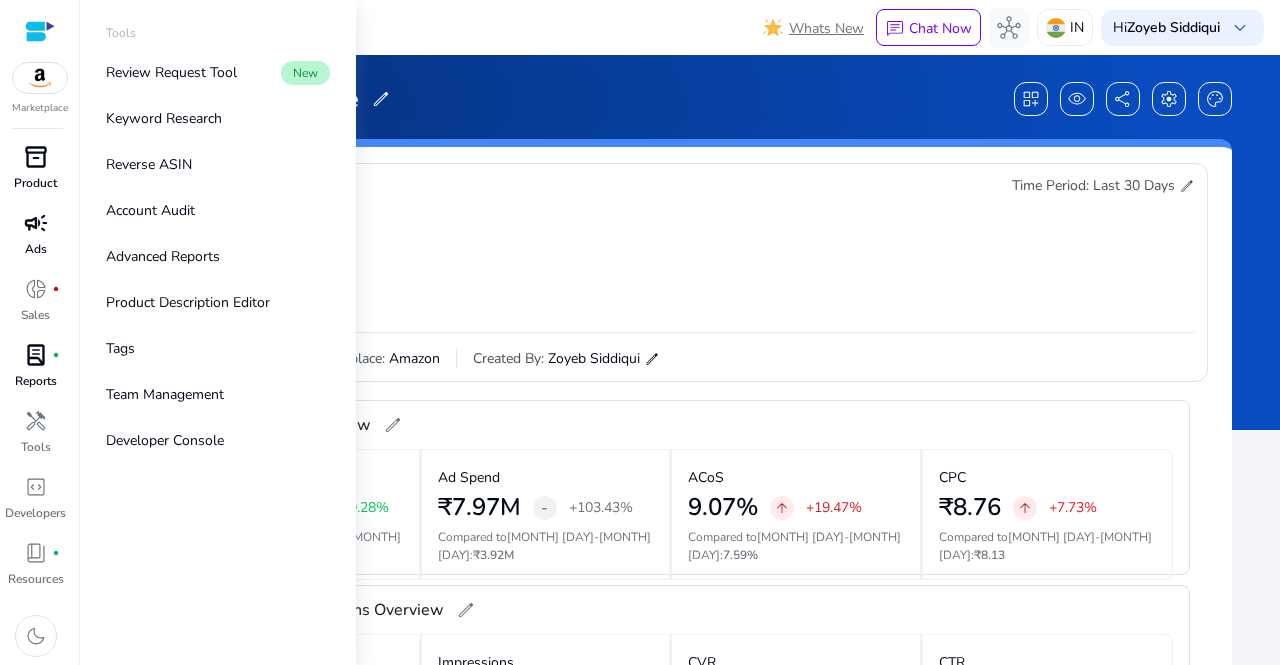 click on "Reports" at bounding box center (36, 381) 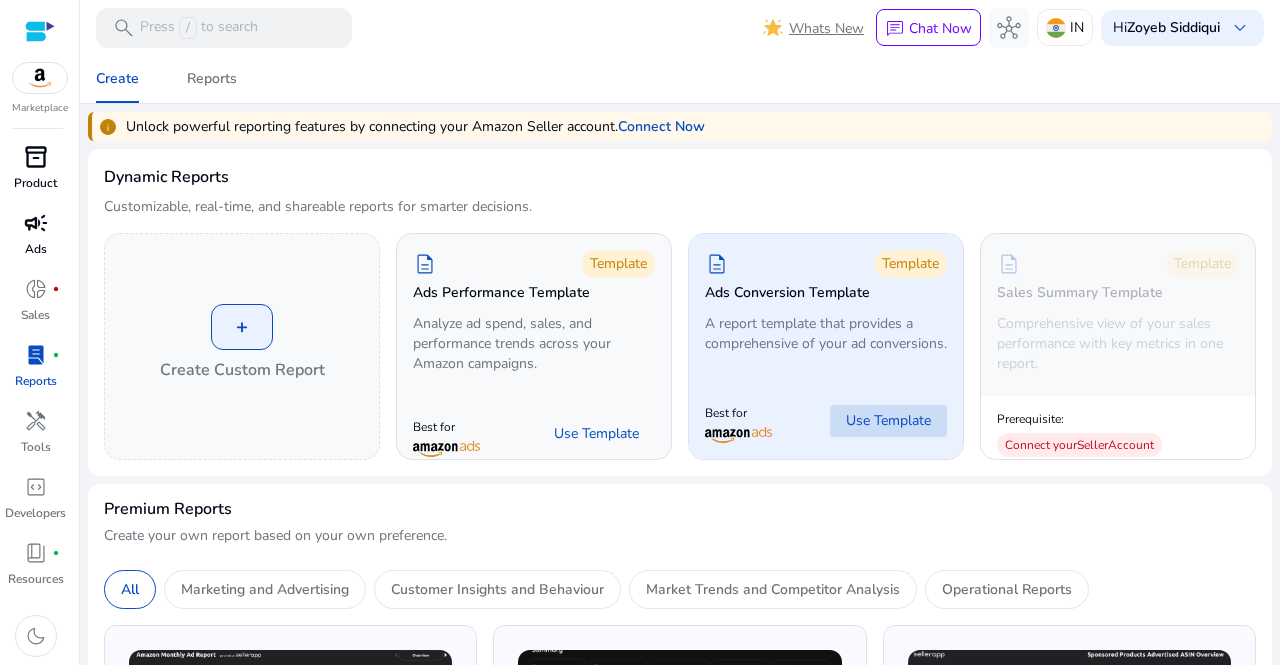 click 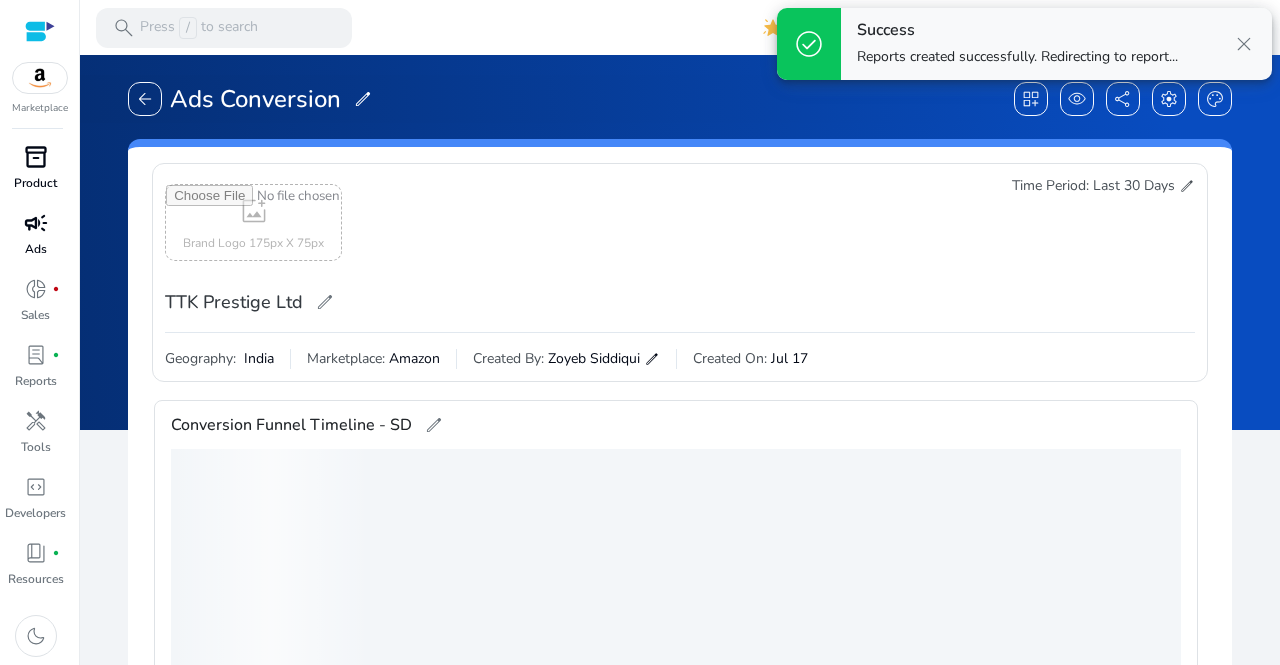 scroll, scrollTop: 388, scrollLeft: 0, axis: vertical 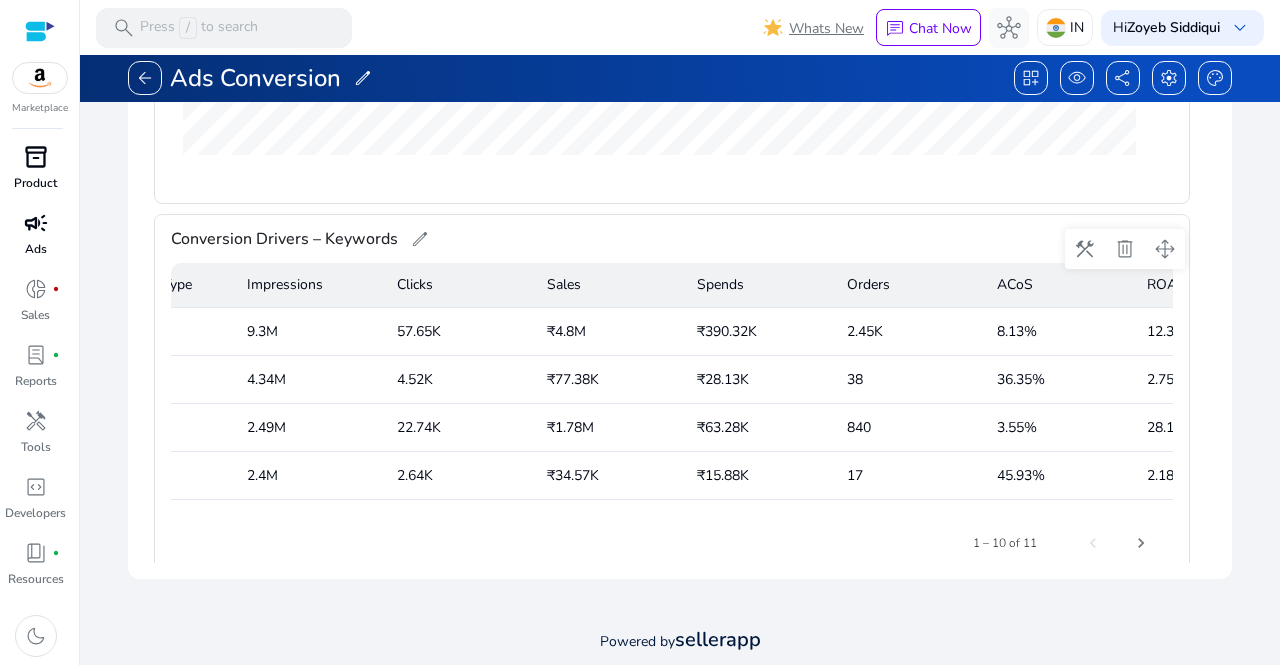 drag, startPoint x: 954, startPoint y: 522, endPoint x: 1107, endPoint y: 519, distance: 153.0294 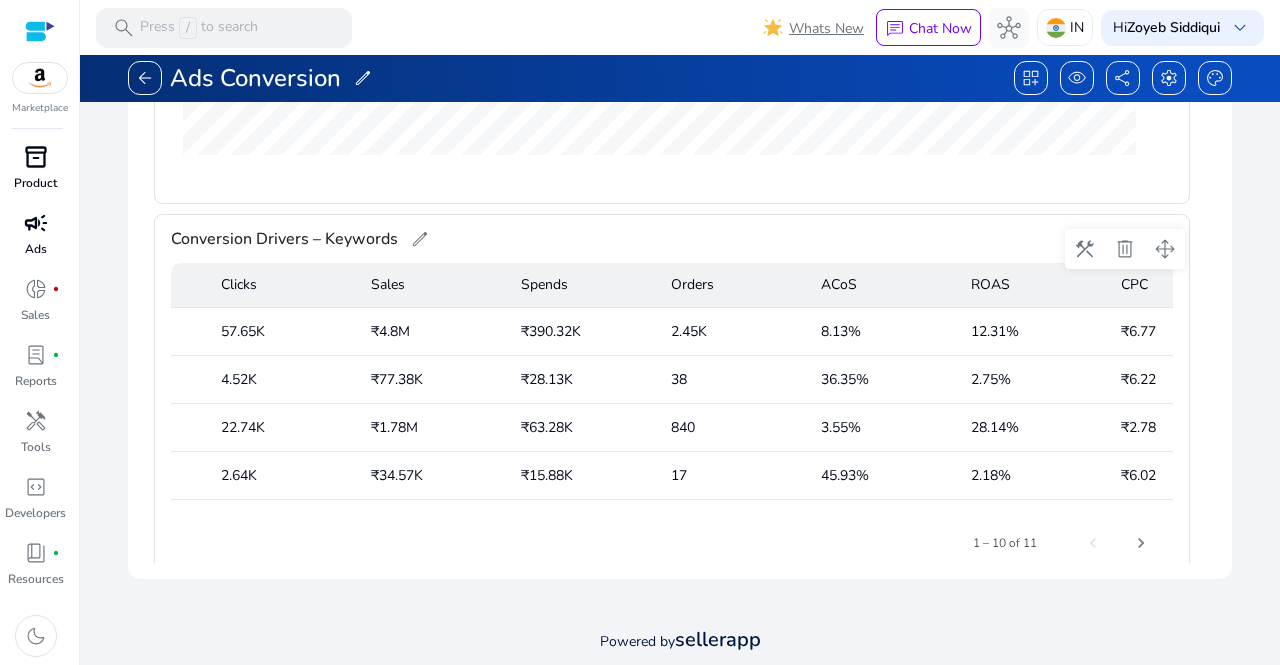 scroll, scrollTop: 0, scrollLeft: 785, axis: horizontal 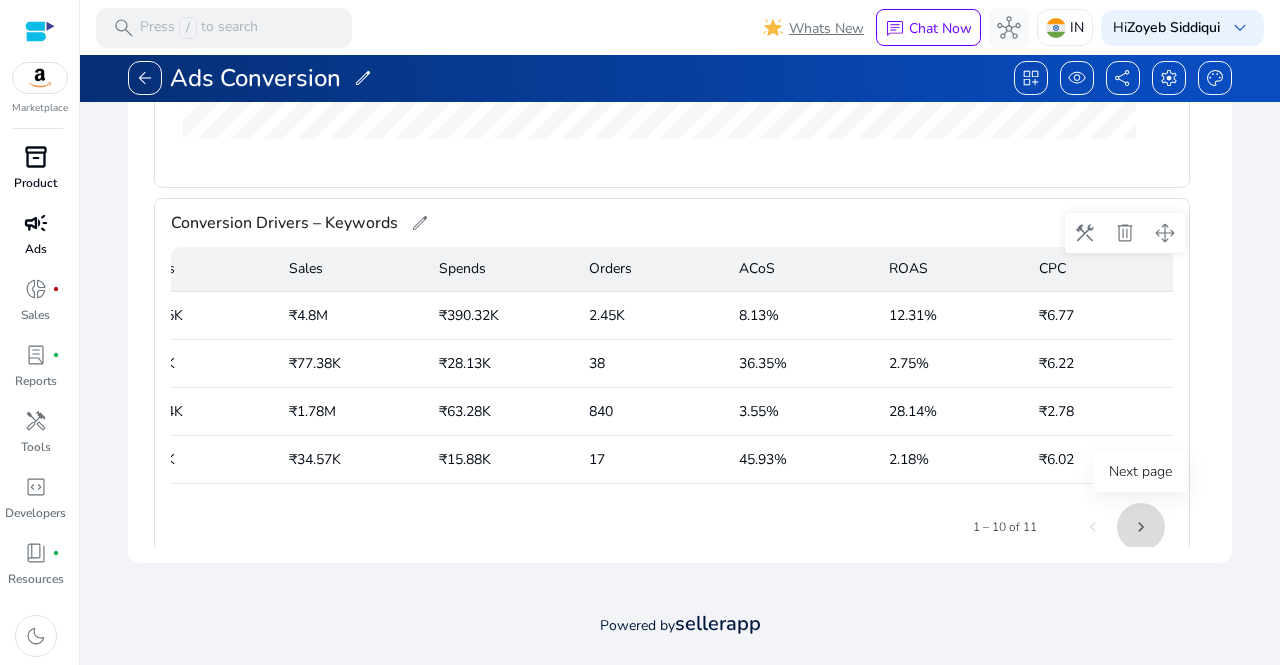 click 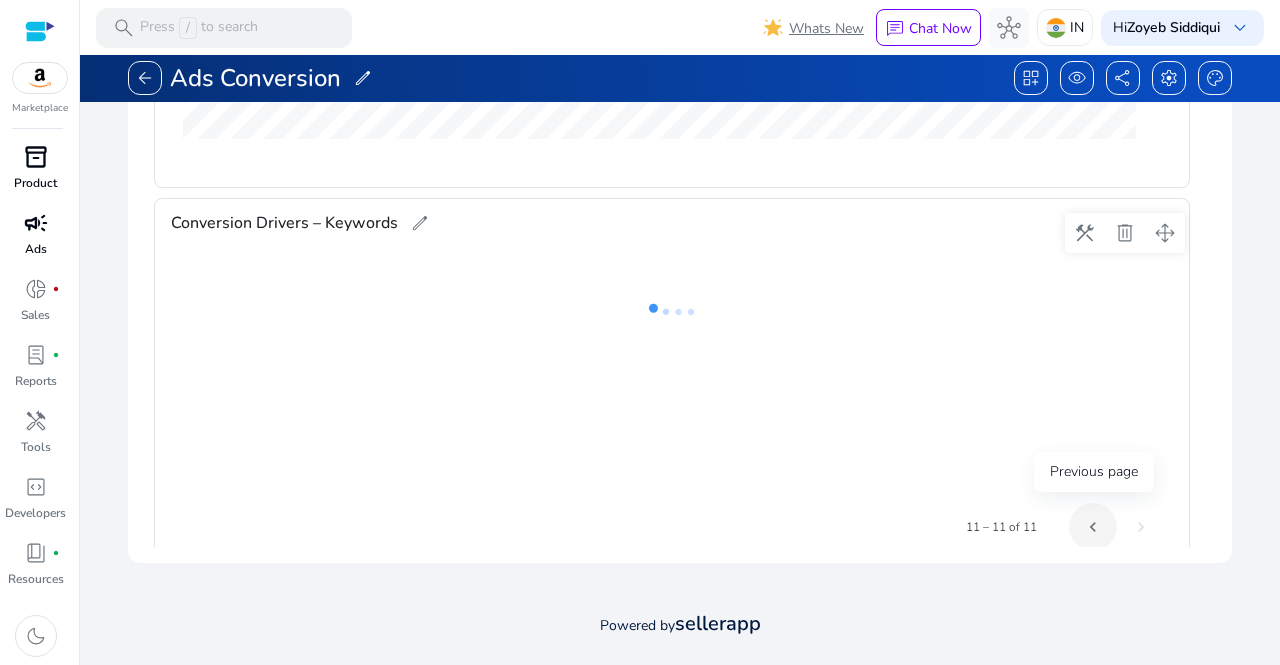click 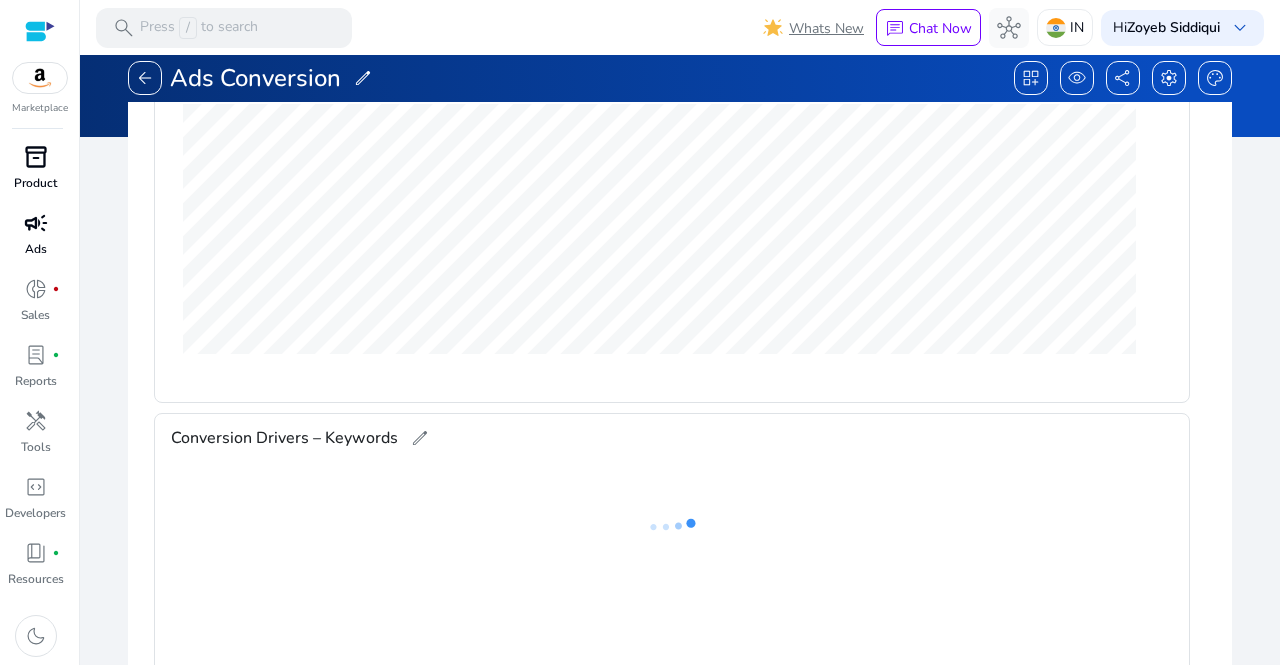 scroll, scrollTop: 244, scrollLeft: 0, axis: vertical 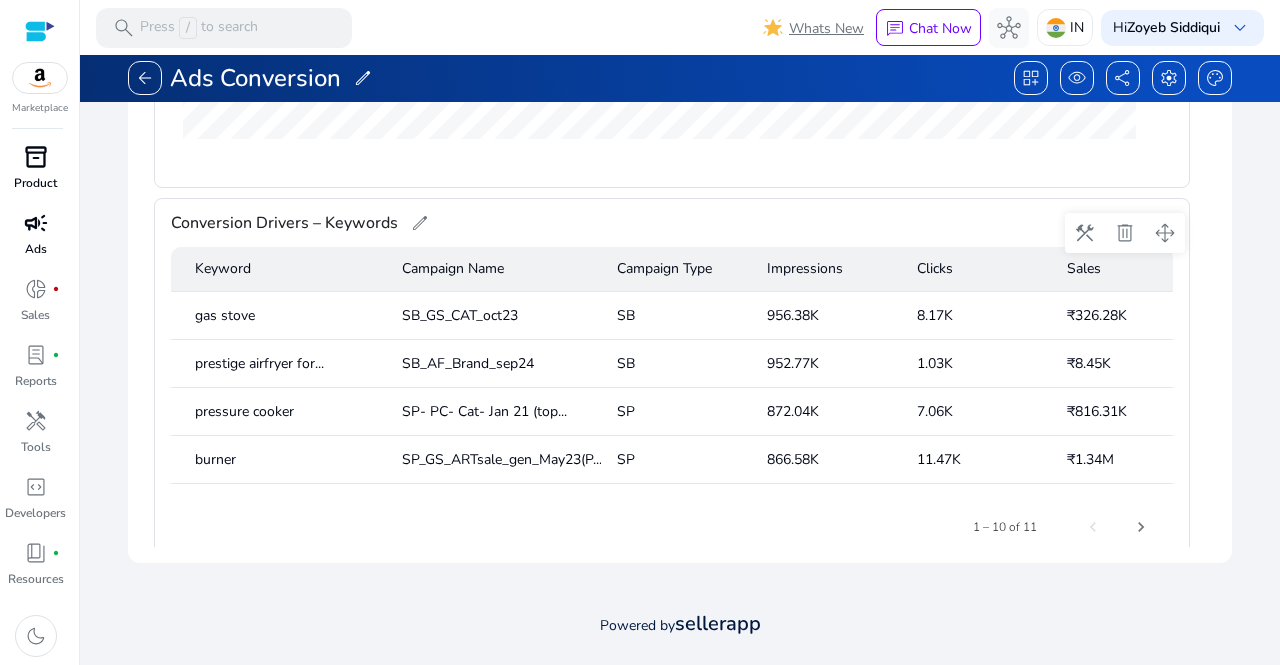click on "1 – 10 of 11" 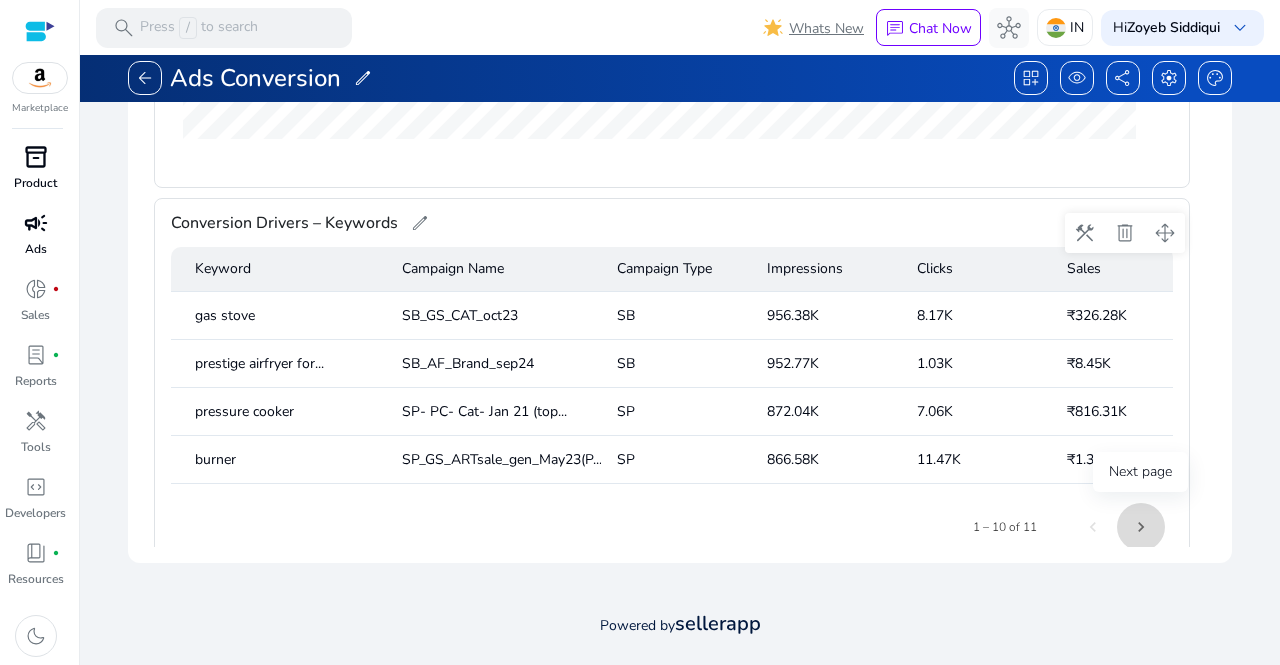 click 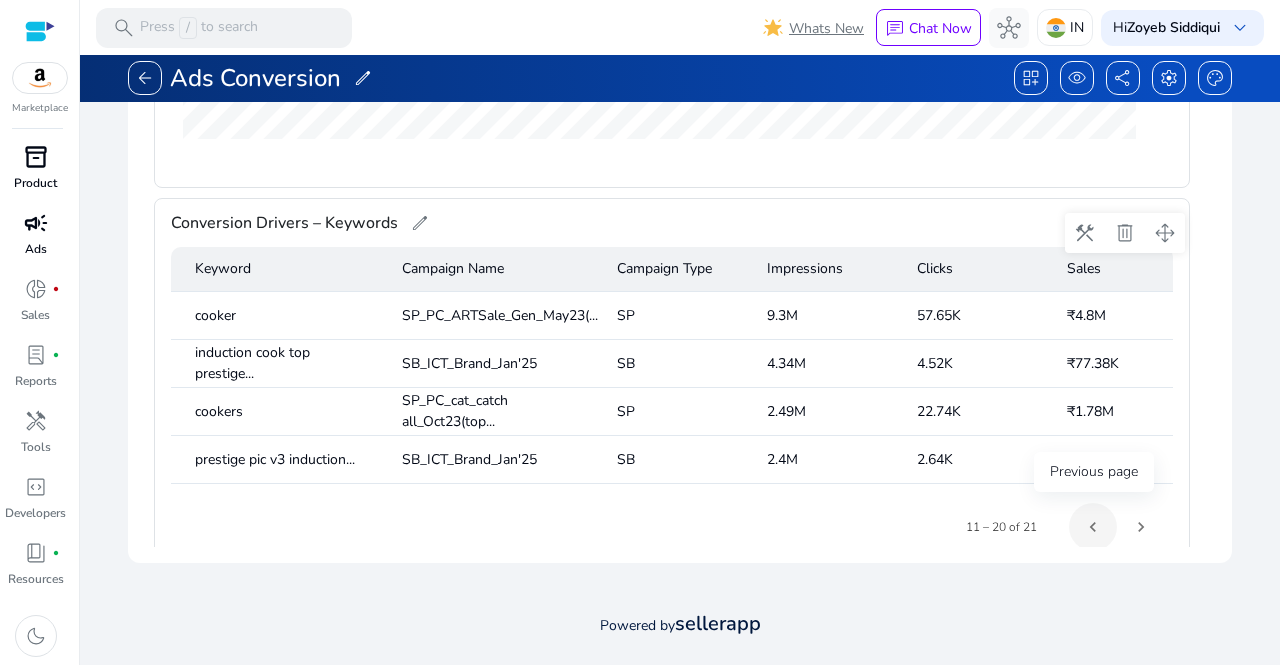 click 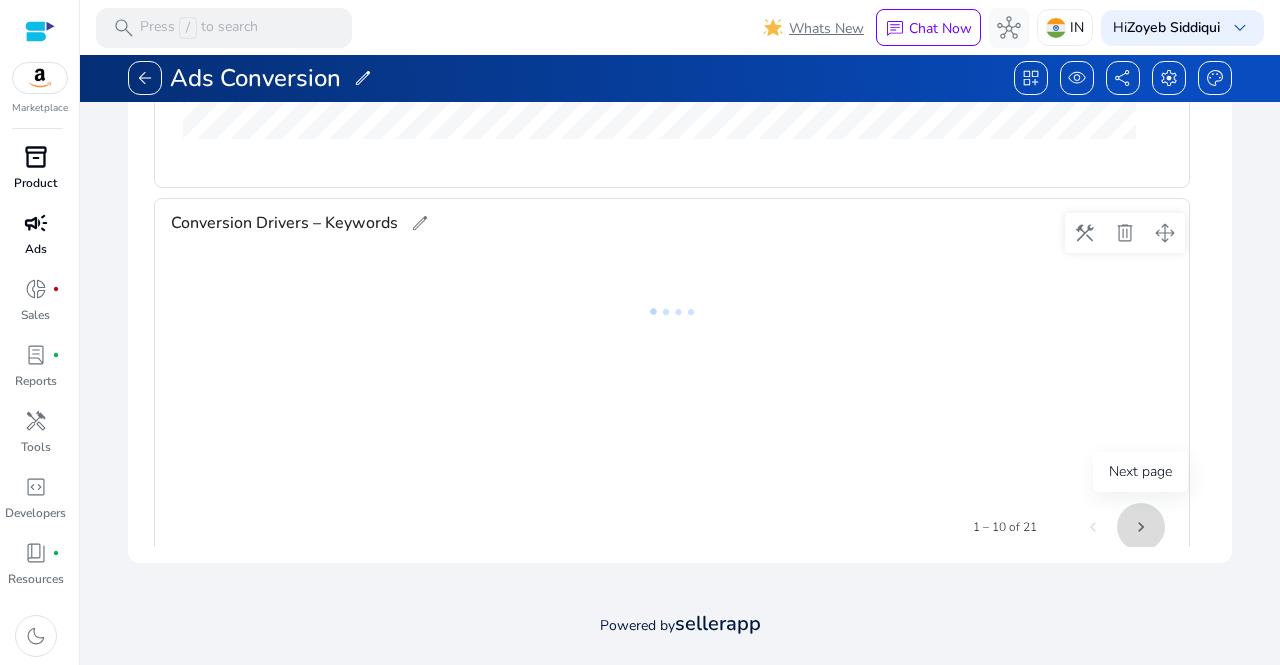 click 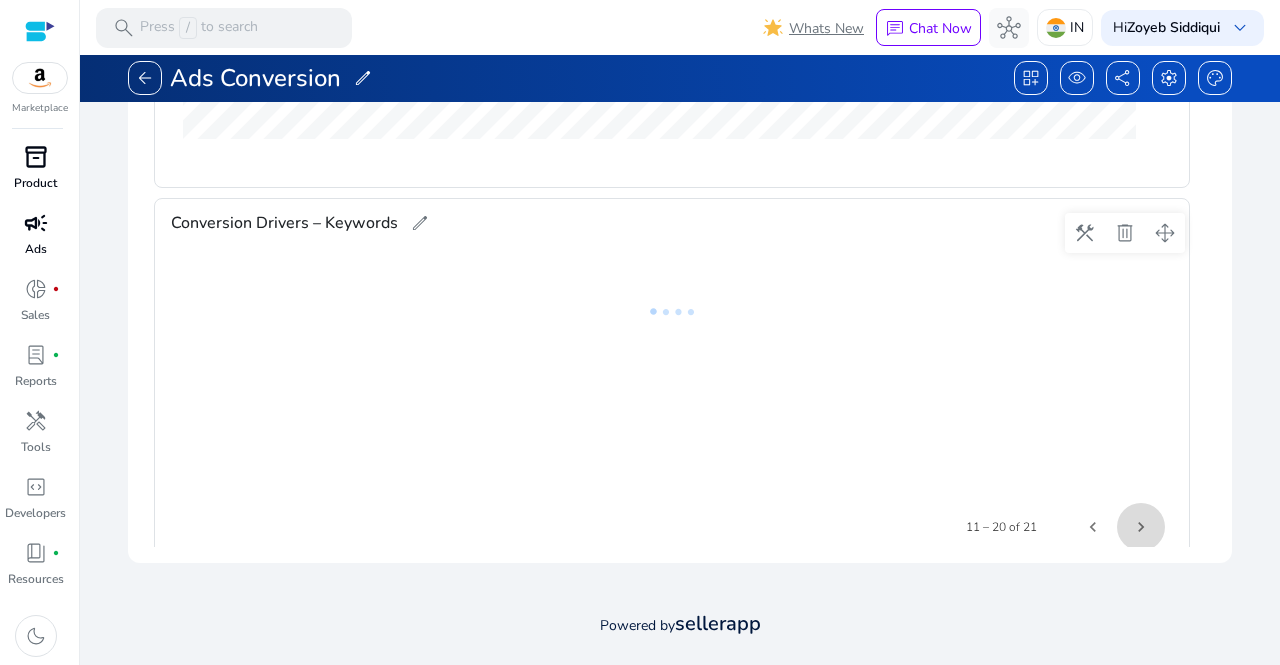 click 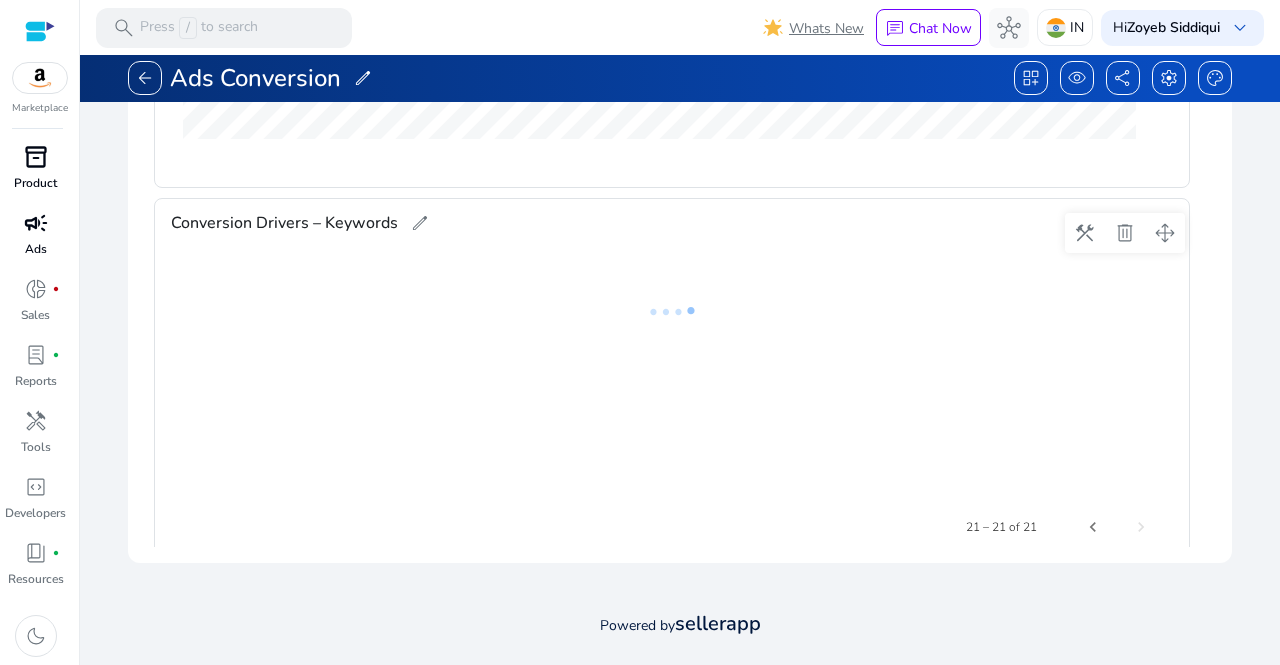 click on "21 – 21 of 21" 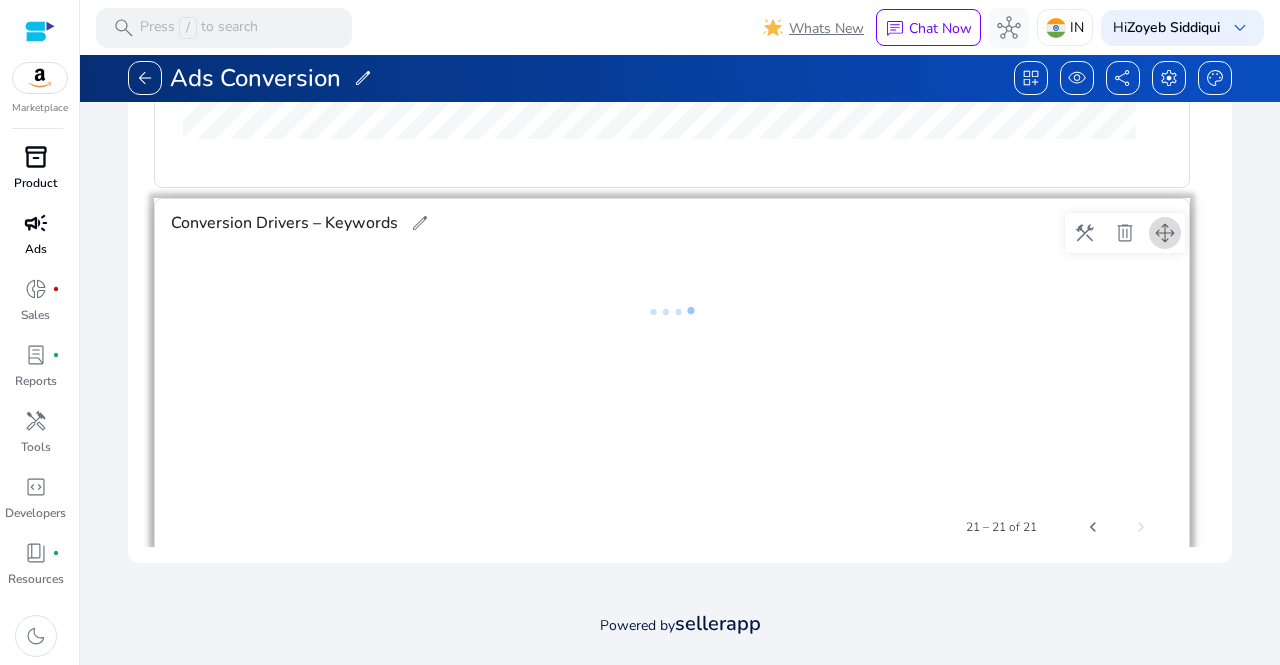 click 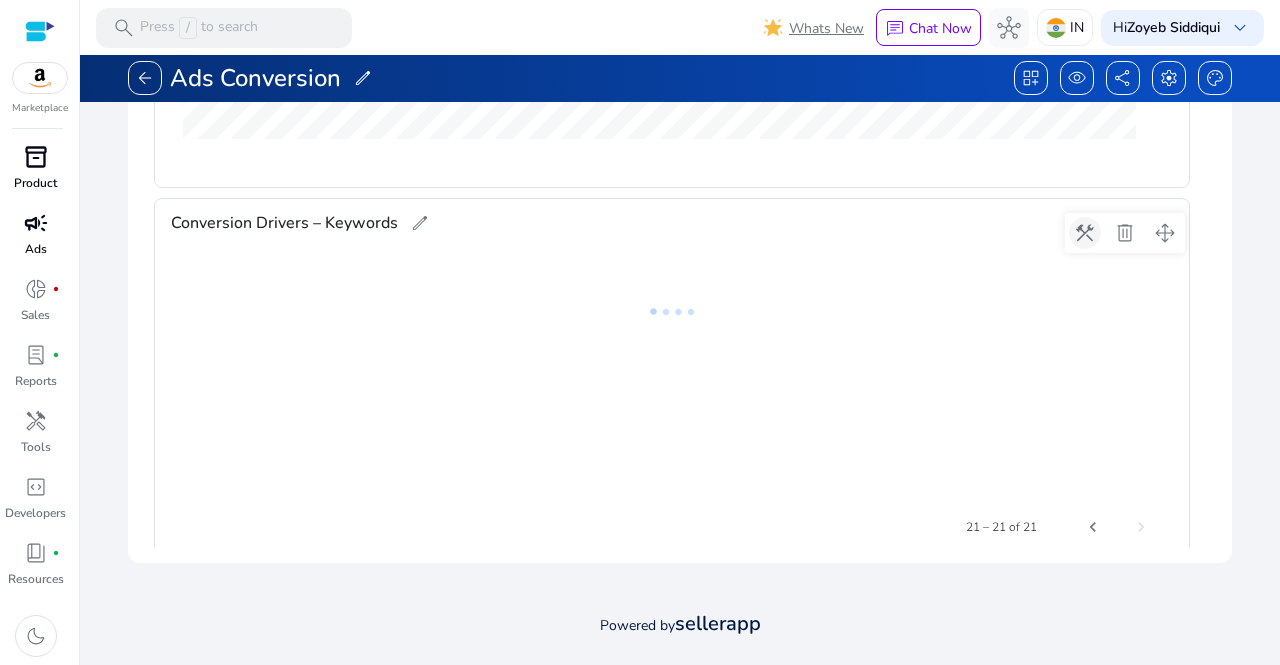 click 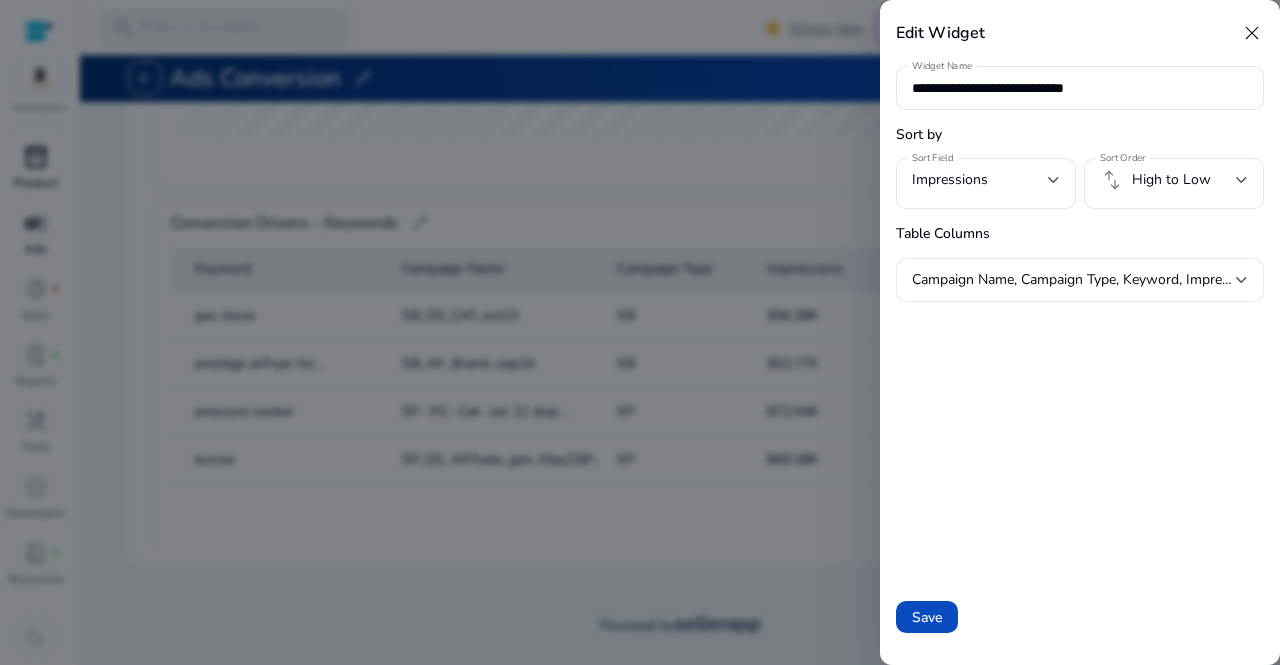 click on "Campaign Name, Campaign Type, Keyword, Impressions, Clicks, Sales, Spends, Orders, ACoS, ROAS, CPC" at bounding box center (1080, 280) 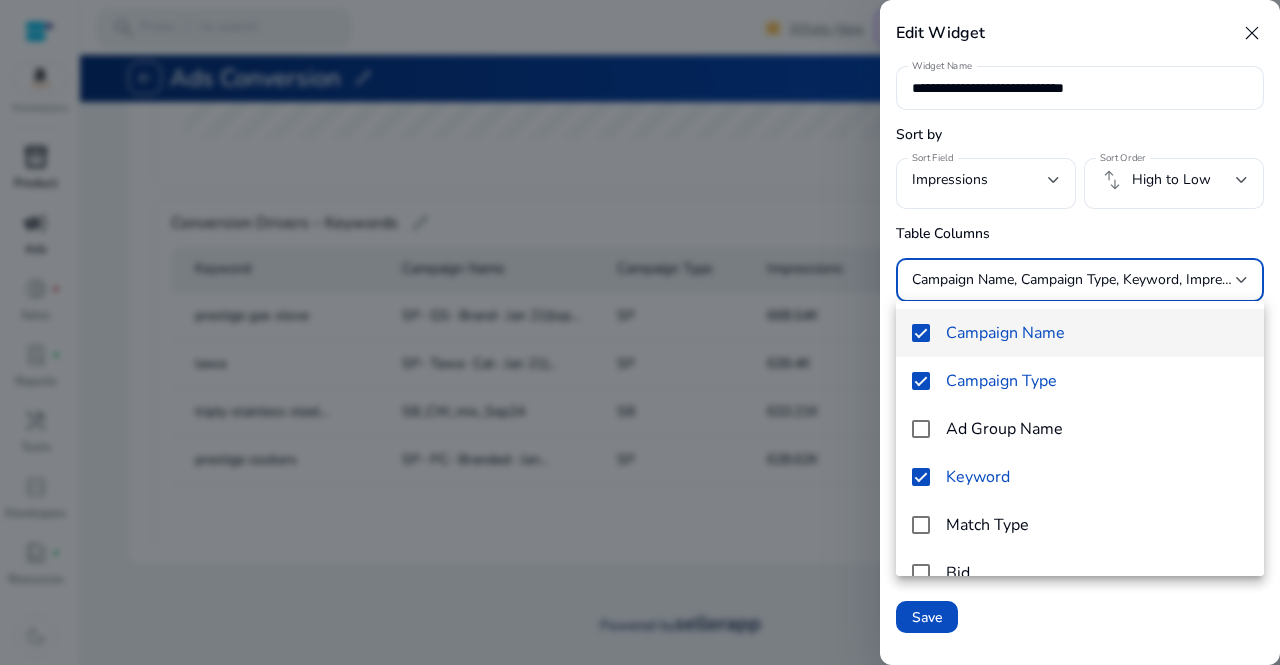 drag, startPoint x: 1279, startPoint y: 359, endPoint x: 1270, endPoint y: 435, distance: 76.53104 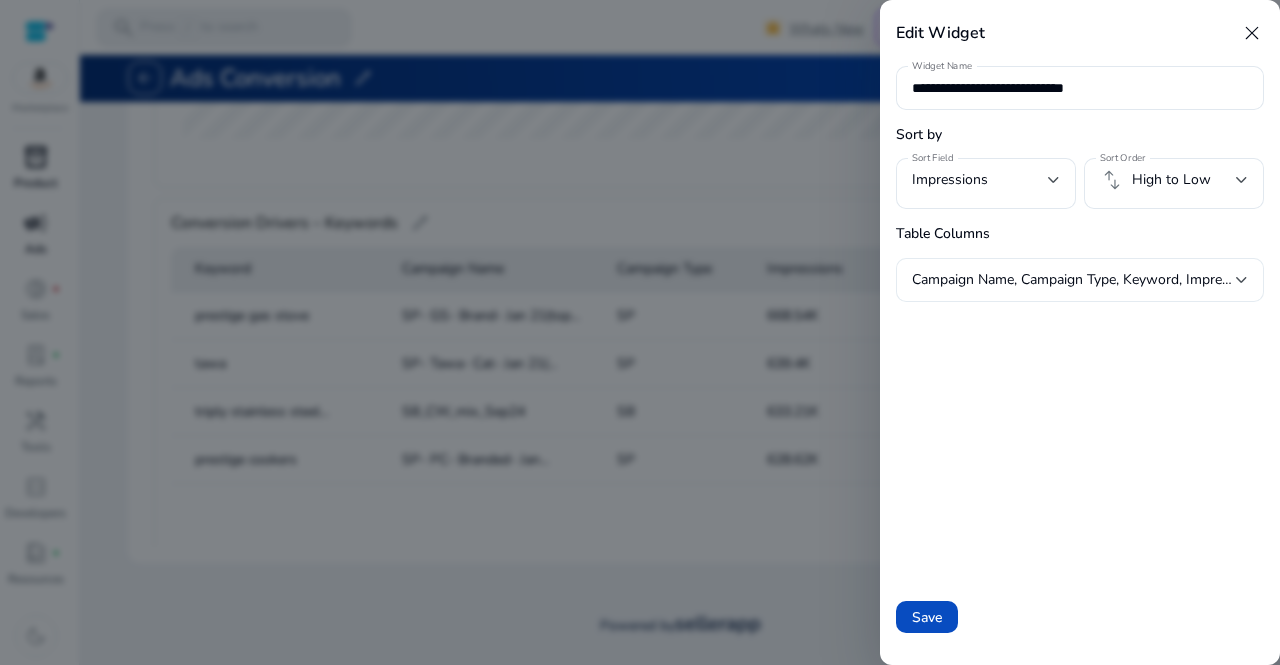 click on "Campaign Name, Campaign Type, Keyword, Impressions, Clicks, Sales, Spends, Orders, ACoS, ROAS, CPC" at bounding box center (1080, 280) 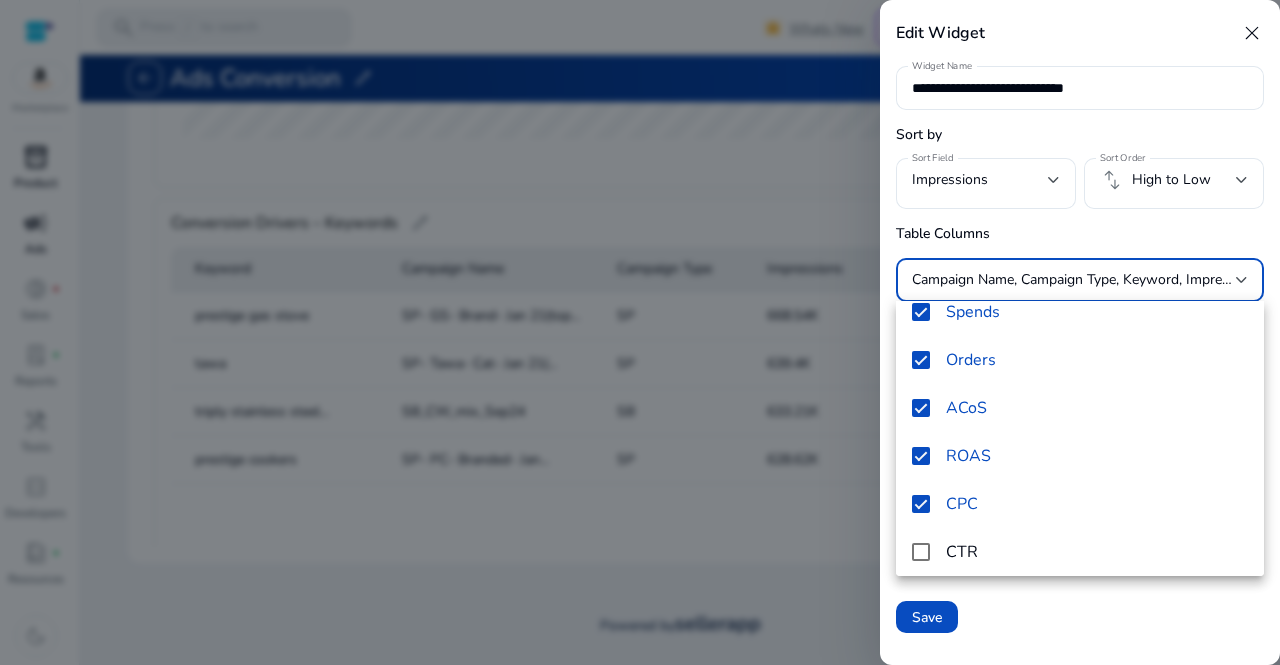 scroll, scrollTop: 501, scrollLeft: 0, axis: vertical 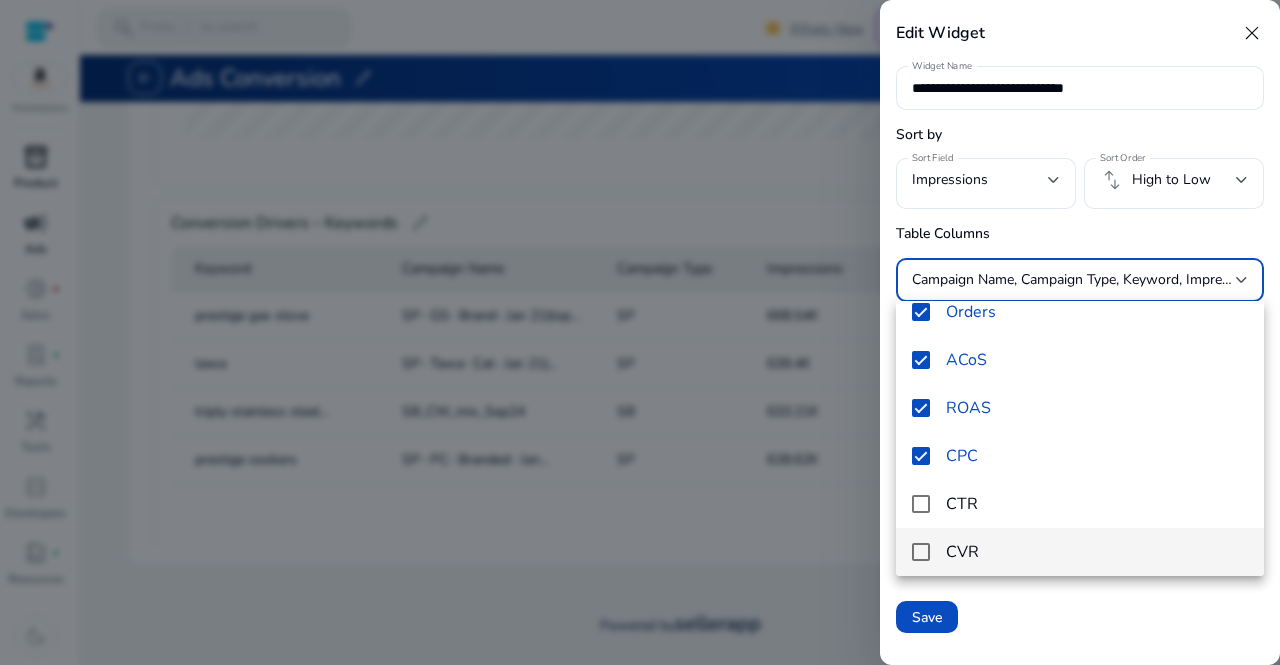 click at bounding box center (640, 332) 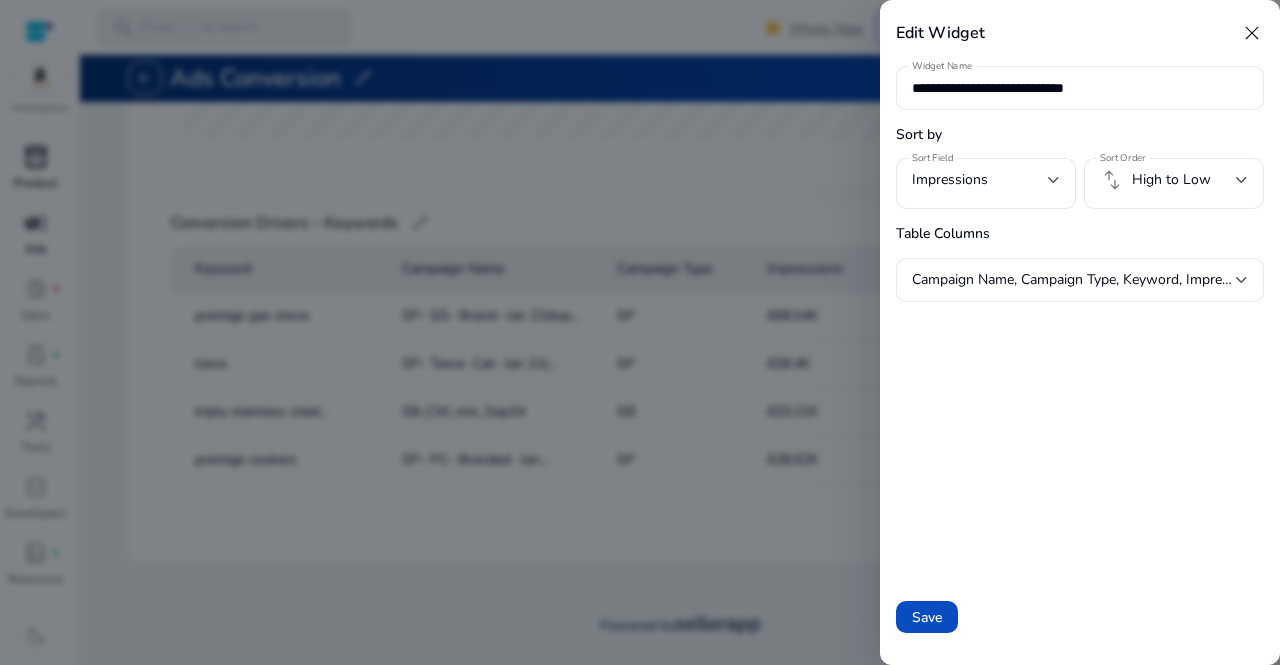 click at bounding box center [640, 332] 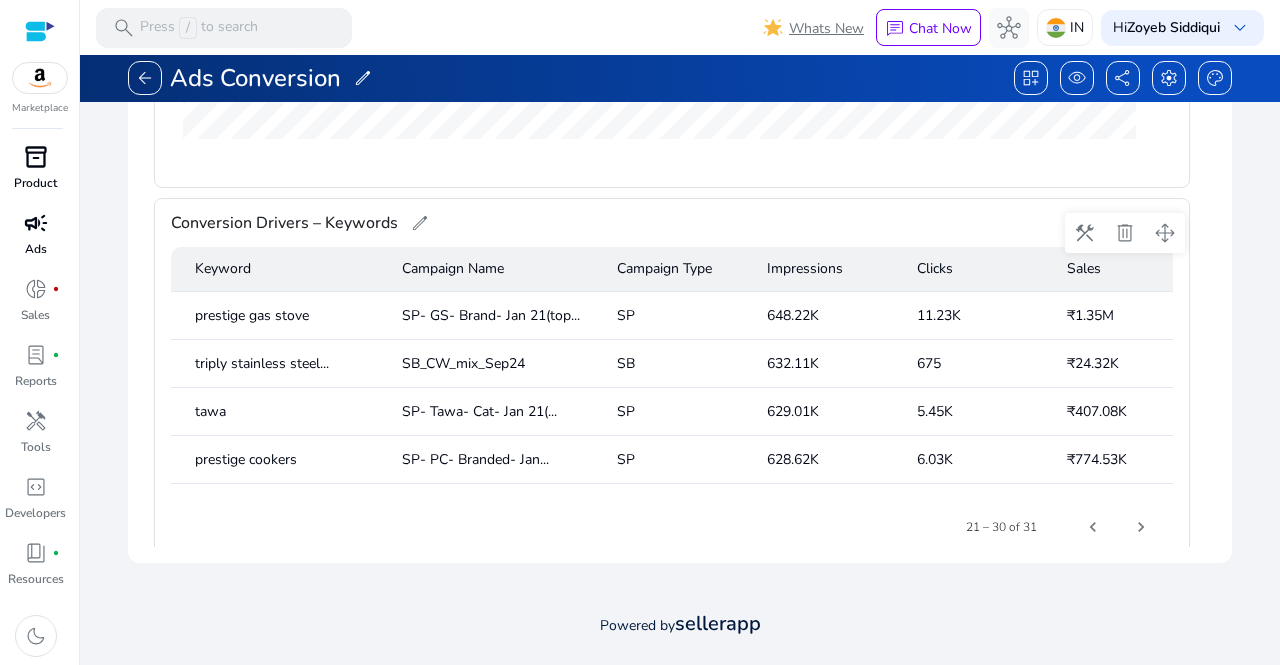 drag, startPoint x: 678, startPoint y: 501, endPoint x: 812, endPoint y: 493, distance: 134.23859 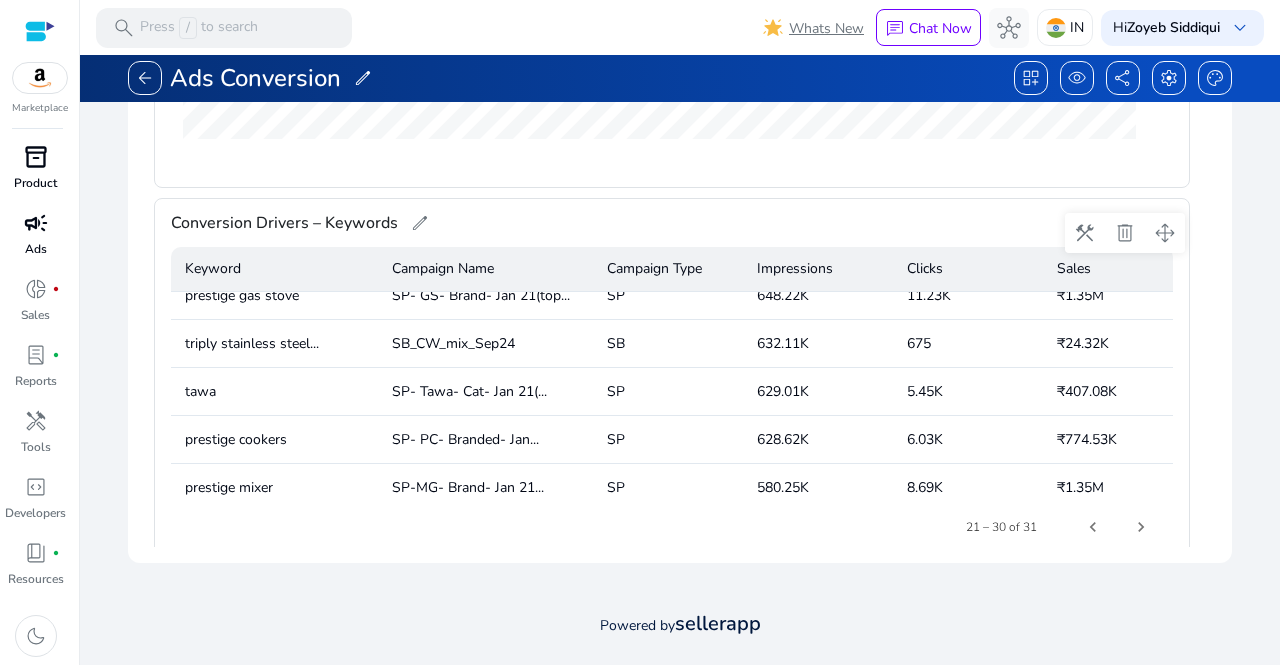 scroll, scrollTop: 20, scrollLeft: 16, axis: both 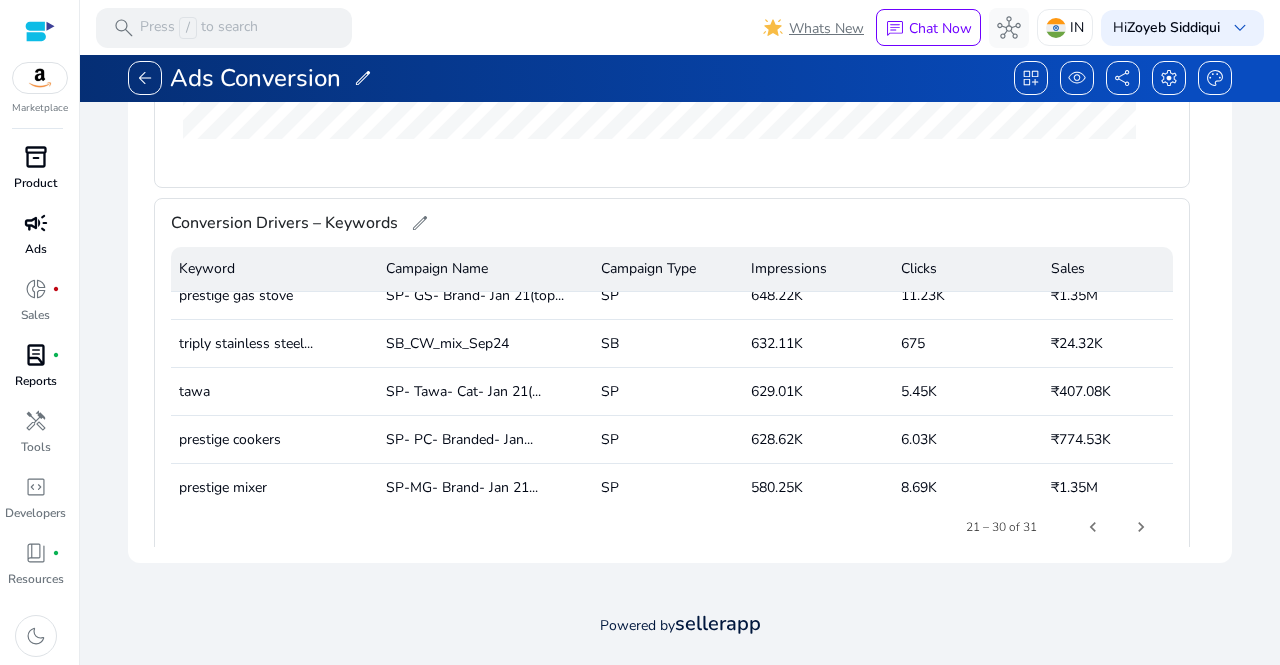 click on "Reports" at bounding box center (36, 381) 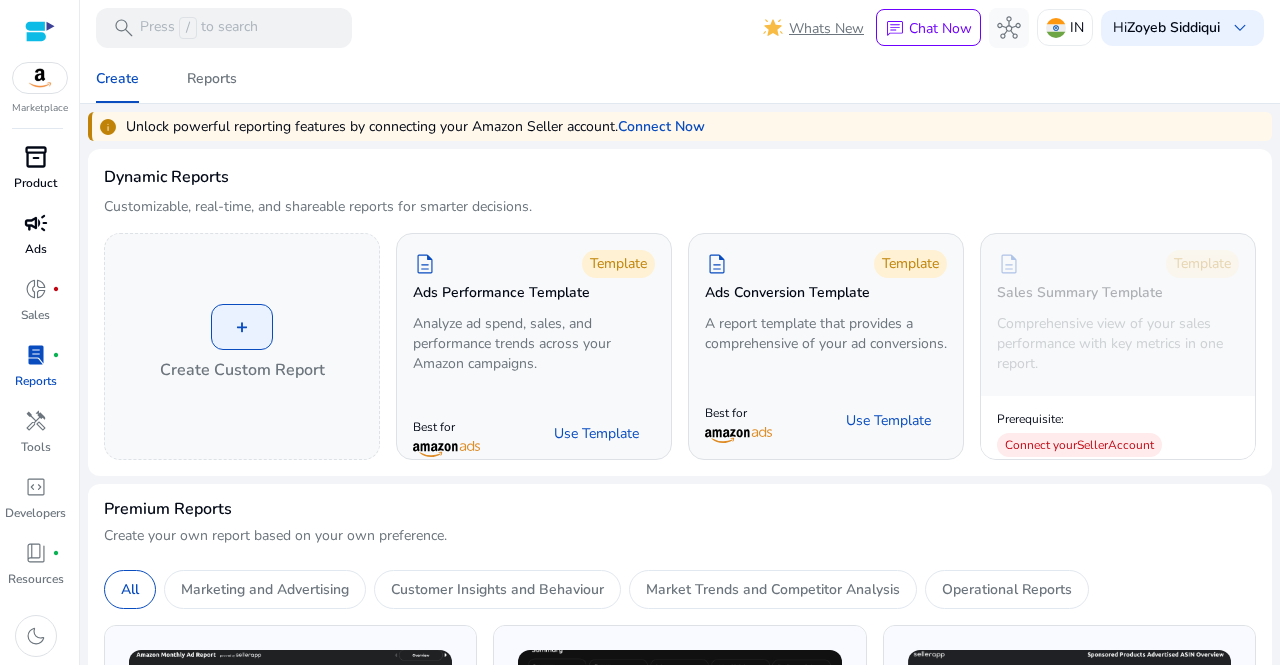 click on "Premium Reports   Create your own report based on your own preference.   All   Marketing and Advertising   Customer Insights and Behaviour   Market Trends and Competitor Analysis   Operational Reports   Account Performance   Monthly and Quarterly business review snapshot to identify opportunities to improve your business   history_2   Report available in 3-4 working days   Schedule call   Sample Report   Amazon Marketing Cloud   The AMC report gives advertisers privacy-safe insights on campaign performance, customer journeys, media, and audience behavior   history_2   Report available in 3-4 working days   Schedule call   Sample Report   ASIN Performance - Day Wise   Track daily ASIN performance for real-time insights and optimization.   history_2   Report available in 3-4 working days   Schedule call   Sample Report   SUPA (Strategic Utilization and Performance Analysis)   Comprehensive review of campaign metrics to maximize budget efficiency and performance.   history_2   Schedule call   Sample Report" 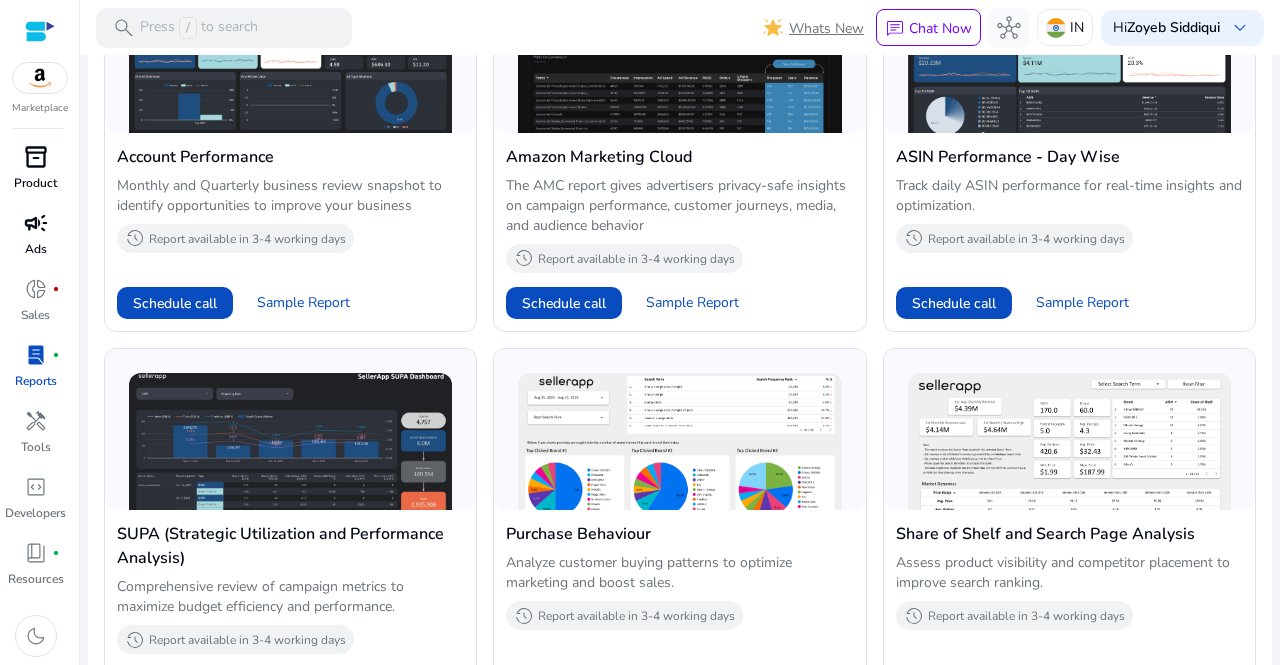 scroll, scrollTop: 662, scrollLeft: 0, axis: vertical 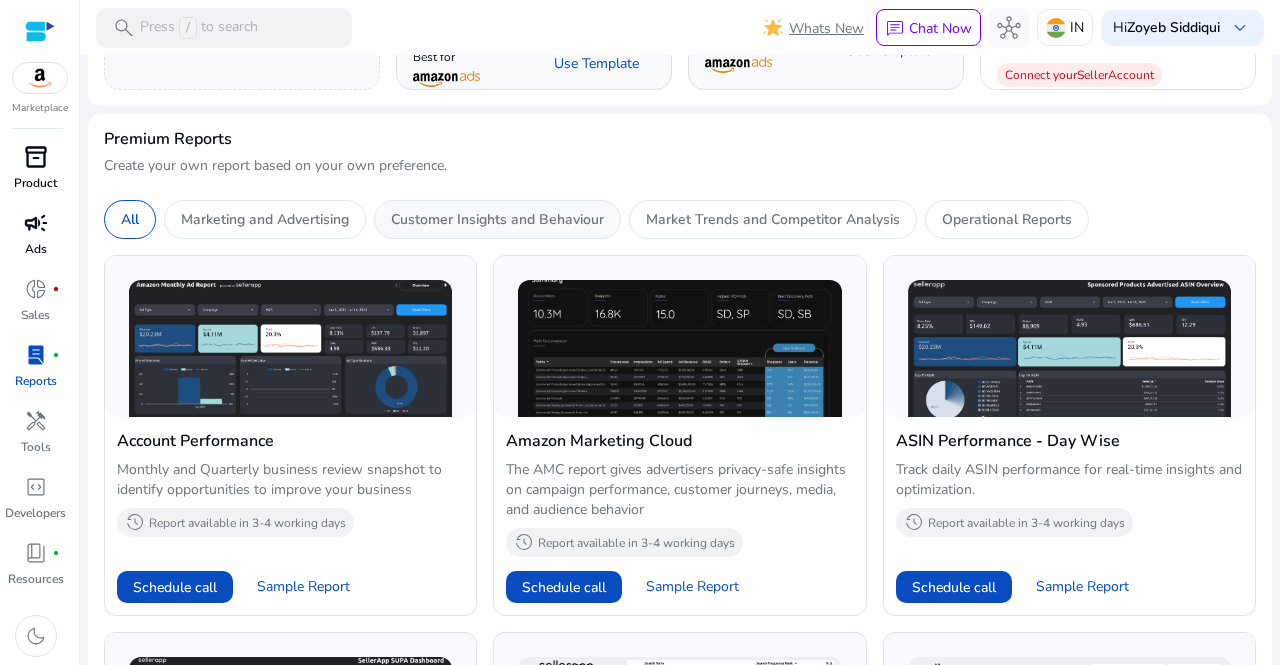 click on "Customer Insights and Behaviour" 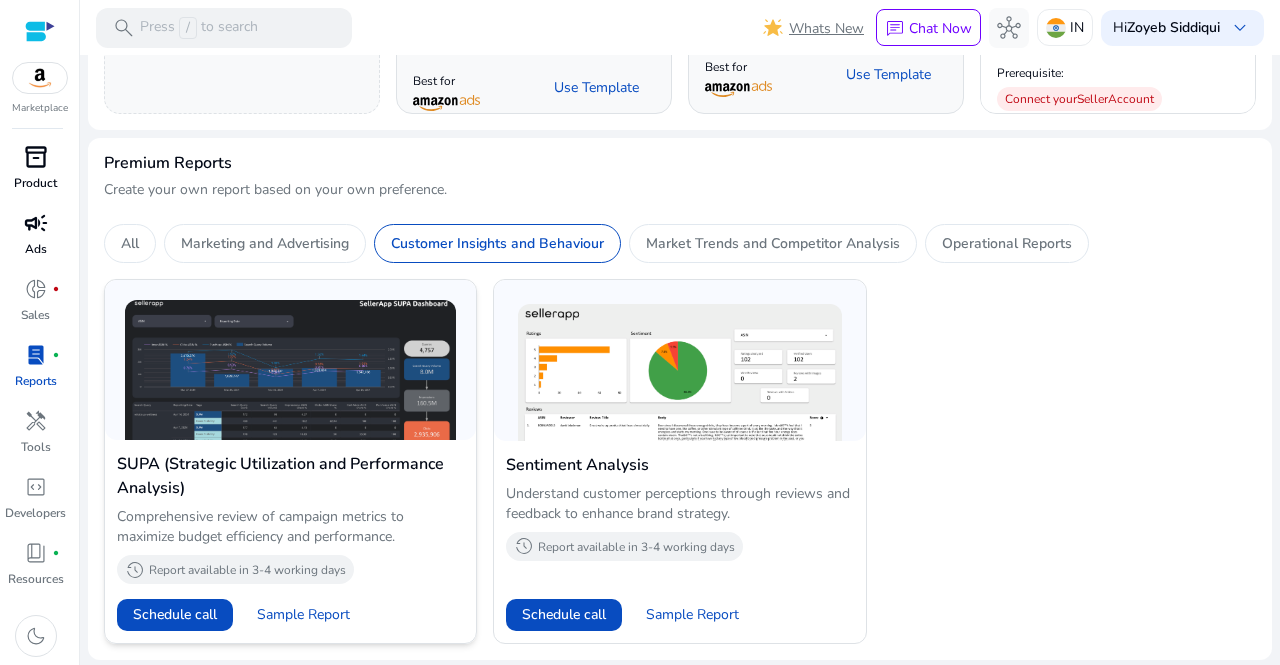 scroll, scrollTop: 346, scrollLeft: 0, axis: vertical 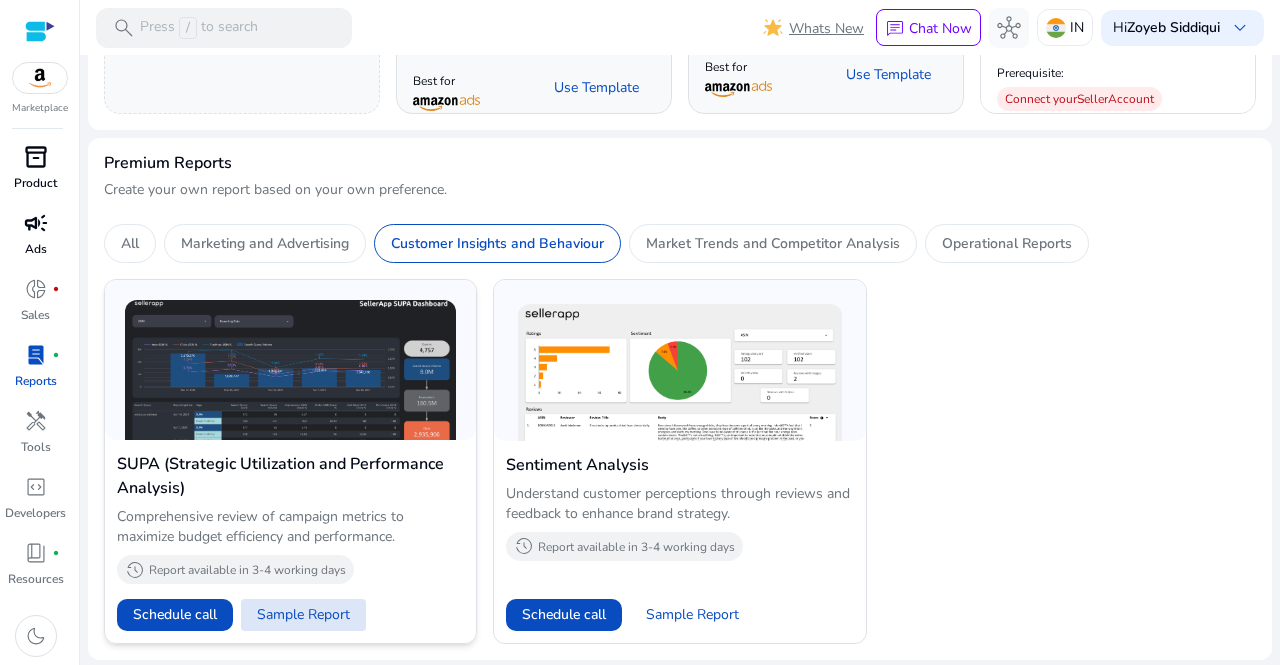 click 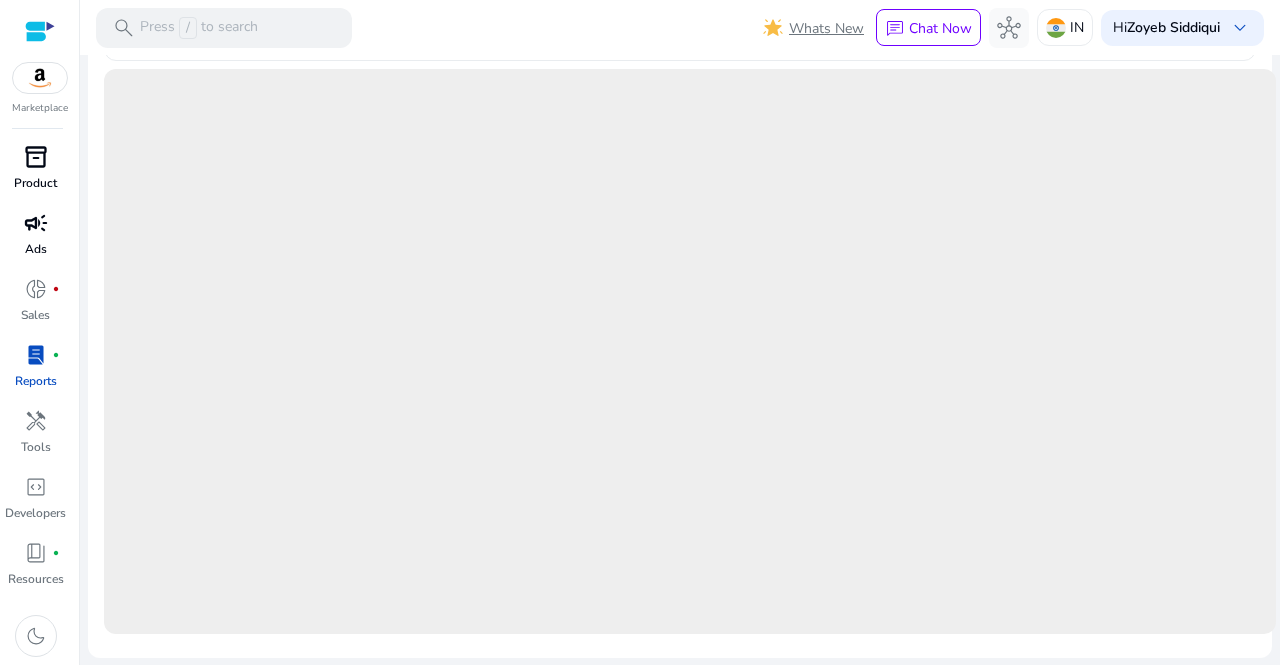 scroll, scrollTop: 505, scrollLeft: 0, axis: vertical 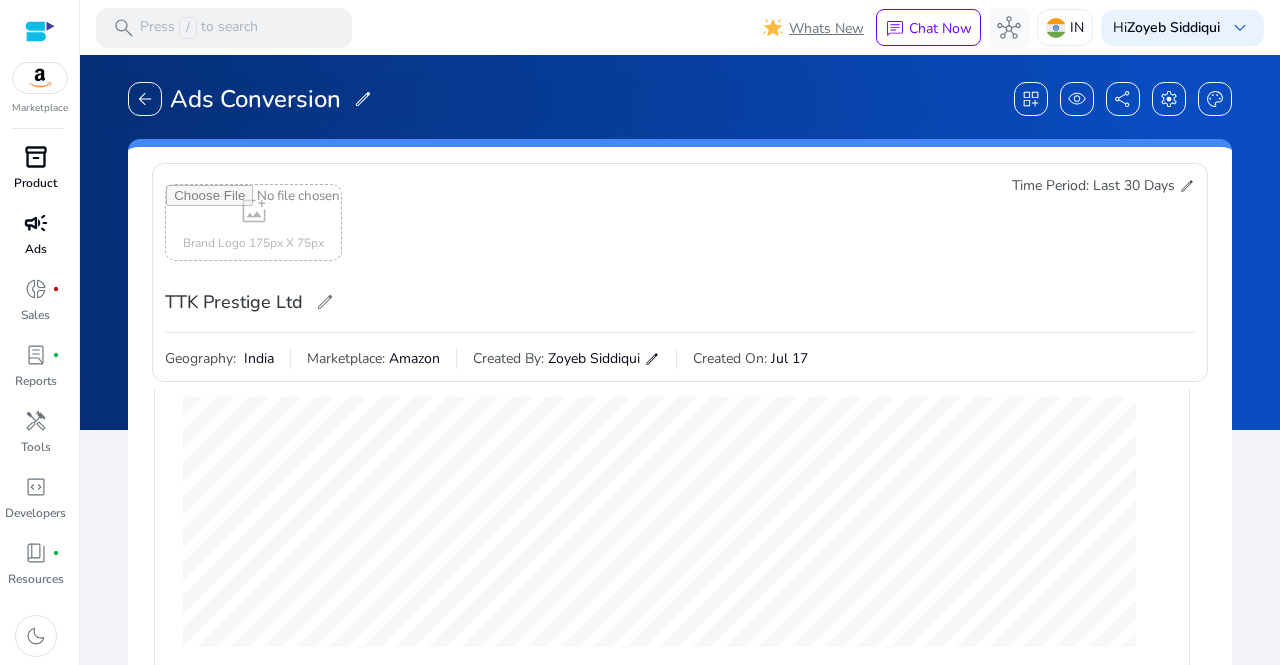 drag, startPoint x: 1270, startPoint y: 384, endPoint x: 1264, endPoint y: 459, distance: 75.23962 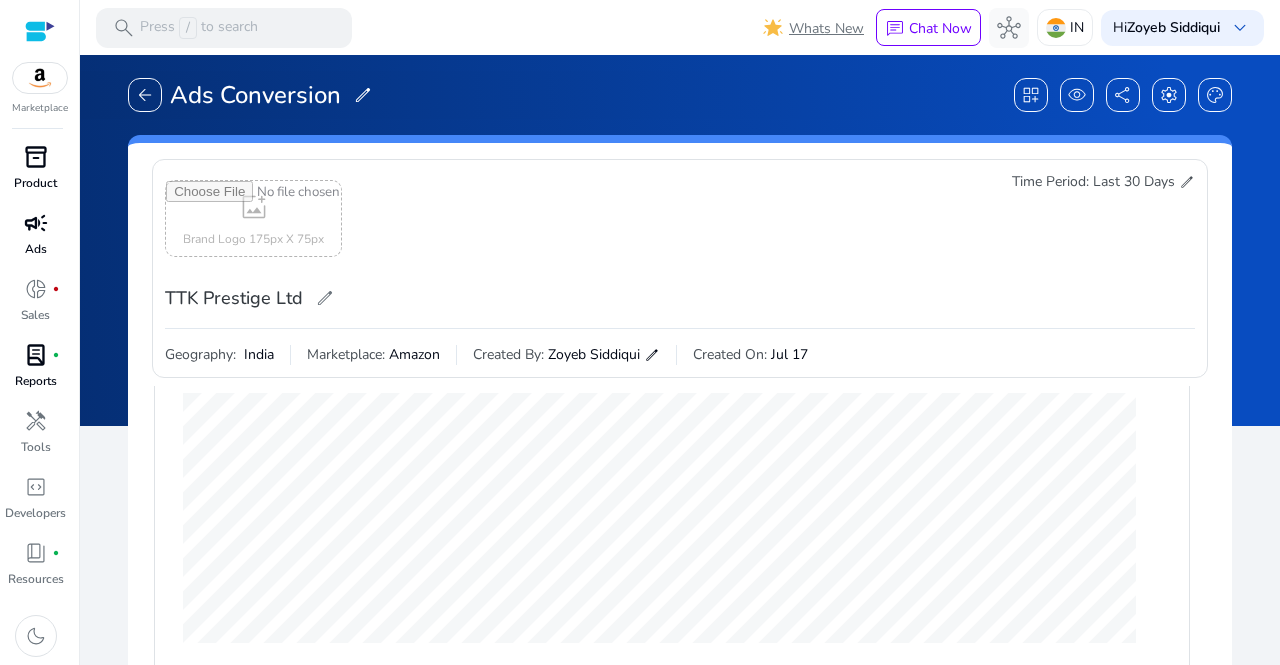 click on "lab_profile" at bounding box center (36, 355) 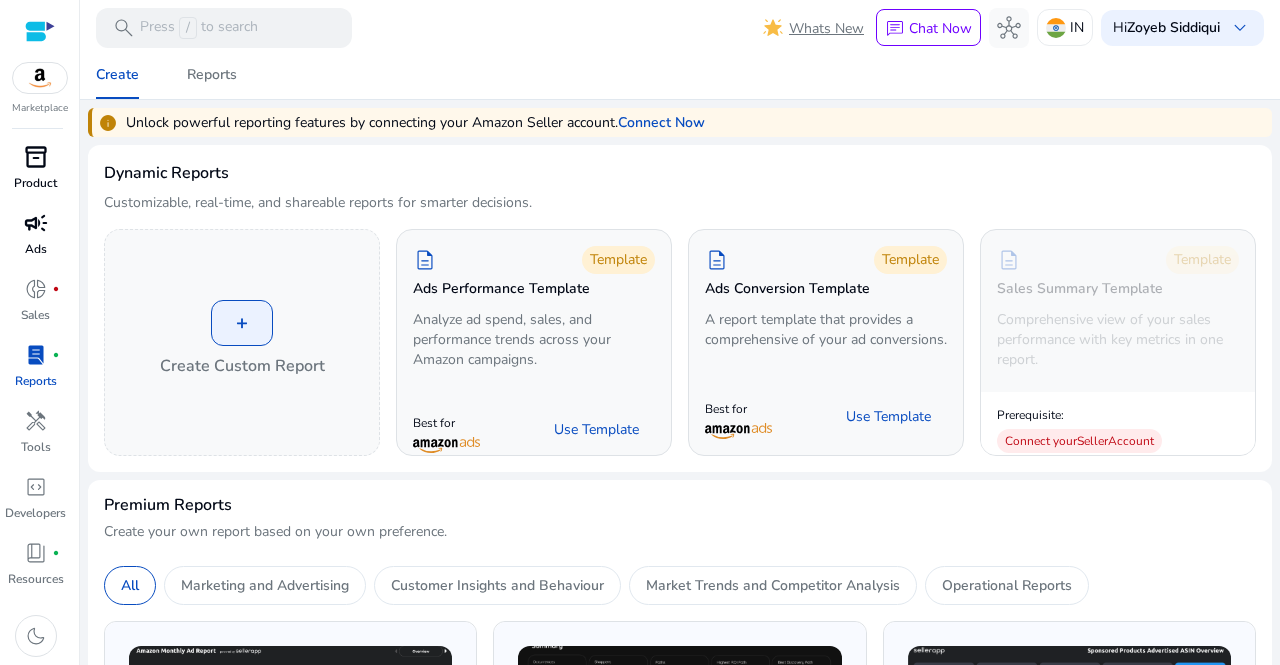 scroll, scrollTop: 0, scrollLeft: 0, axis: both 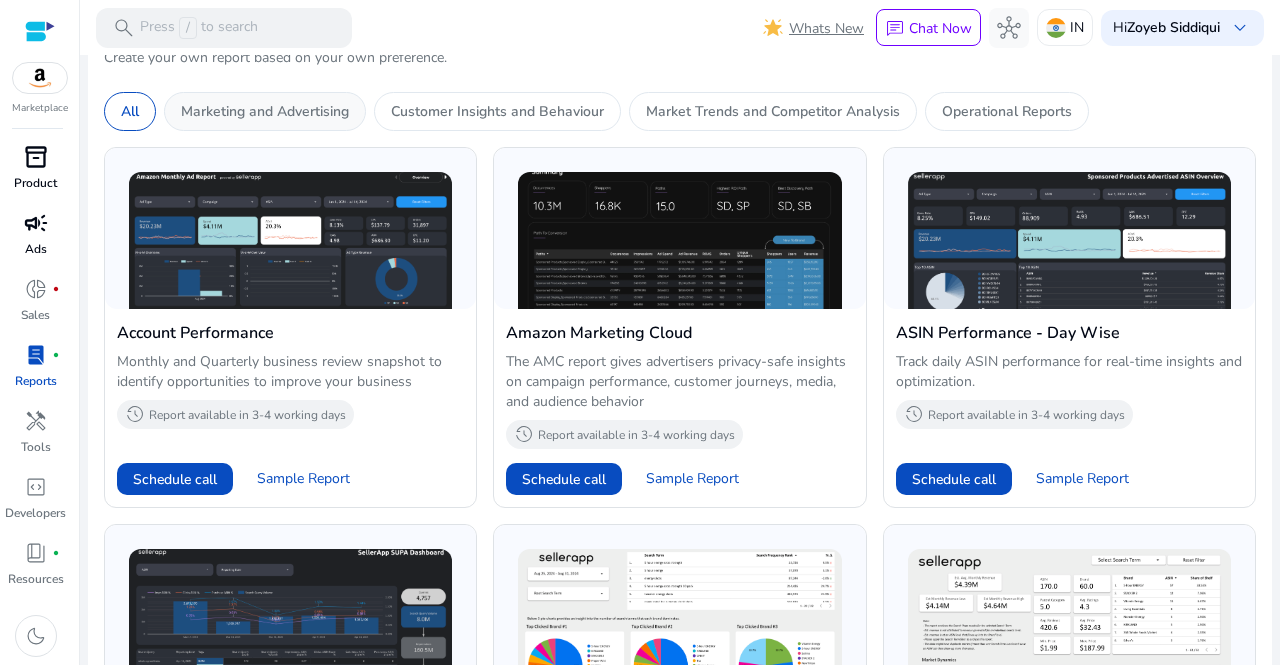 click on "Marketing and Advertising" 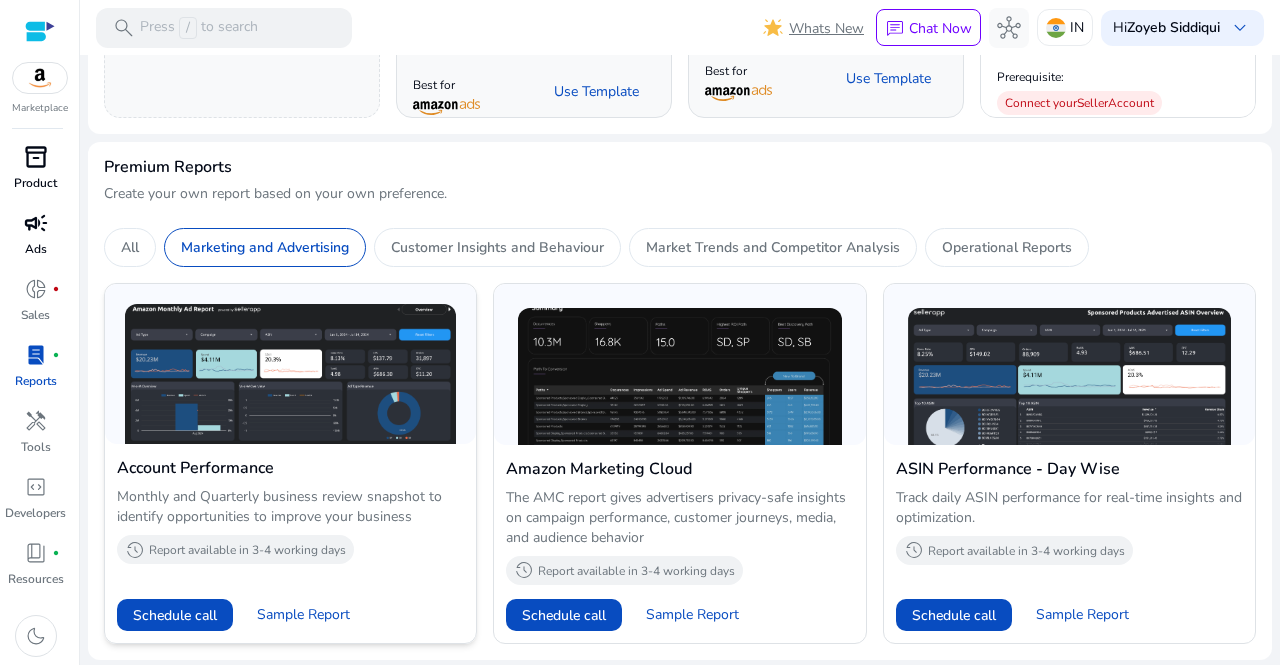 scroll, scrollTop: 342, scrollLeft: 0, axis: vertical 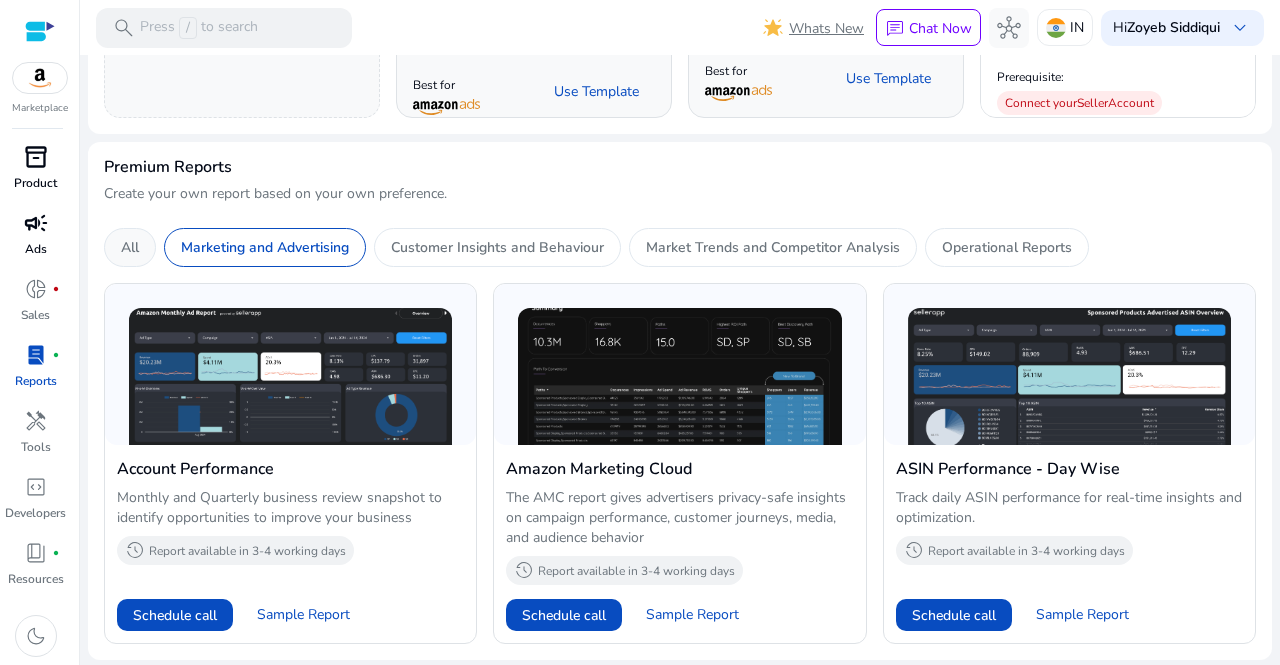 click on "All" 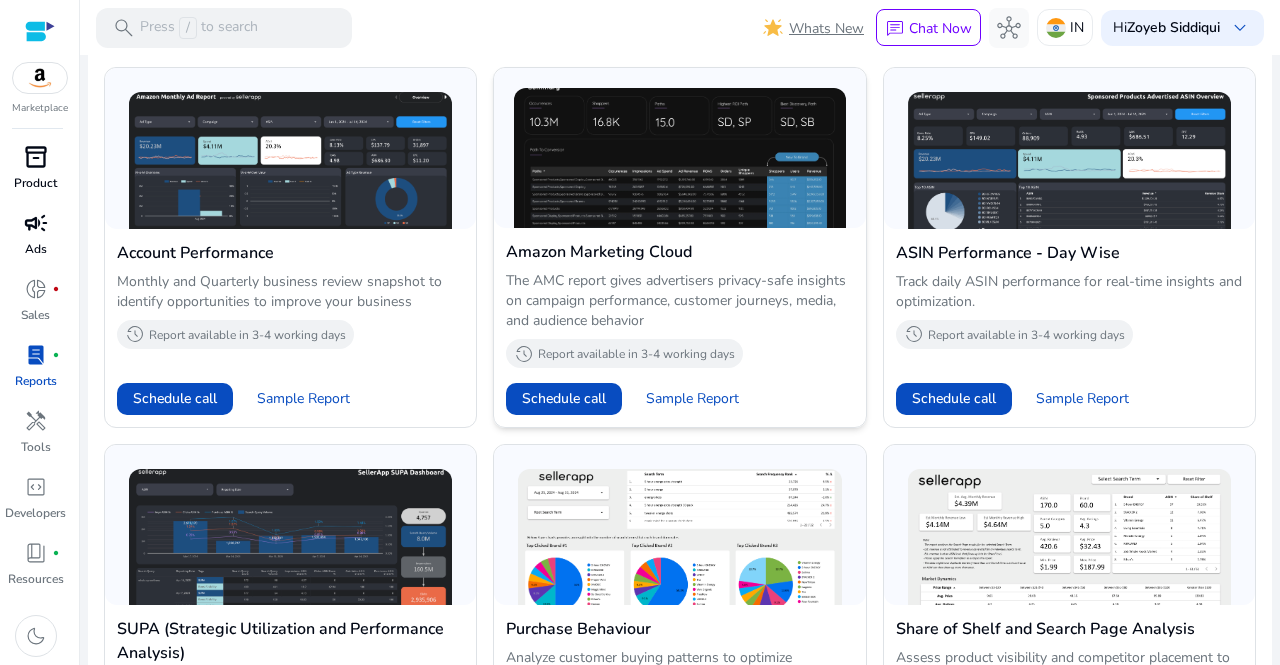 scroll, scrollTop: 518, scrollLeft: 0, axis: vertical 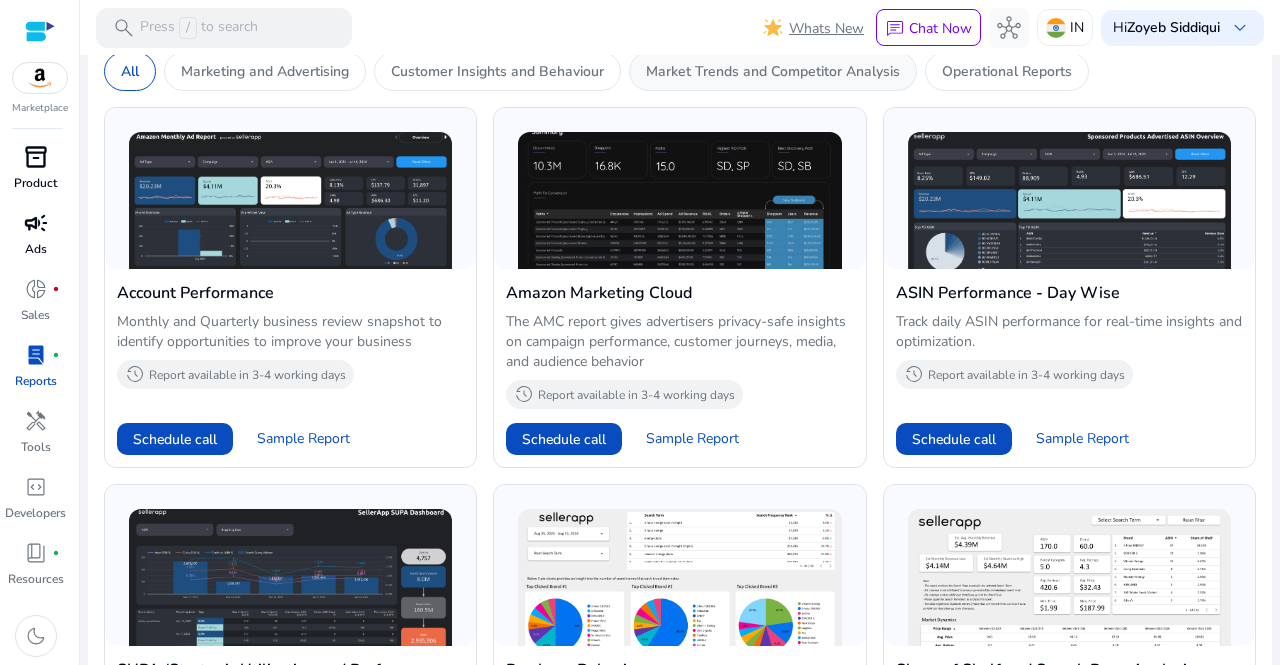 click on "Market Trends and Competitor Analysis" 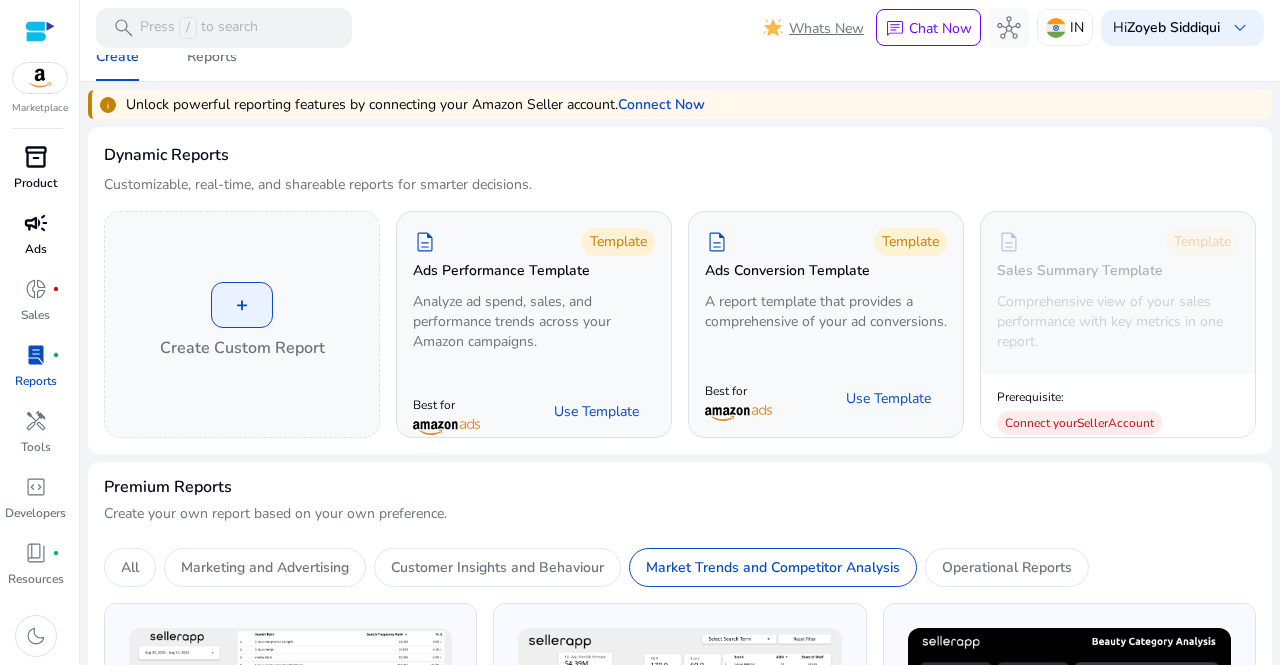 scroll, scrollTop: 322, scrollLeft: 0, axis: vertical 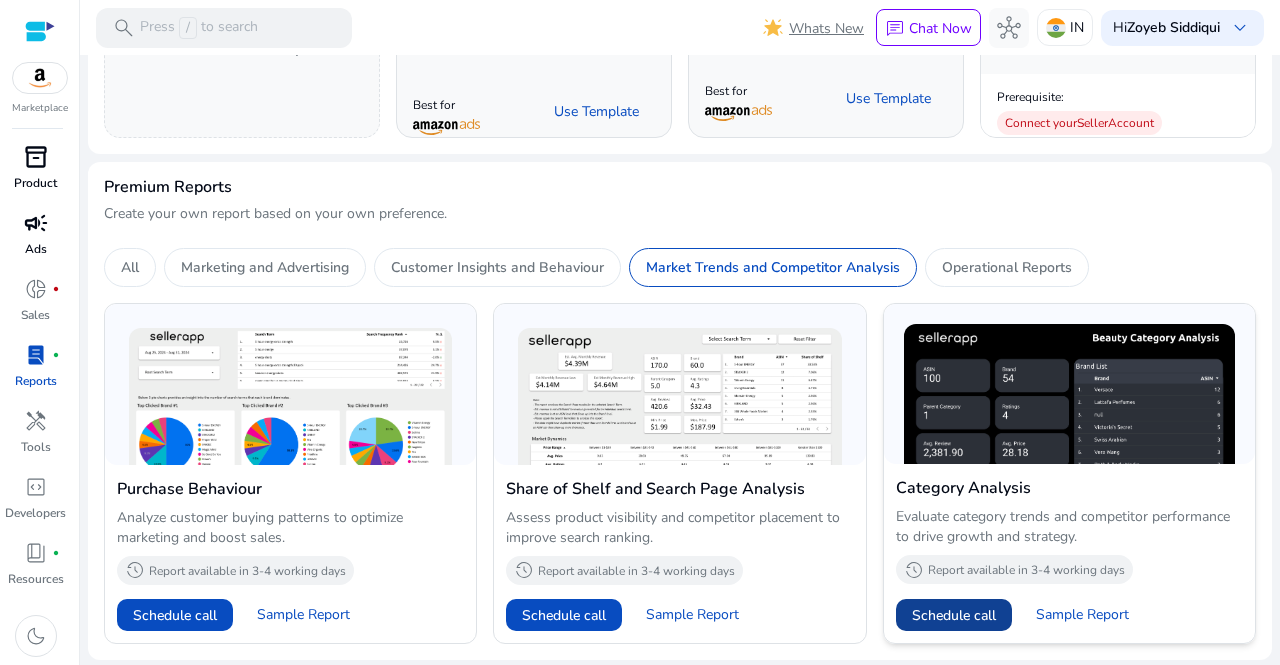 click on "Schedule call" 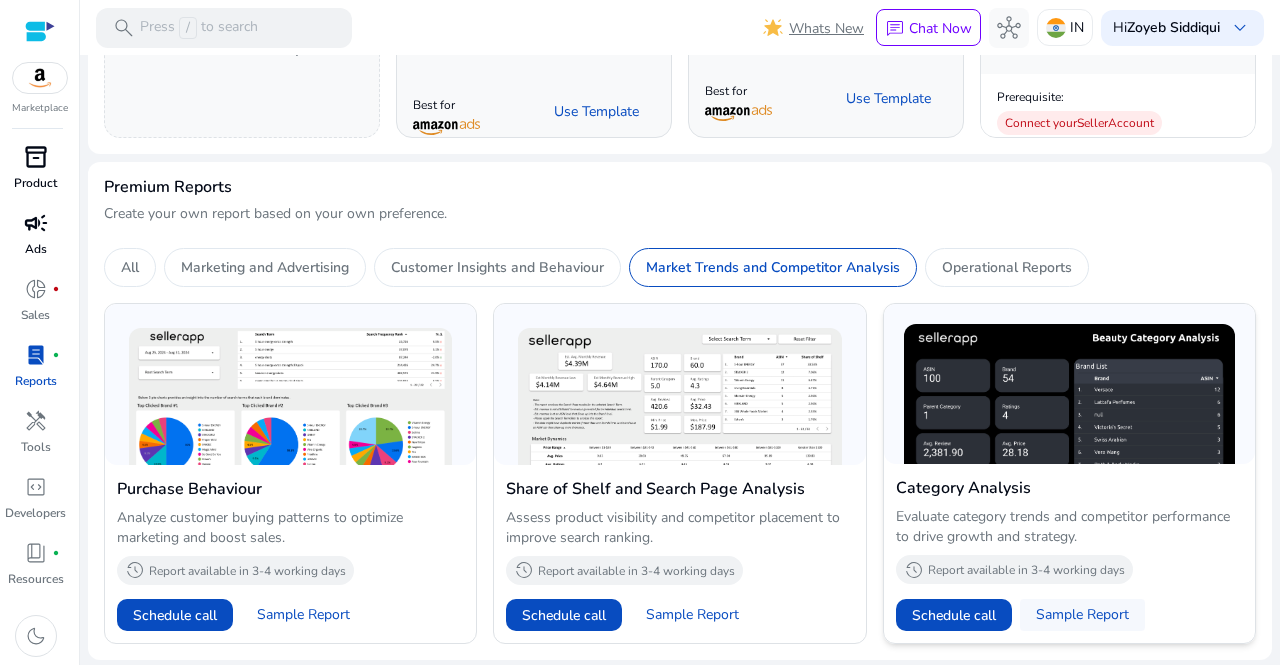 click on "Sample Report" 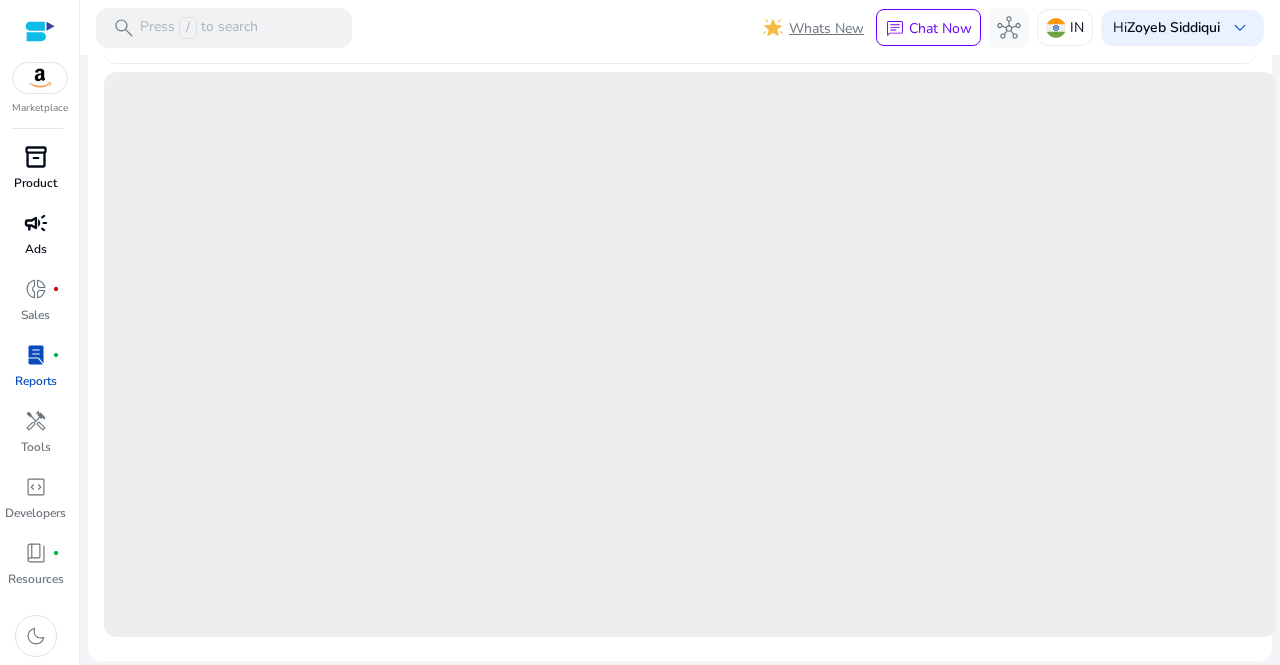scroll, scrollTop: 545, scrollLeft: 0, axis: vertical 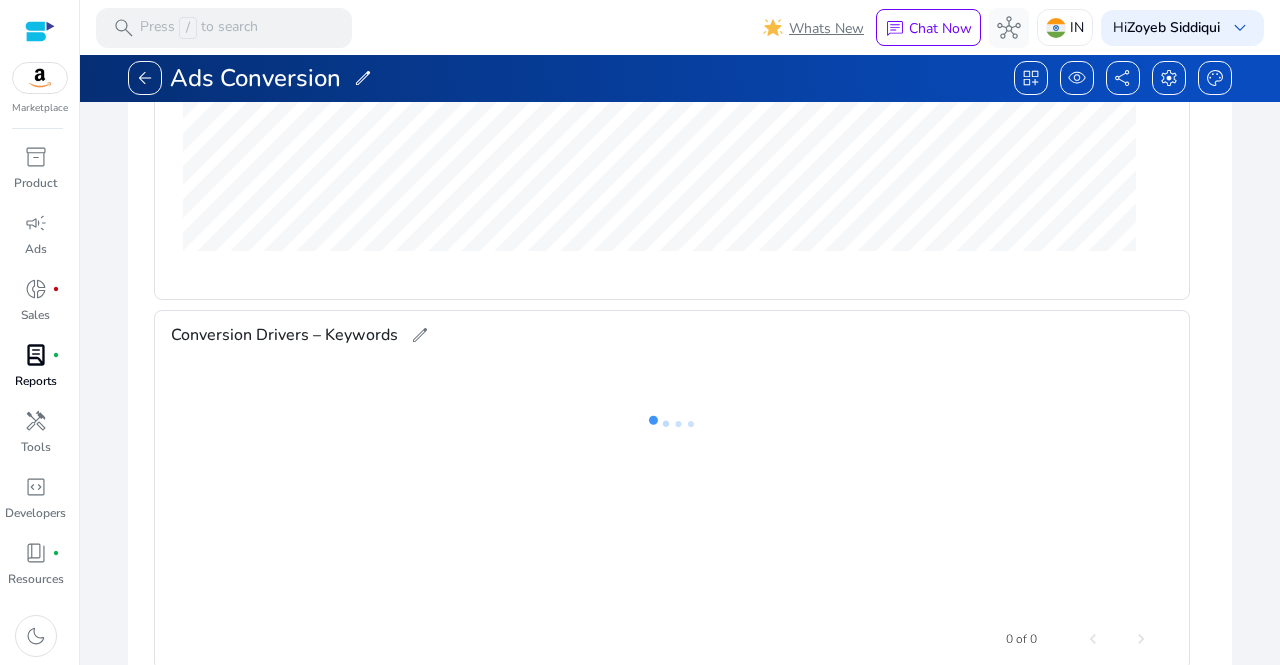 click on "lab_profile   fiber_manual_record" at bounding box center (36, 355) 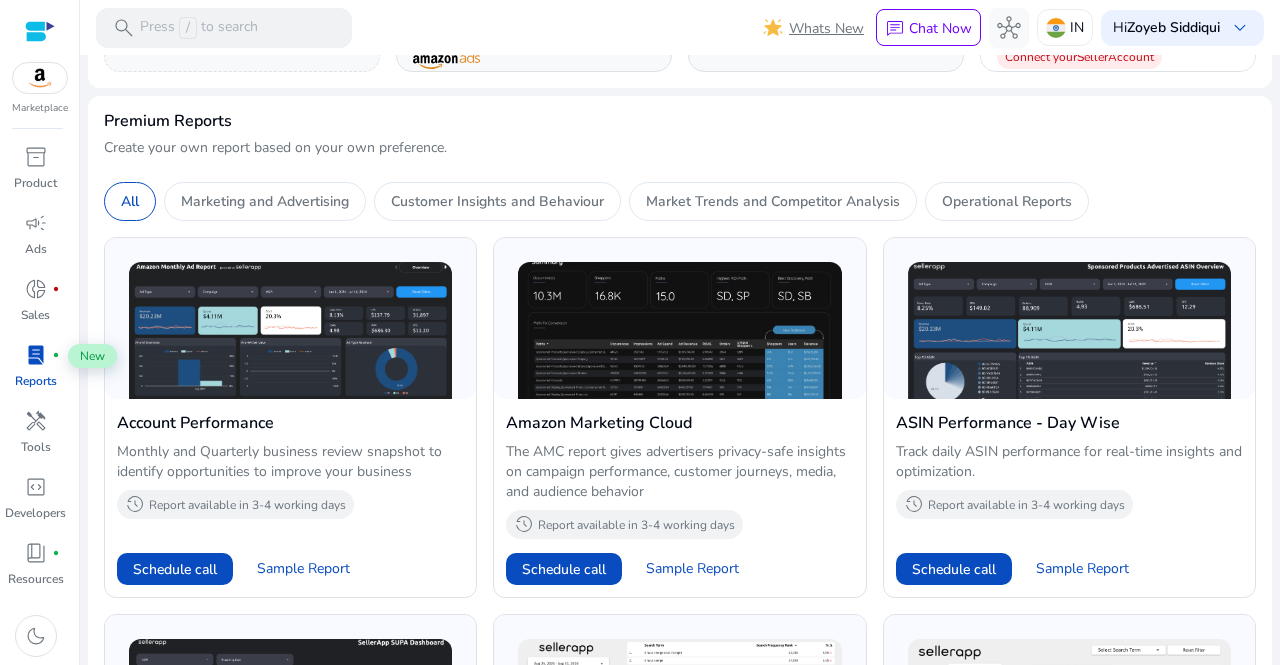 scroll, scrollTop: 0, scrollLeft: 0, axis: both 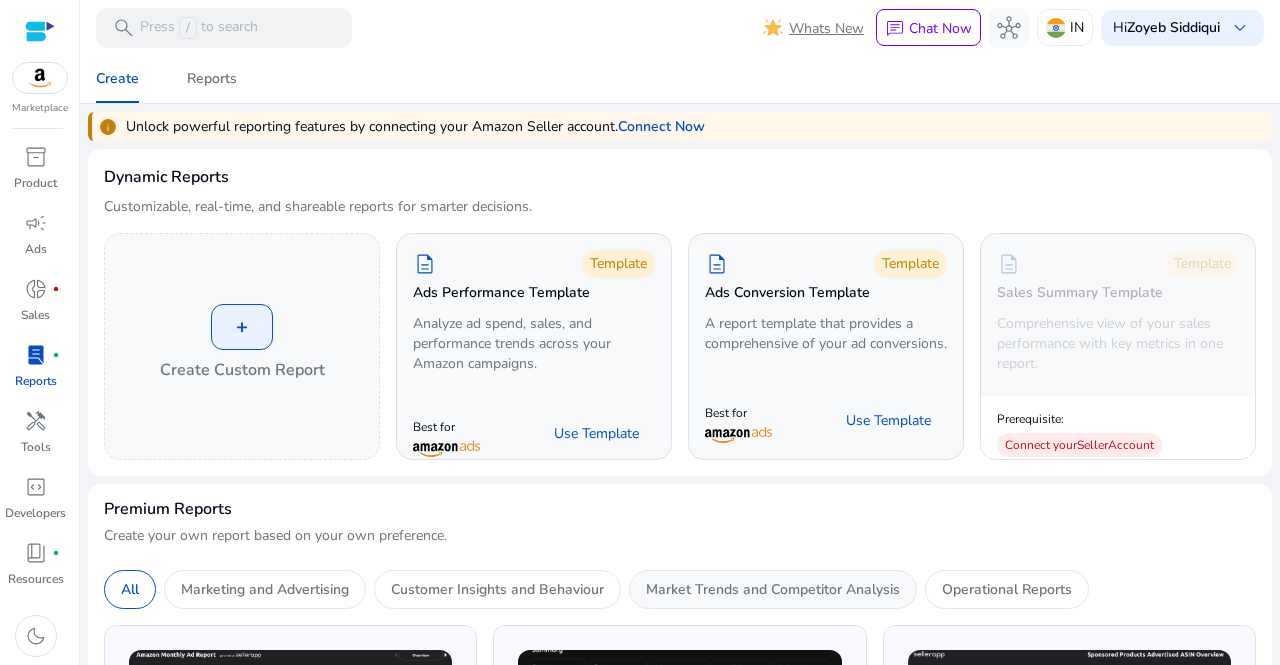 click on "Market Trends and Competitor Analysis" 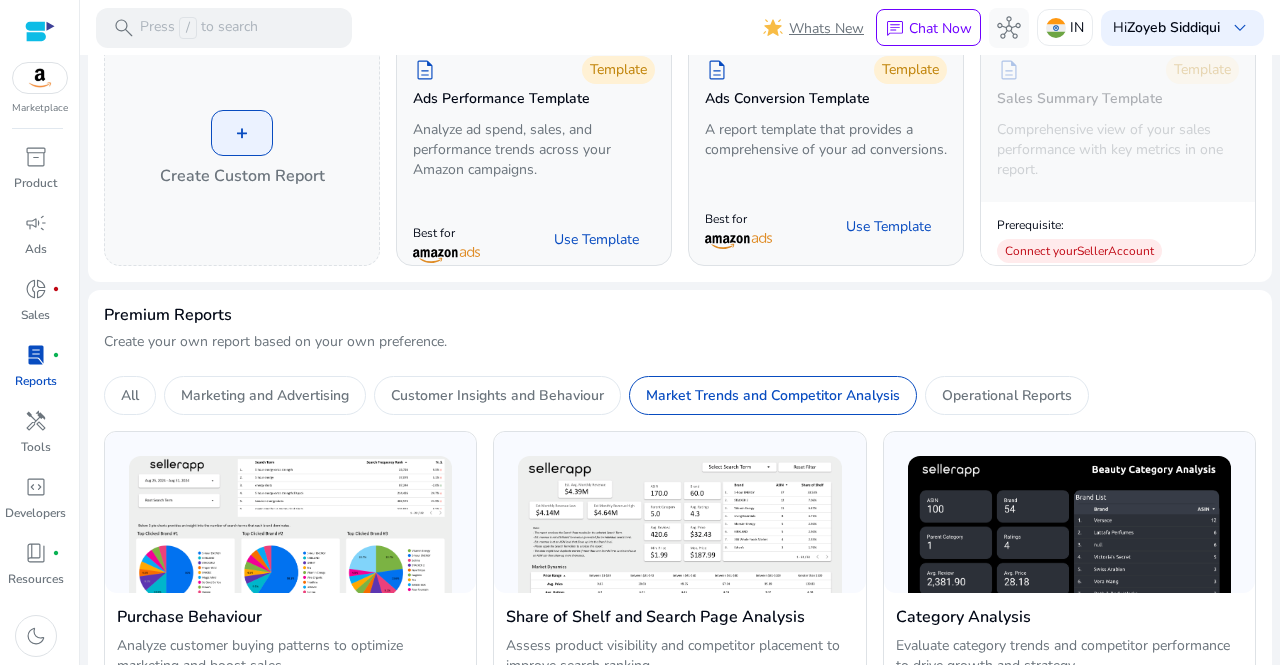 scroll, scrollTop: 322, scrollLeft: 0, axis: vertical 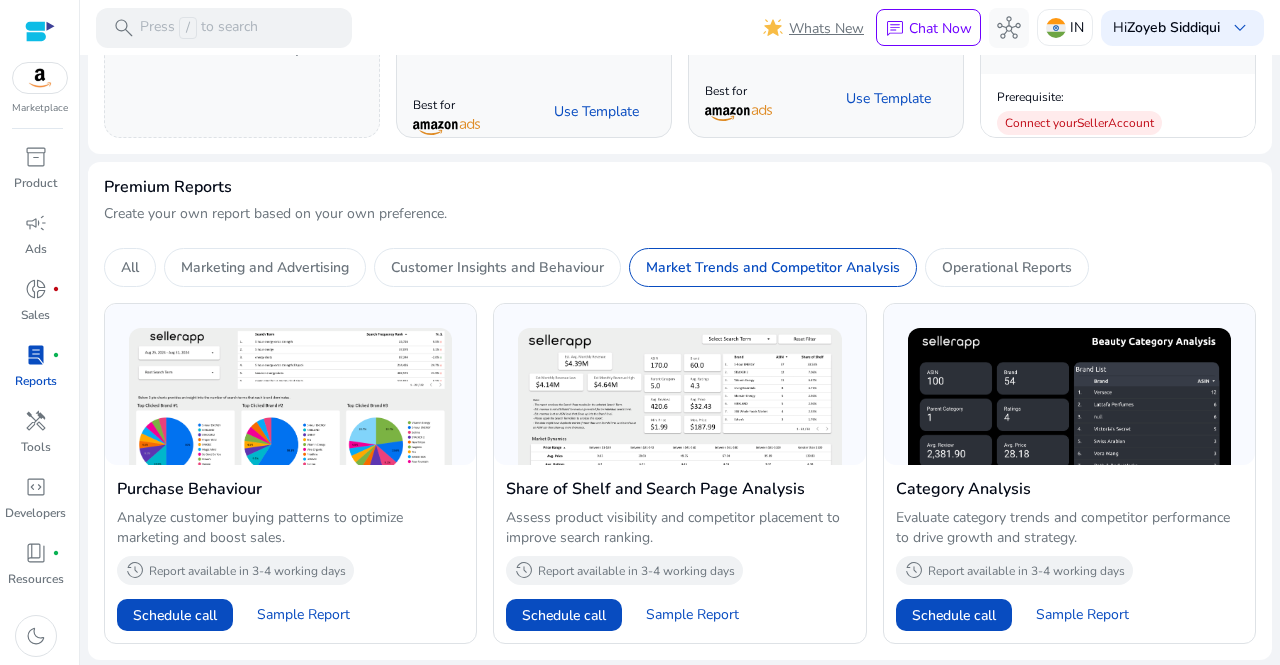 drag, startPoint x: 700, startPoint y: 604, endPoint x: 479, endPoint y: 480, distance: 253.41074 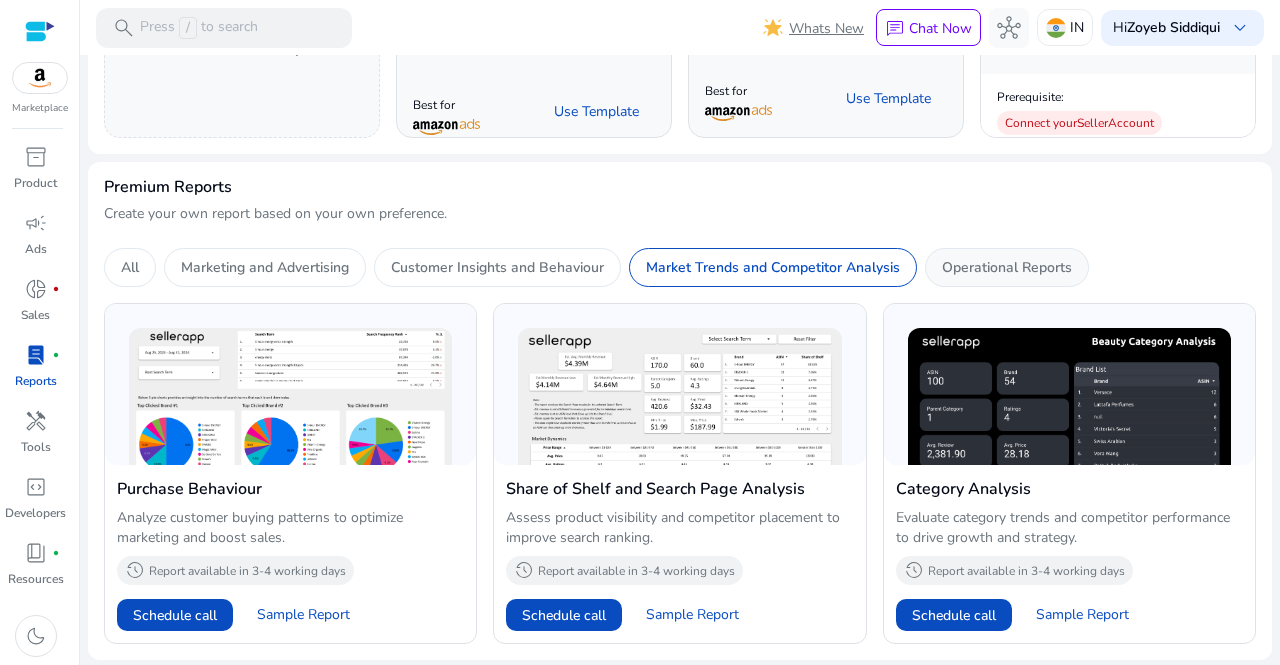 click on "Operational Reports" 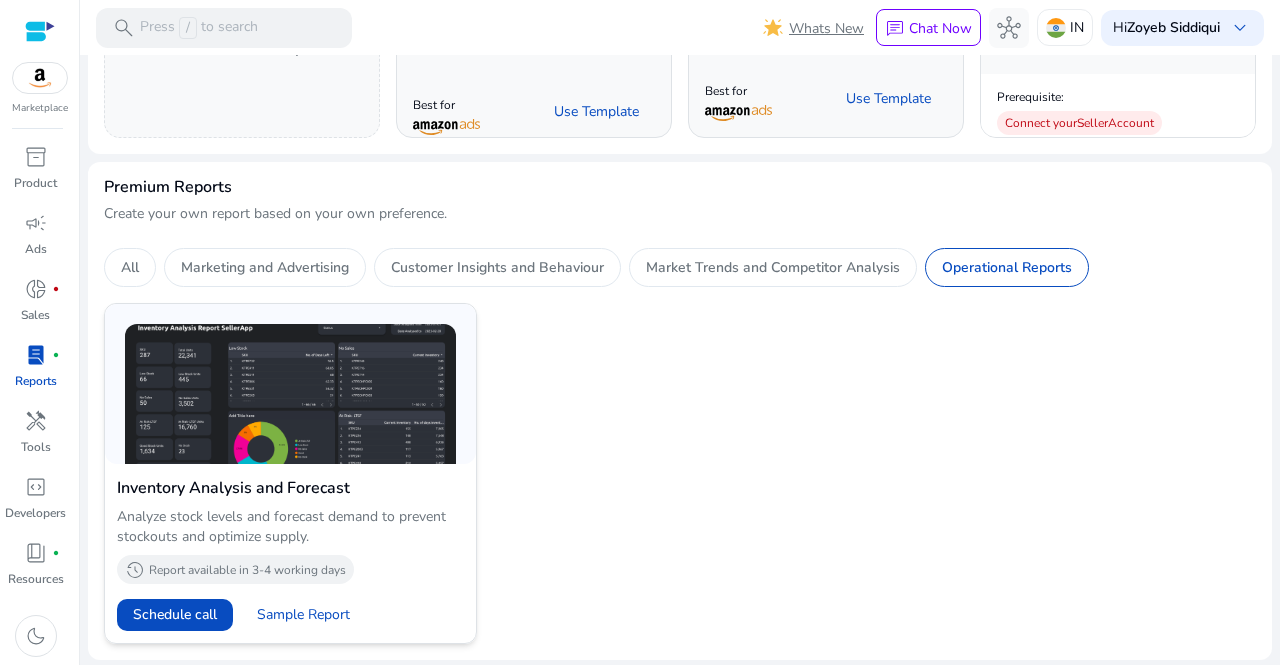 scroll, scrollTop: 322, scrollLeft: 0, axis: vertical 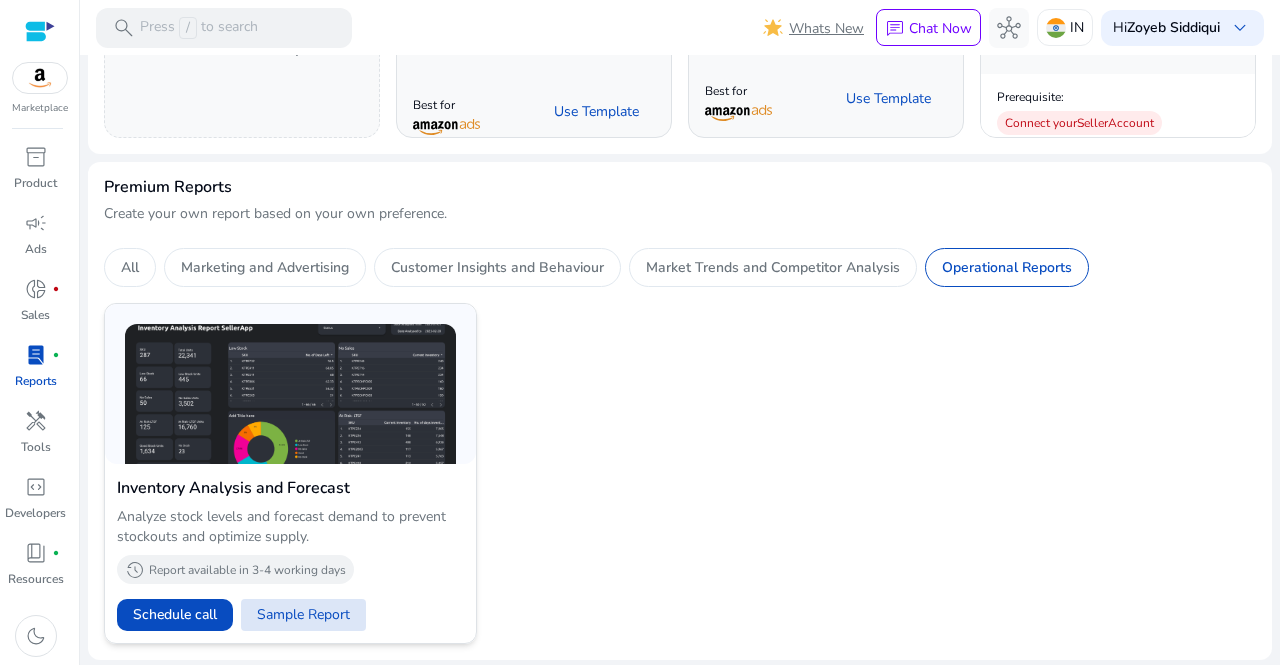 click on "Sample Report" 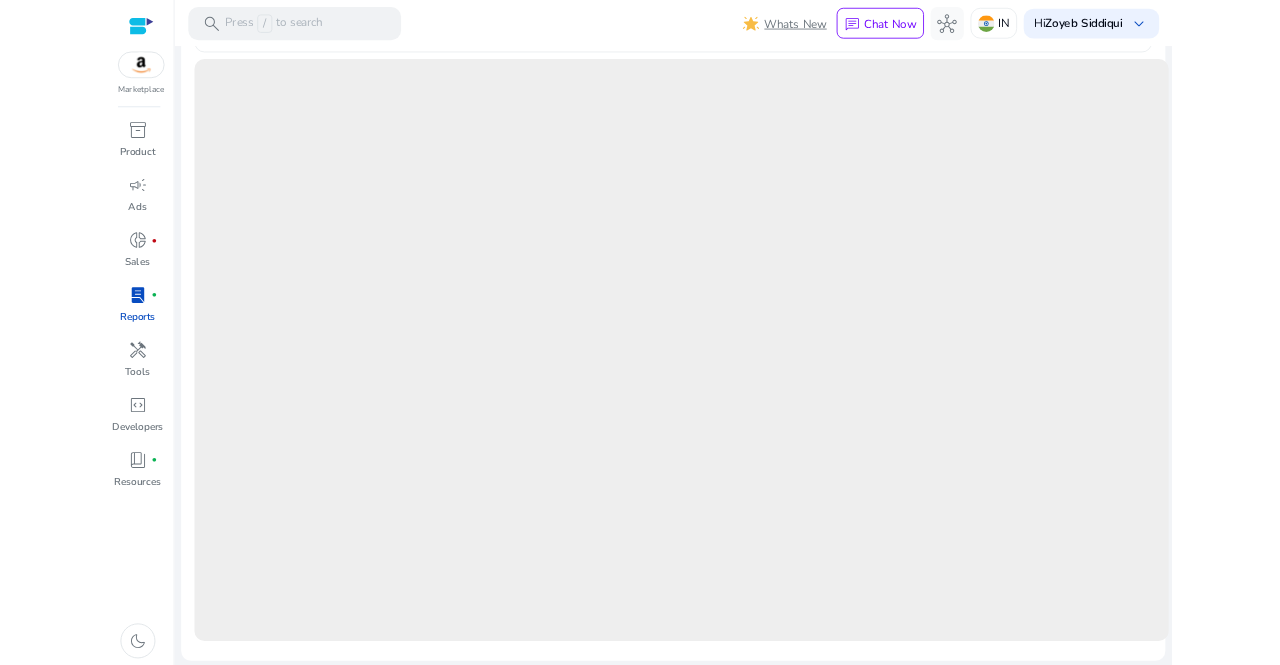 scroll, scrollTop: 545, scrollLeft: 0, axis: vertical 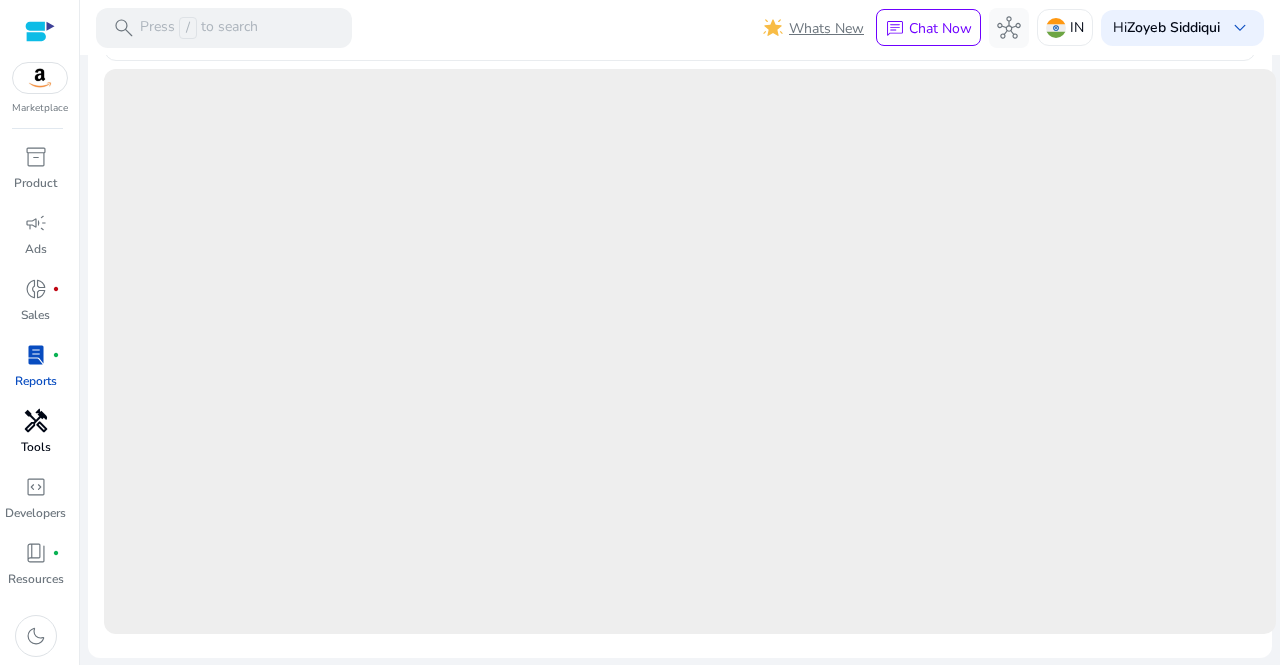click on "handyman" at bounding box center (36, 421) 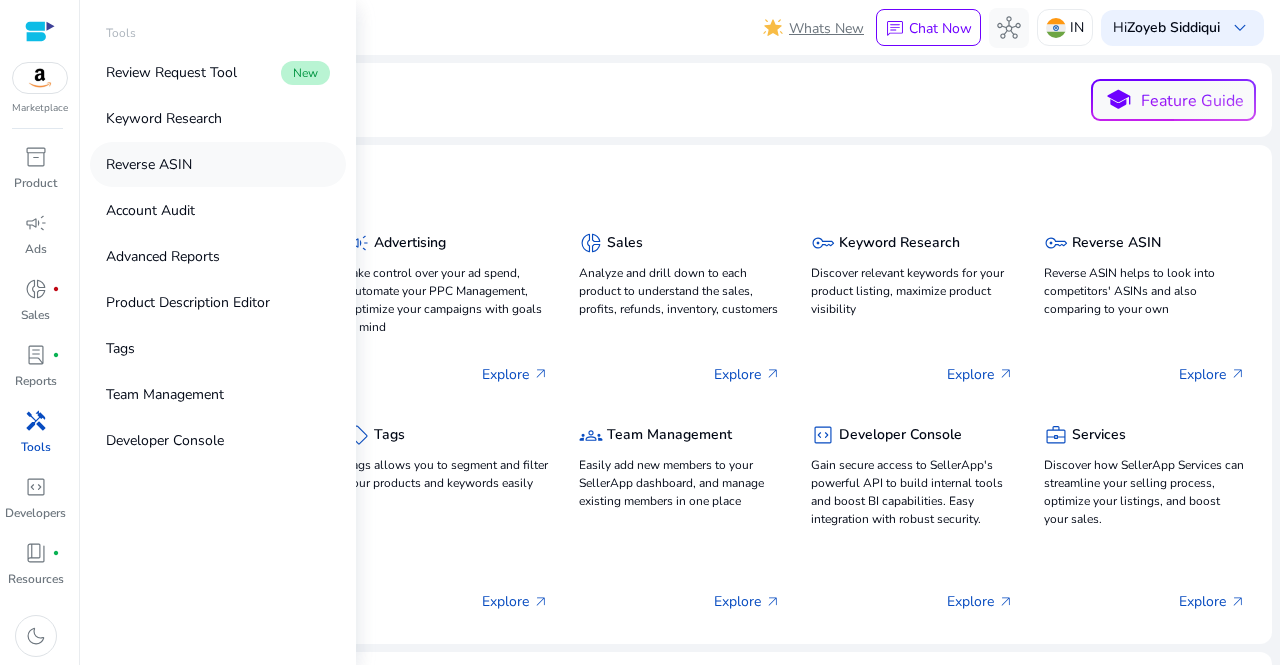 click on "Reverse ASIN" at bounding box center (149, 164) 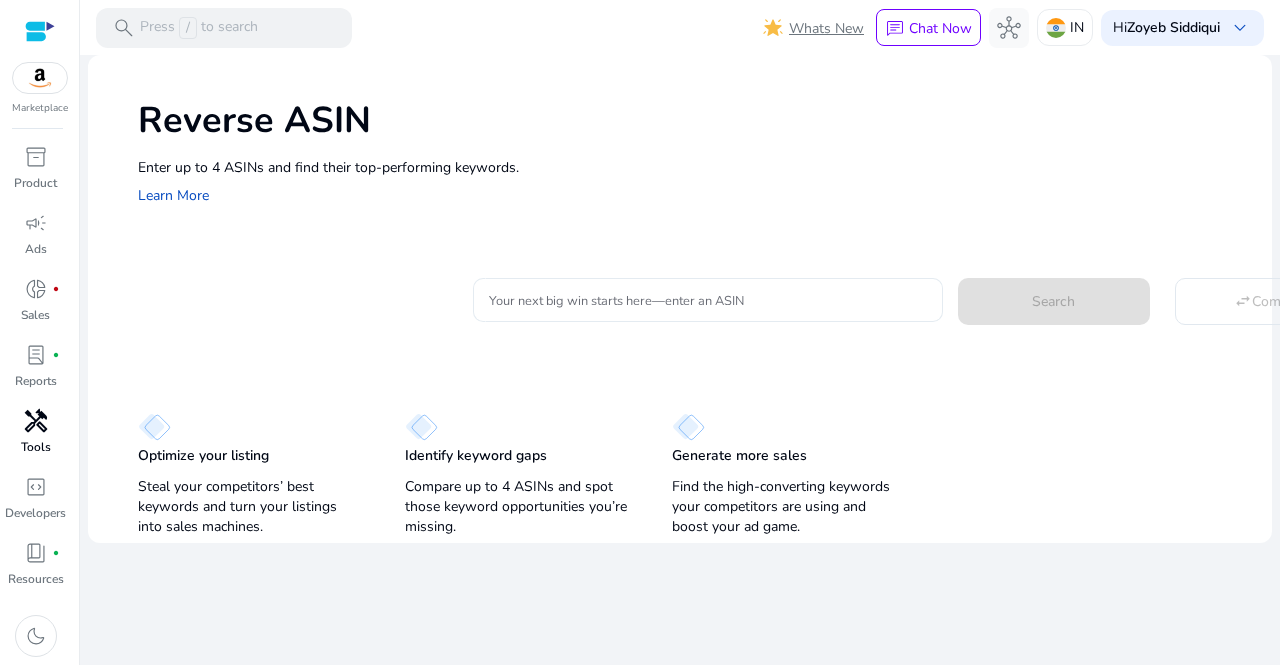 click 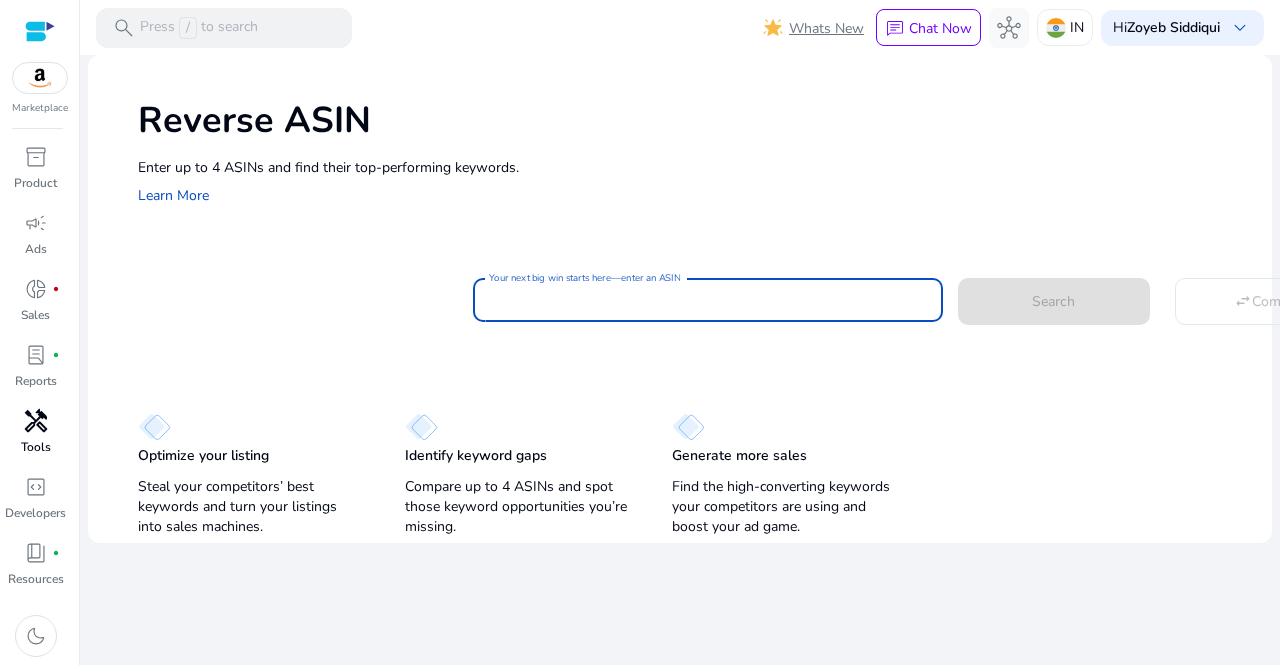 paste on "**********" 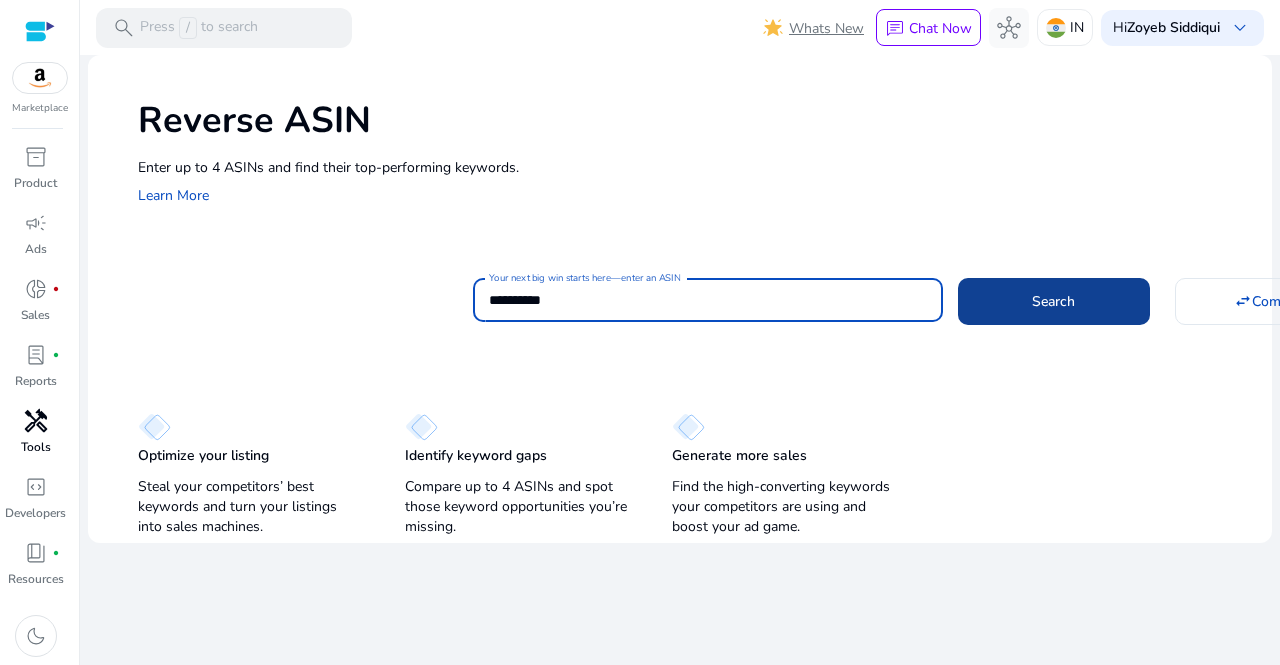 type on "**********" 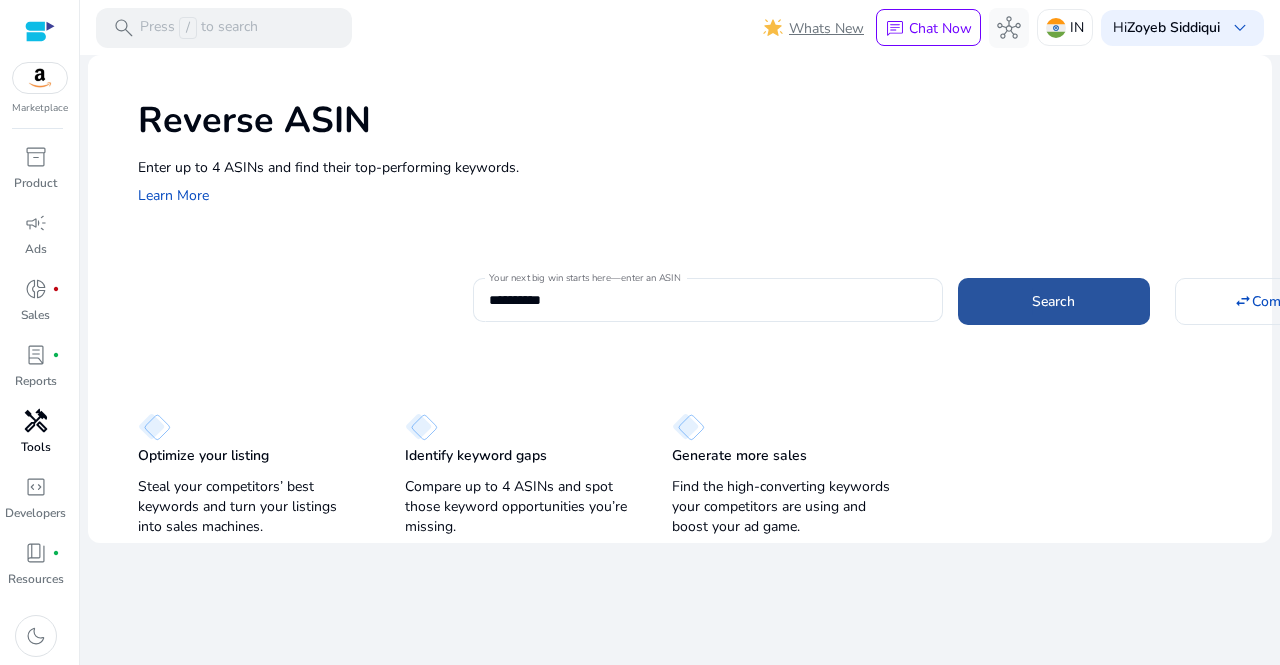 click 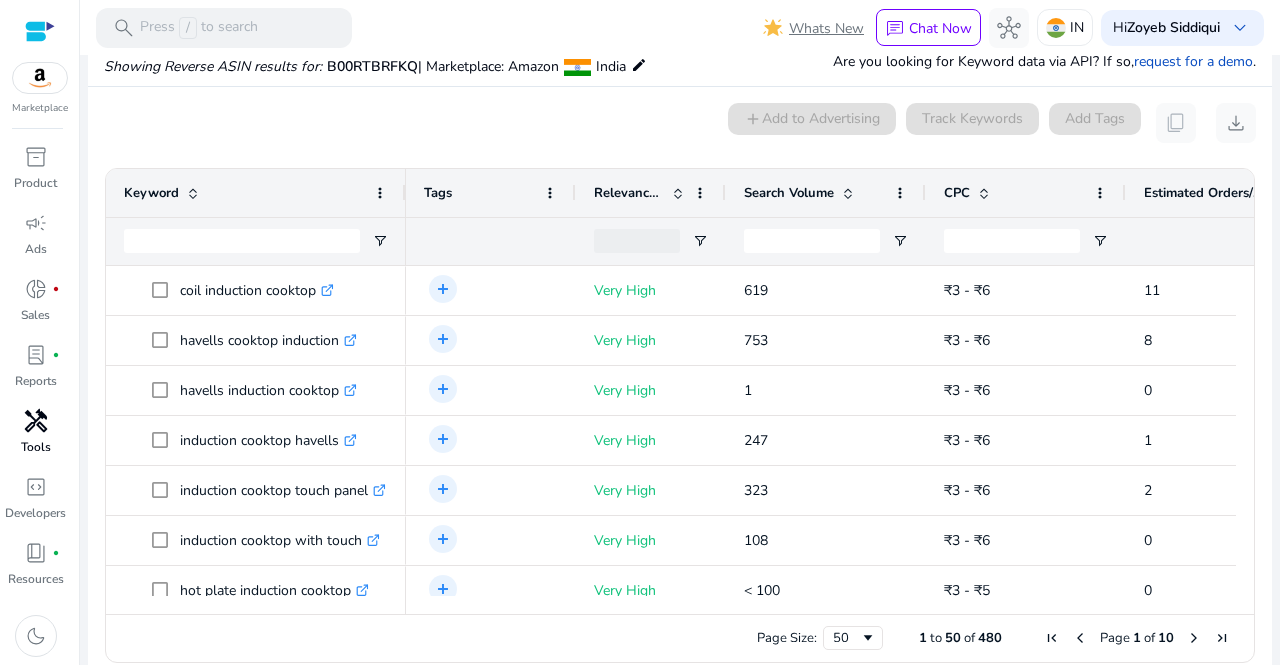scroll, scrollTop: 146, scrollLeft: 0, axis: vertical 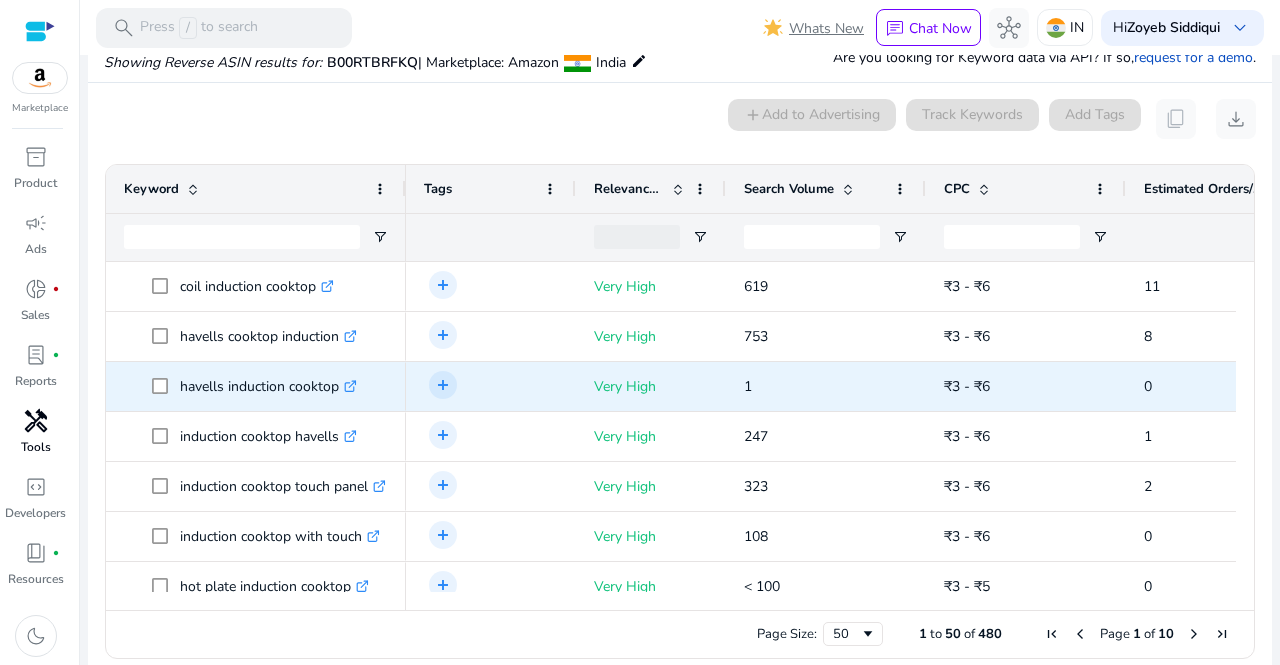 drag, startPoint x: 1236, startPoint y: 296, endPoint x: 1223, endPoint y: 383, distance: 87.965904 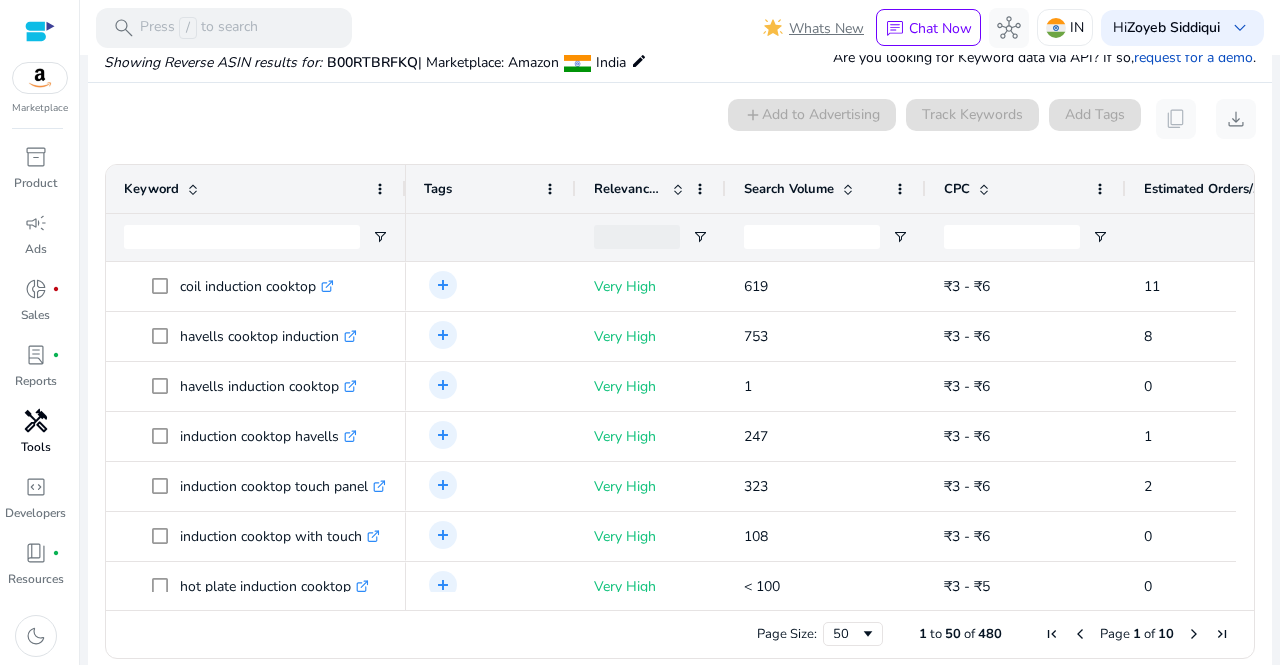 scroll, scrollTop: 60, scrollLeft: 0, axis: vertical 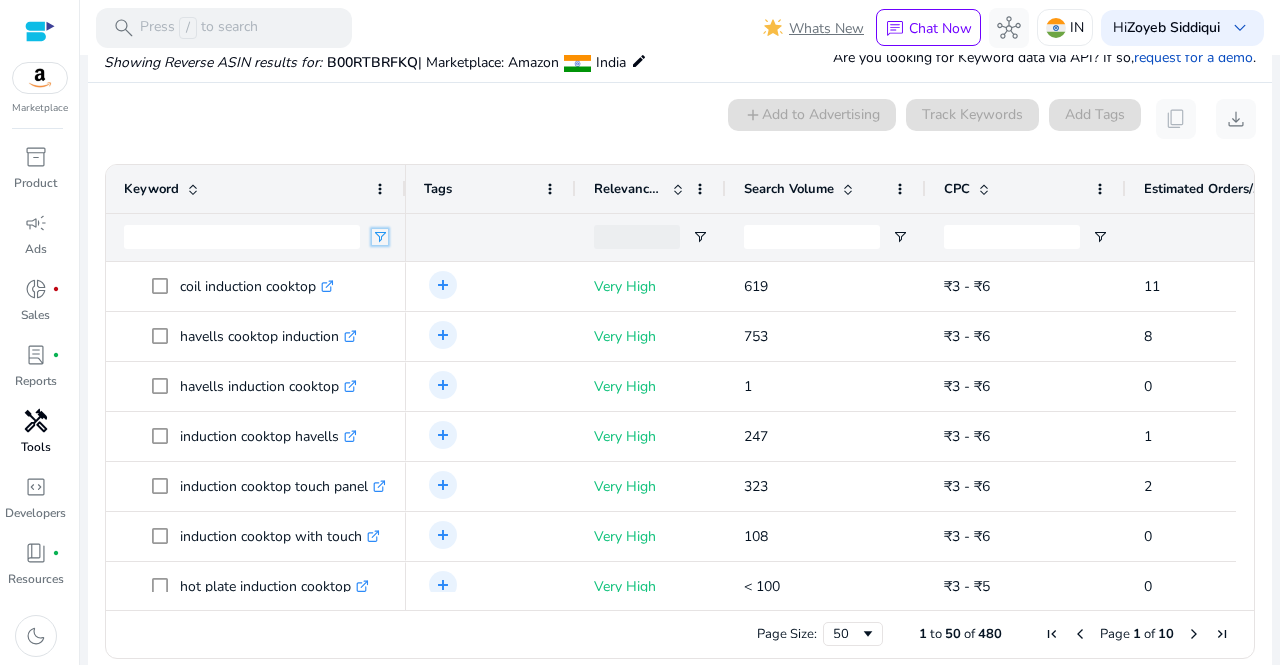 click 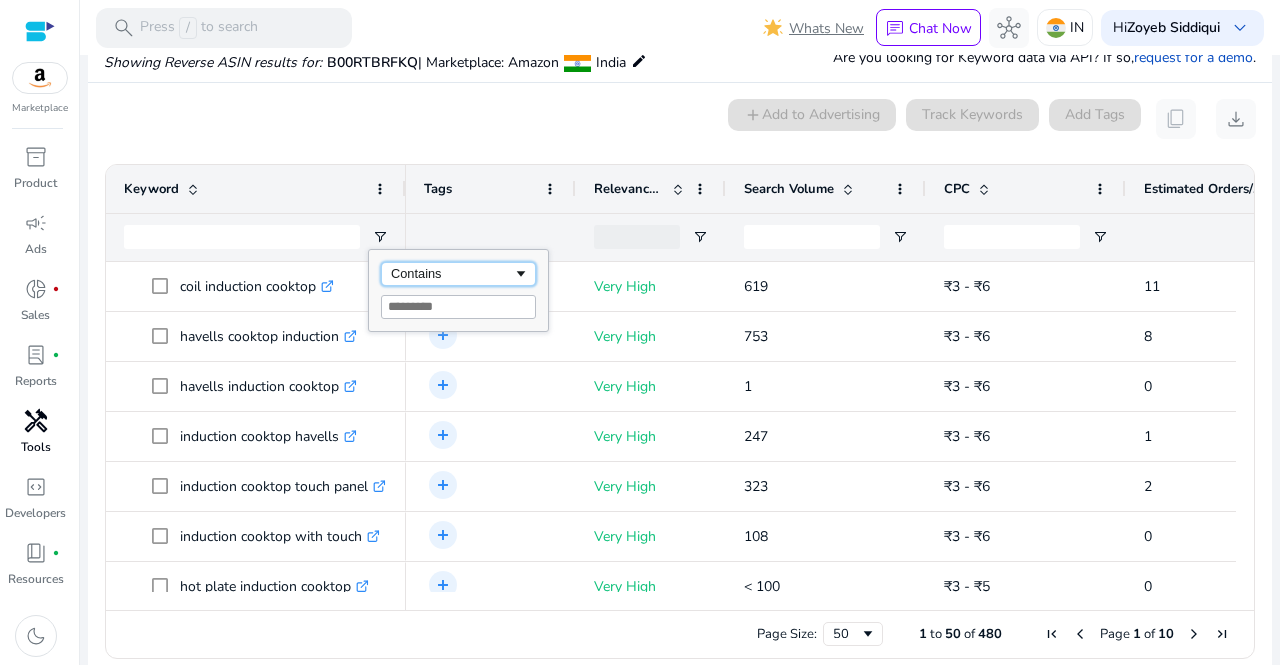 click on "Contains" 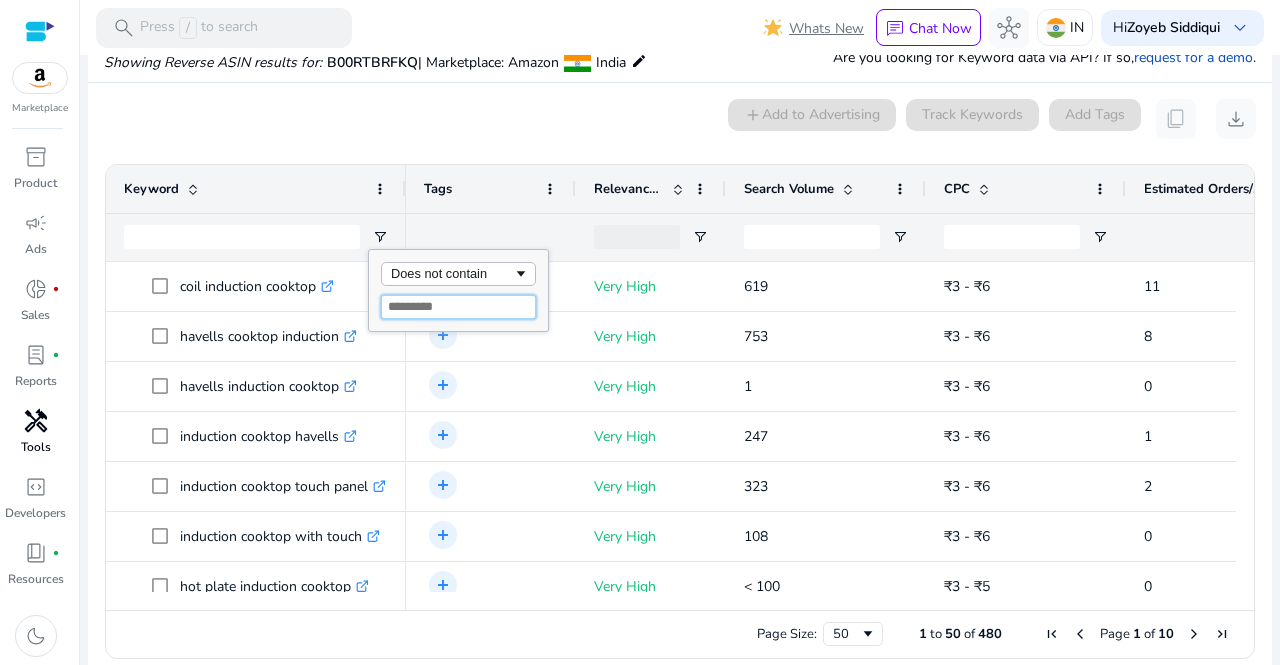 click at bounding box center [458, 307] 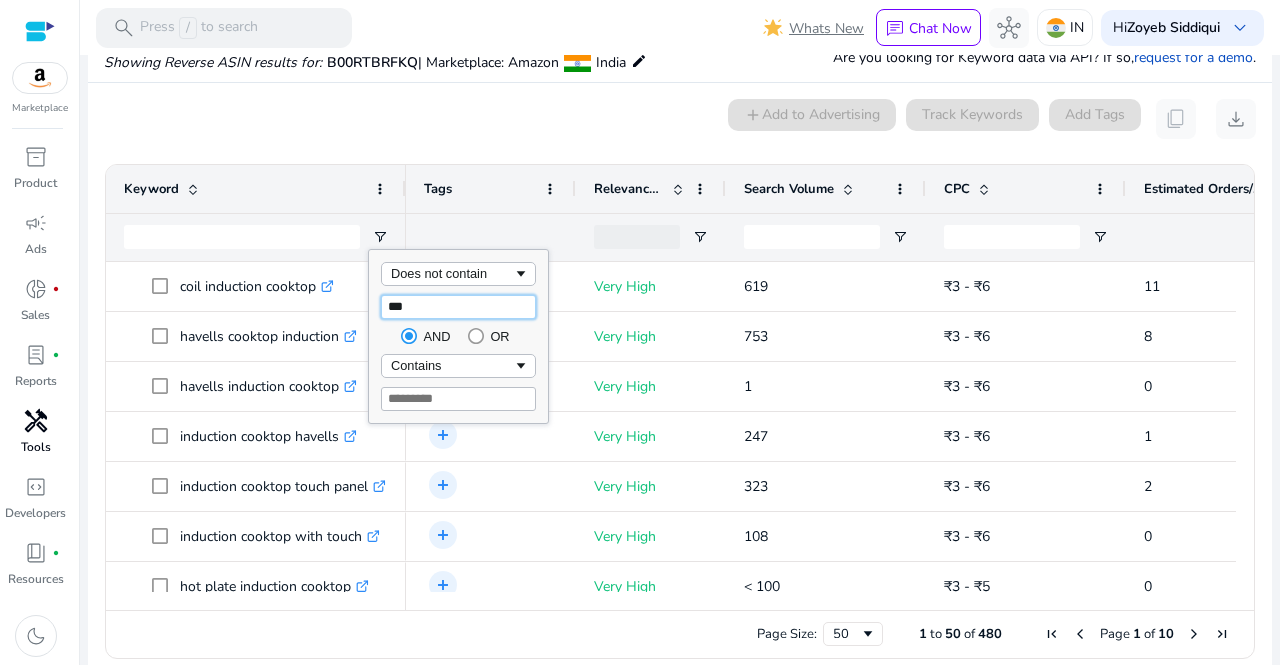 type on "****" 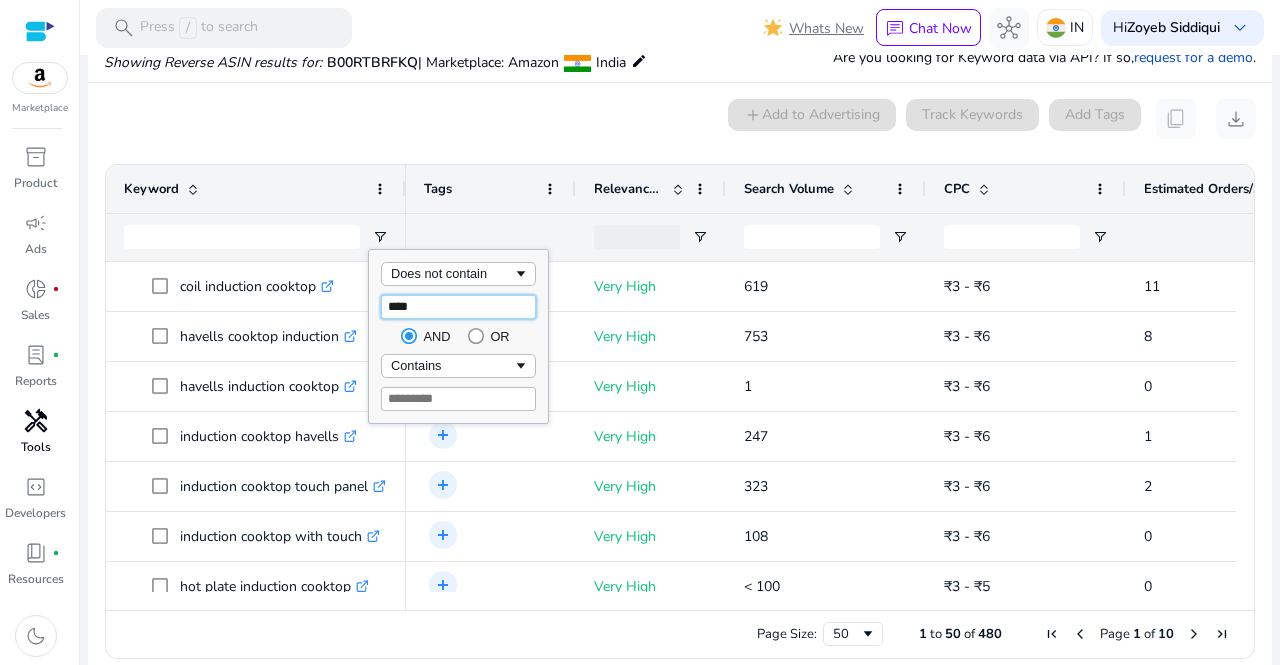 type on "****" 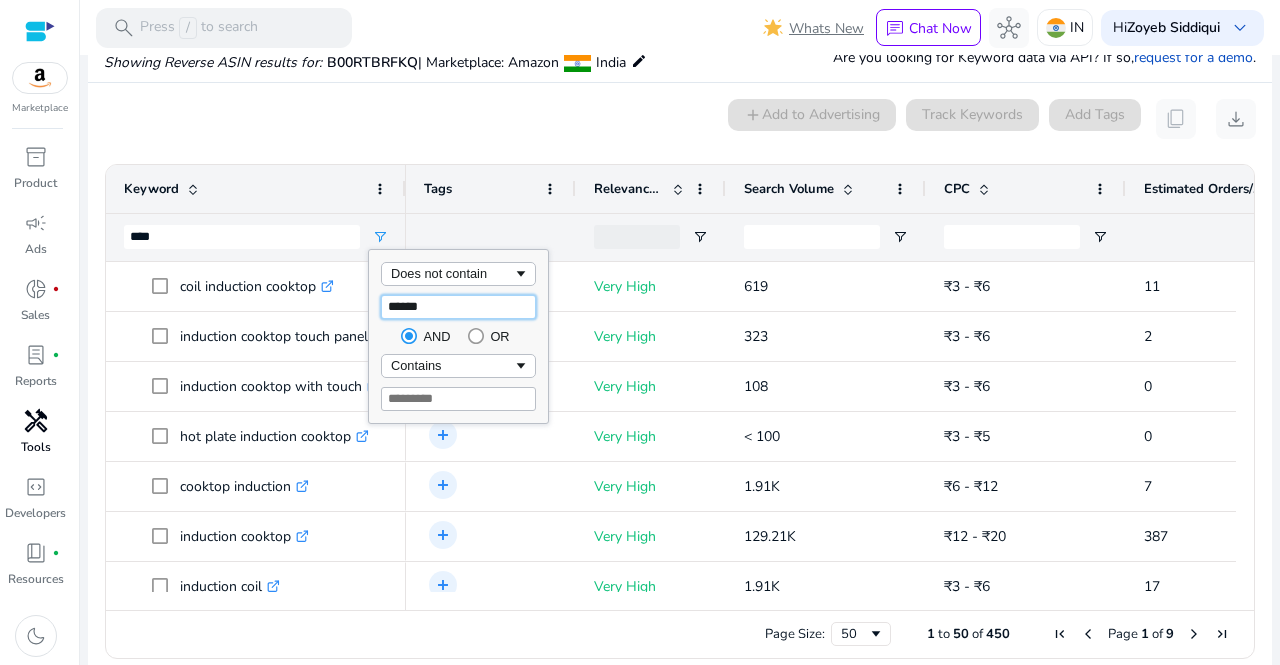 type on "*******" 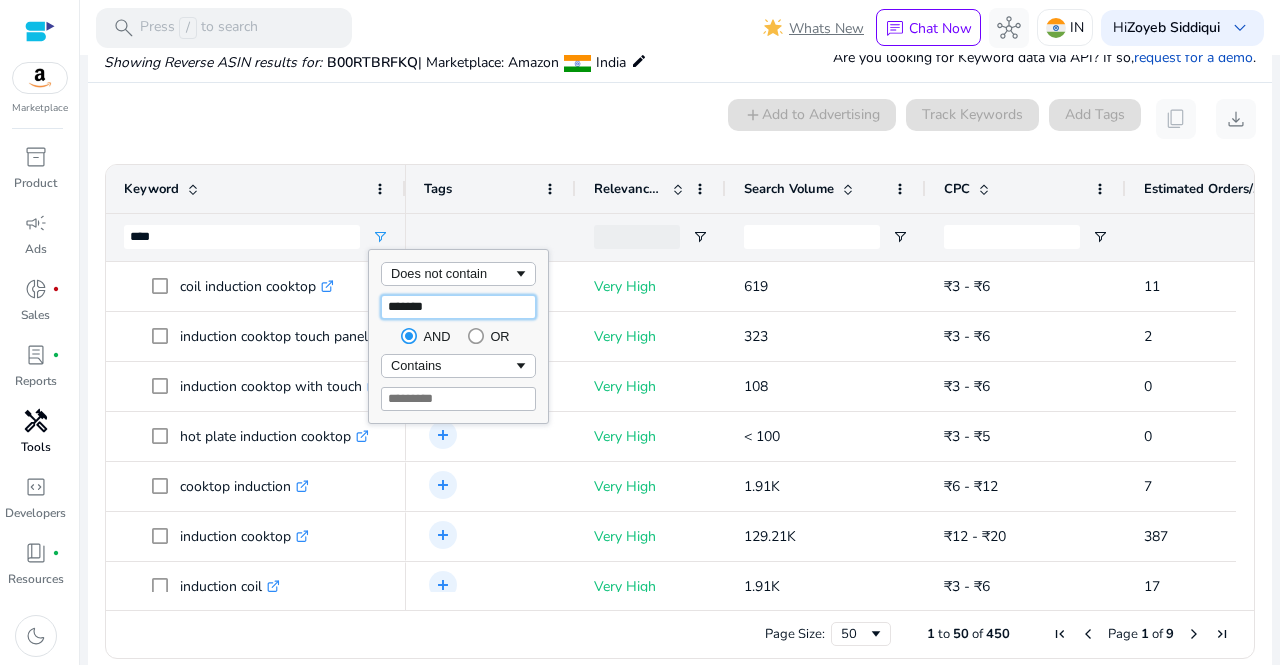 type on "*******" 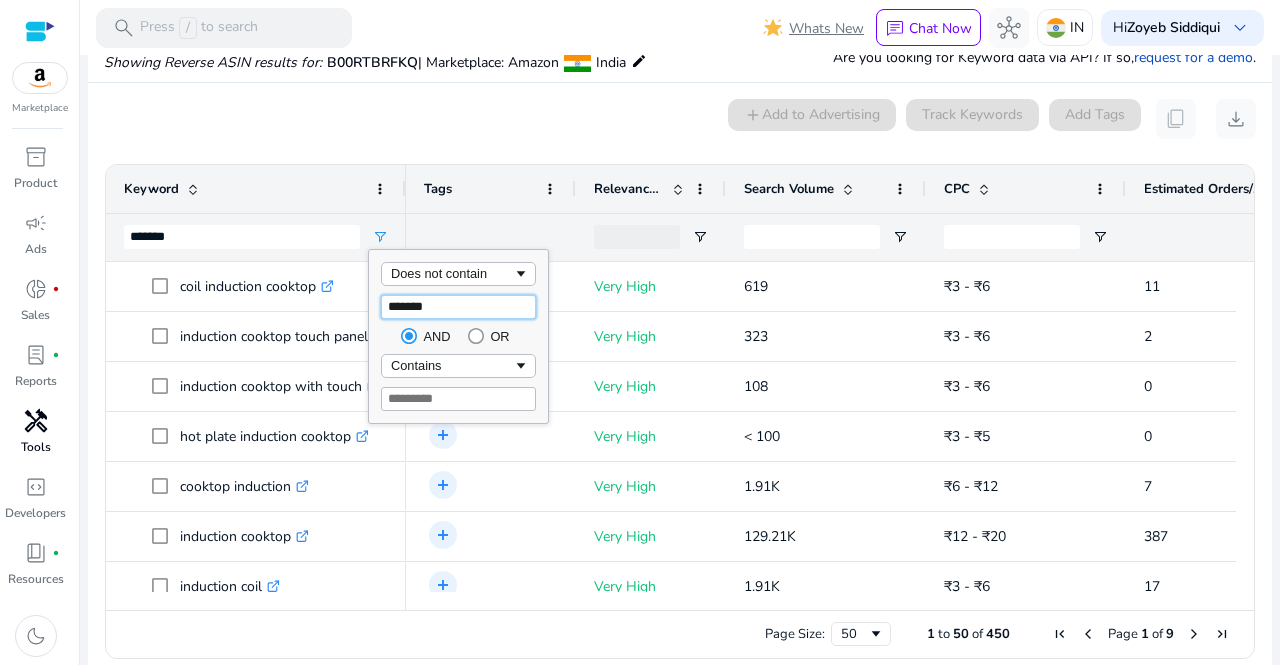 type on "*******" 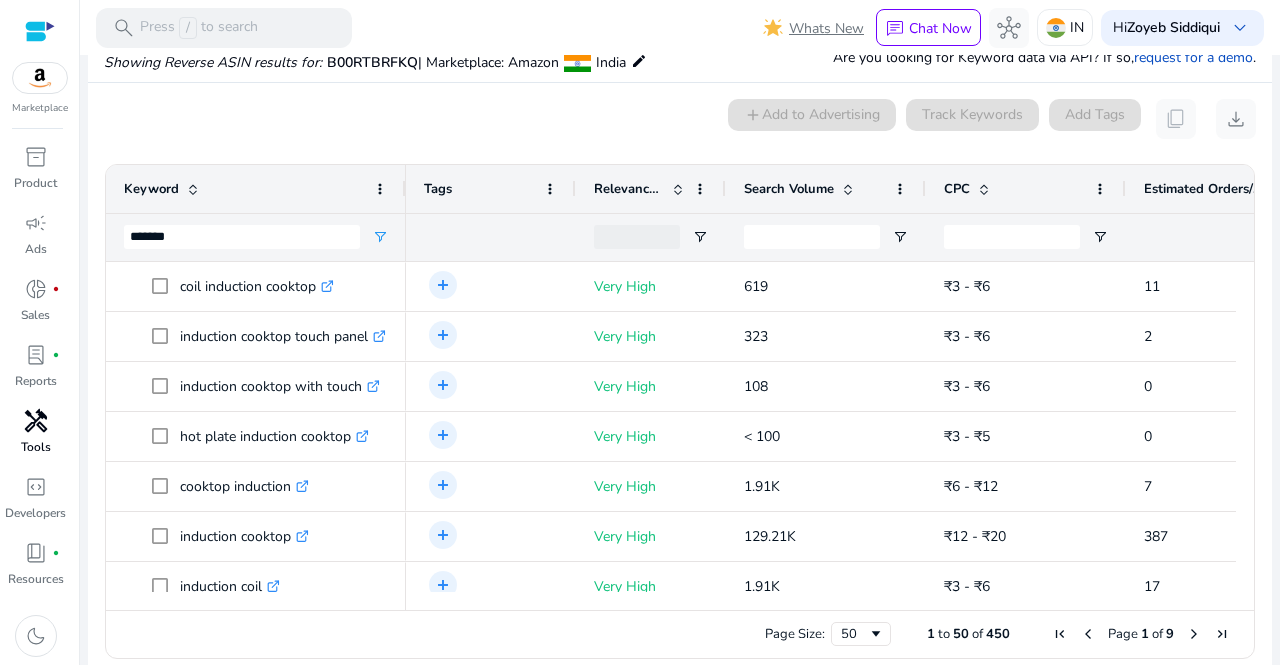 click on "Tags" 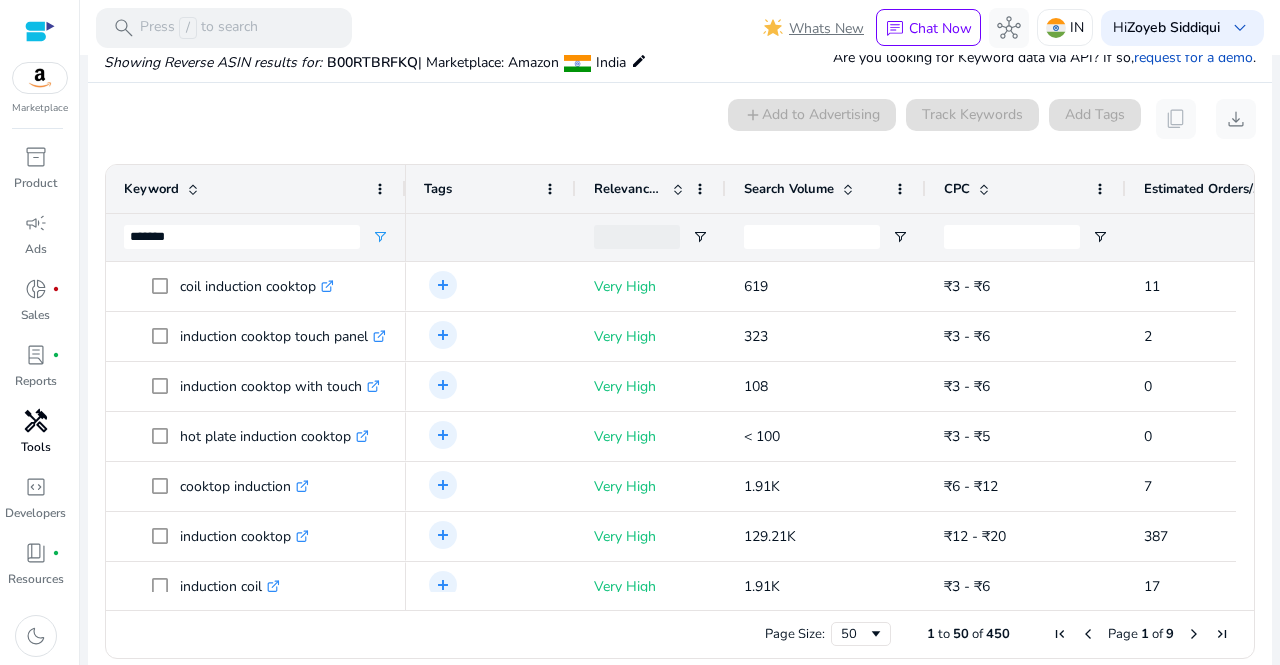 scroll, scrollTop: 0, scrollLeft: 103, axis: horizontal 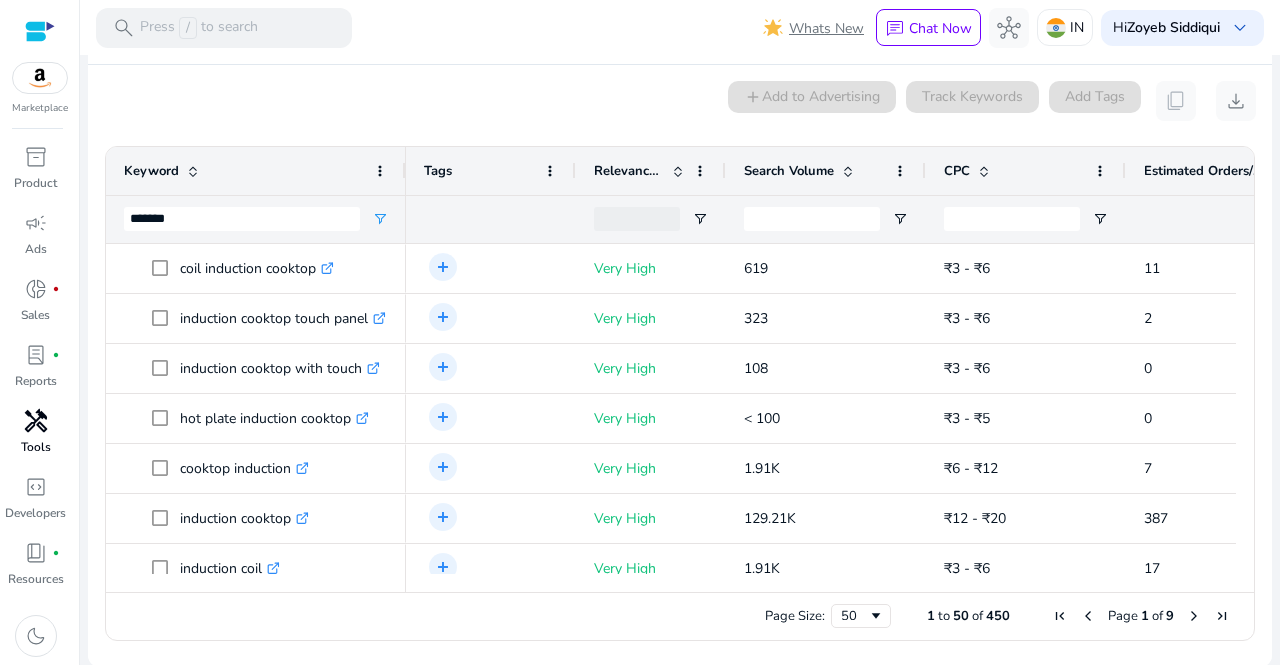 click 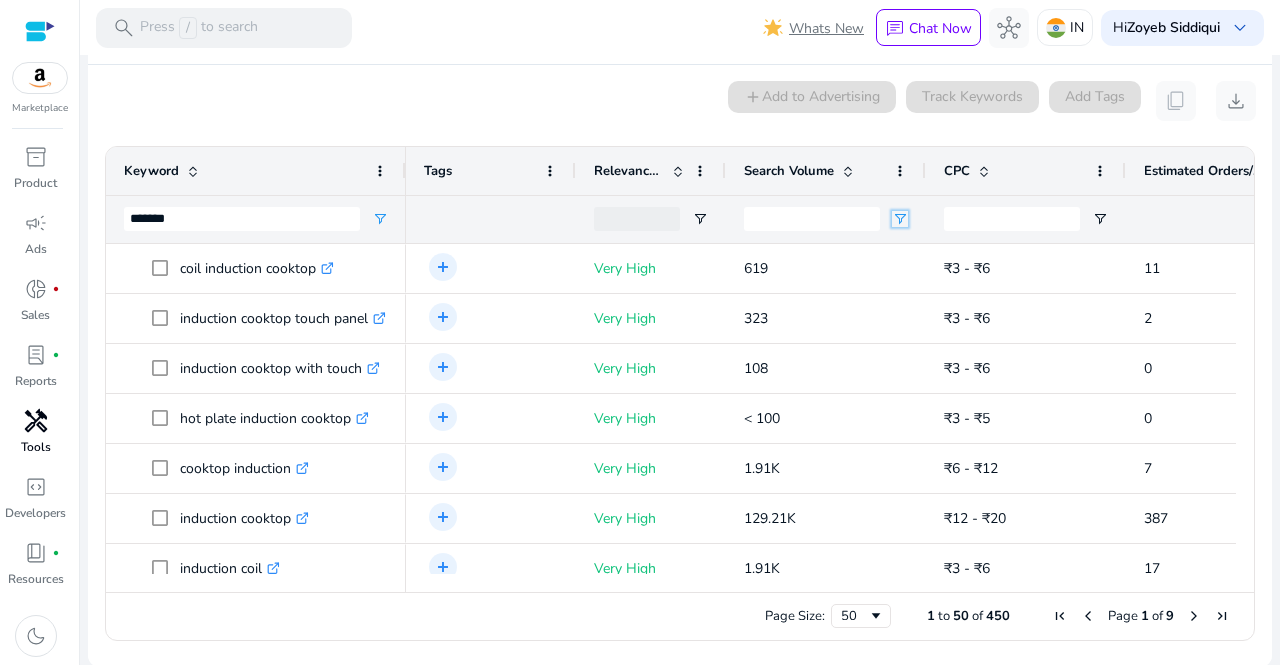 click 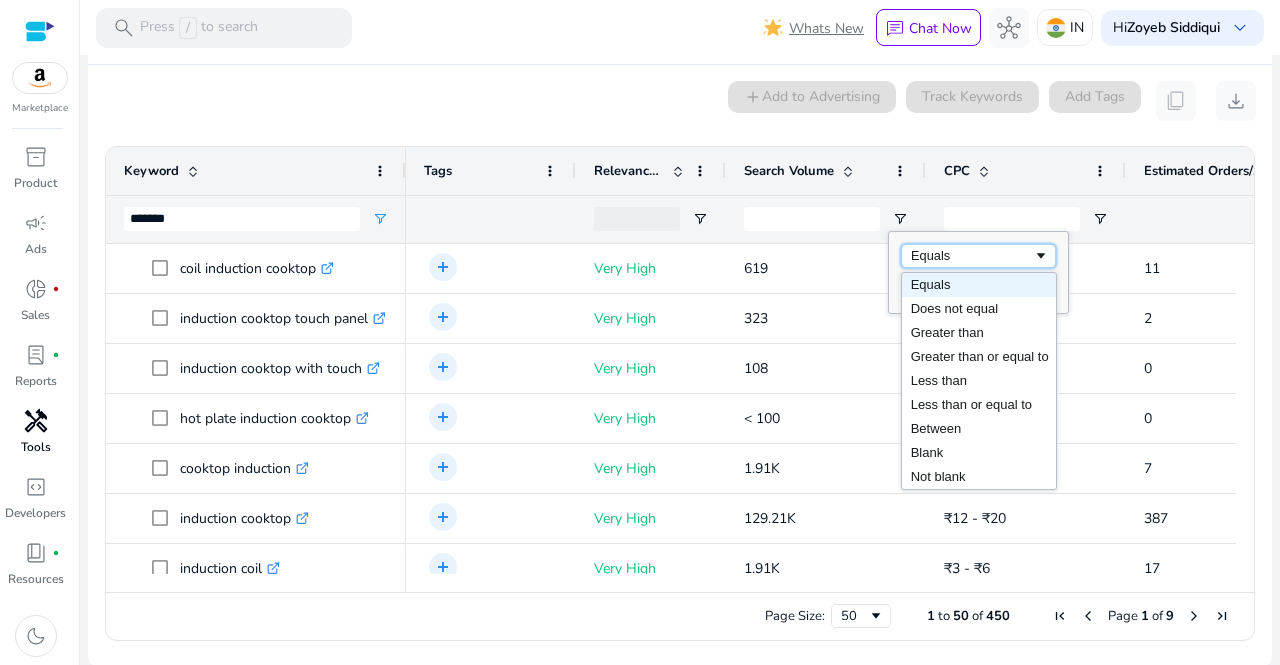 click on "Equals" at bounding box center (972, 255) 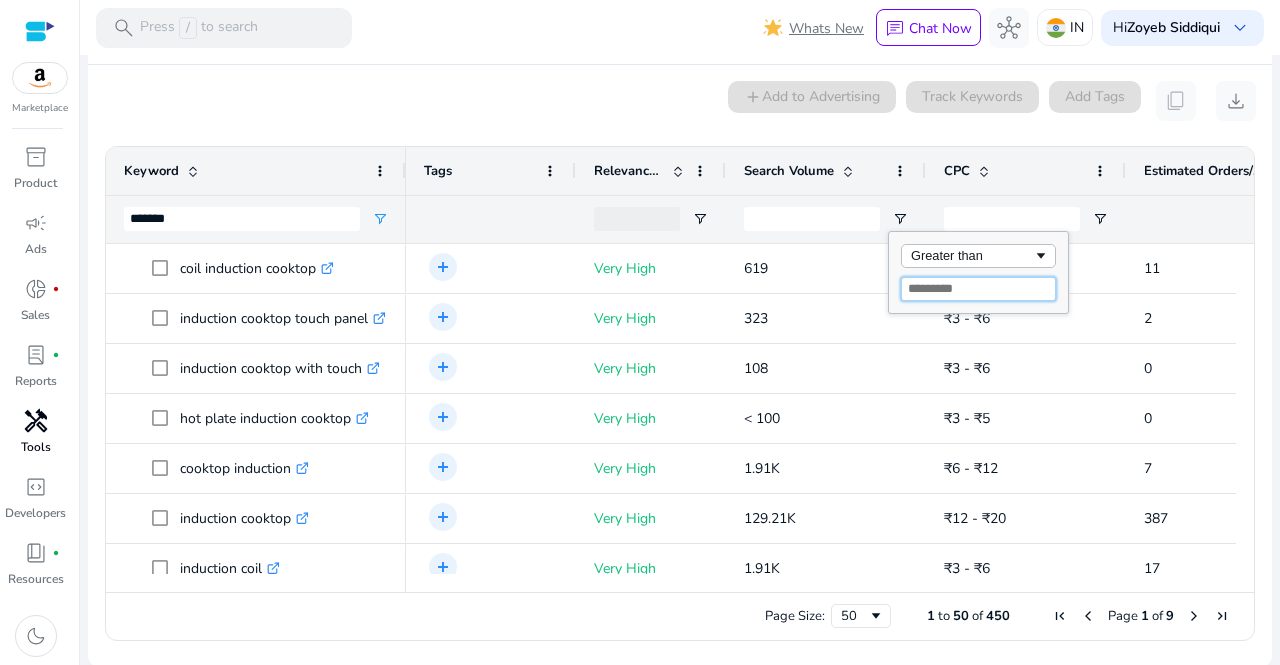 click at bounding box center [978, 289] 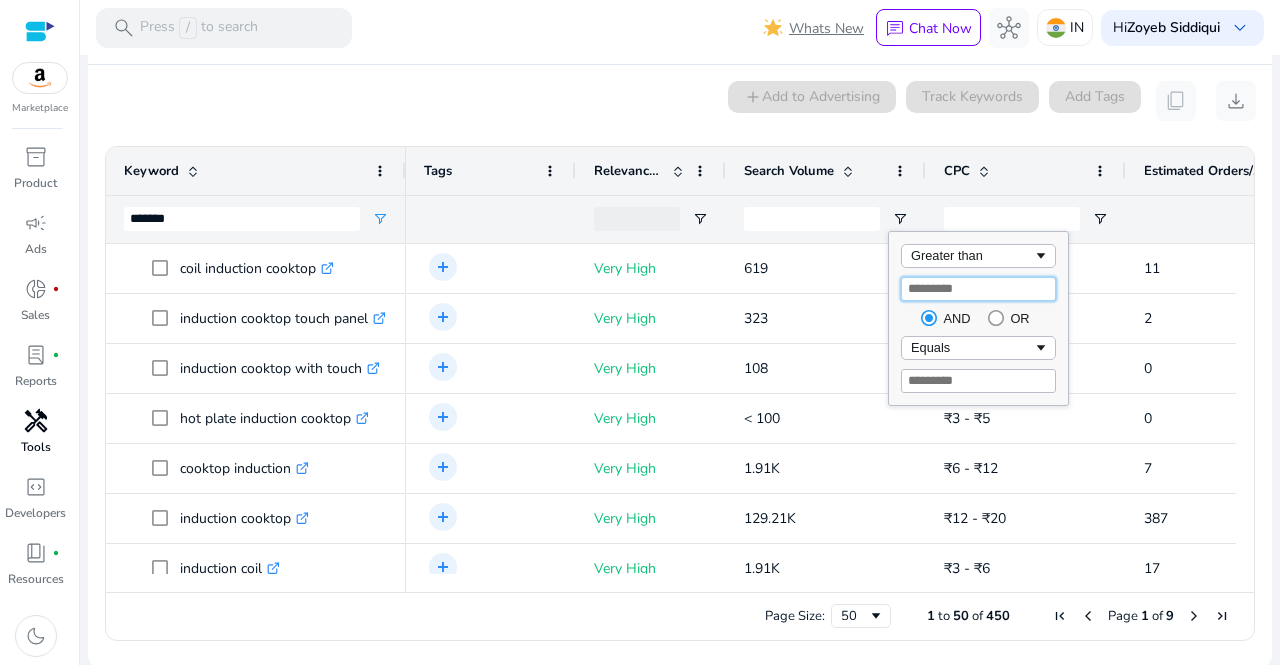 type on "*" 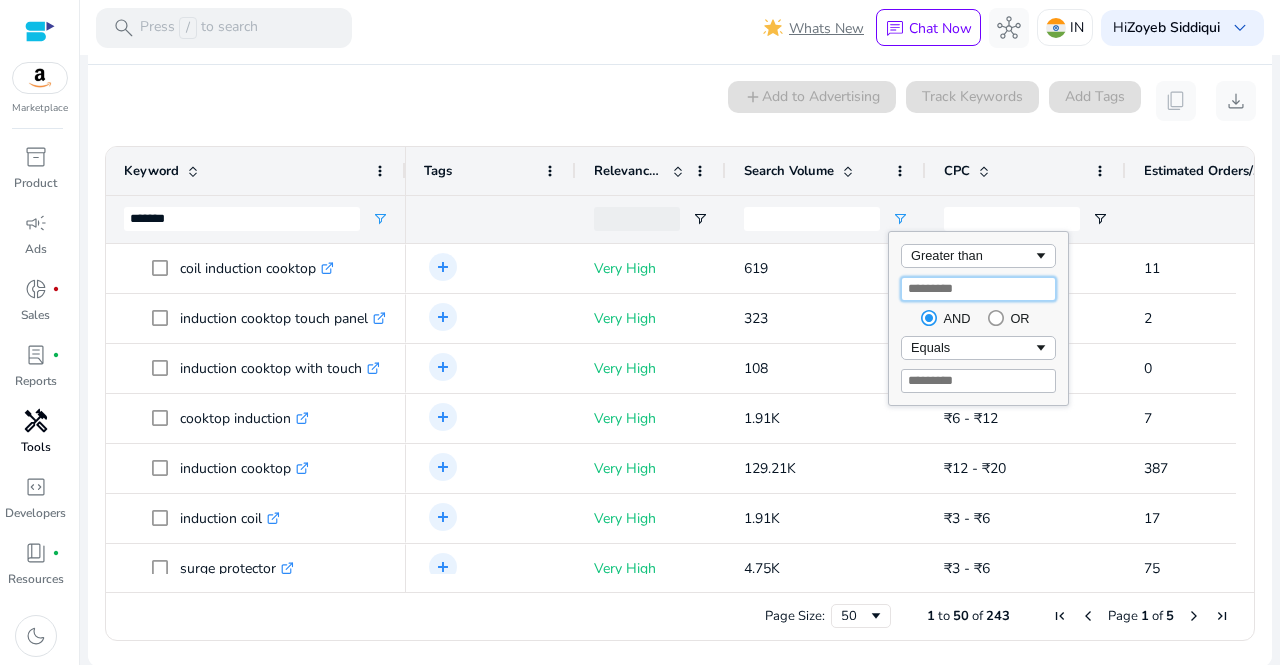 type on "****" 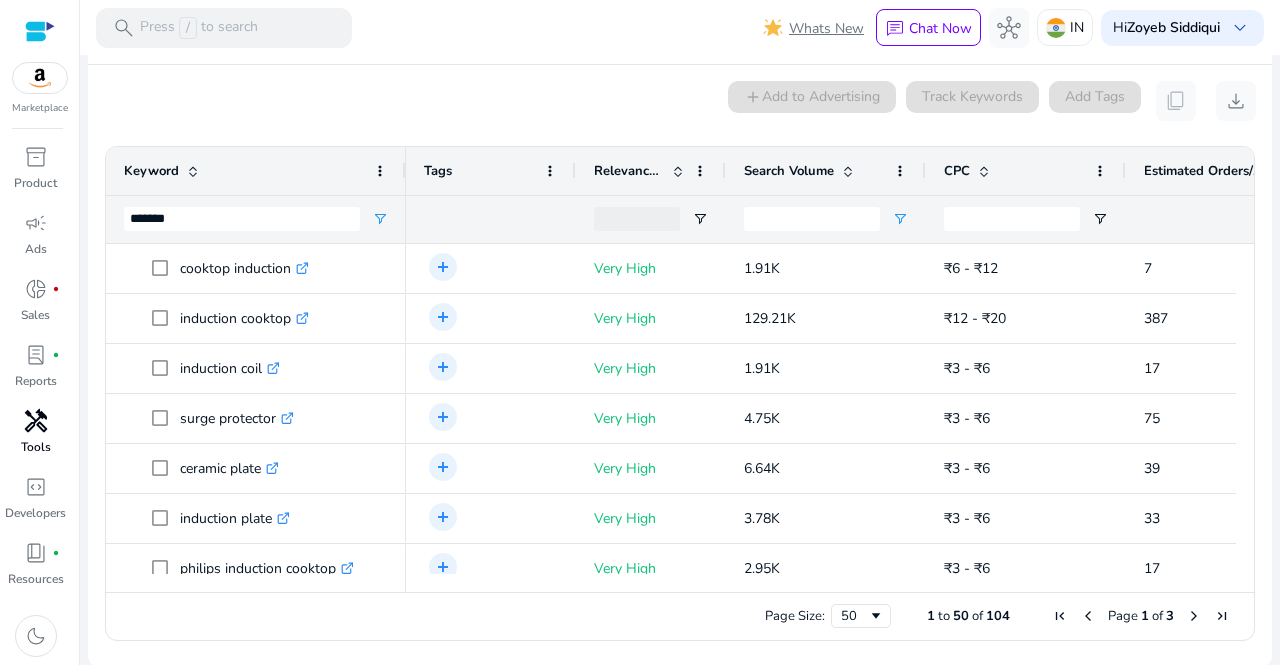 click 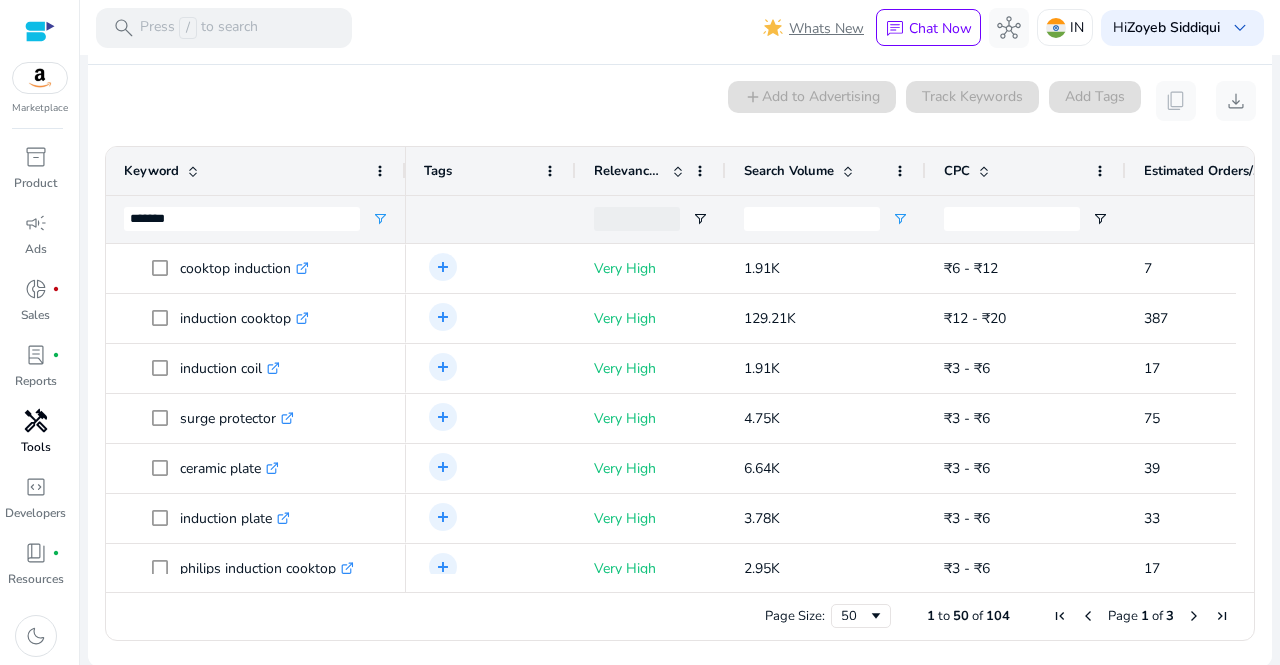drag, startPoint x: 1238, startPoint y: 265, endPoint x: 1234, endPoint y: 315, distance: 50.159744 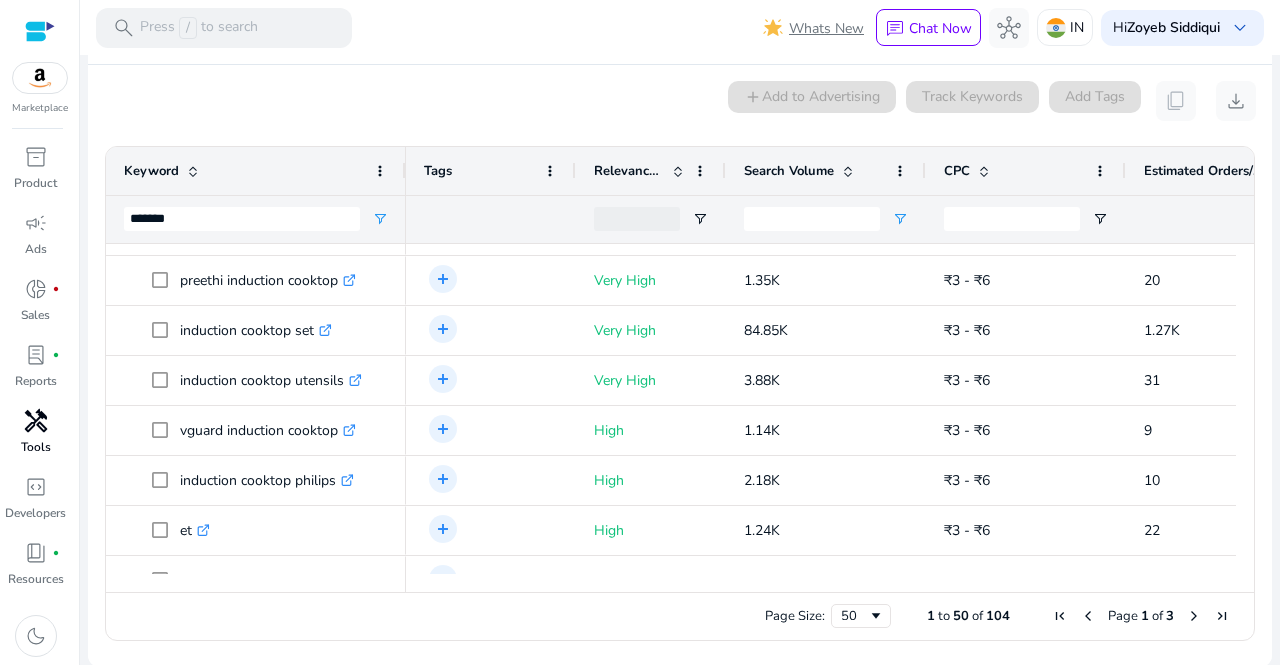 scroll, scrollTop: 141, scrollLeft: 0, axis: vertical 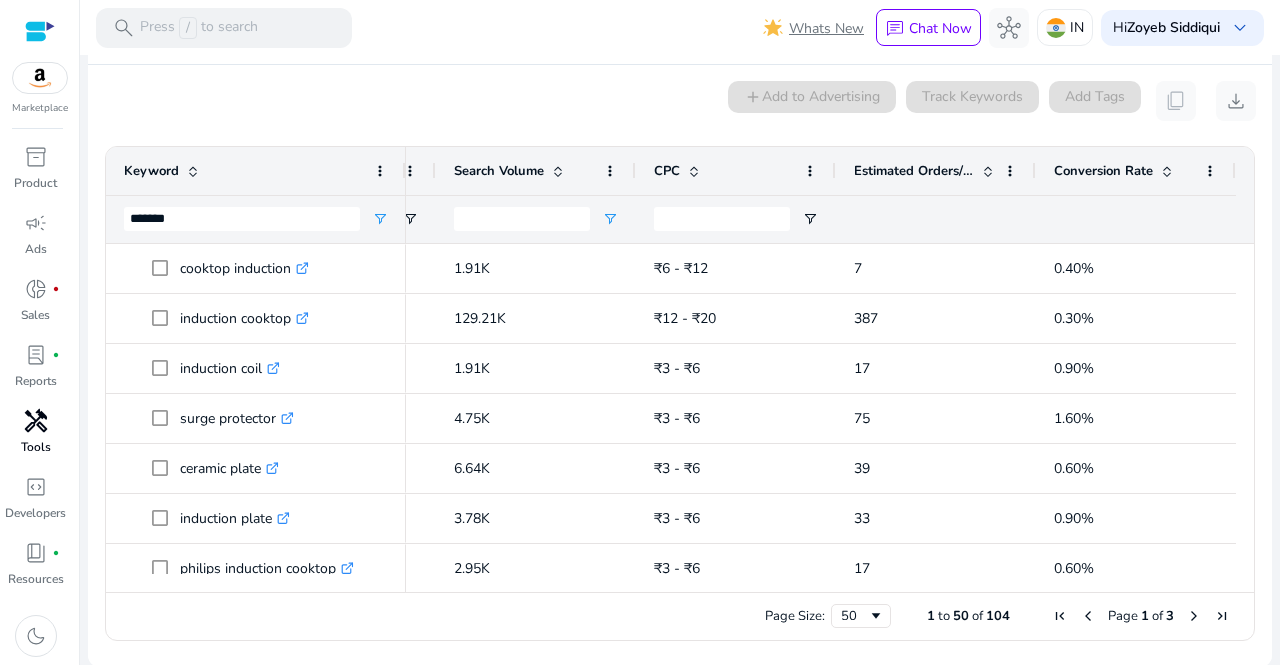 click on "Conversion Rate" 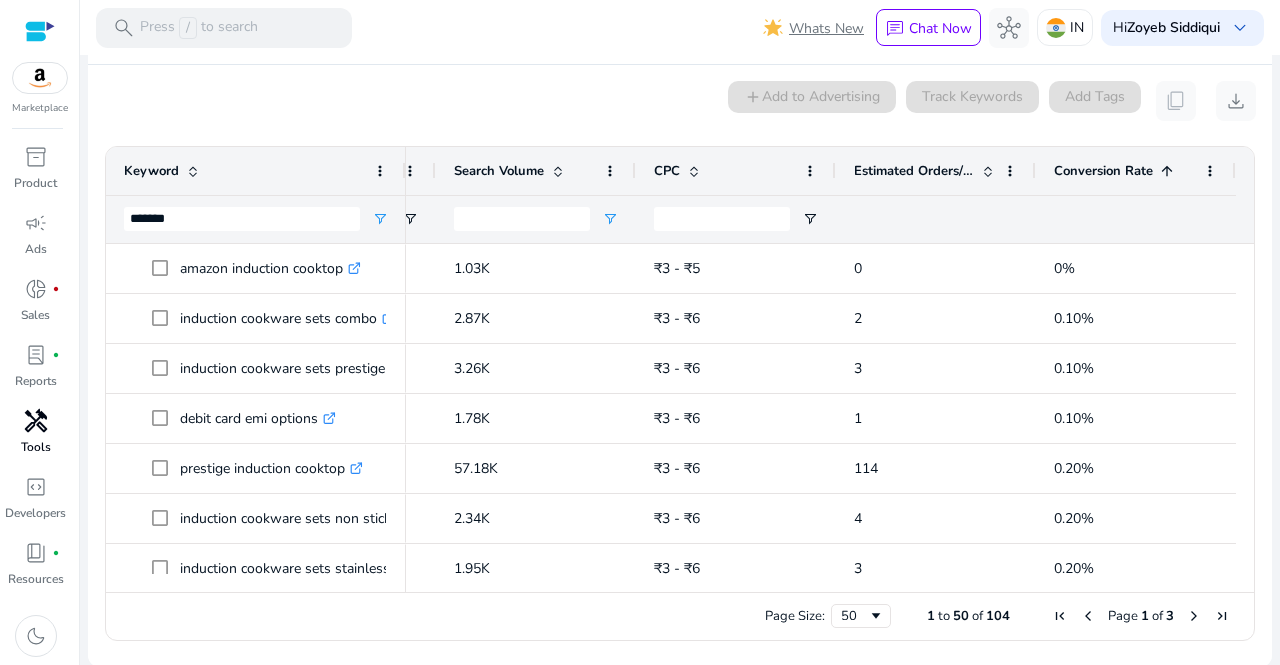 click on "Conversion Rate
1" 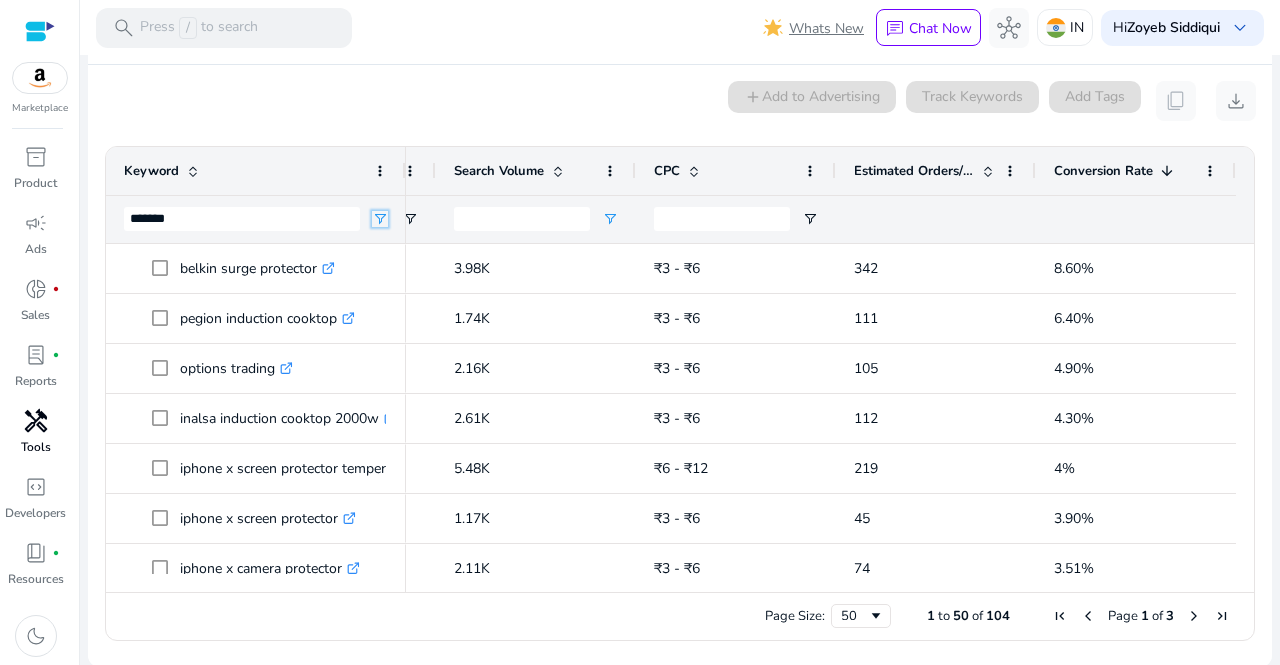 click 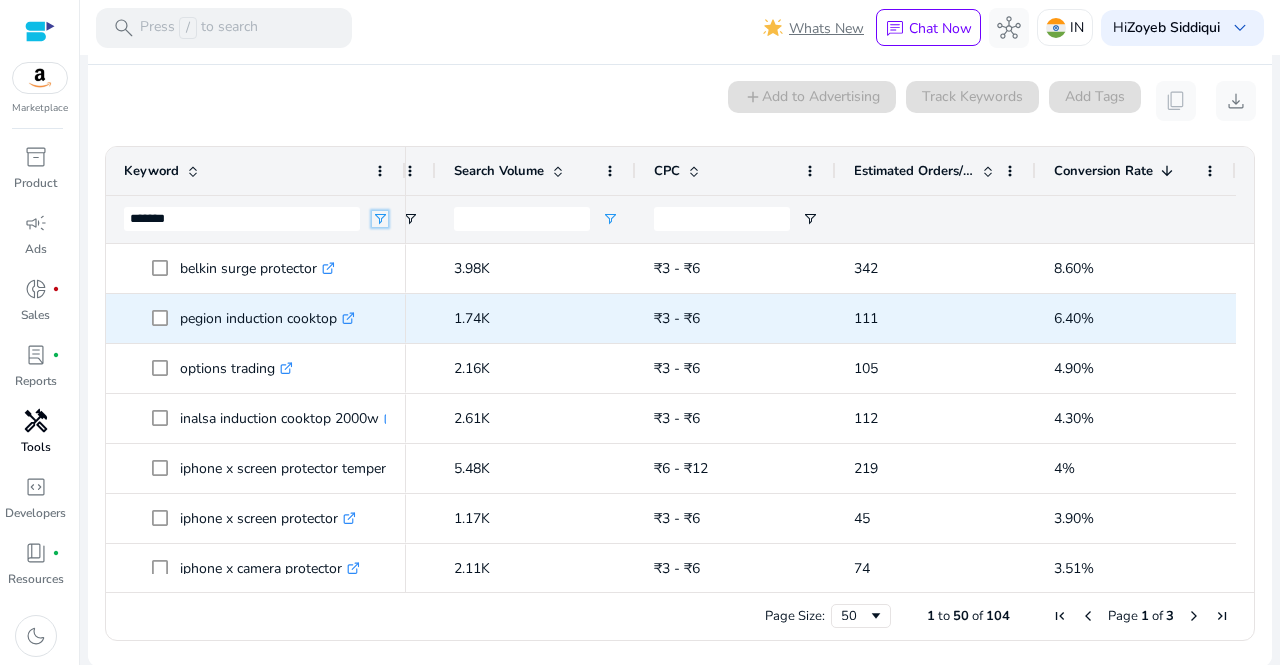 type 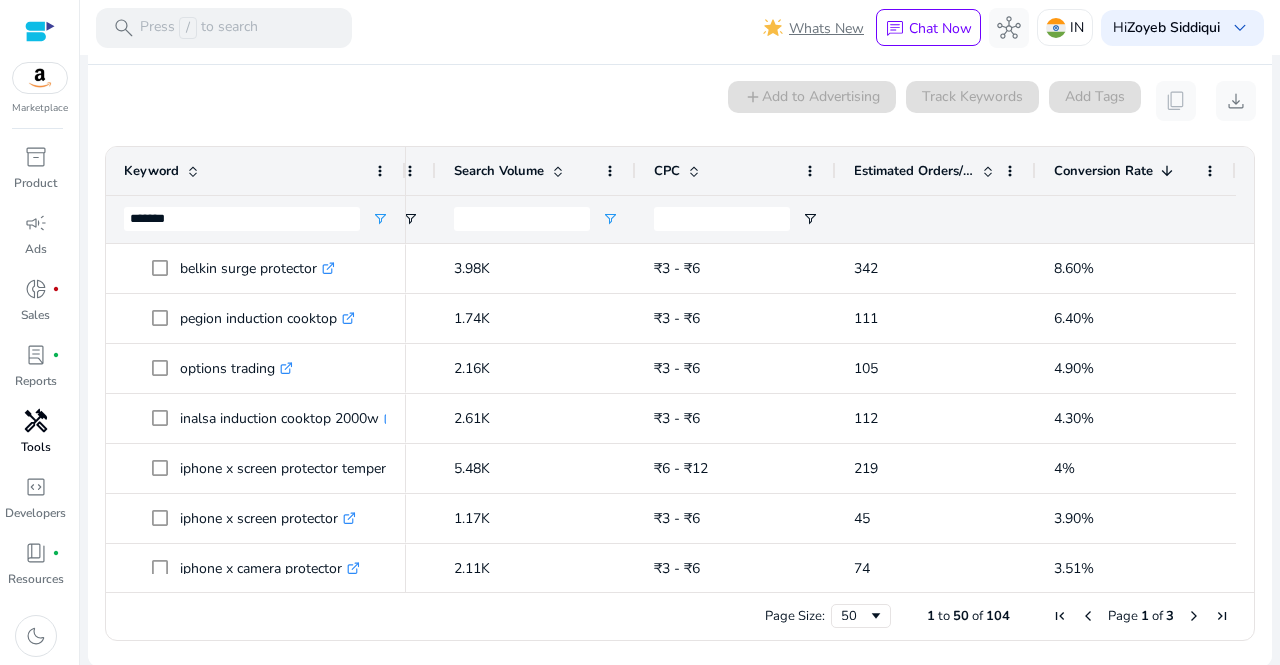 drag, startPoint x: 714, startPoint y: 580, endPoint x: 666, endPoint y: 587, distance: 48.507732 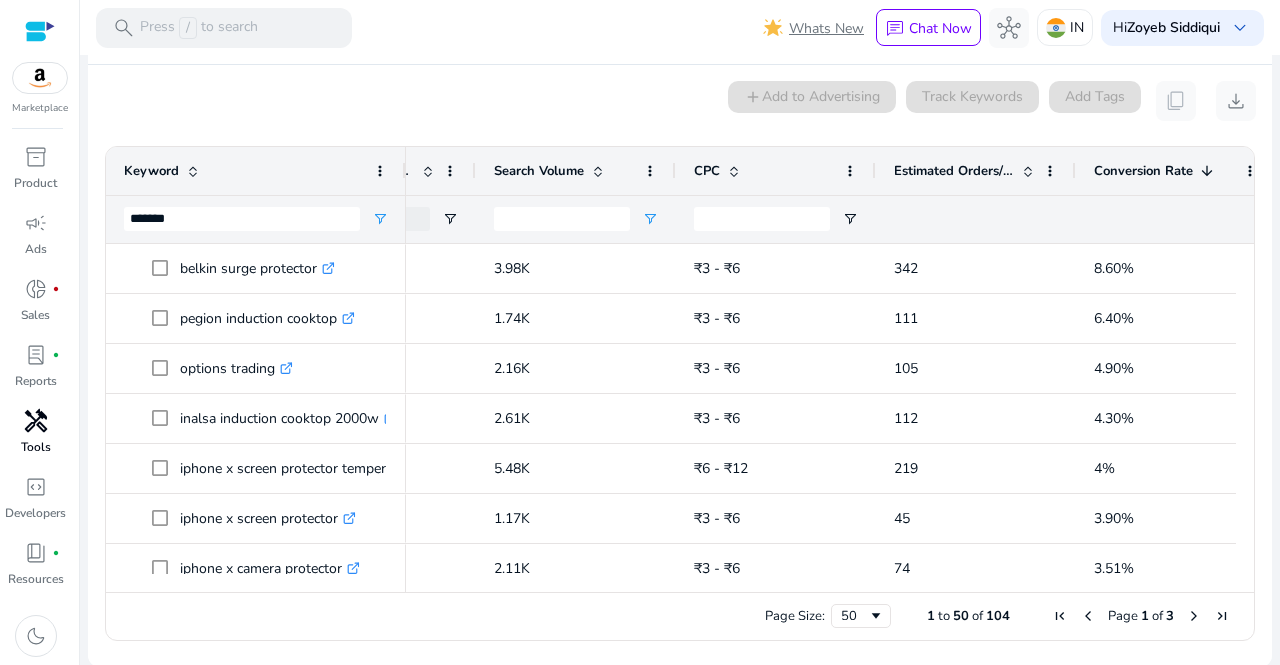 scroll, scrollTop: 0, scrollLeft: 0, axis: both 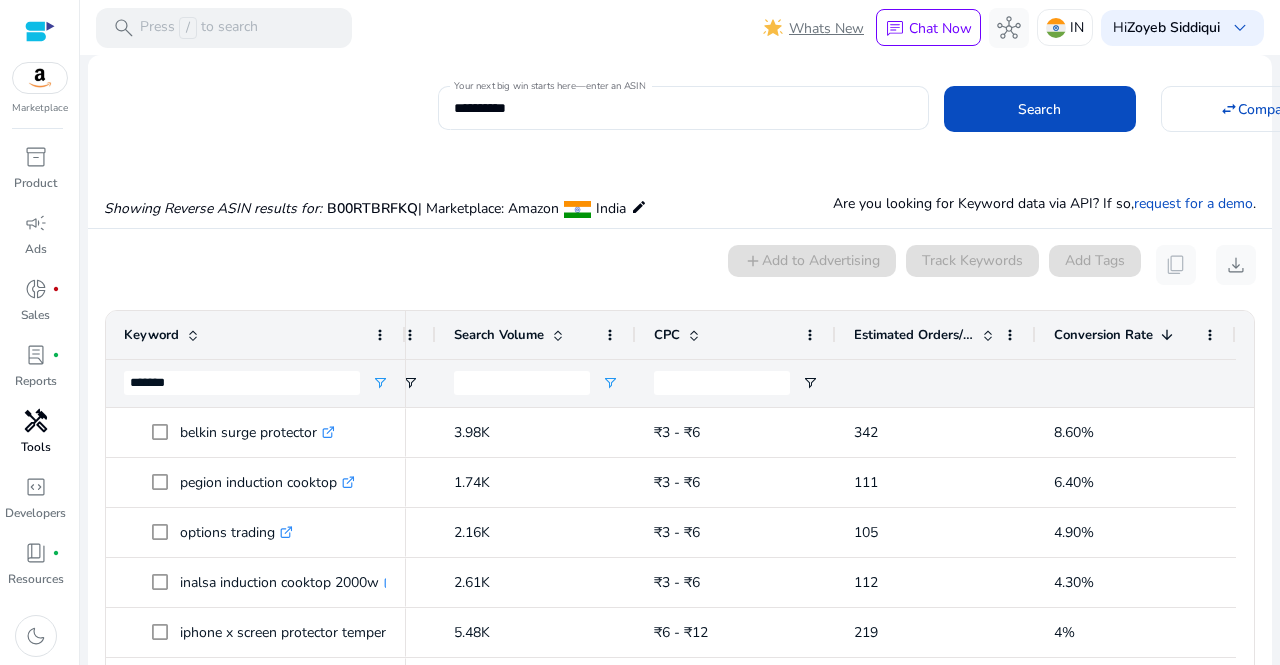 click on "*******" 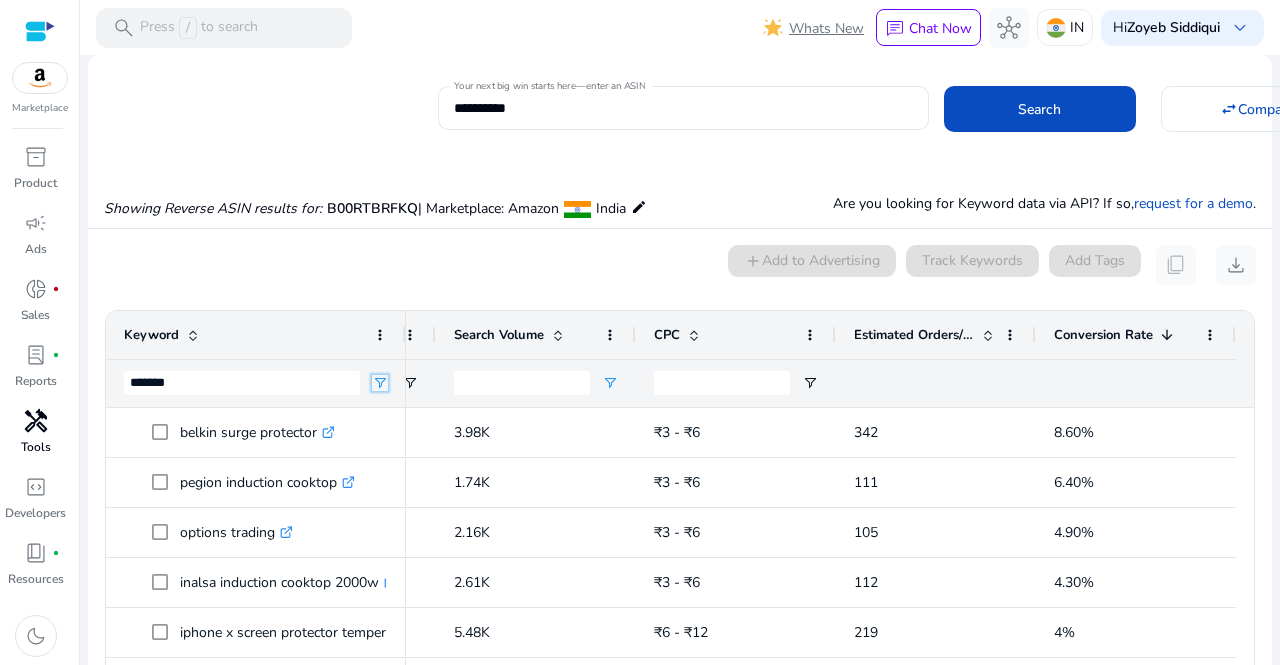 click 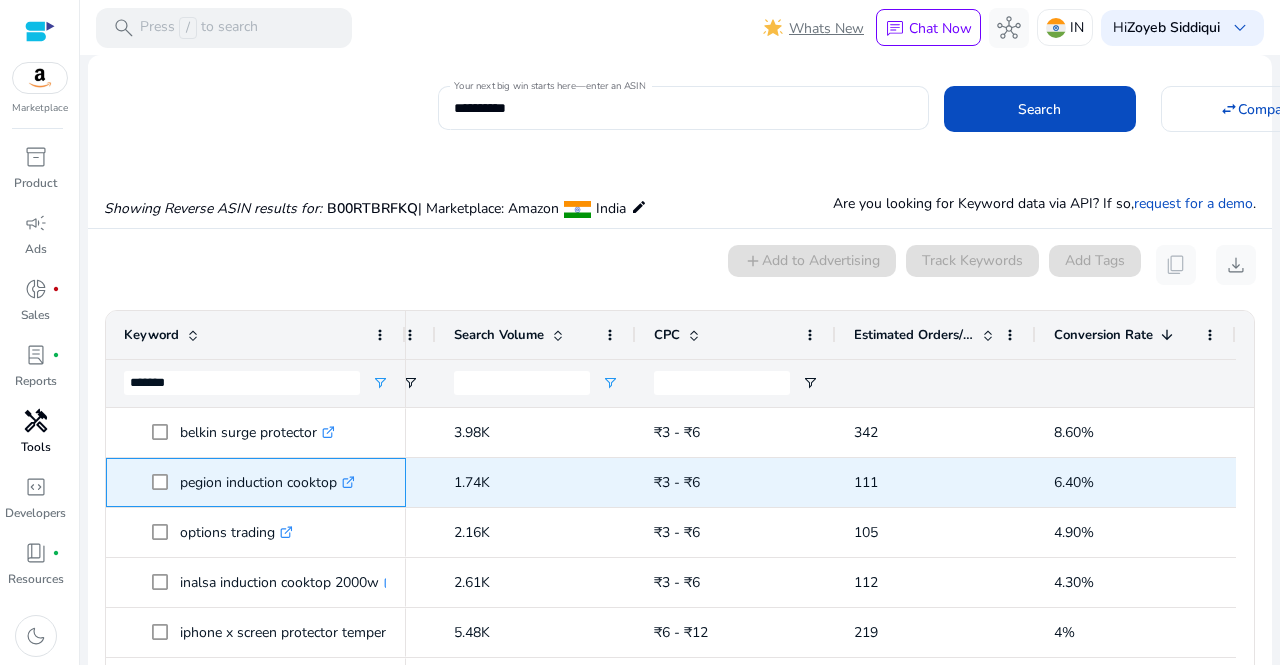 click on ".st0{fill:#2c8af8}" 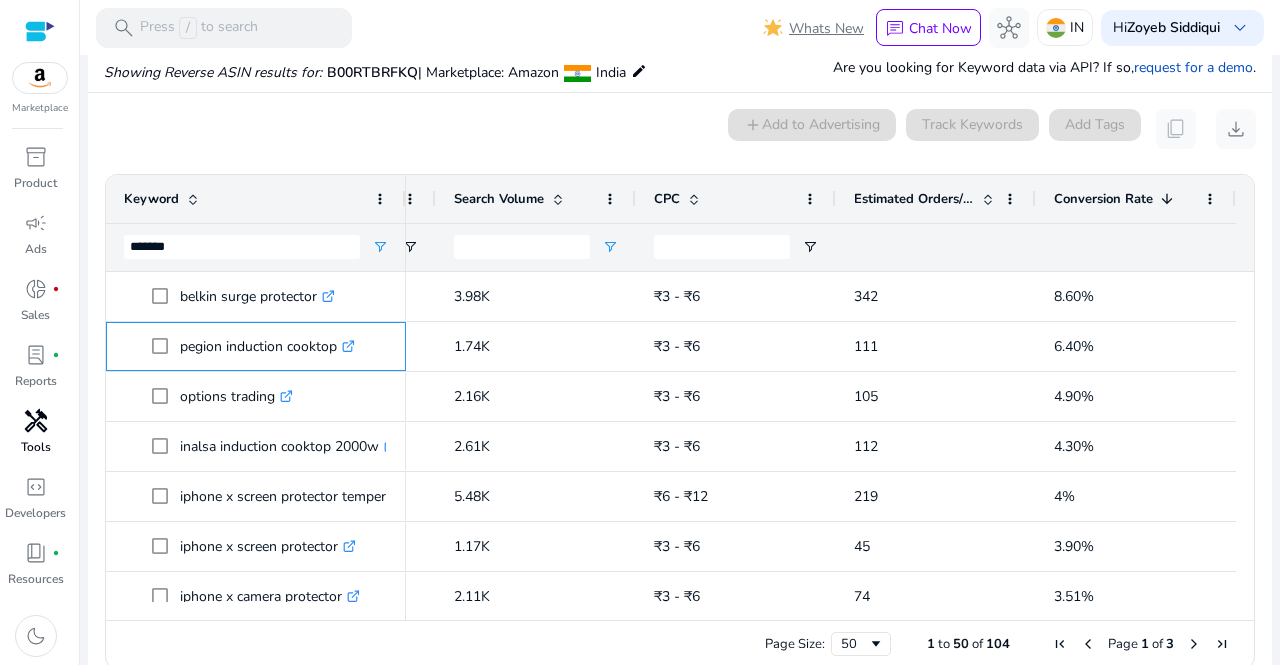 scroll, scrollTop: 140, scrollLeft: 0, axis: vertical 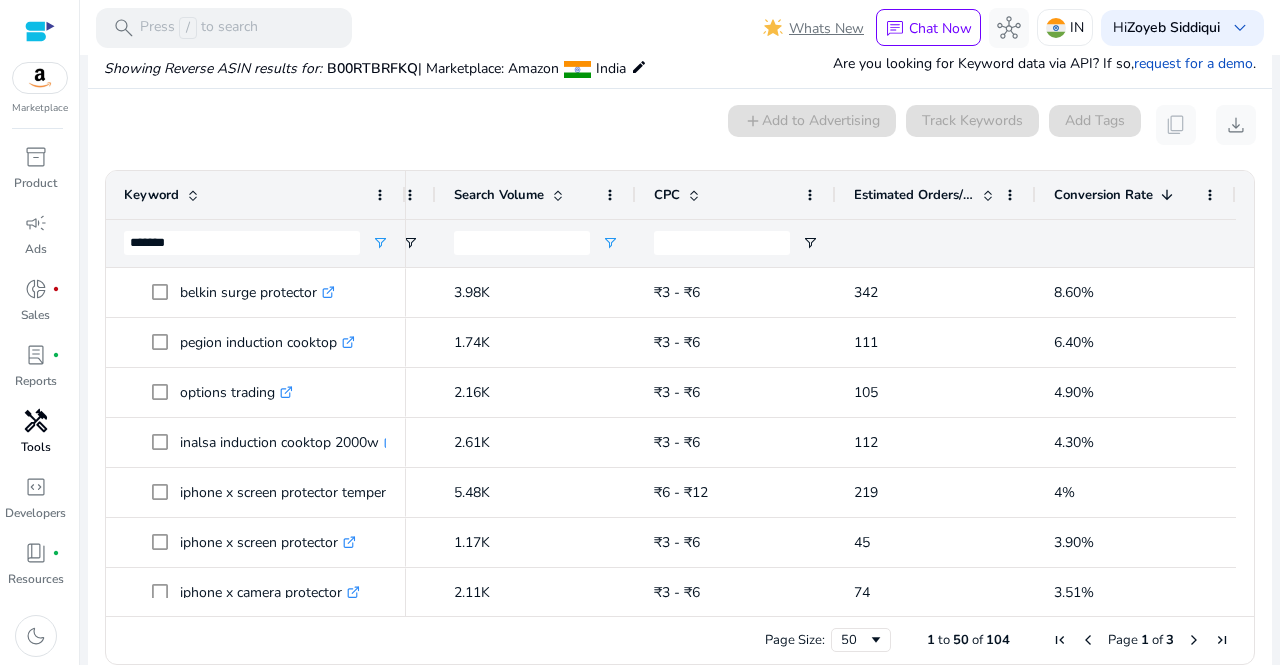 click on "*******" 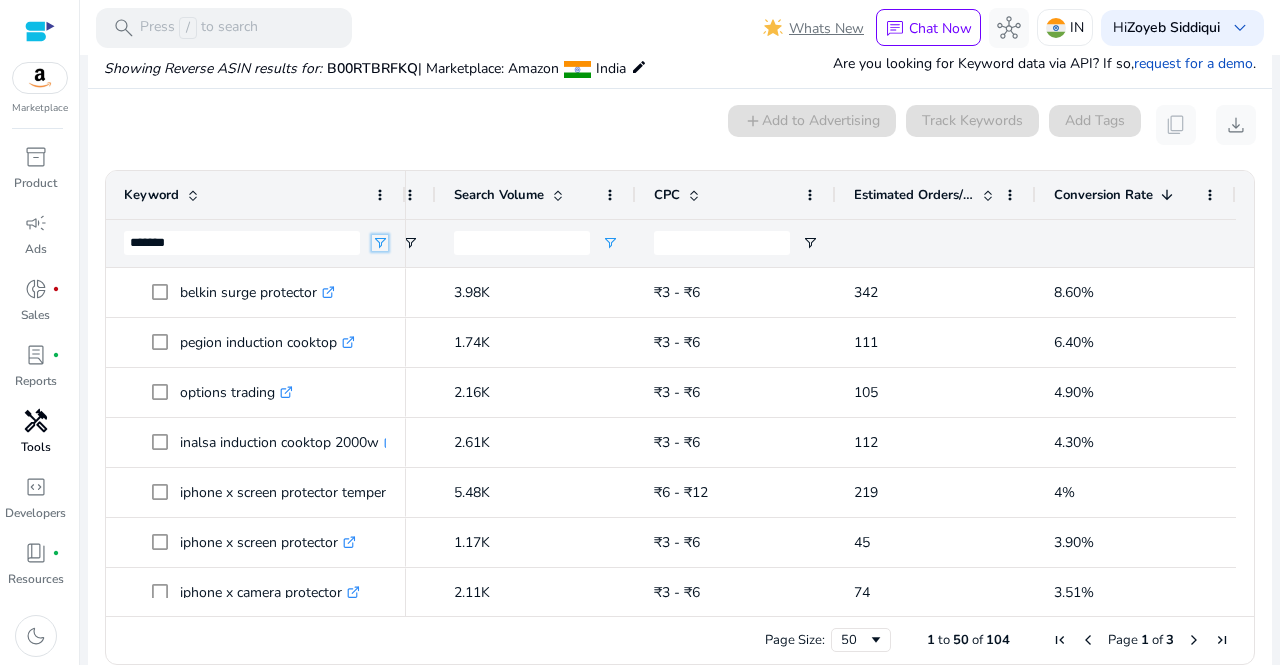 click 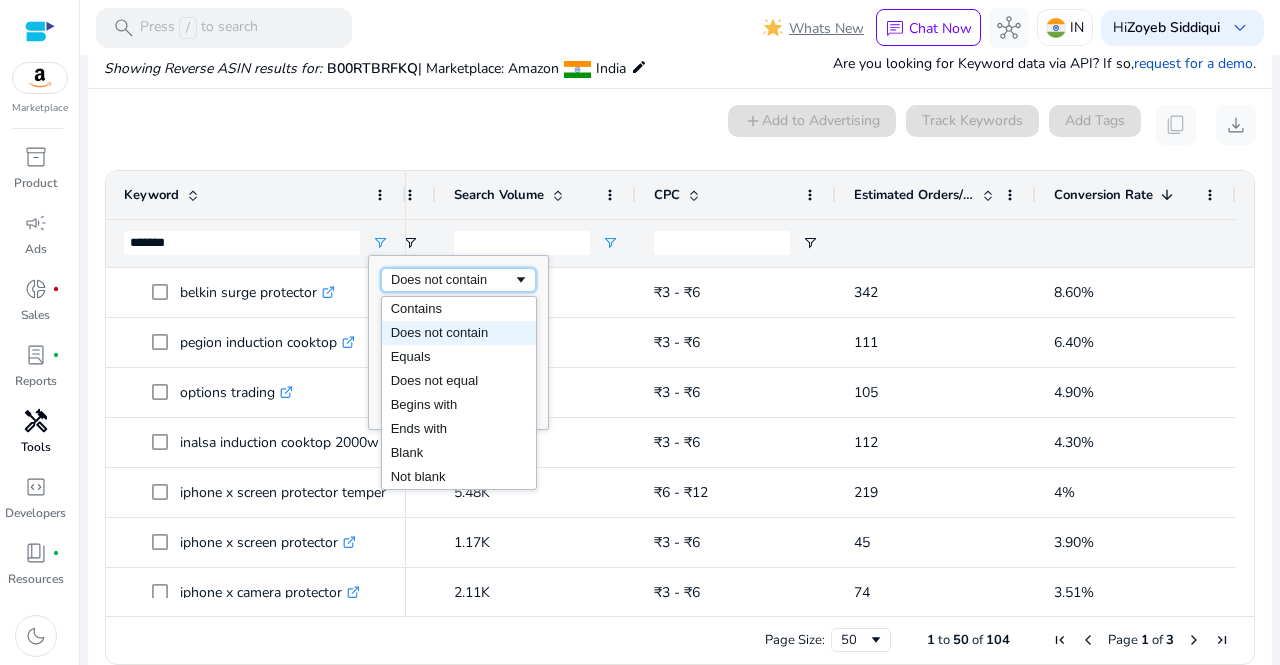 click 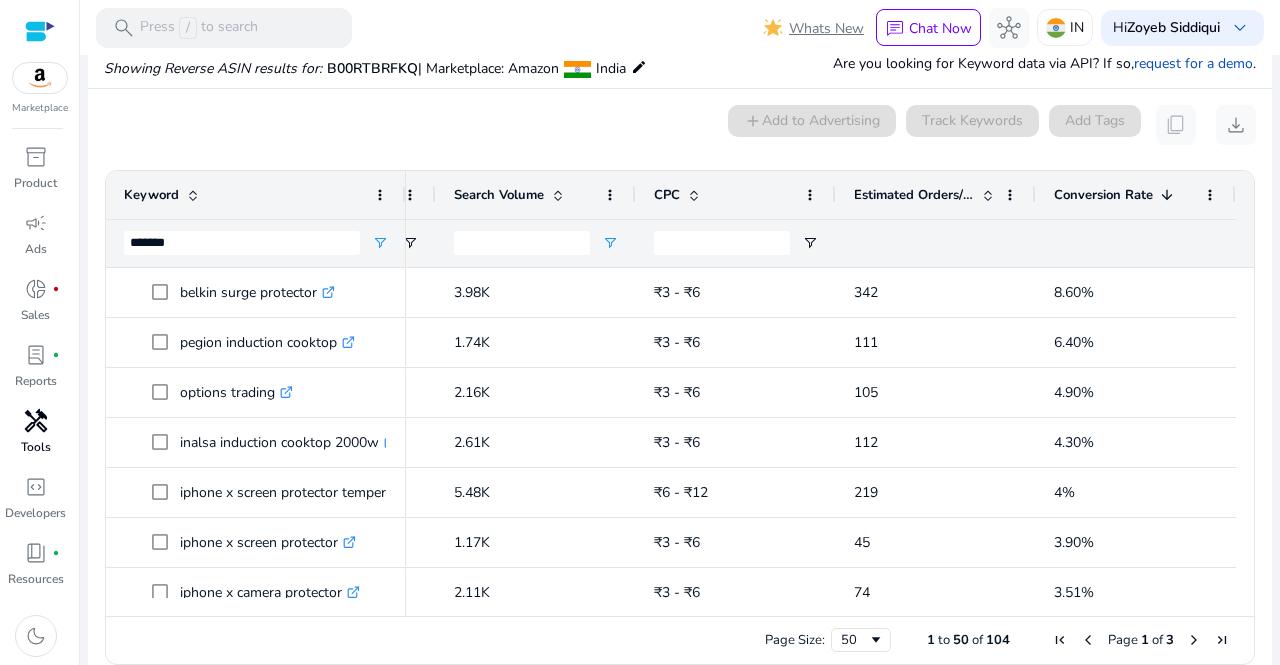 click on "*******" 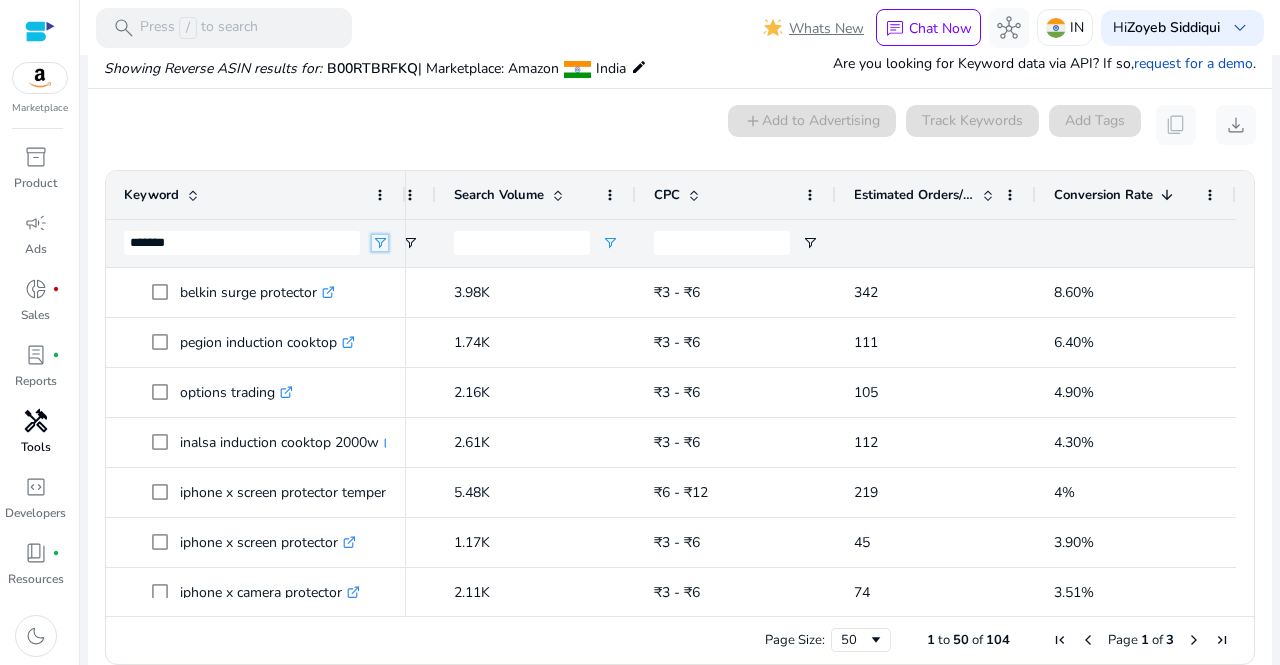 click 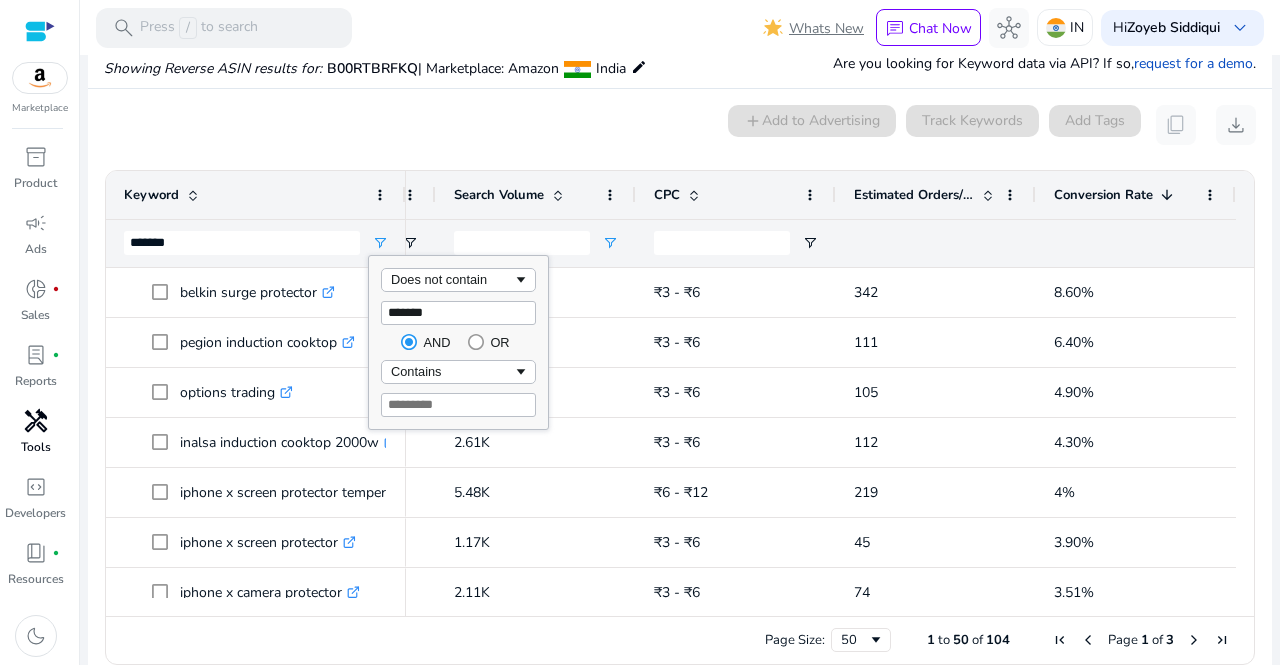 click on "AND
OR" 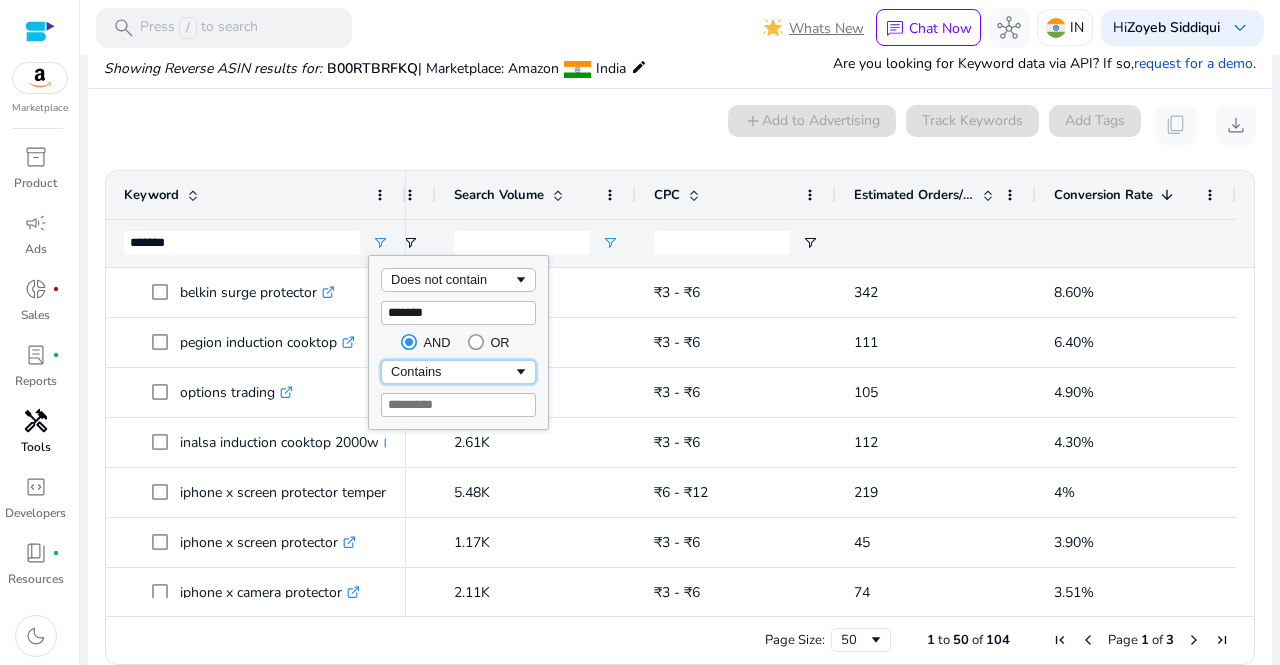 click on "Contains" at bounding box center [452, 371] 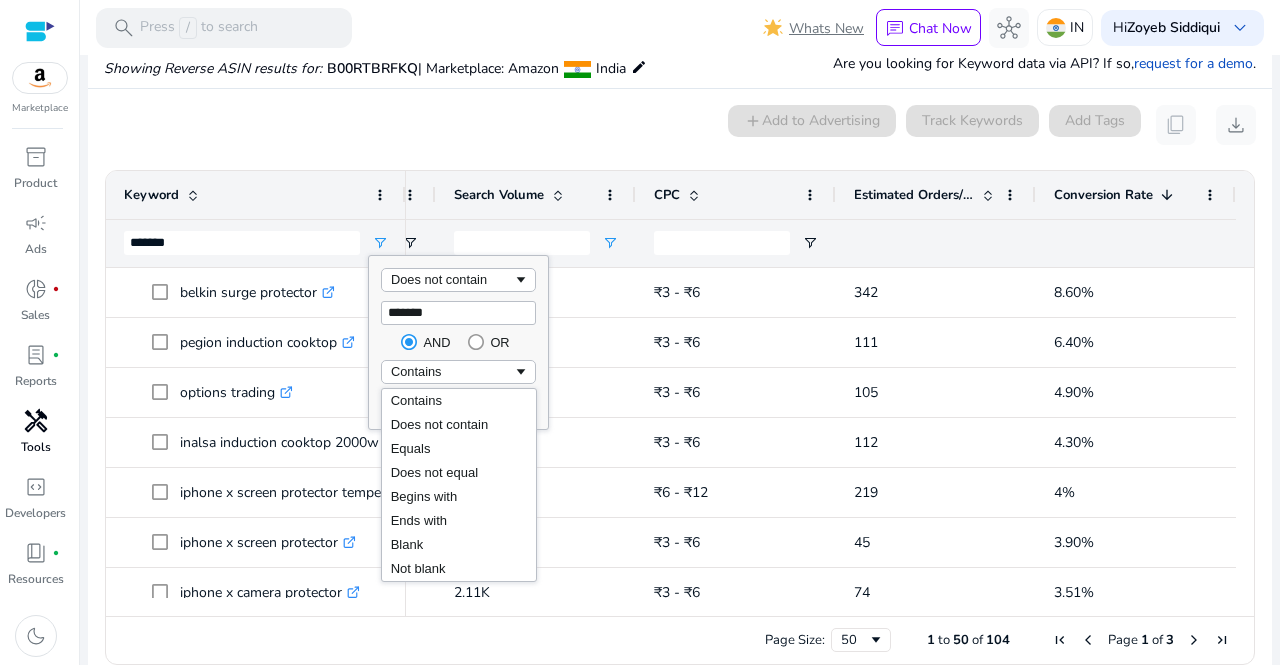 click on "Keyword" 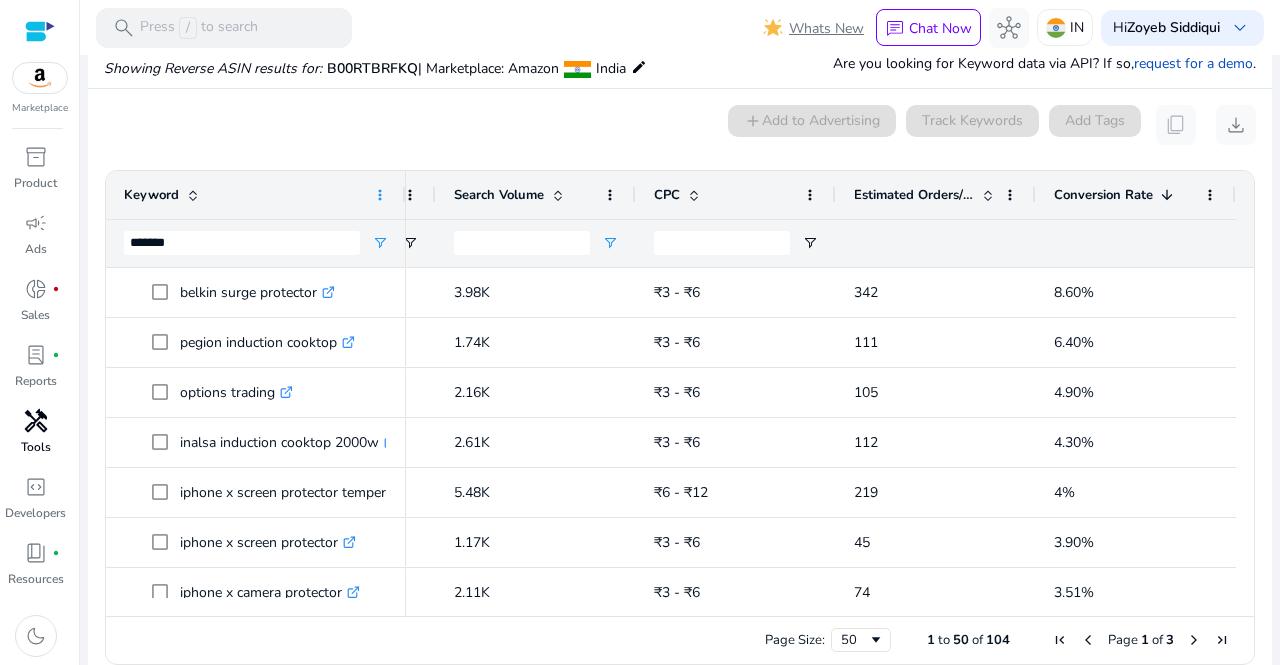 click 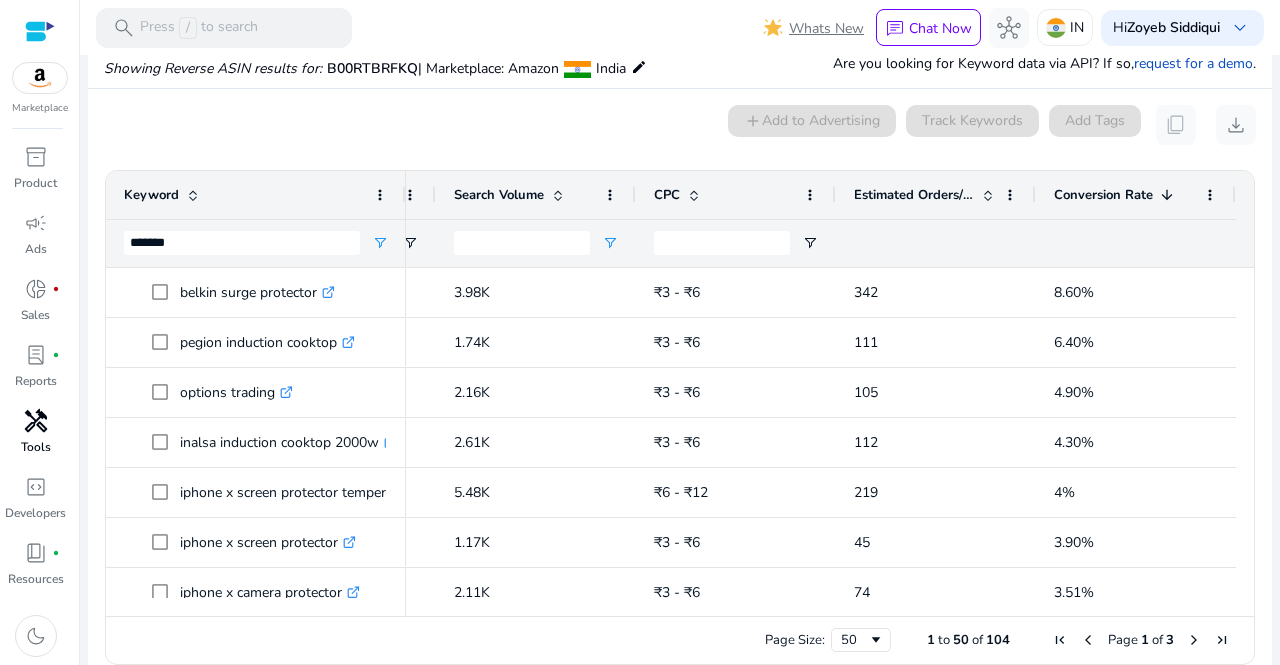 click on "Column Filtered. Press ENTER to sort. Press ALT DOWN to open column menu. Press CTRL ENTER to open filter
Drag here to set row groups Drag here to set column labels
Keyword
*******
Tags" 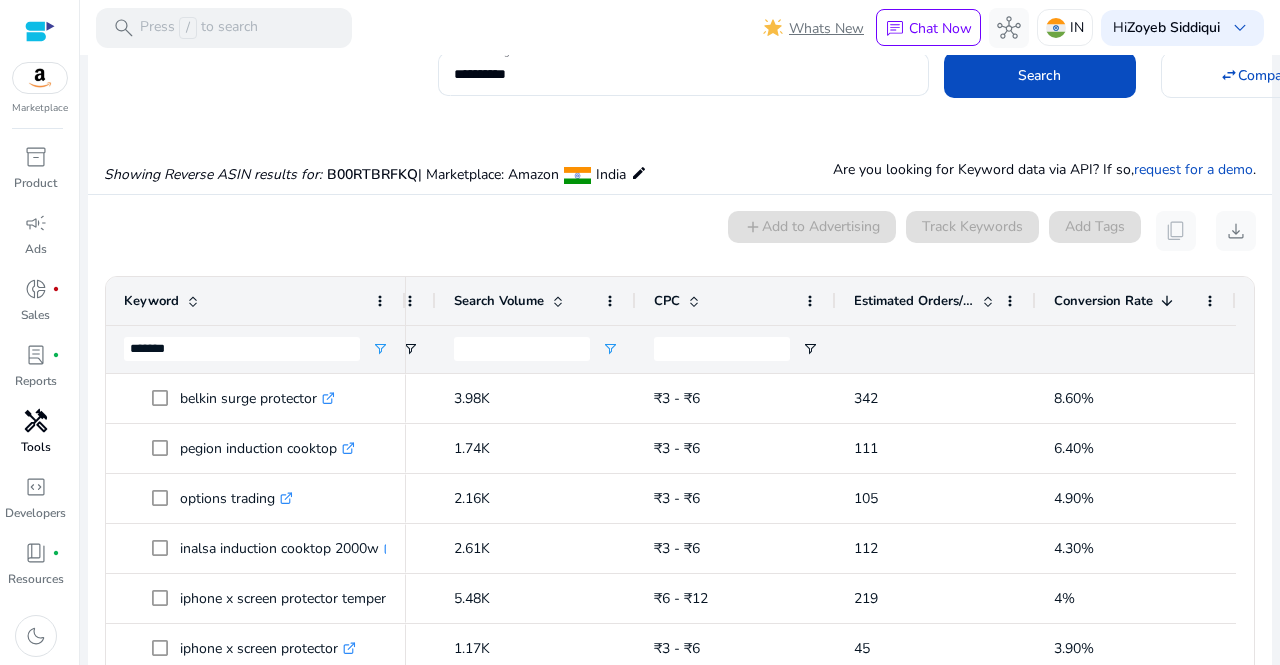 scroll, scrollTop: 0, scrollLeft: 0, axis: both 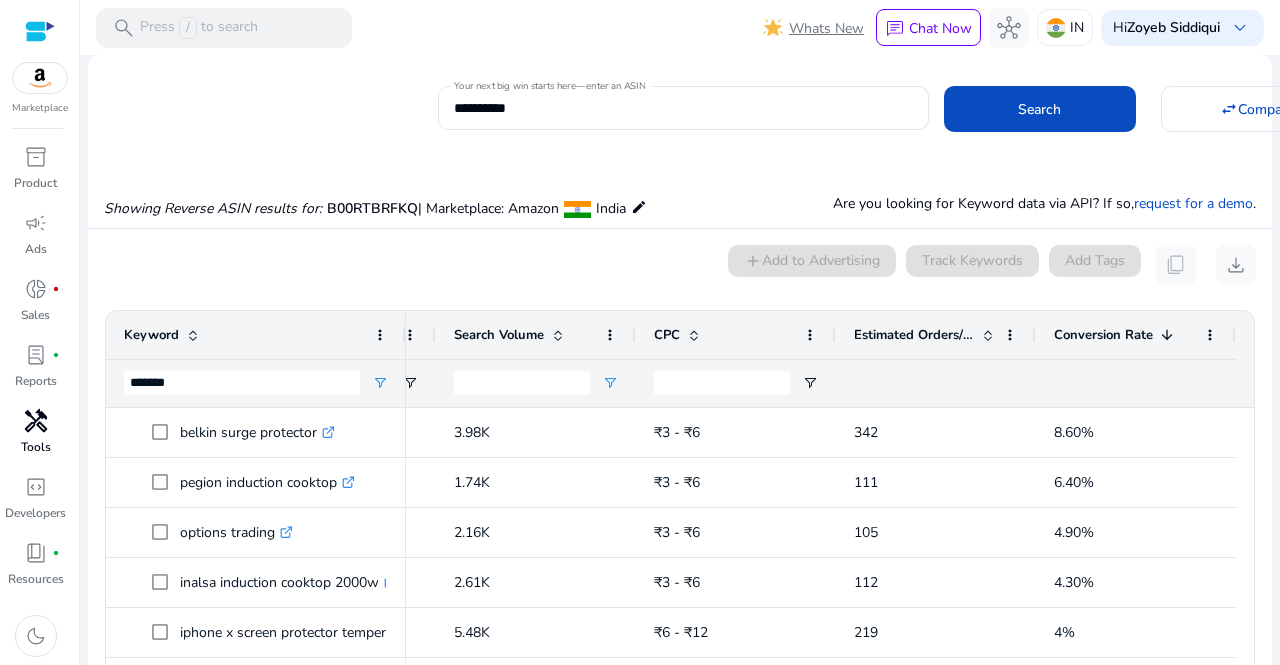 click on "**********" 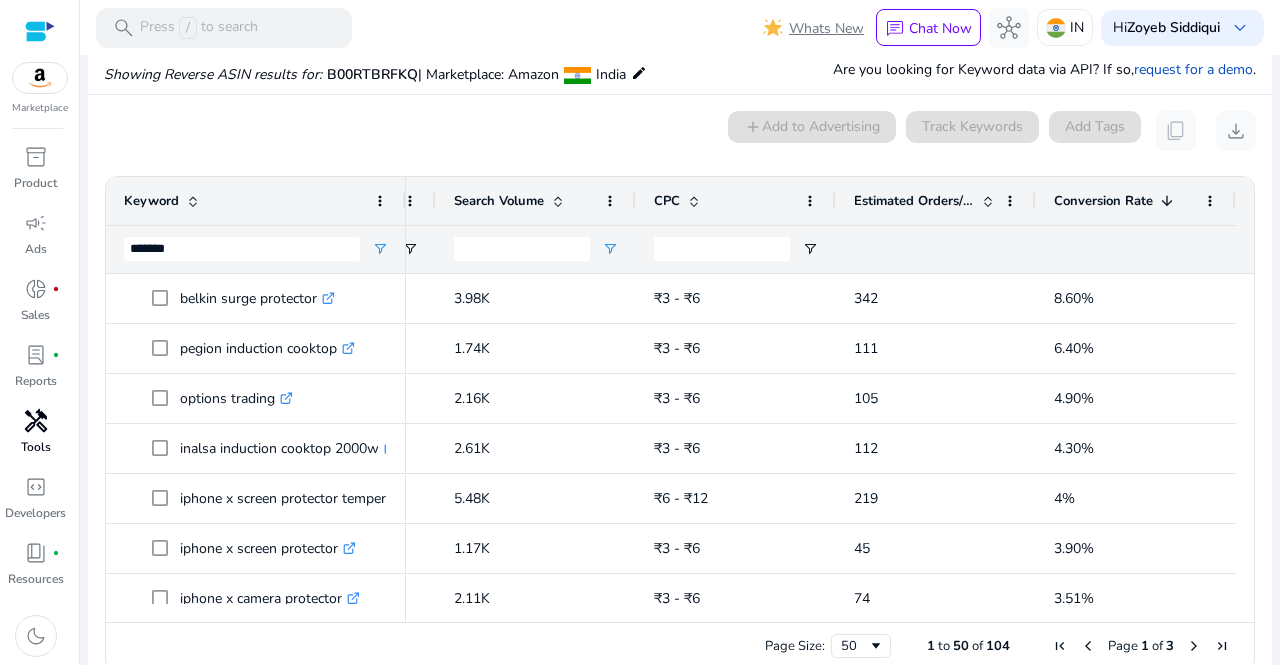 scroll, scrollTop: 133, scrollLeft: 0, axis: vertical 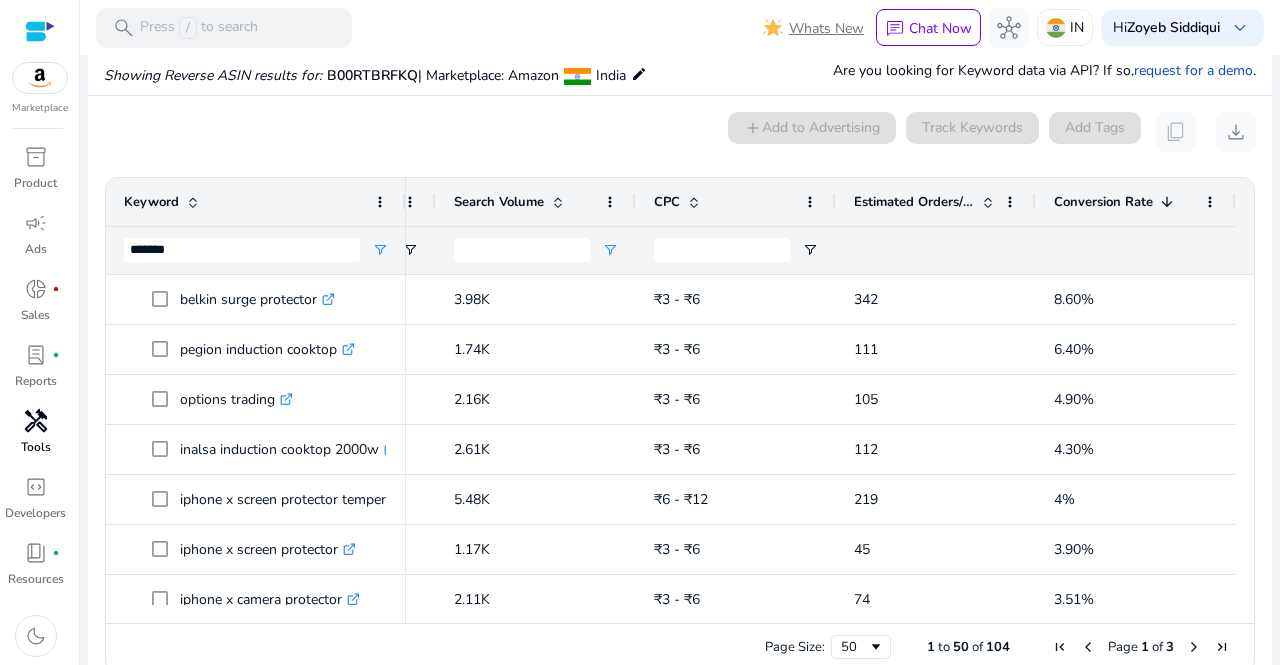 drag, startPoint x: 1235, startPoint y: 302, endPoint x: 1236, endPoint y: 319, distance: 17.029387 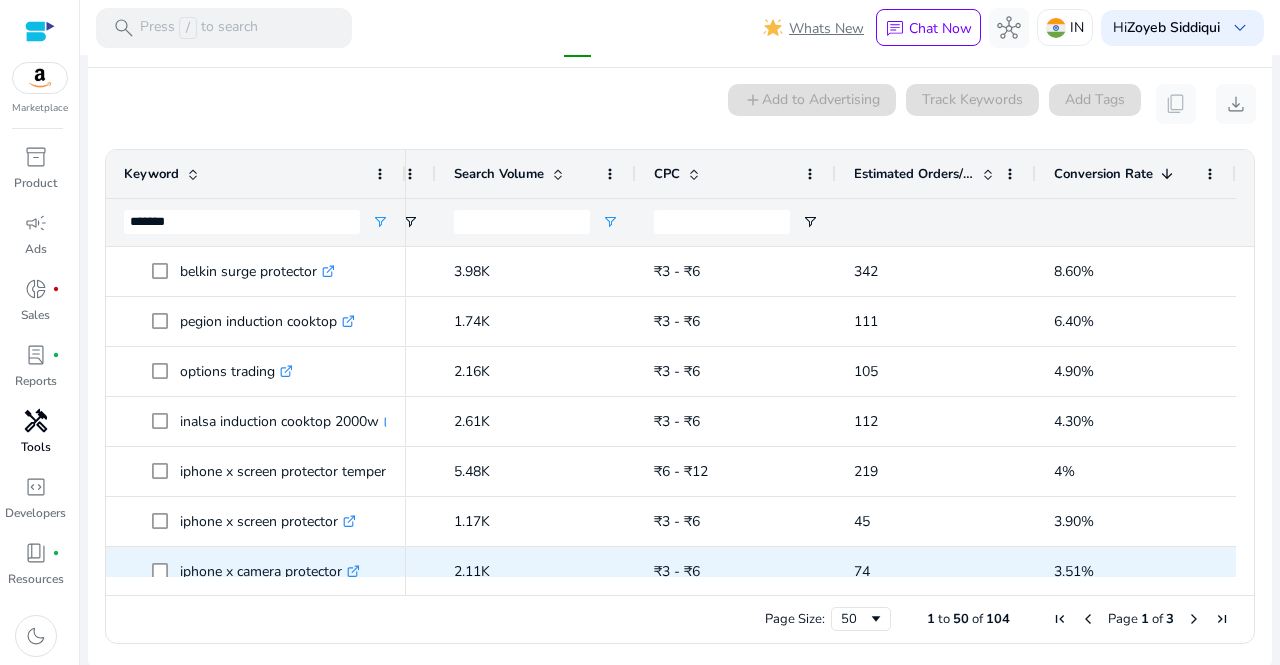 scroll, scrollTop: 164, scrollLeft: 0, axis: vertical 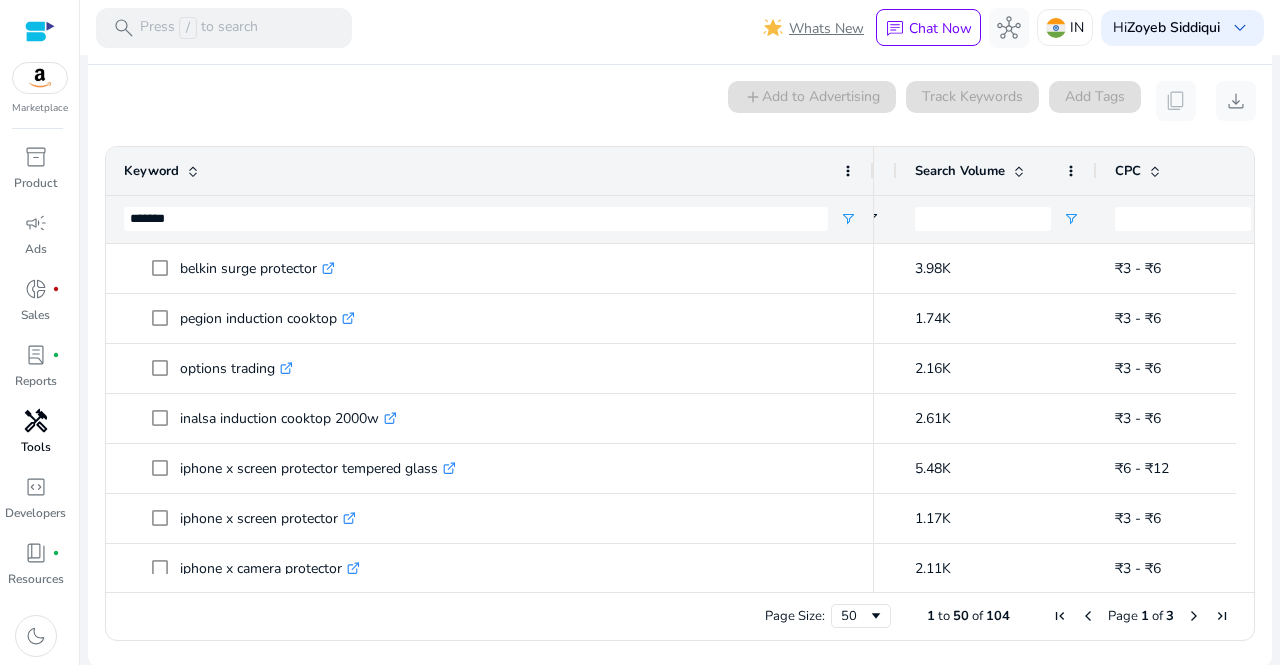 drag, startPoint x: 400, startPoint y: 161, endPoint x: 870, endPoint y: 133, distance: 470.8333 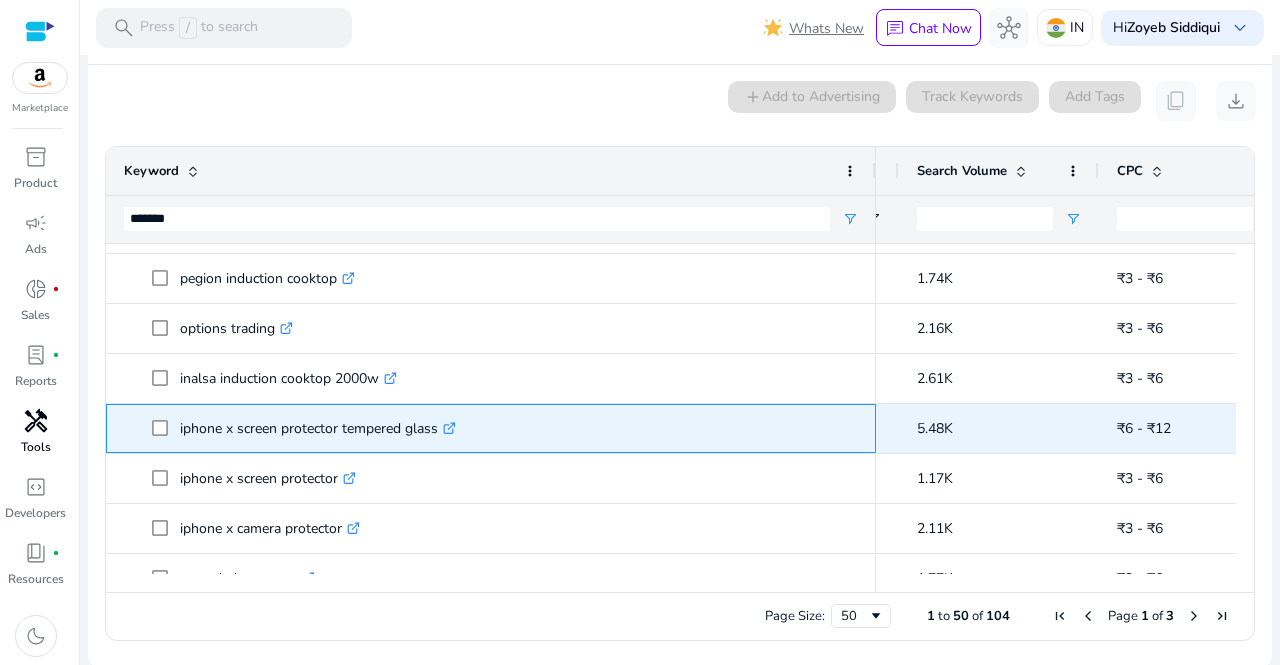 click 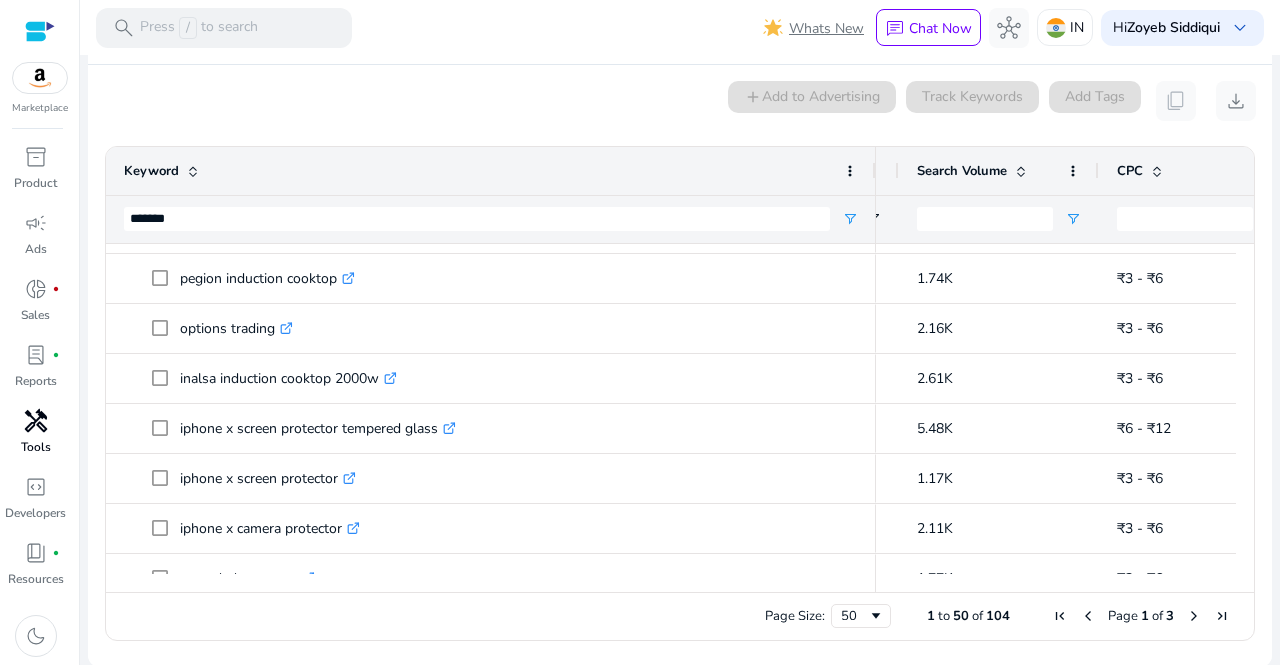 drag, startPoint x: 1236, startPoint y: 273, endPoint x: 1236, endPoint y: 292, distance: 19 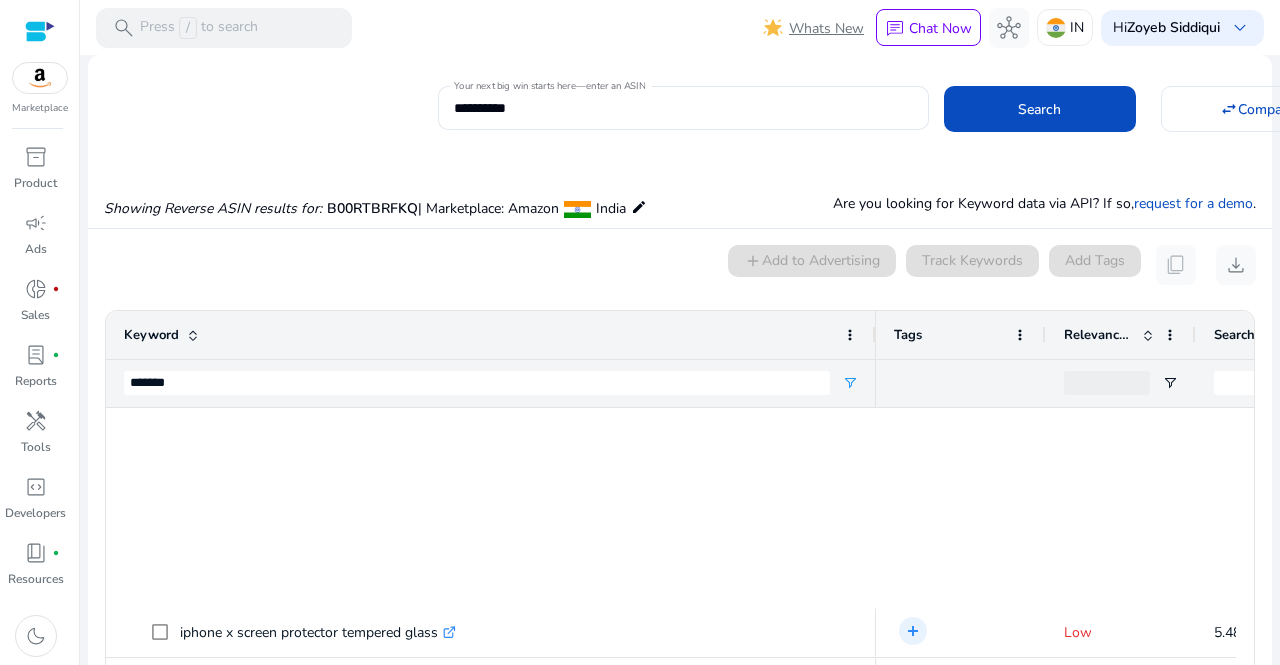 scroll, scrollTop: 0, scrollLeft: 0, axis: both 